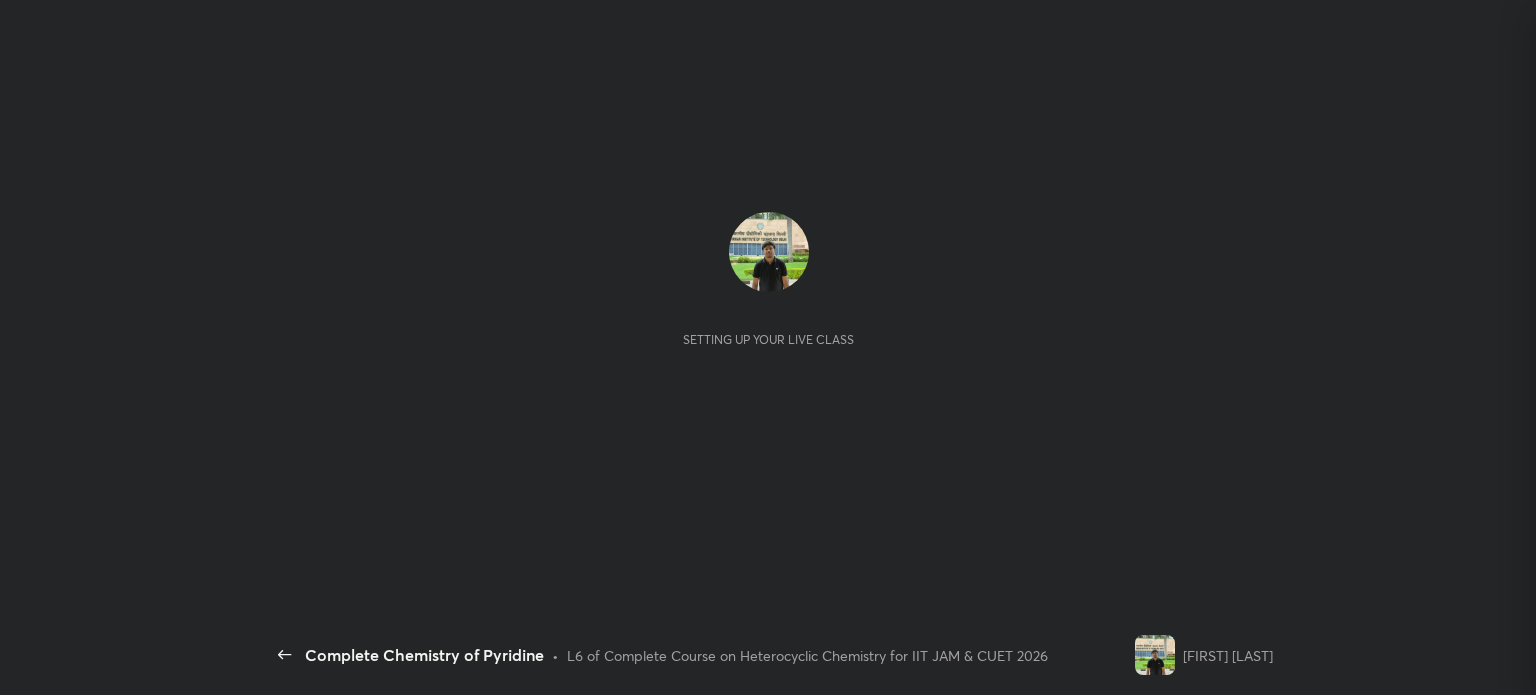 scroll, scrollTop: 0, scrollLeft: 0, axis: both 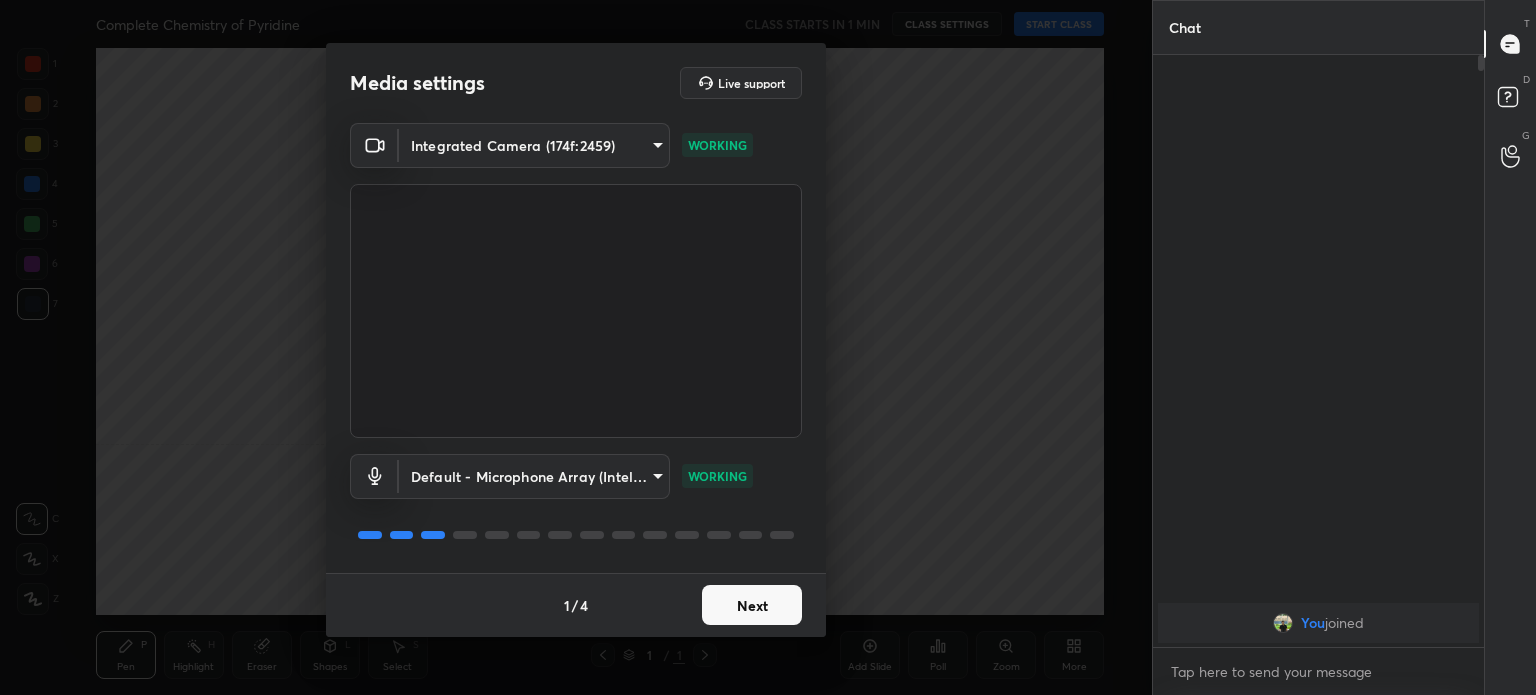 click on "1 2 3 4 5 6 7 C X Z C X Z E E Erase all   H H Complete Chemistry of Pyridine CLASS STARTS IN 1 MIN CLASS SETTINGS START CLASS Setting up your live class Back Complete Chemistry of Pyridine • L6 of Complete Course on Heterocyclic Chemistry for IIT JAM & CUET 2026 [FIRST] [LAST] Pen P Highlight H Eraser Shapes L Select S 1 / 1 Add Slide Poll Zoom More Chat You  joined 1 NEW MESSAGE Enable hand raising Enable raise hand to speak to learners. Once enabled, chat will be turned off temporarily. Enable x   introducing Raise a hand with a doubt Now learners can raise their hand along with a doubt  How it works? Doubts asked by learners will show up here Raise hand disabled You have disabled Raise hand currently. Enable it to invite learners to speak Enable Can't raise hand Looks like educator just invited you to speak. Please wait before you can raise your hand again. Got it T Messages (T) D Doubts (D) G Raise Hand (G) Report an issue Reason for reporting Buffering Chat not working Audio - Video sync issue ​ Report" at bounding box center [768, 347] 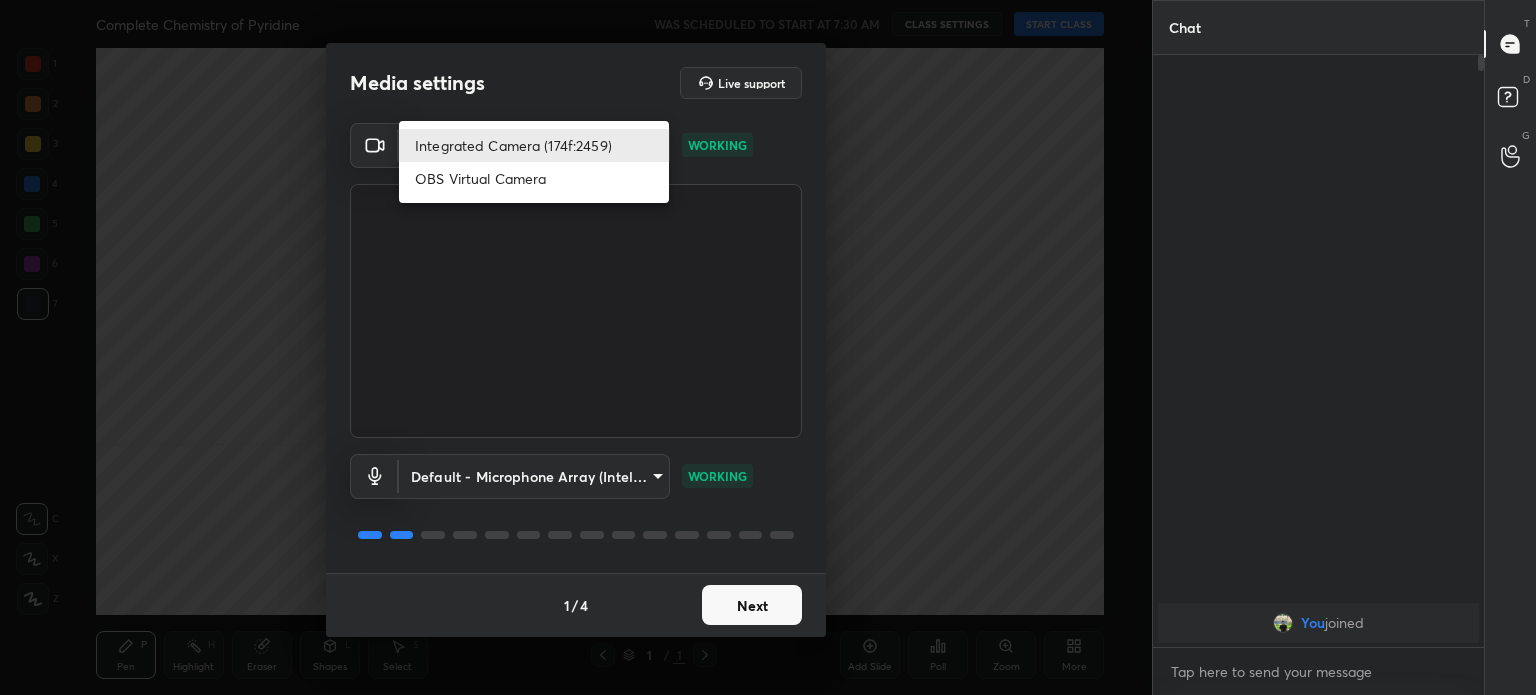 click on "Integrated Camera (174f:2459)" at bounding box center [534, 145] 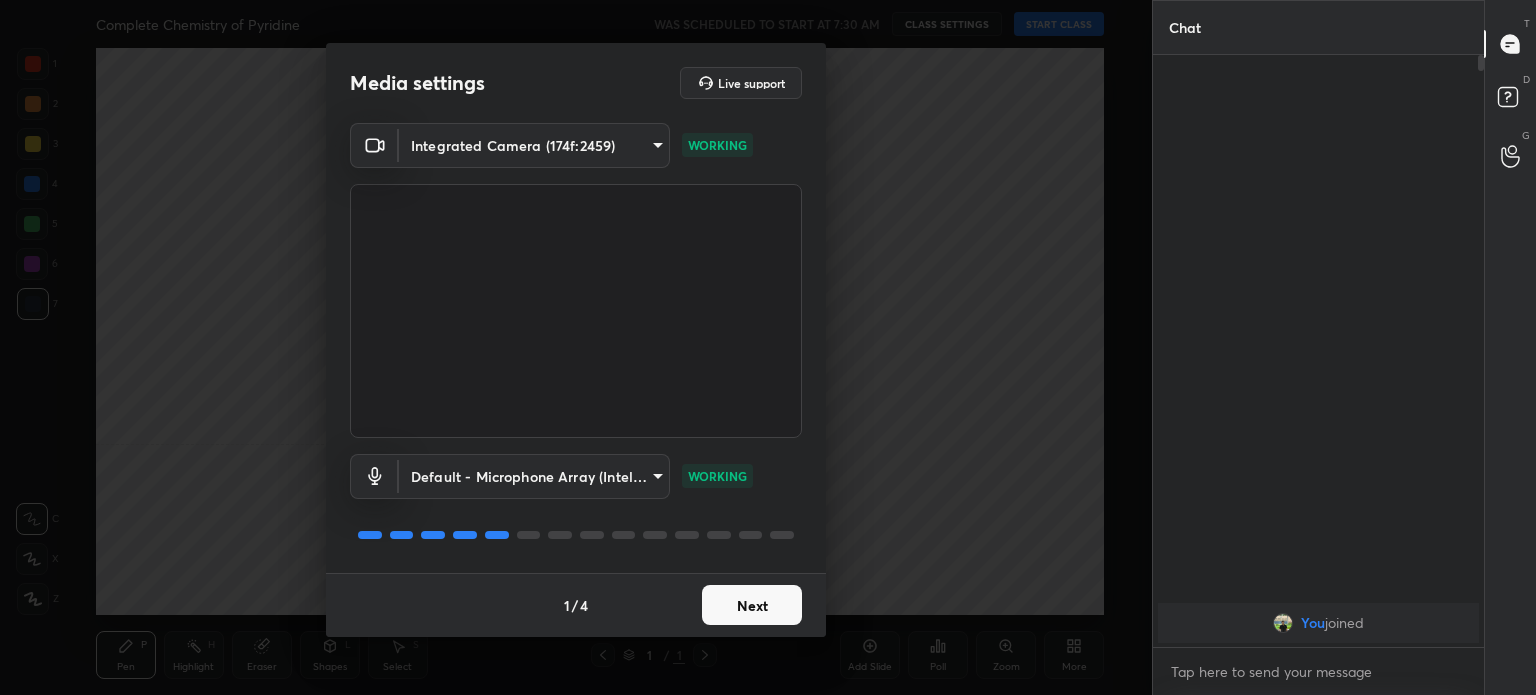 click on "Next" at bounding box center (752, 605) 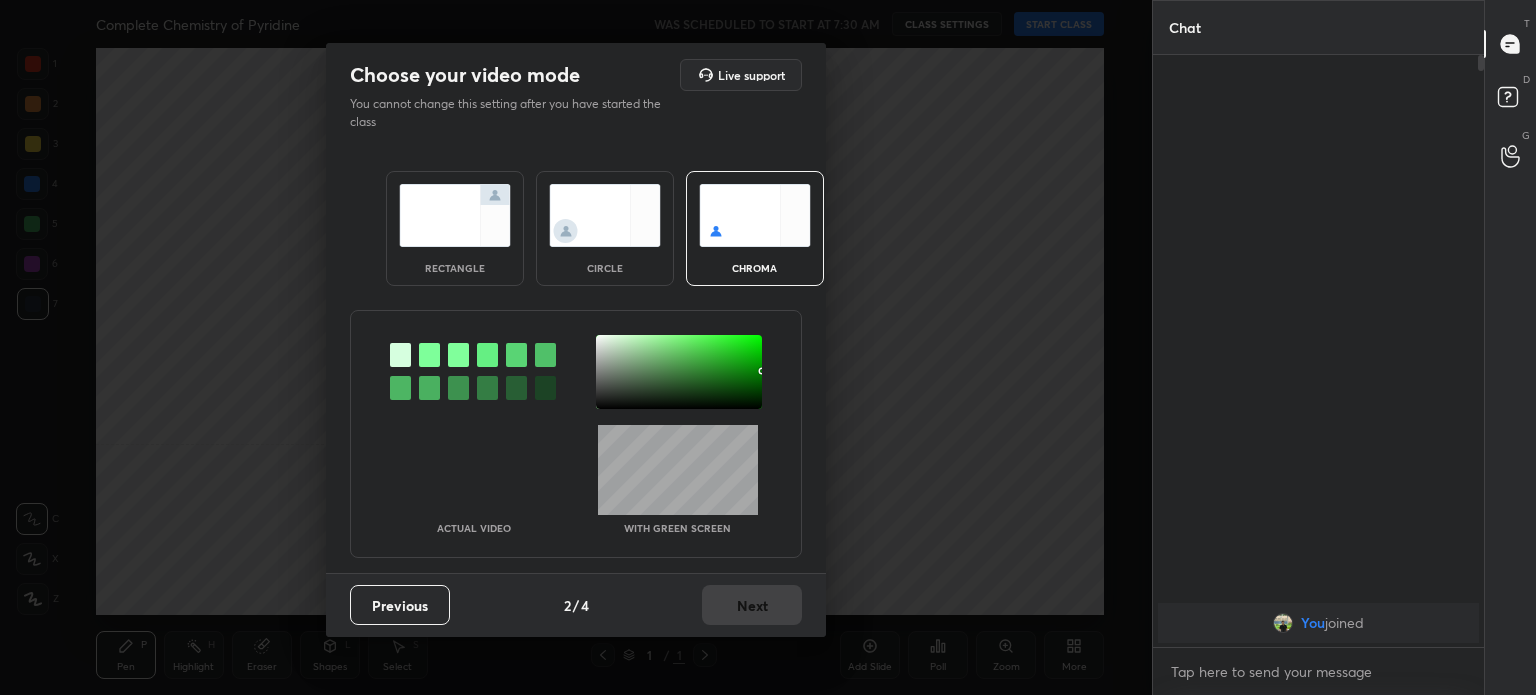 click on "Previous 2 / 4 Next" at bounding box center [576, 605] 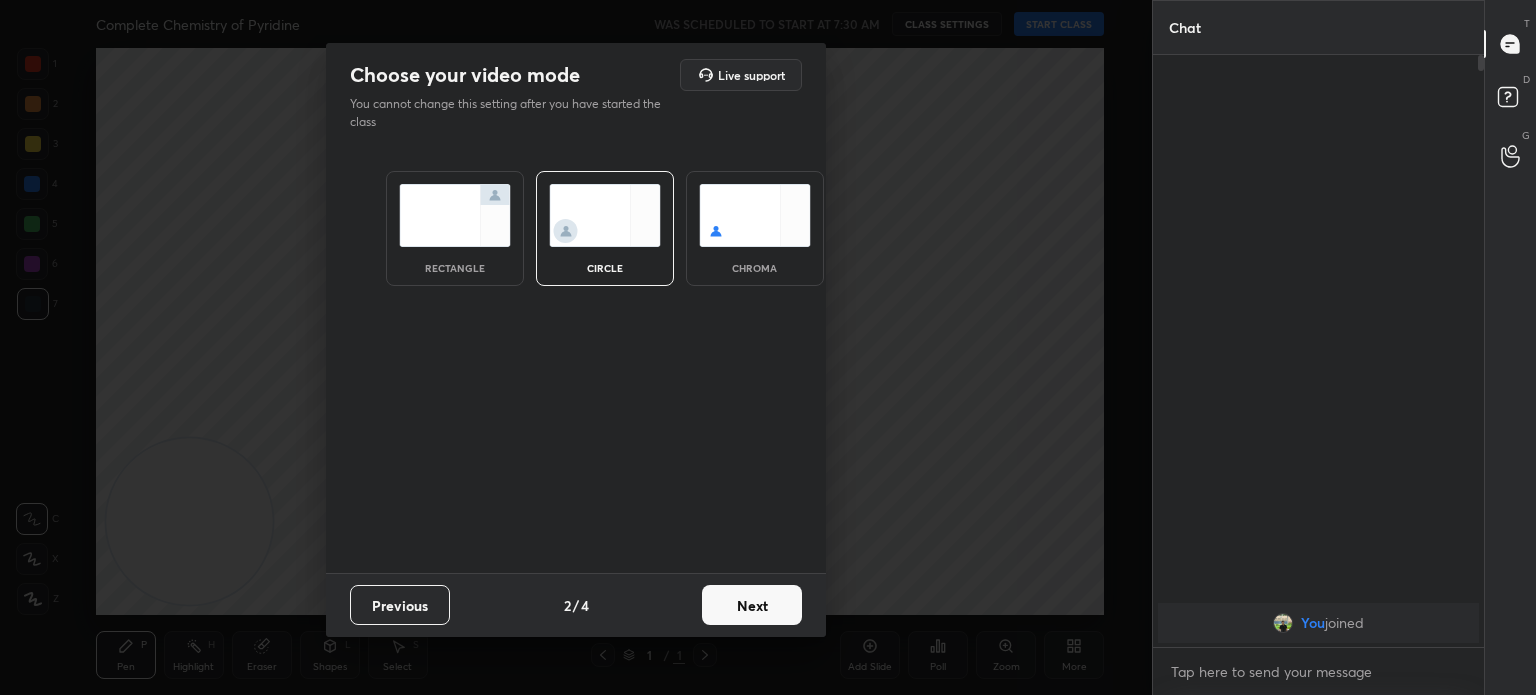 click at bounding box center (605, 215) 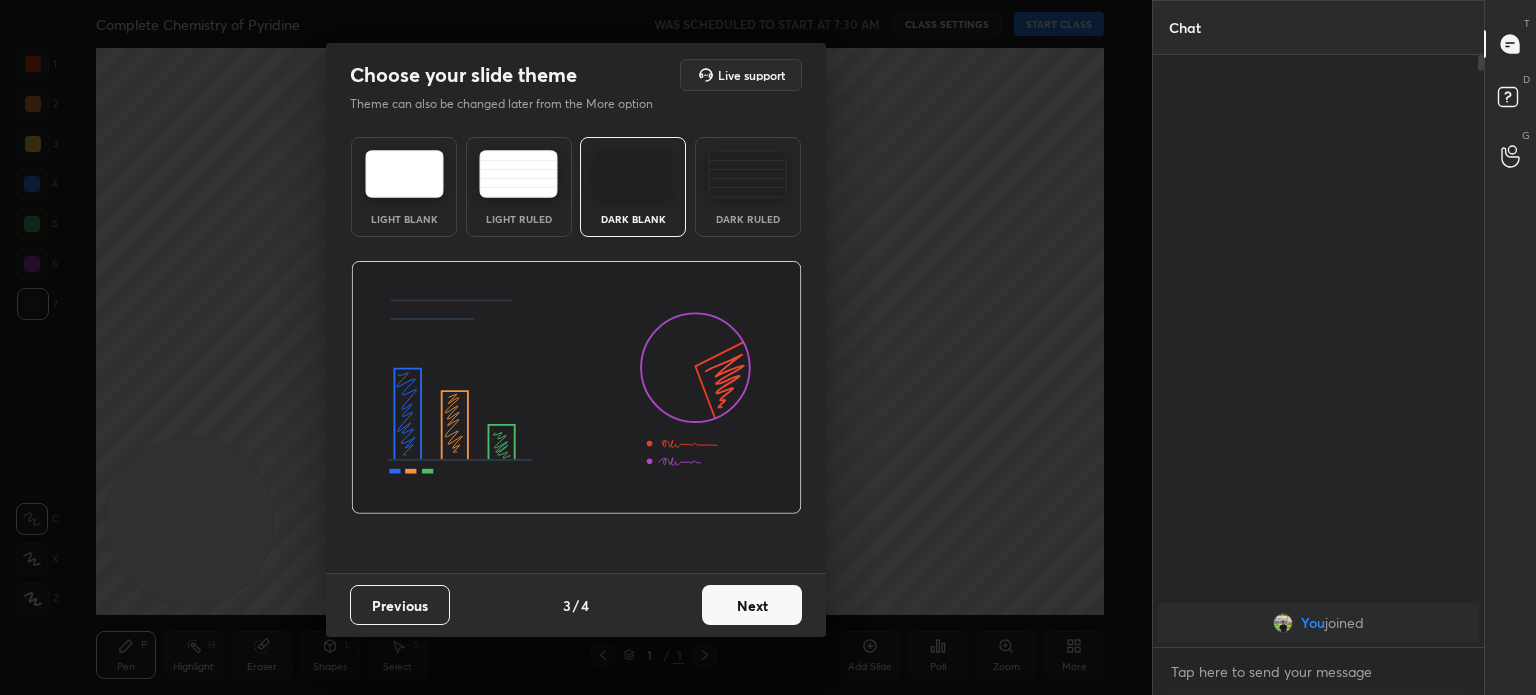 click on "Next" at bounding box center (752, 605) 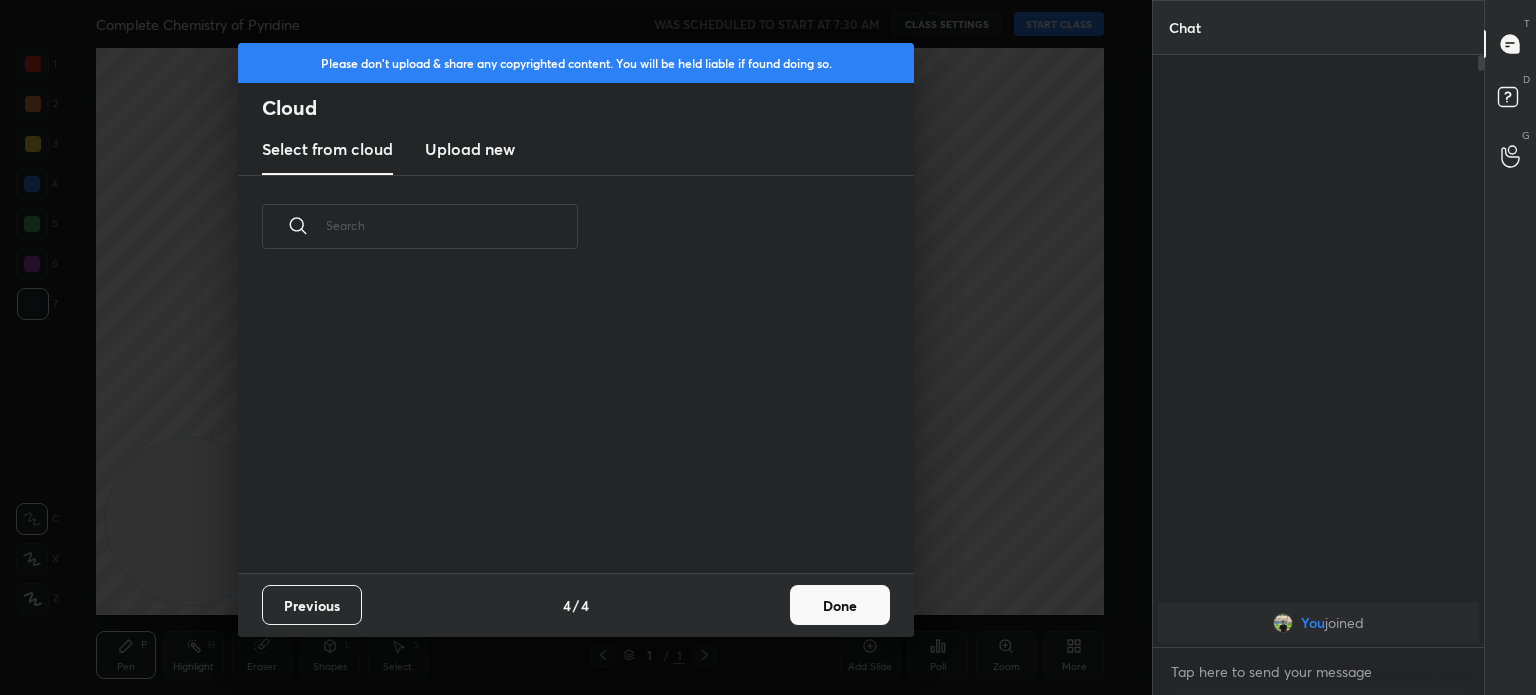 click on "Done" at bounding box center [840, 605] 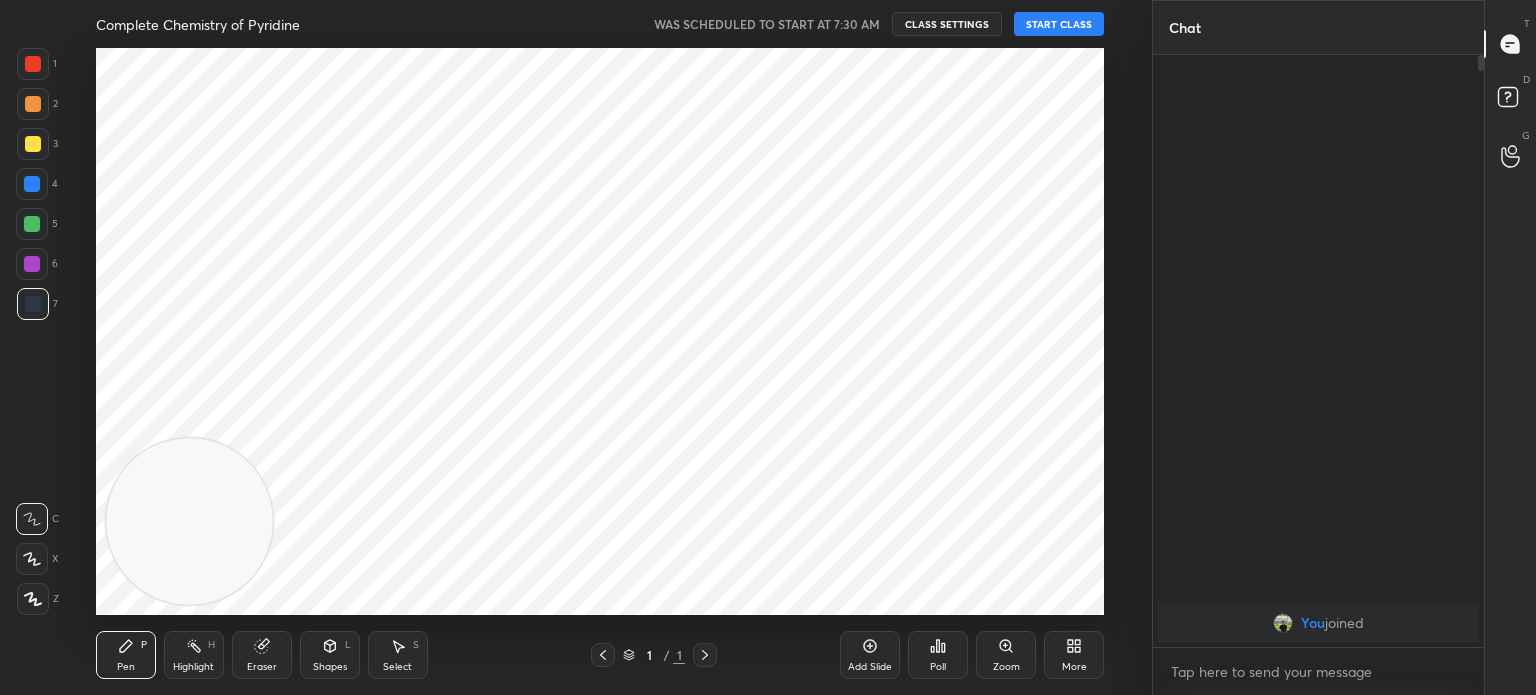 scroll, scrollTop: 6, scrollLeft: 10, axis: both 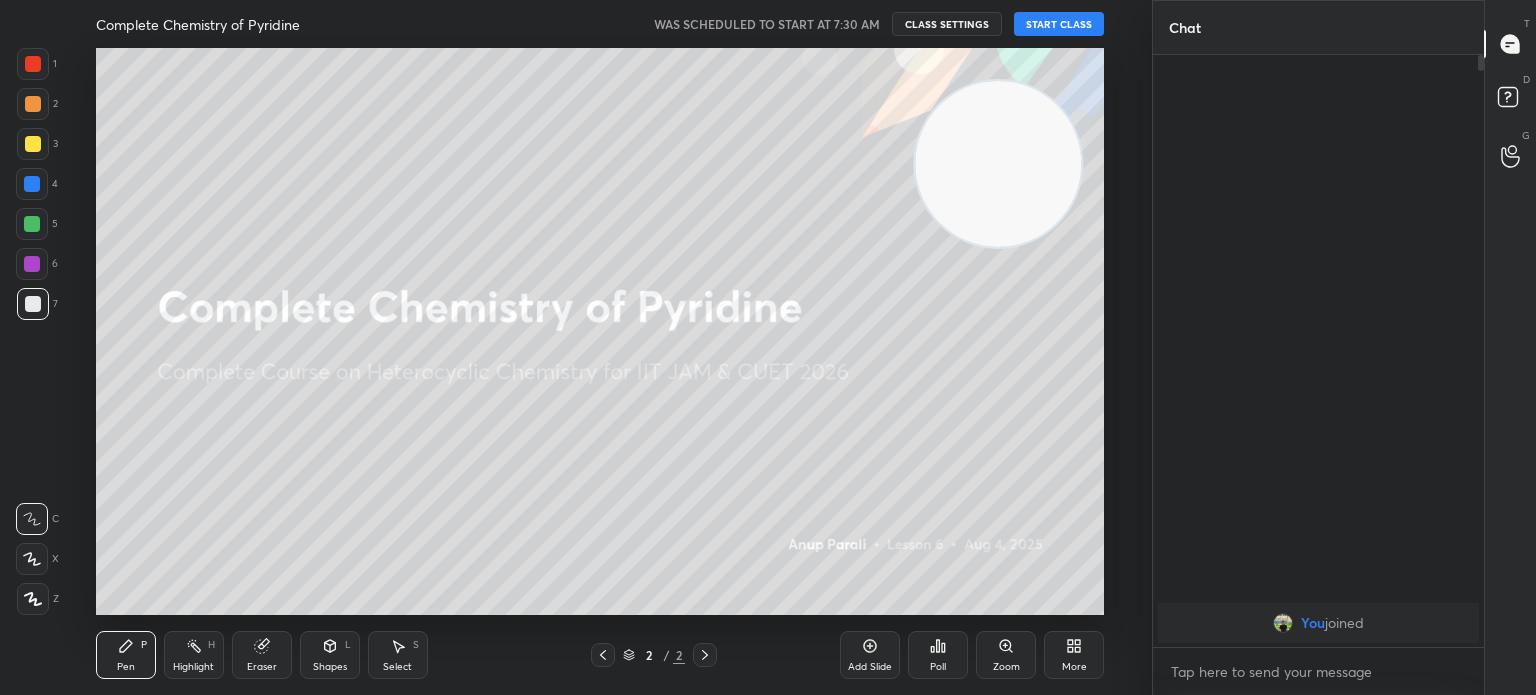click at bounding box center (33, 144) 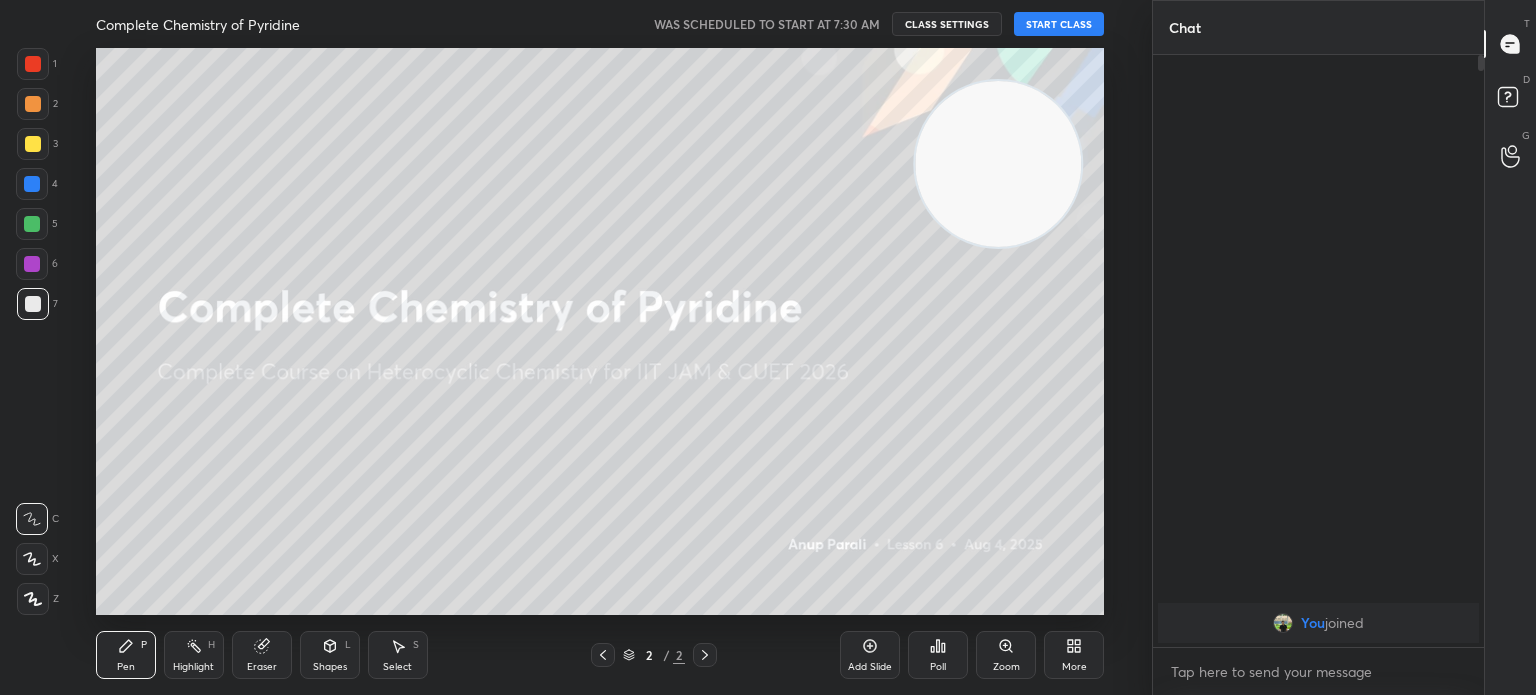 click at bounding box center [33, 144] 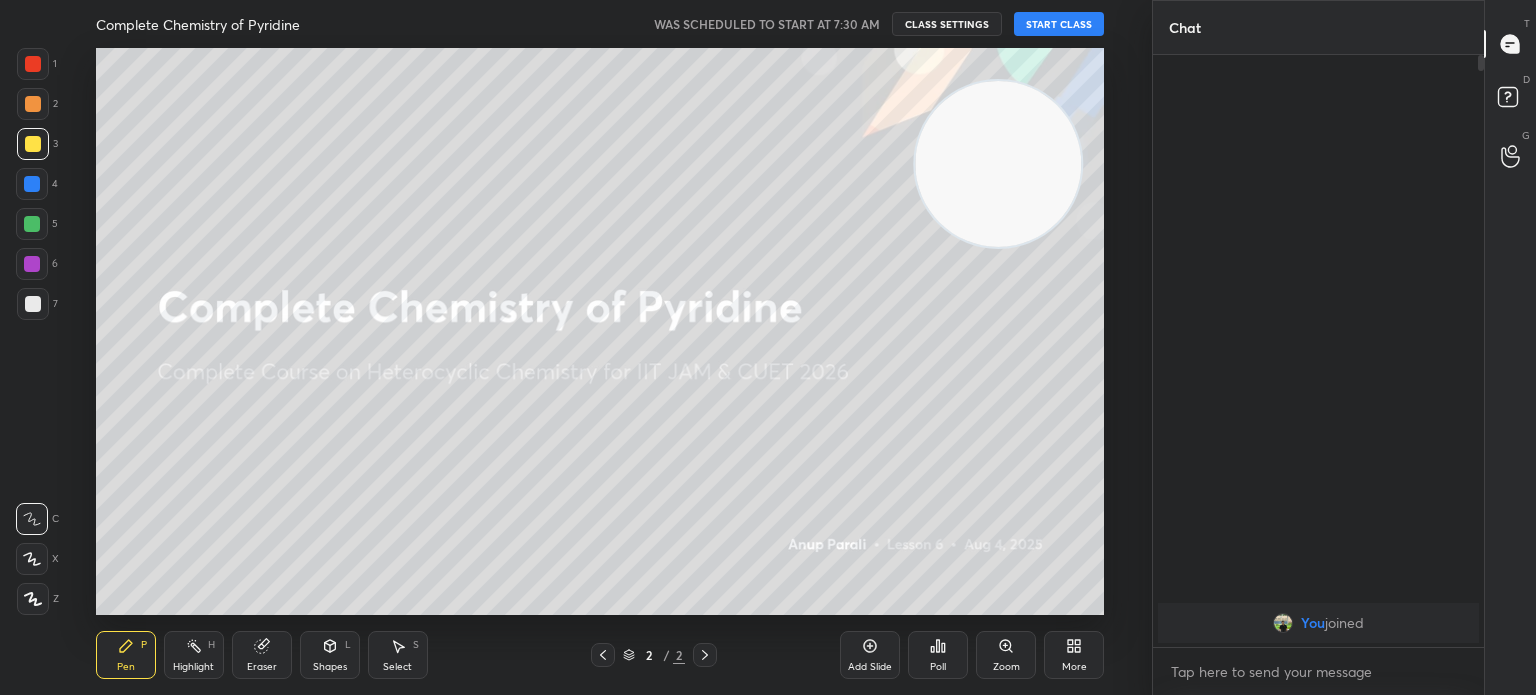 click at bounding box center [33, 599] 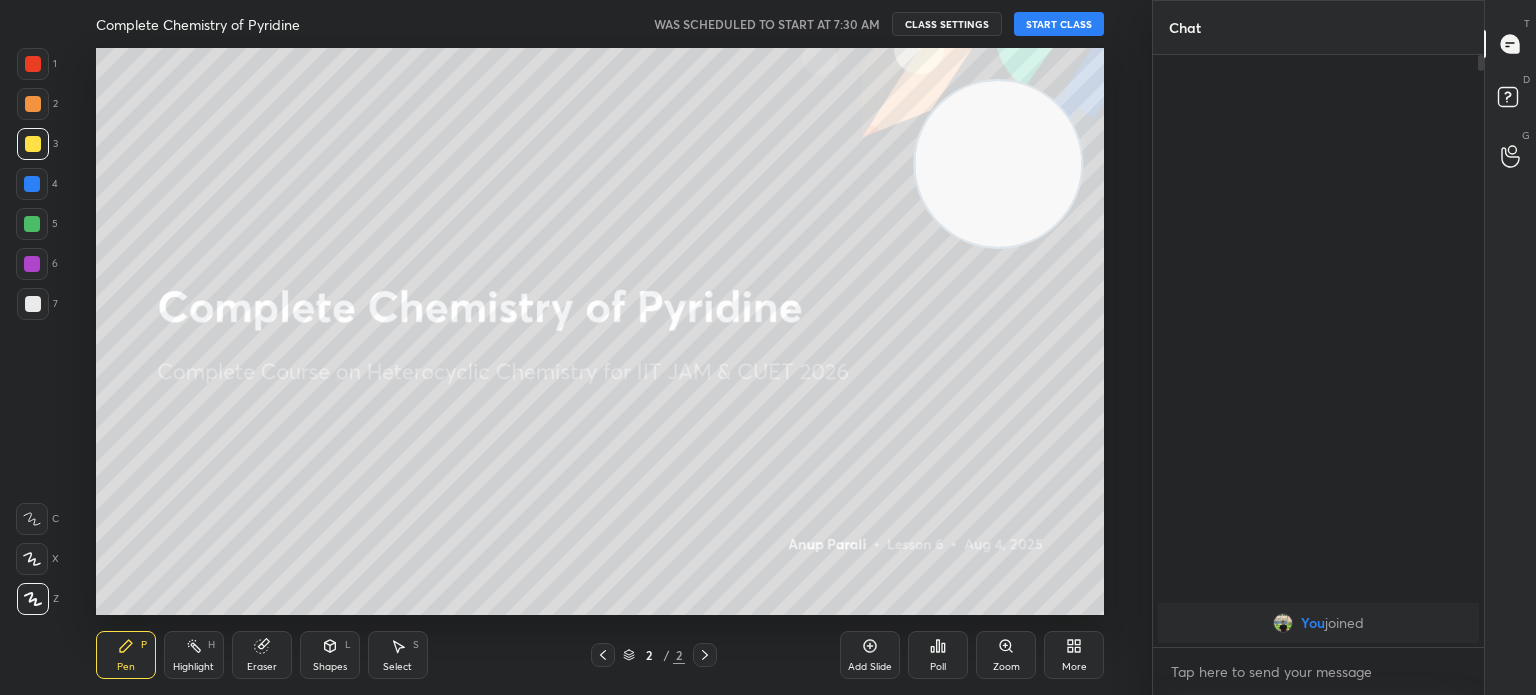 click 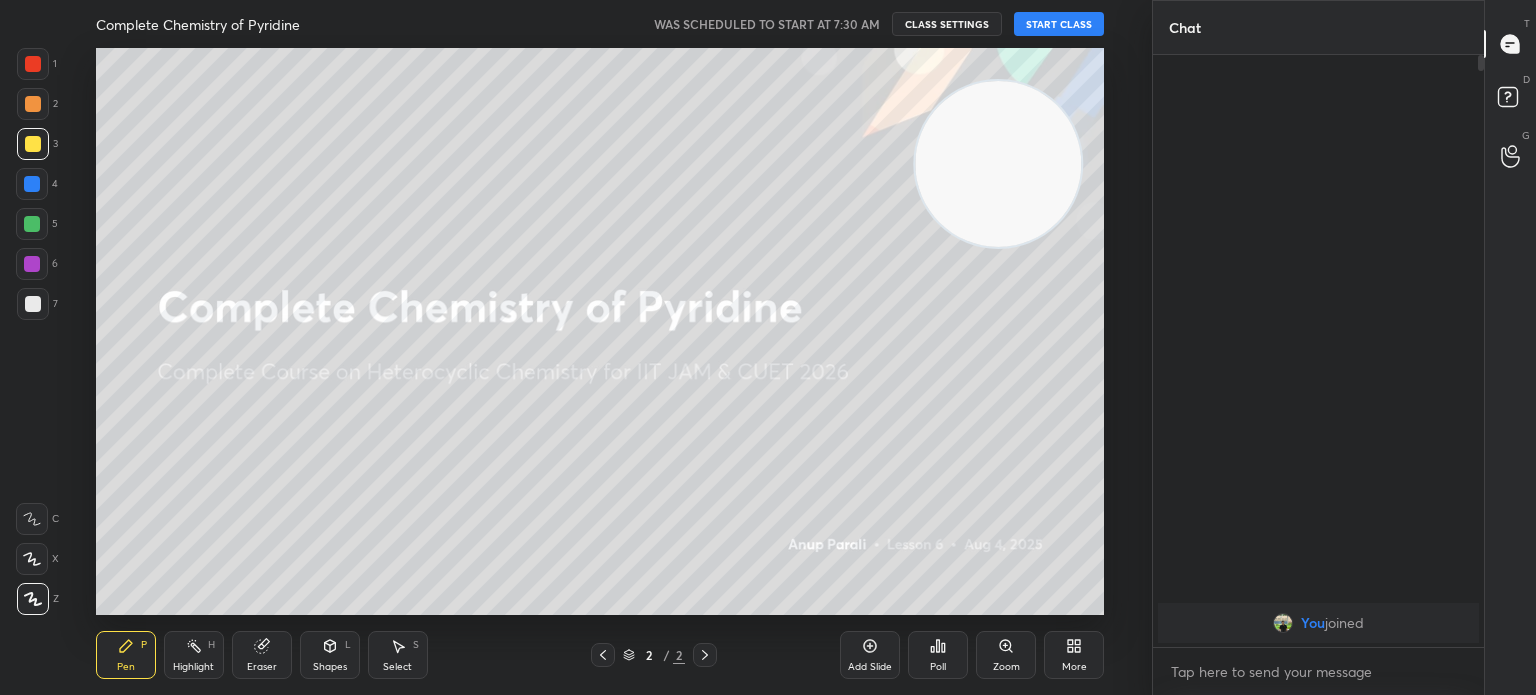 click on "Z" at bounding box center (38, 599) 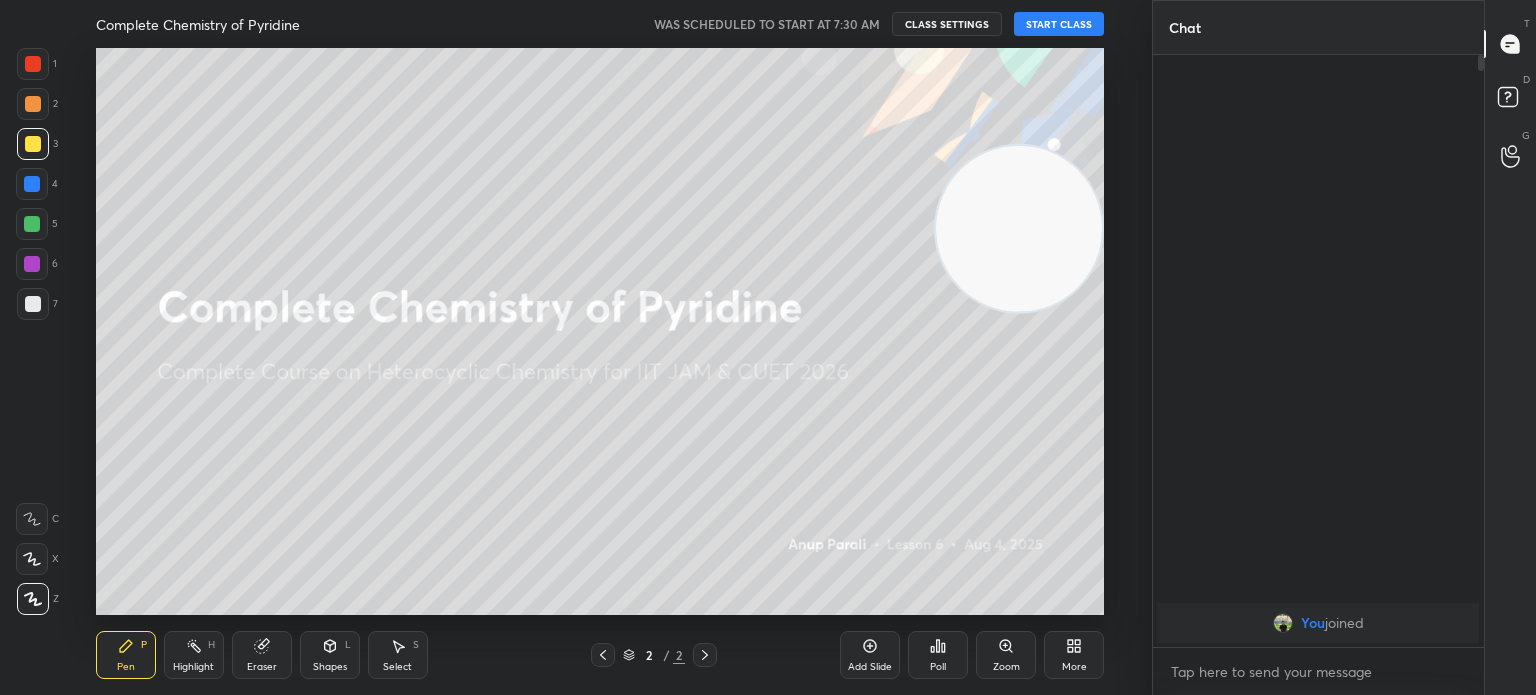 click on "START CLASS" at bounding box center [1059, 24] 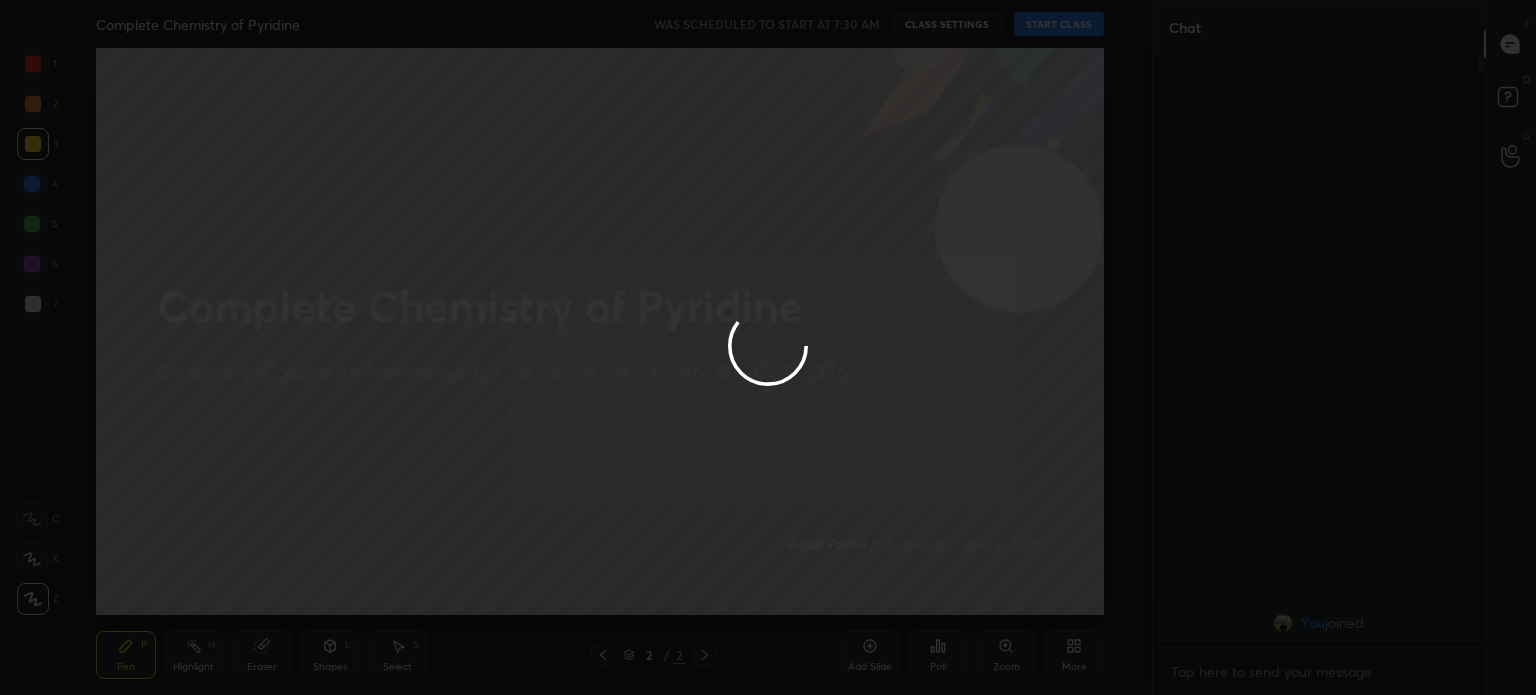 type on "x" 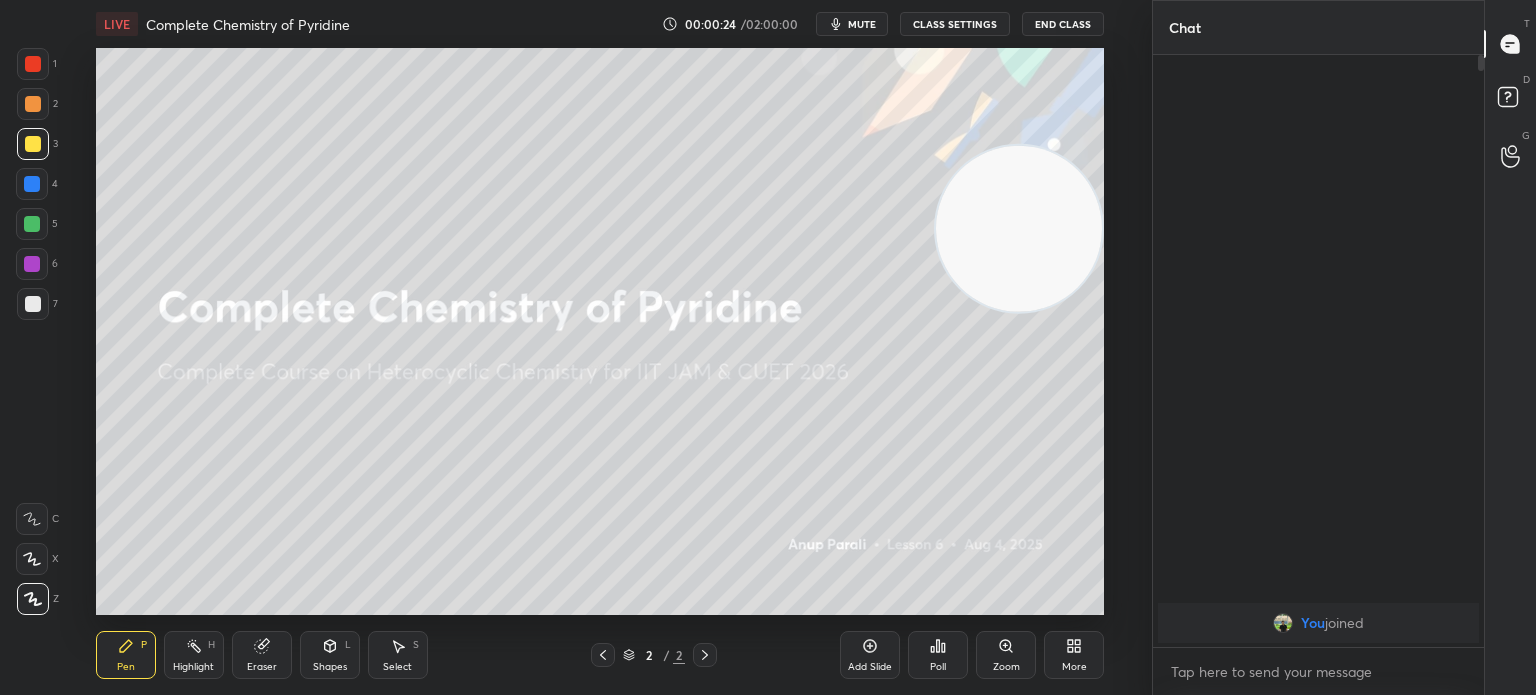 click 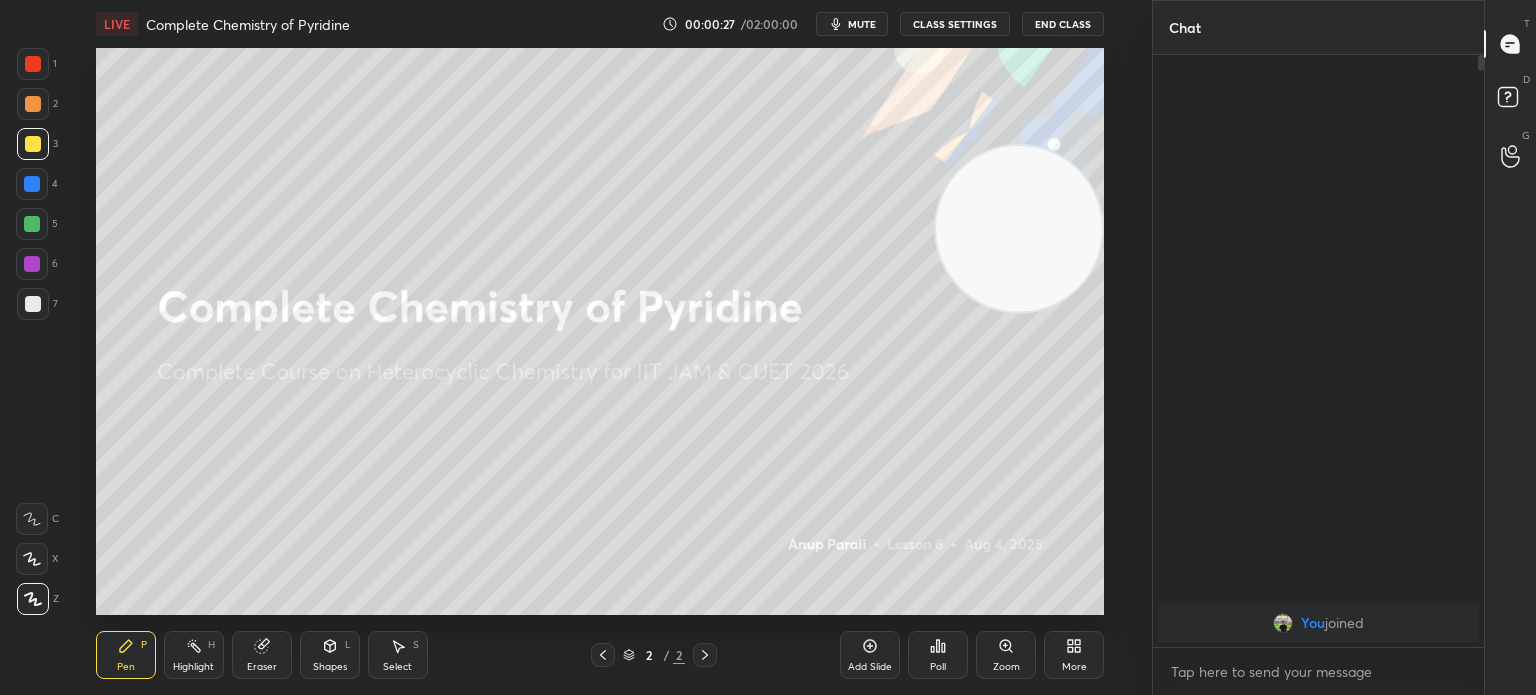 click on "Add Slide" at bounding box center (870, 655) 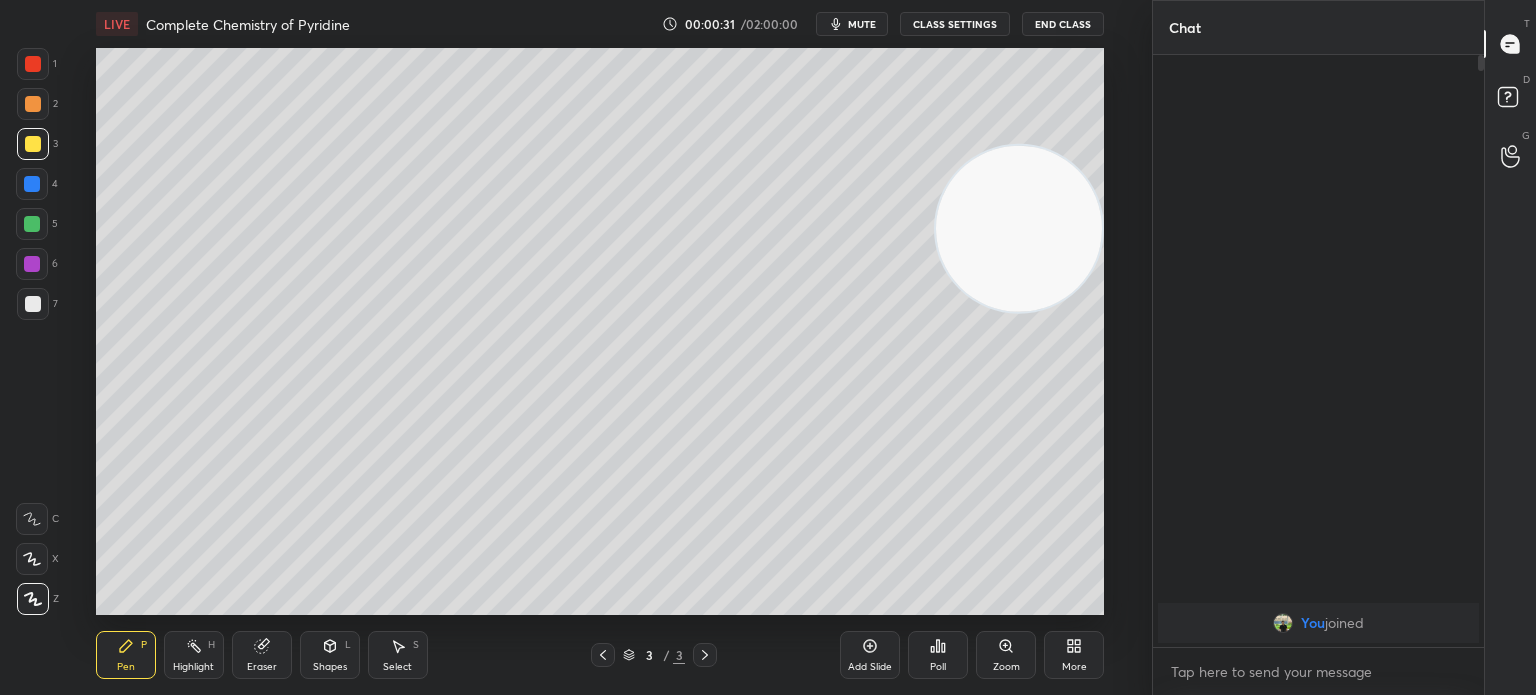click 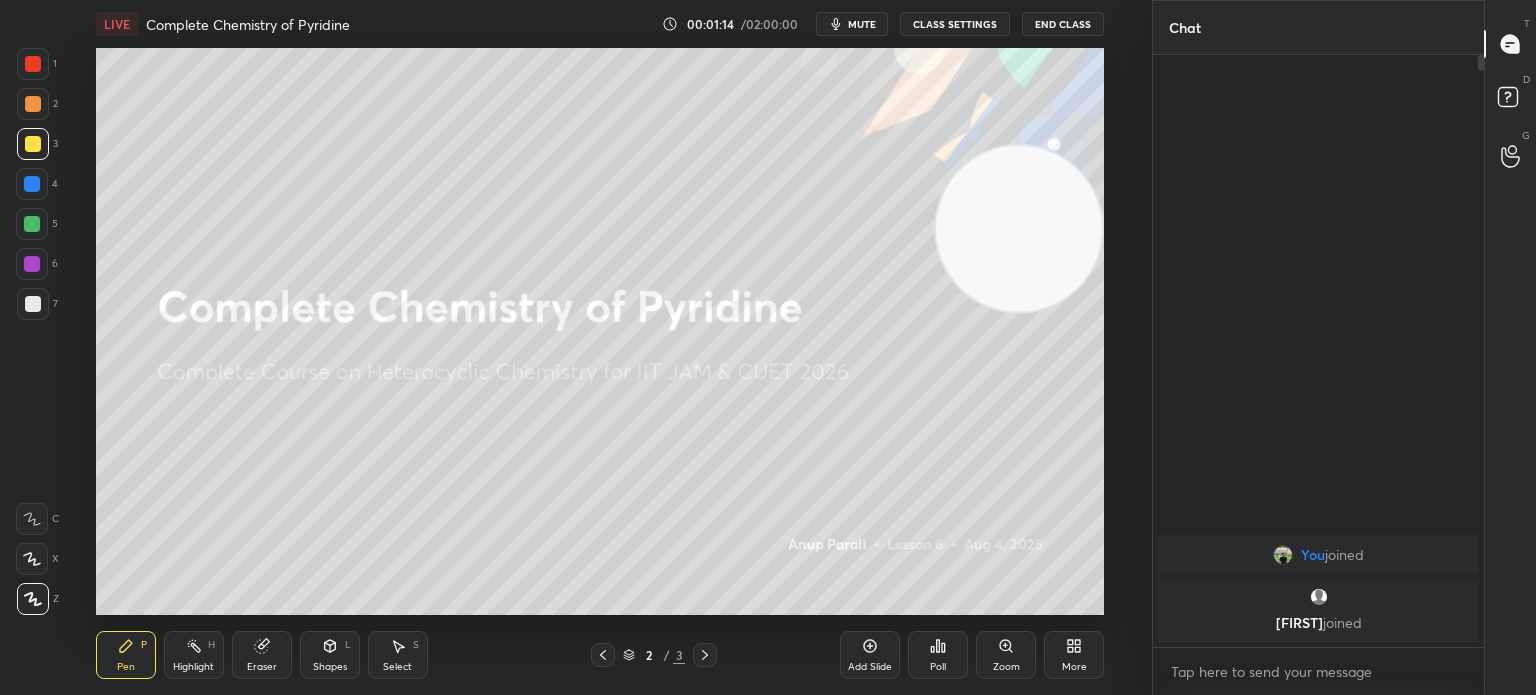 click at bounding box center [33, 144] 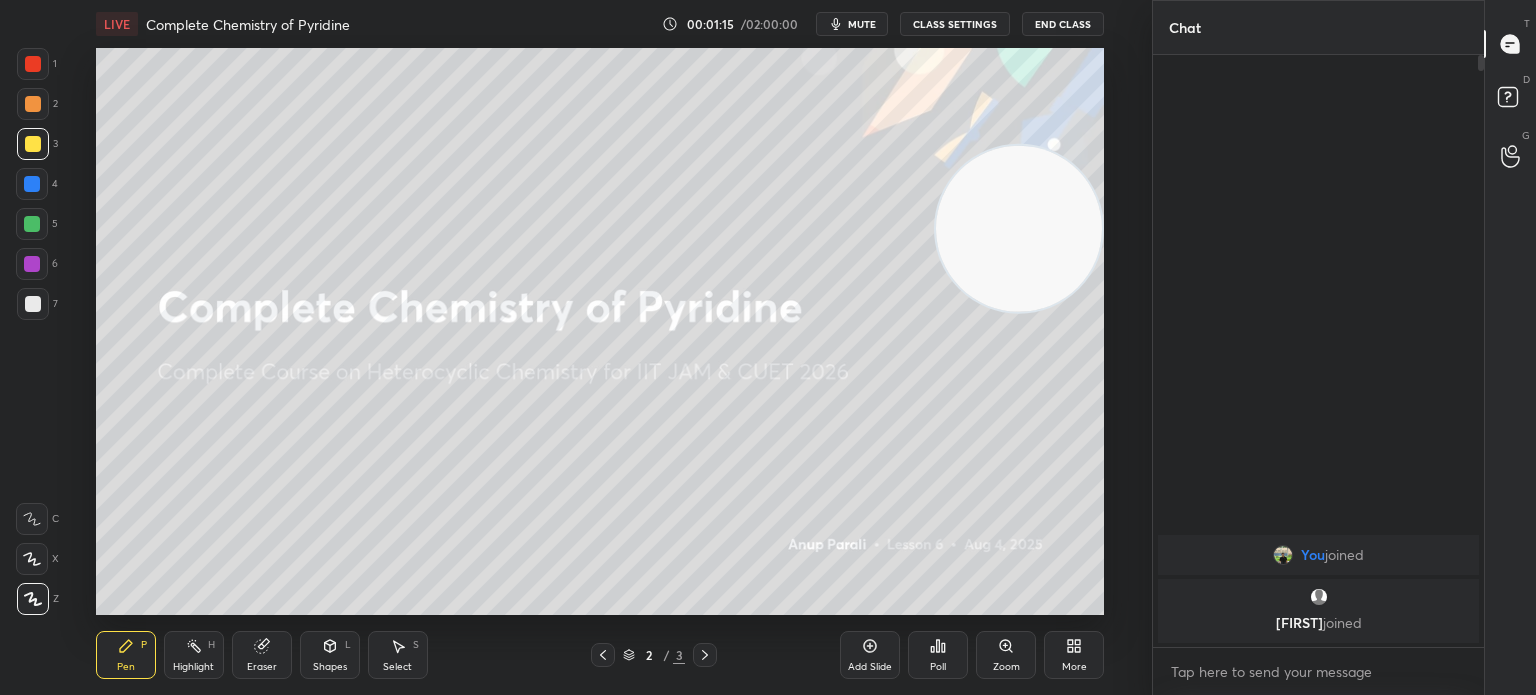 click on "Add Slide" at bounding box center [870, 655] 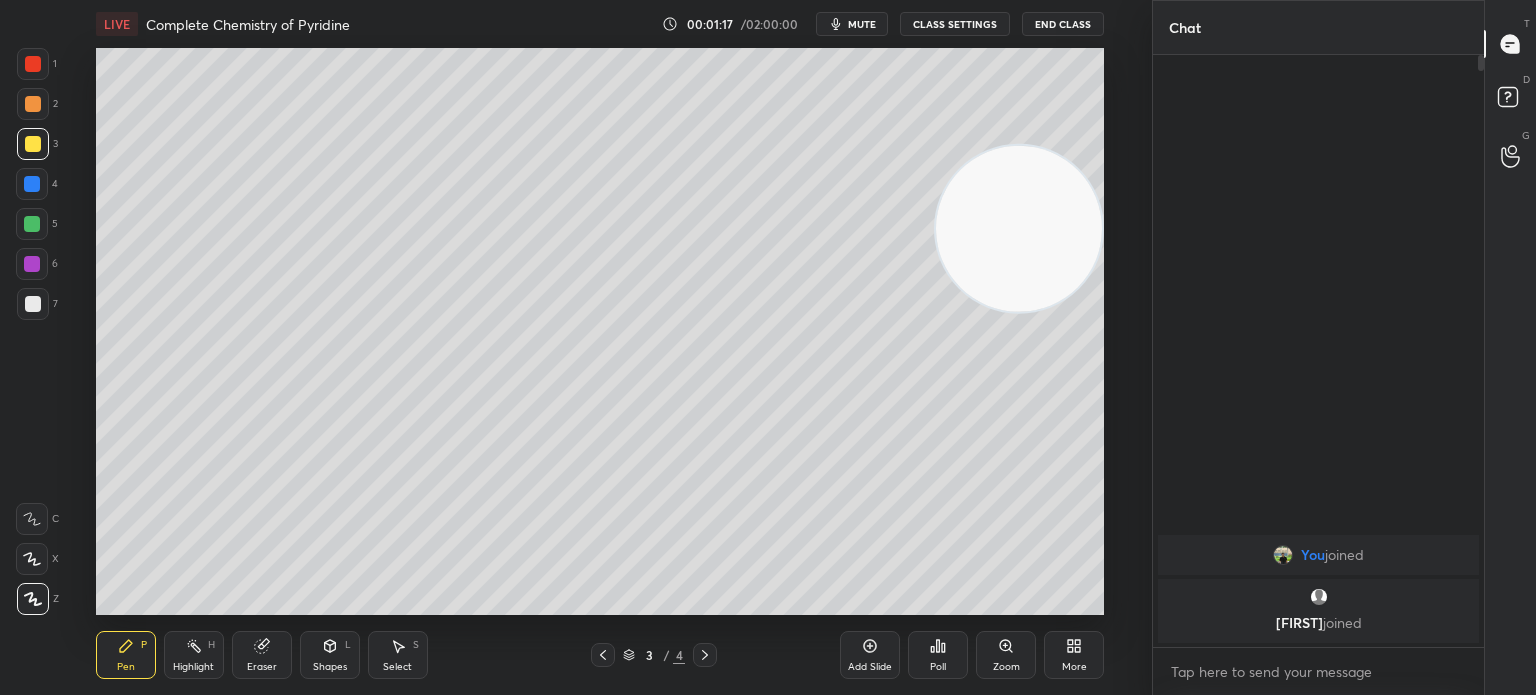 click 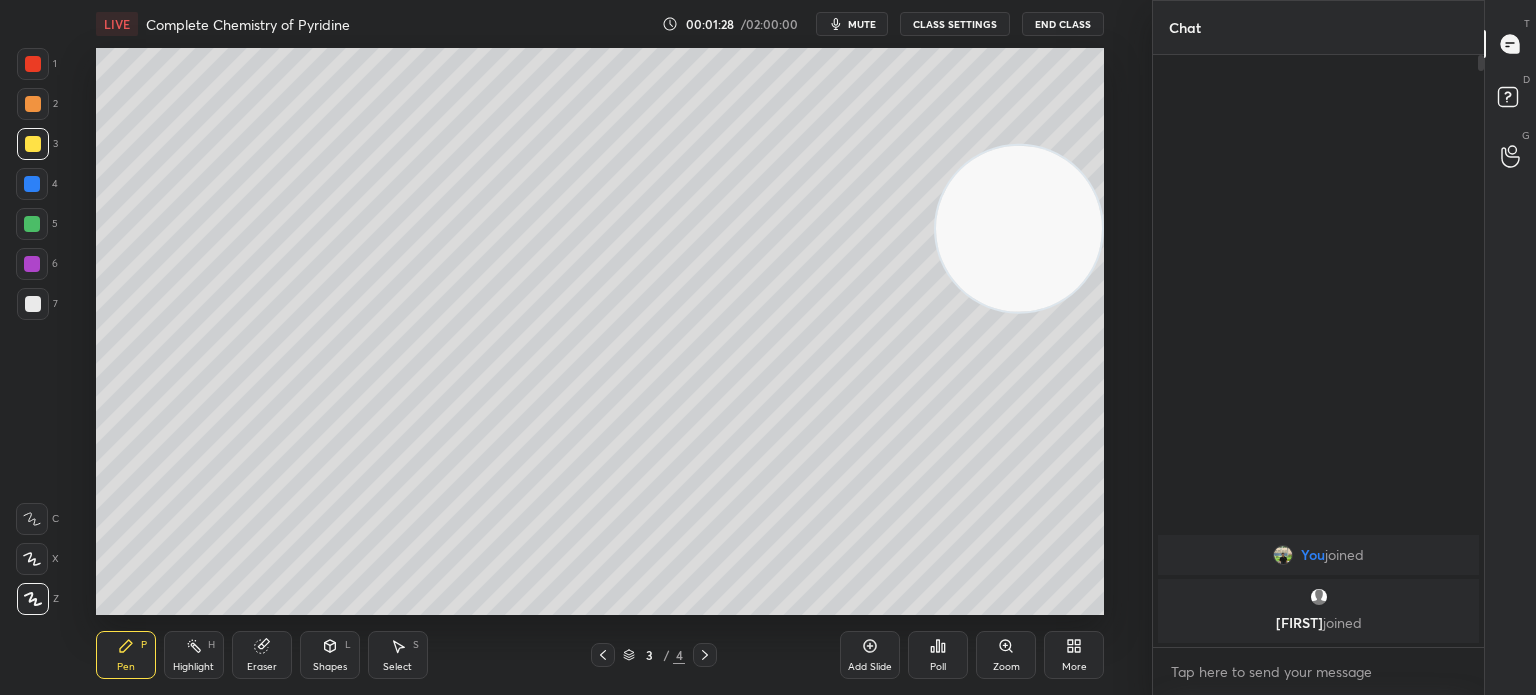 click at bounding box center (33, 304) 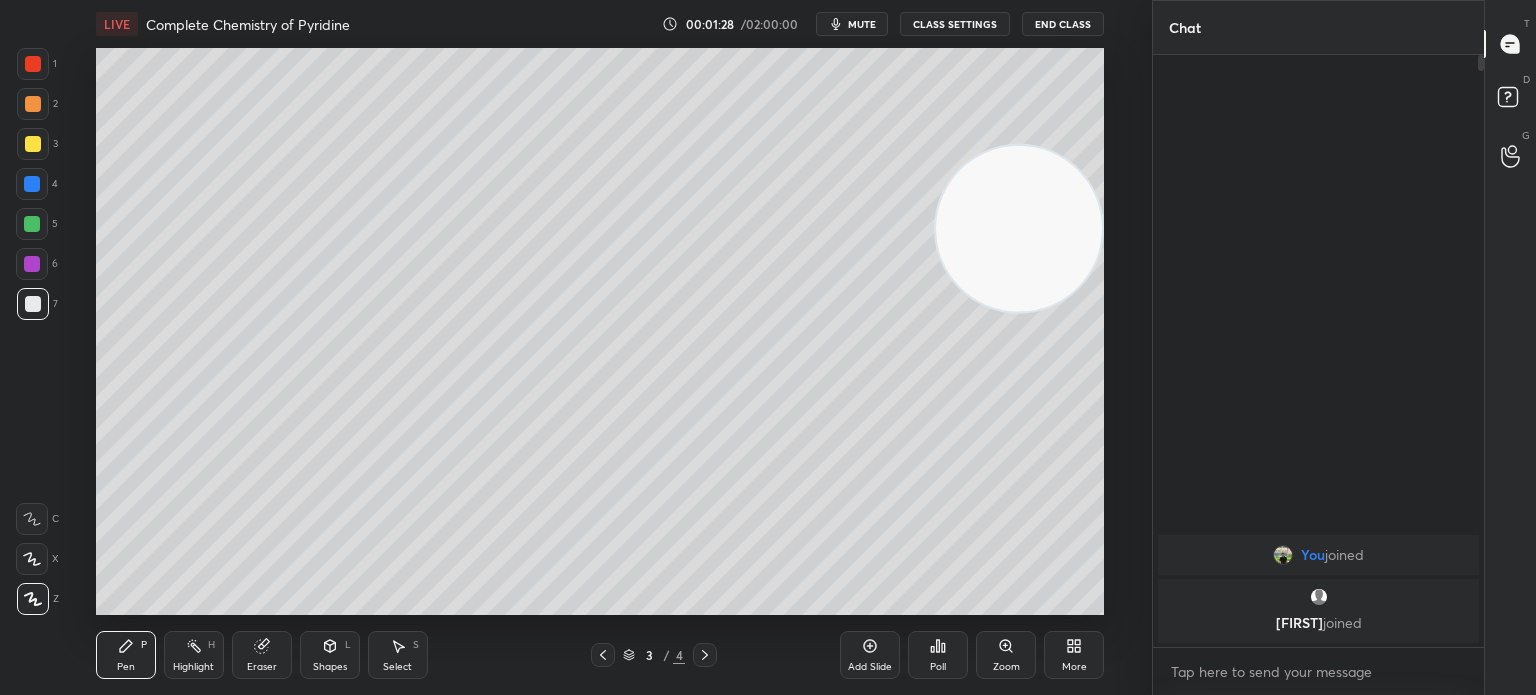 click at bounding box center (33, 304) 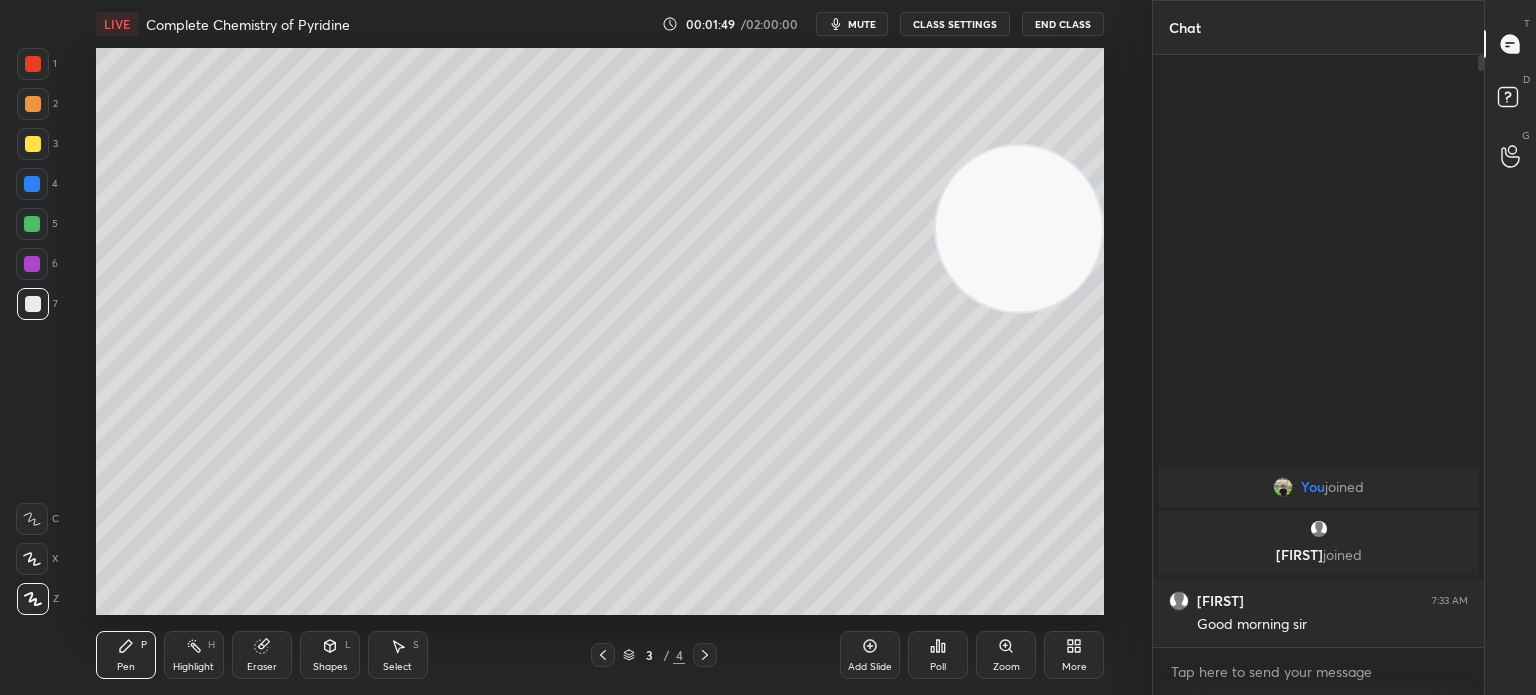 click at bounding box center (33, 144) 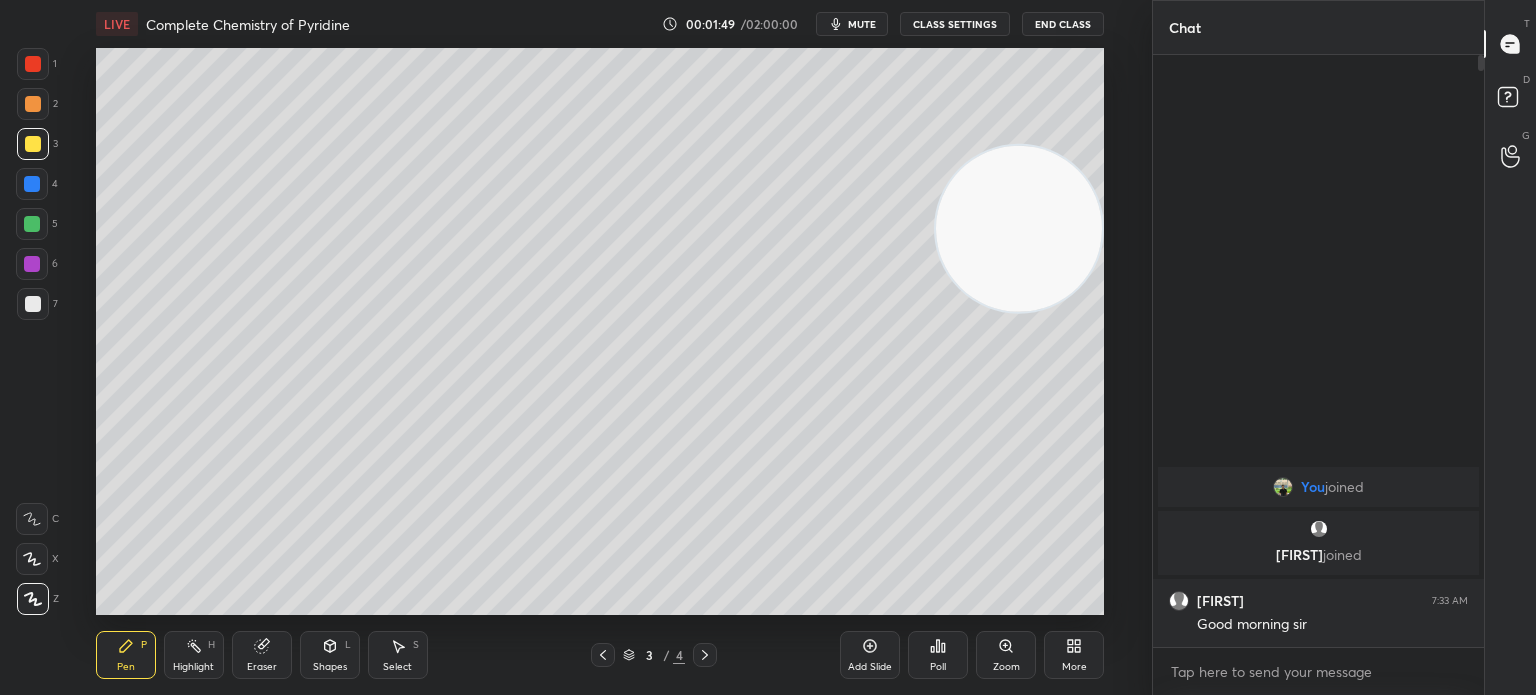 click at bounding box center (33, 144) 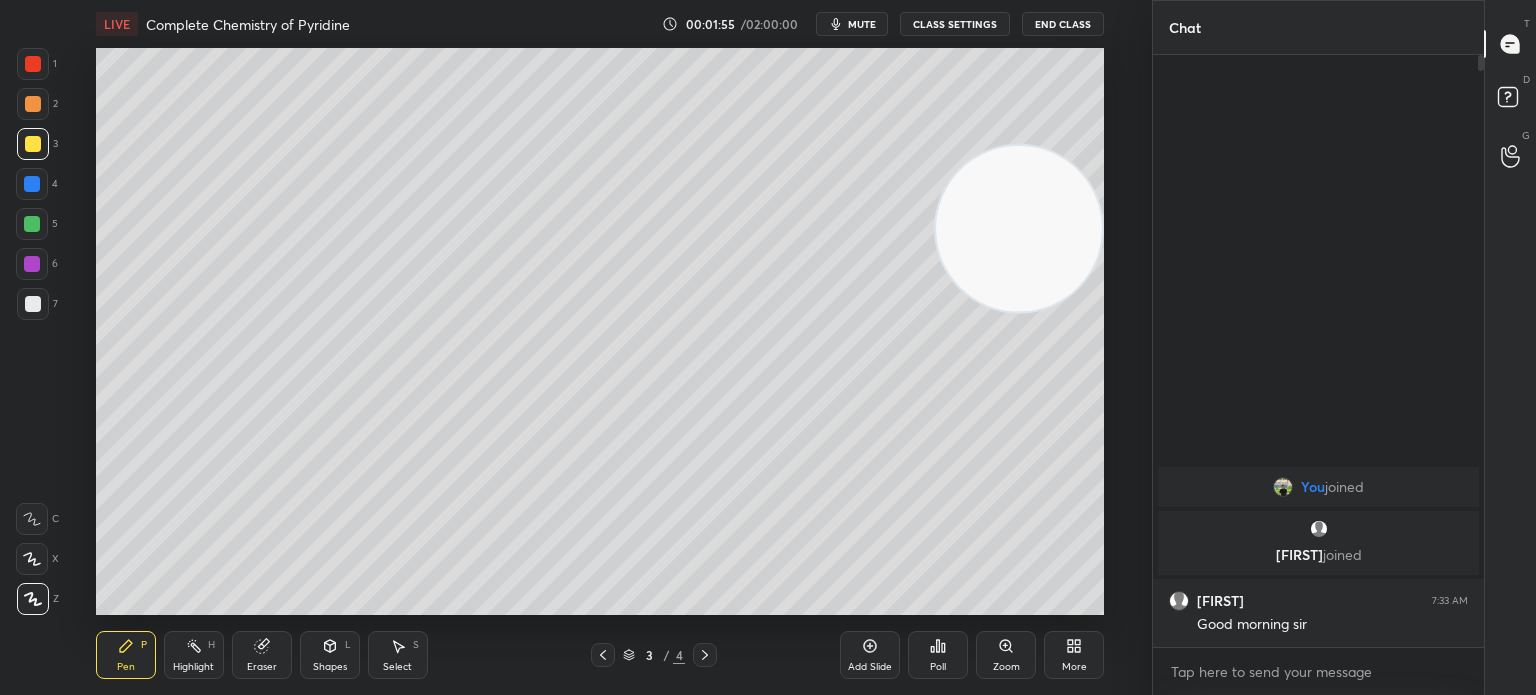 click on "Eraser" at bounding box center (262, 667) 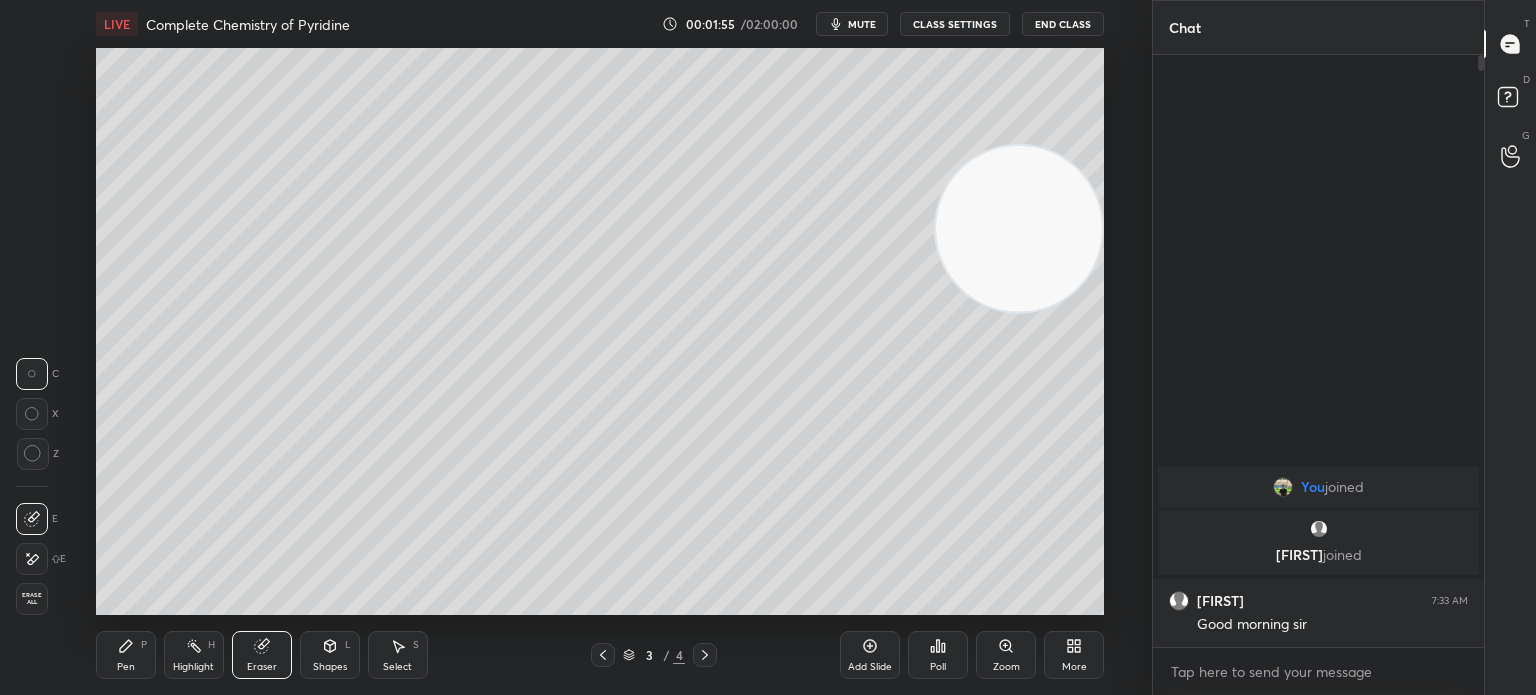 click on "Eraser" at bounding box center (262, 655) 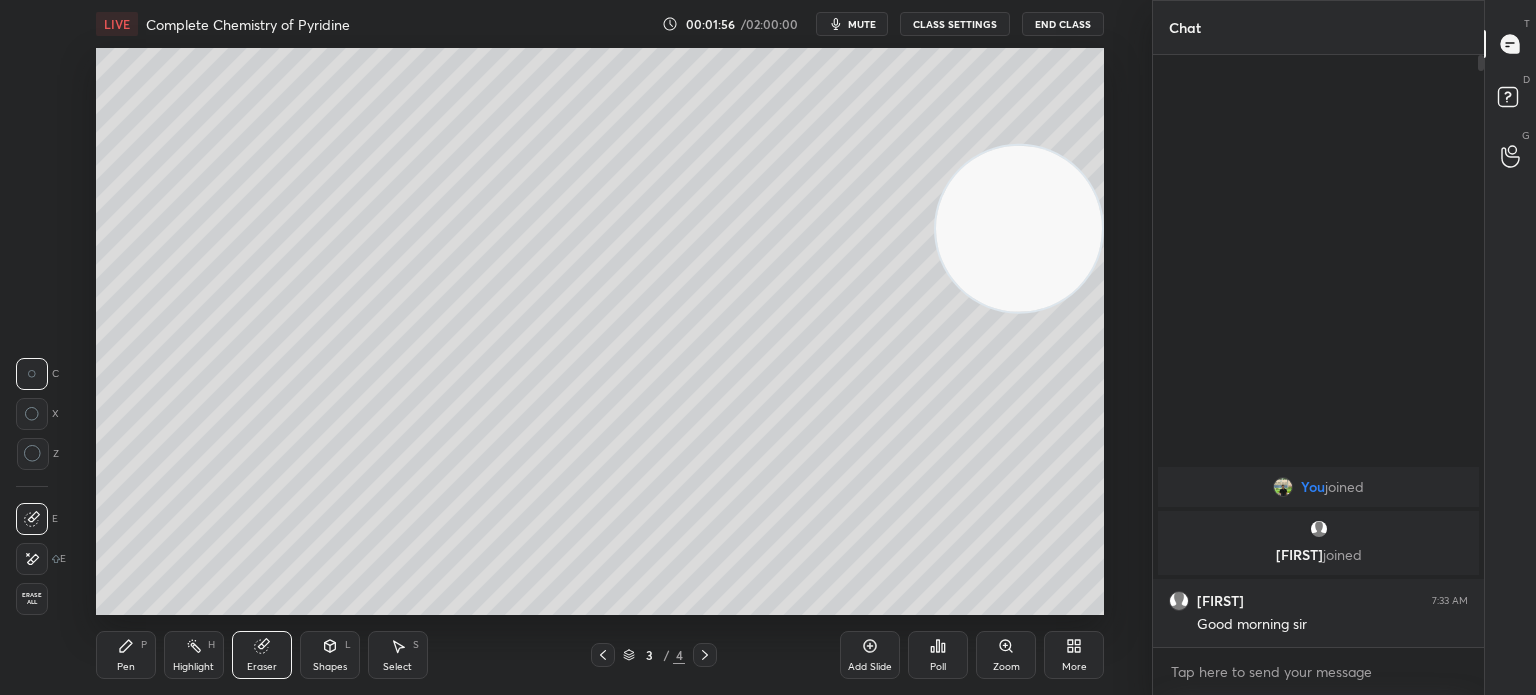 click on "Eraser" at bounding box center (262, 667) 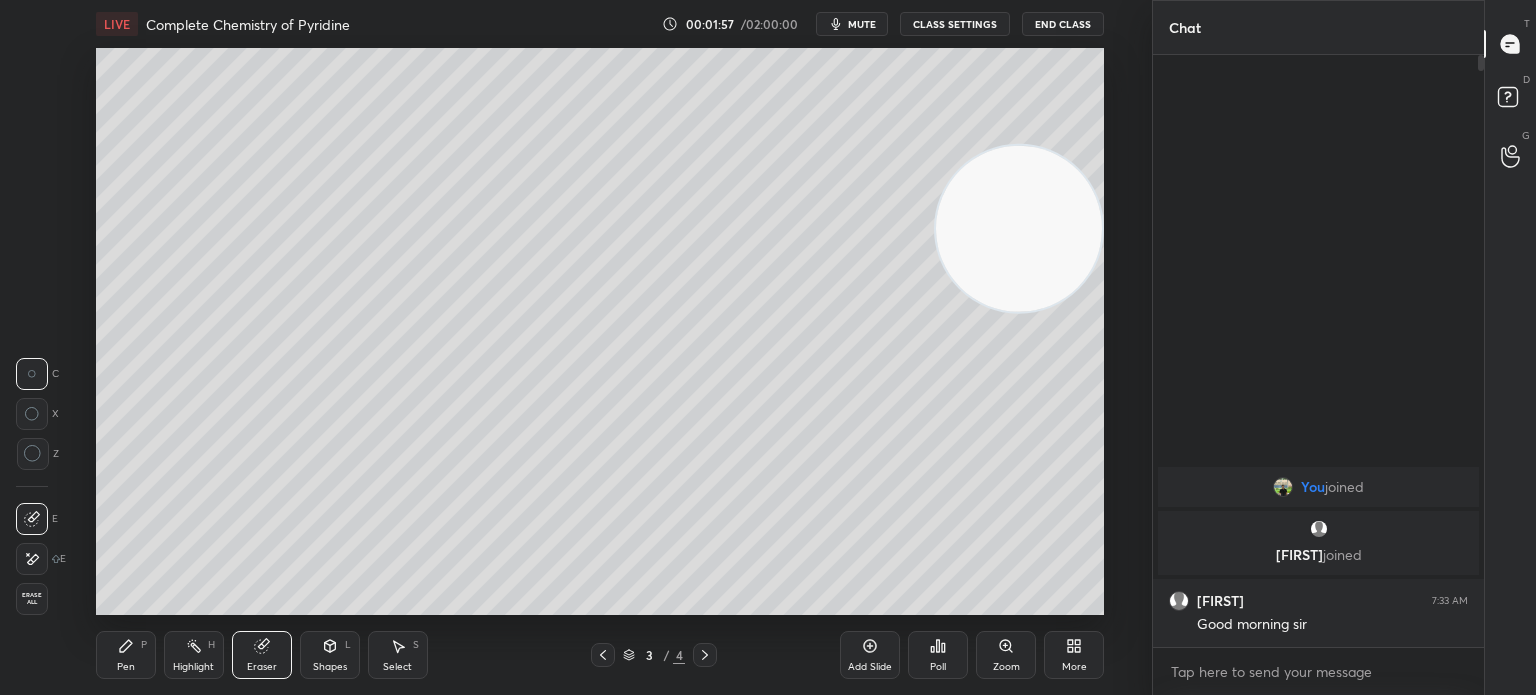 click on "Highlight H" at bounding box center (194, 655) 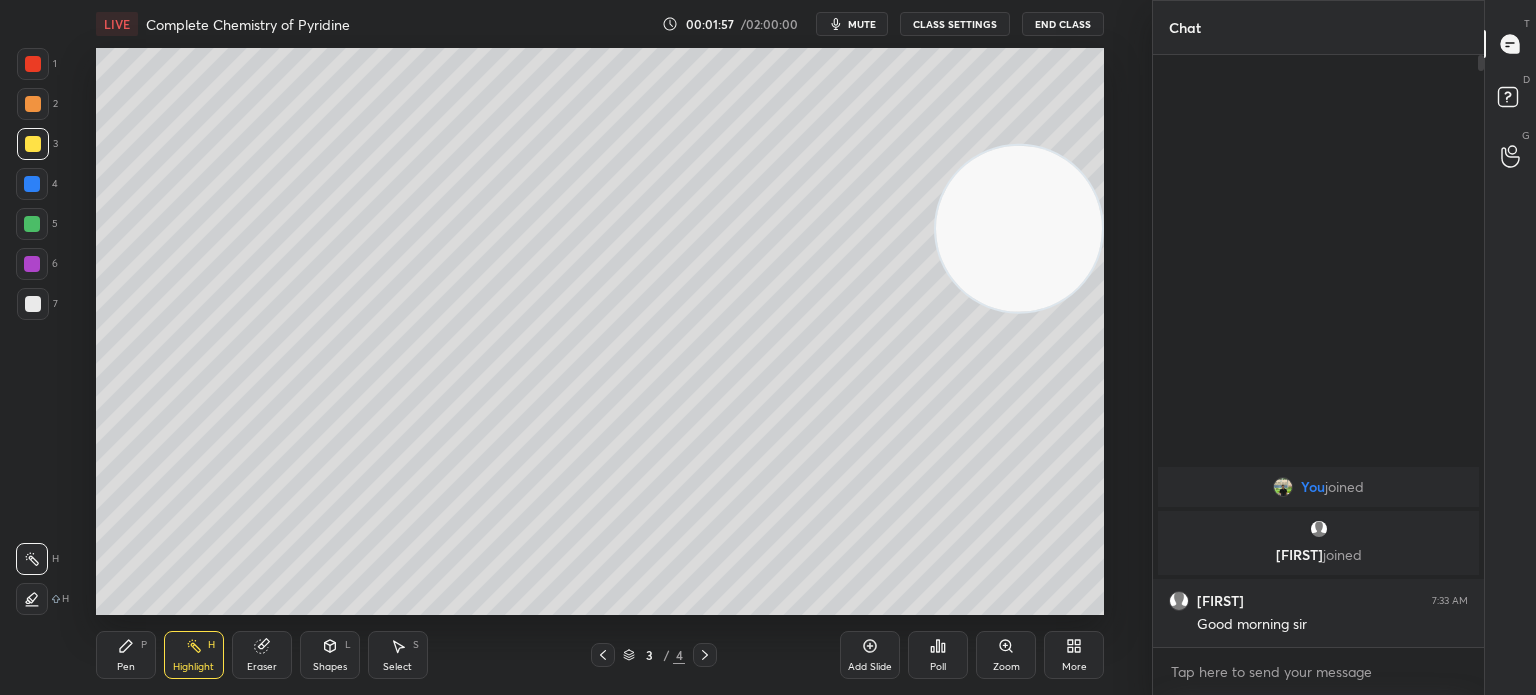click 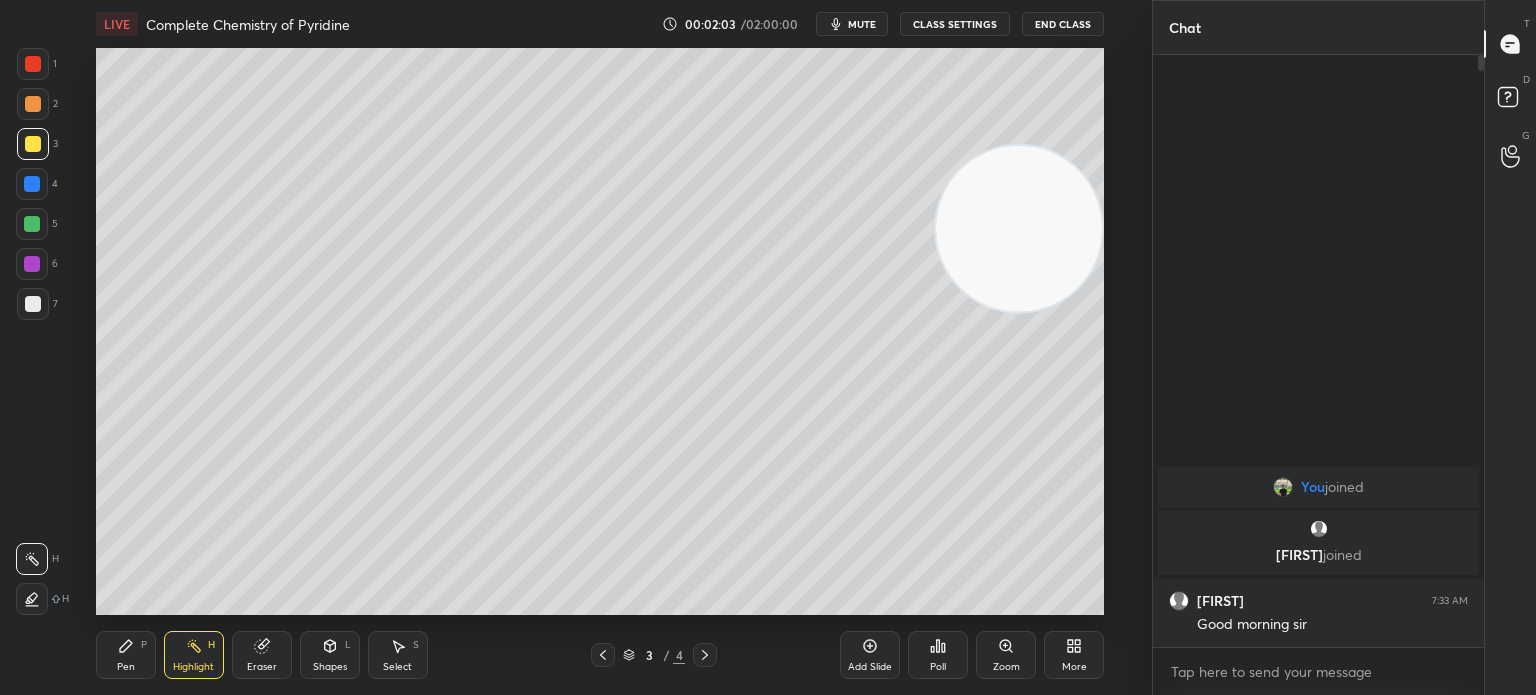 click on "7" at bounding box center [37, 304] 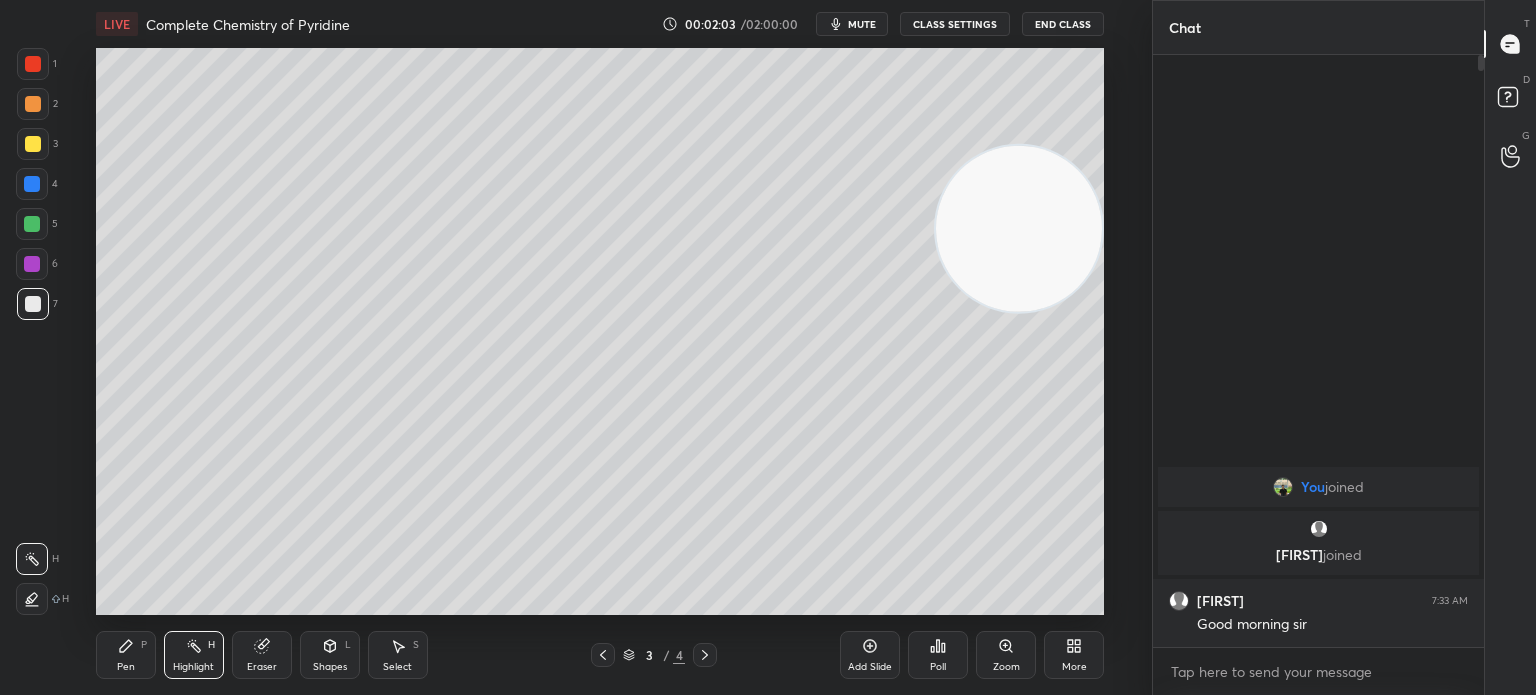 click at bounding box center [33, 304] 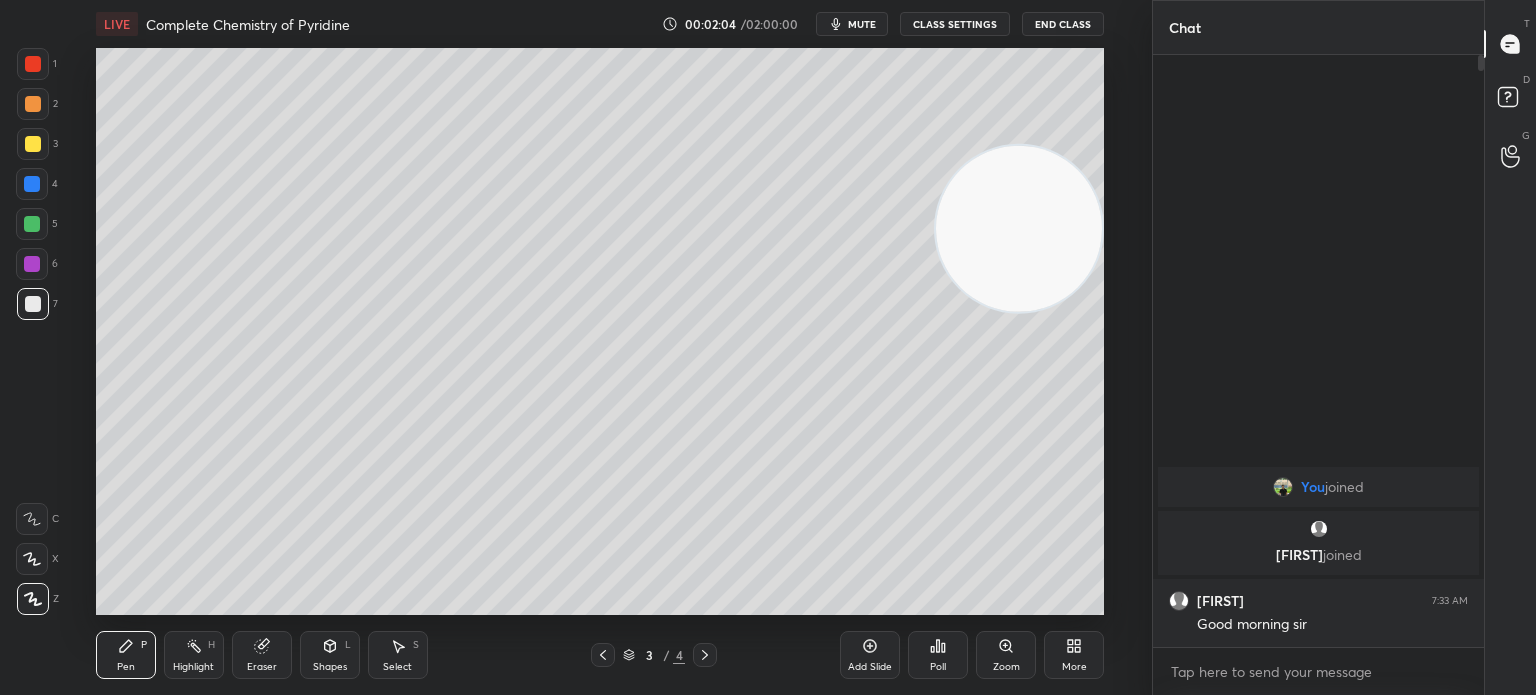 click 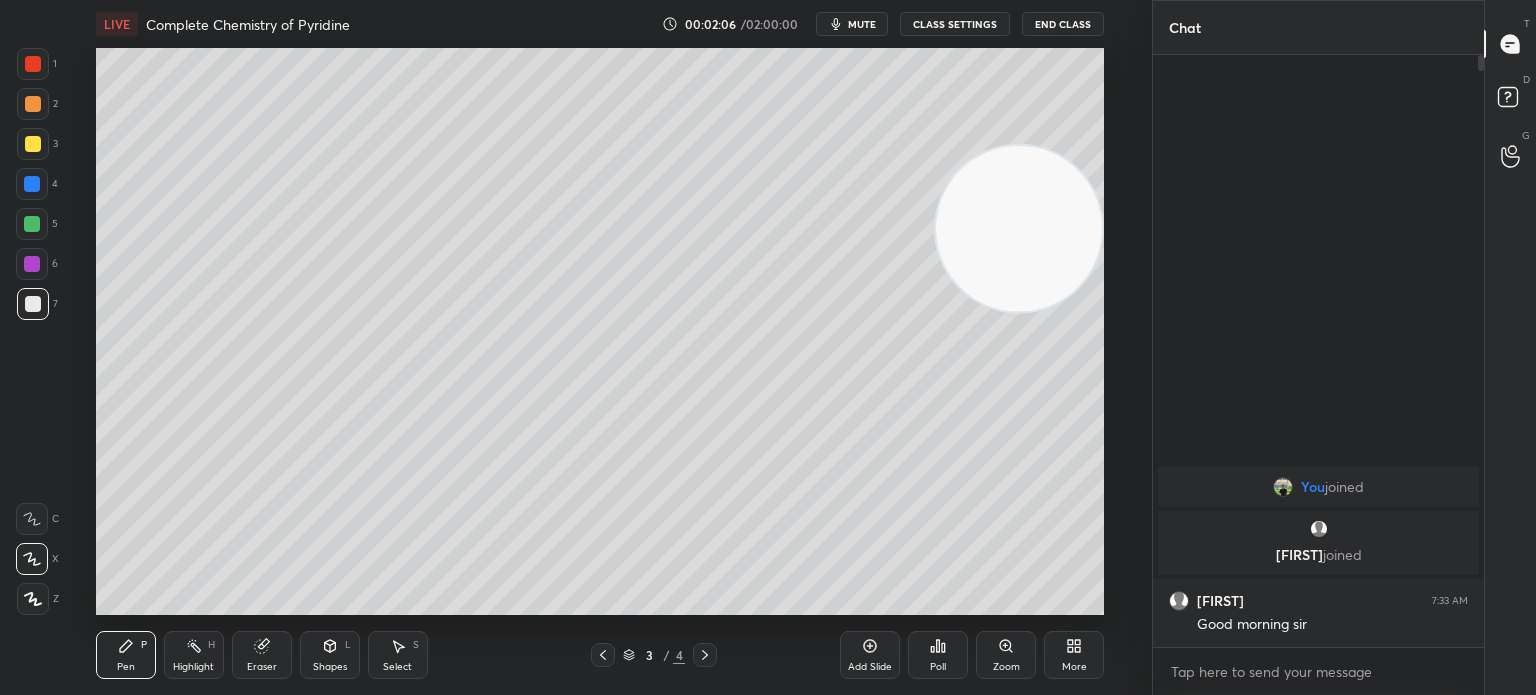 click at bounding box center (32, 184) 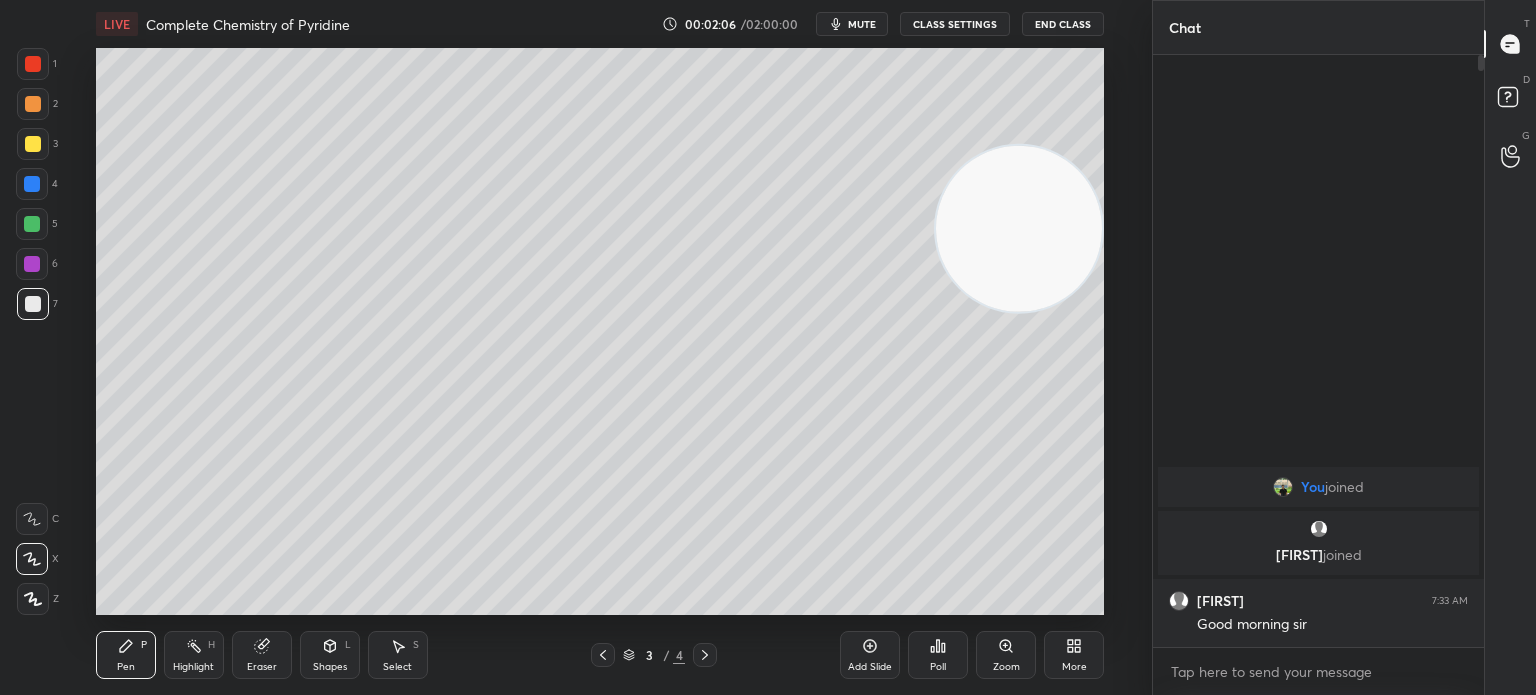click at bounding box center [32, 184] 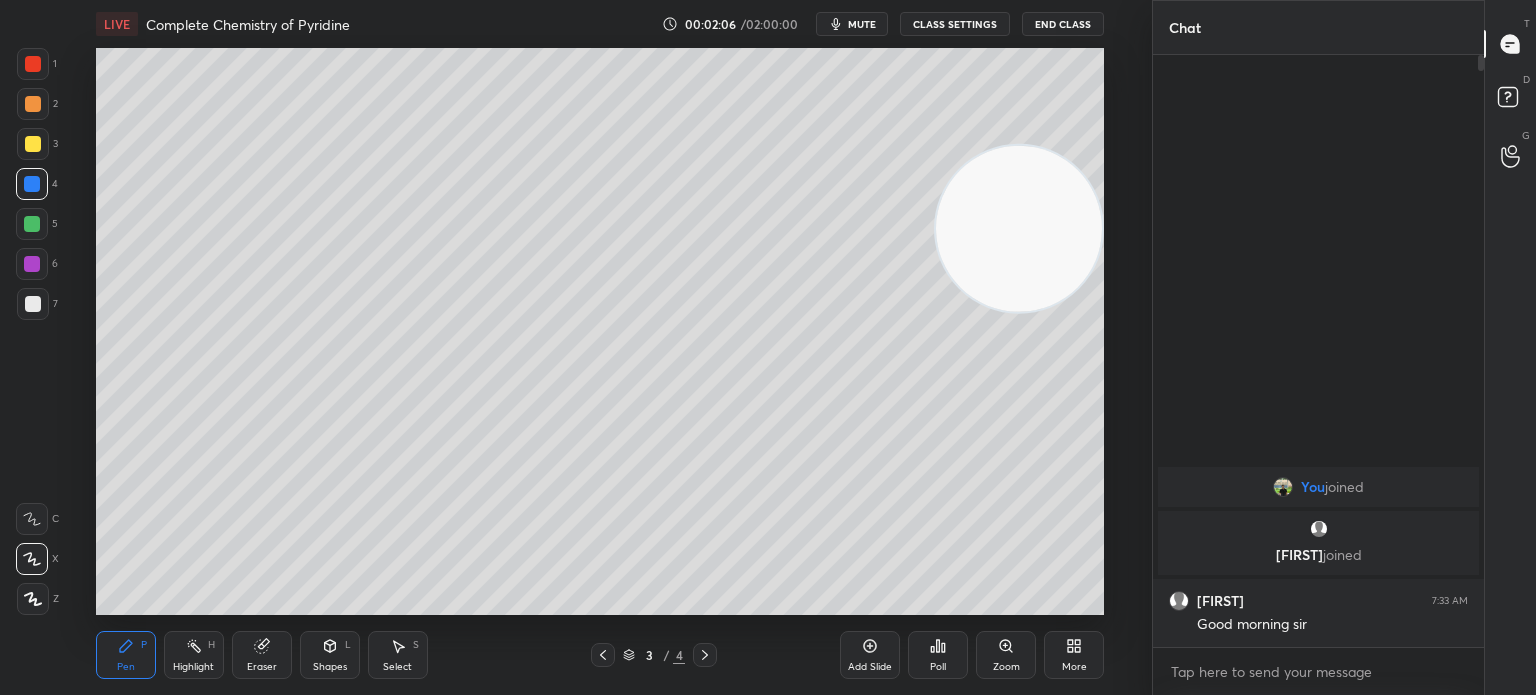 click at bounding box center [32, 224] 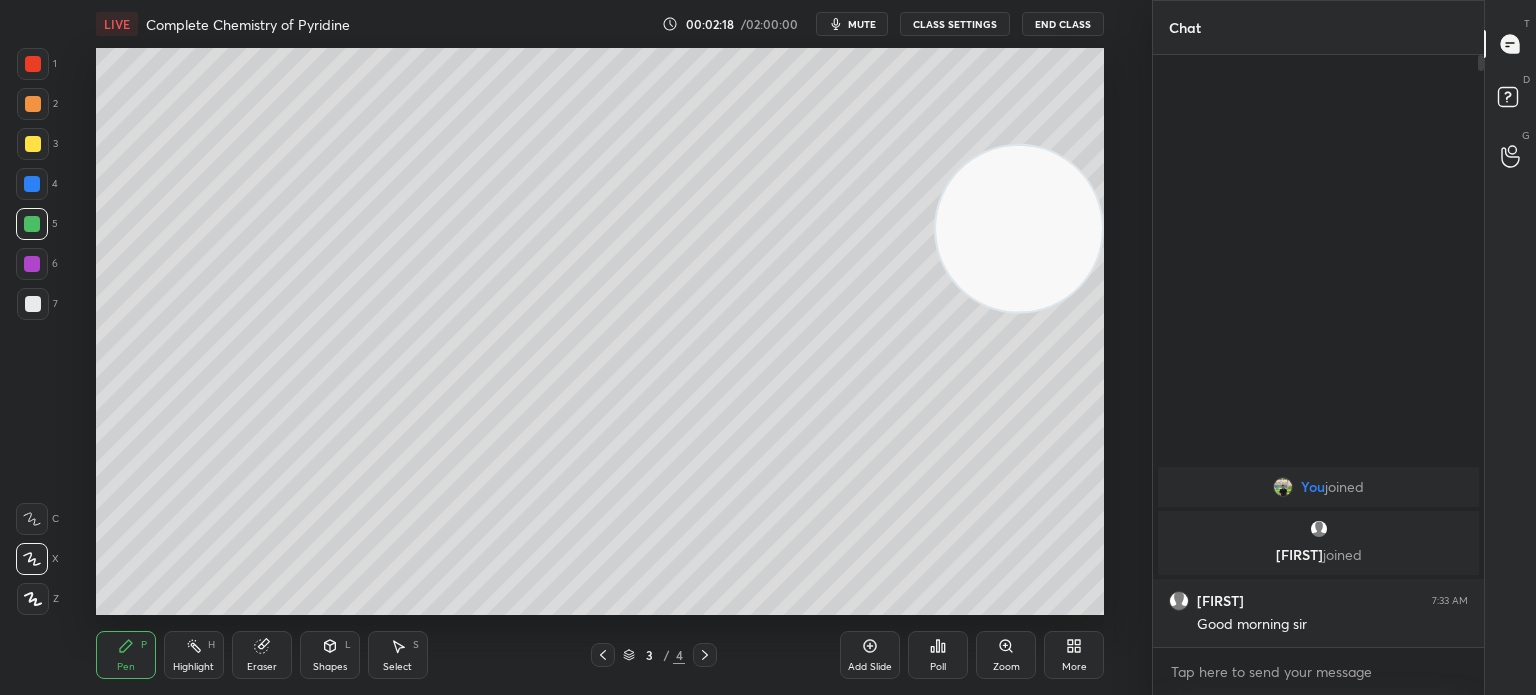 click on "Highlight H" at bounding box center (194, 655) 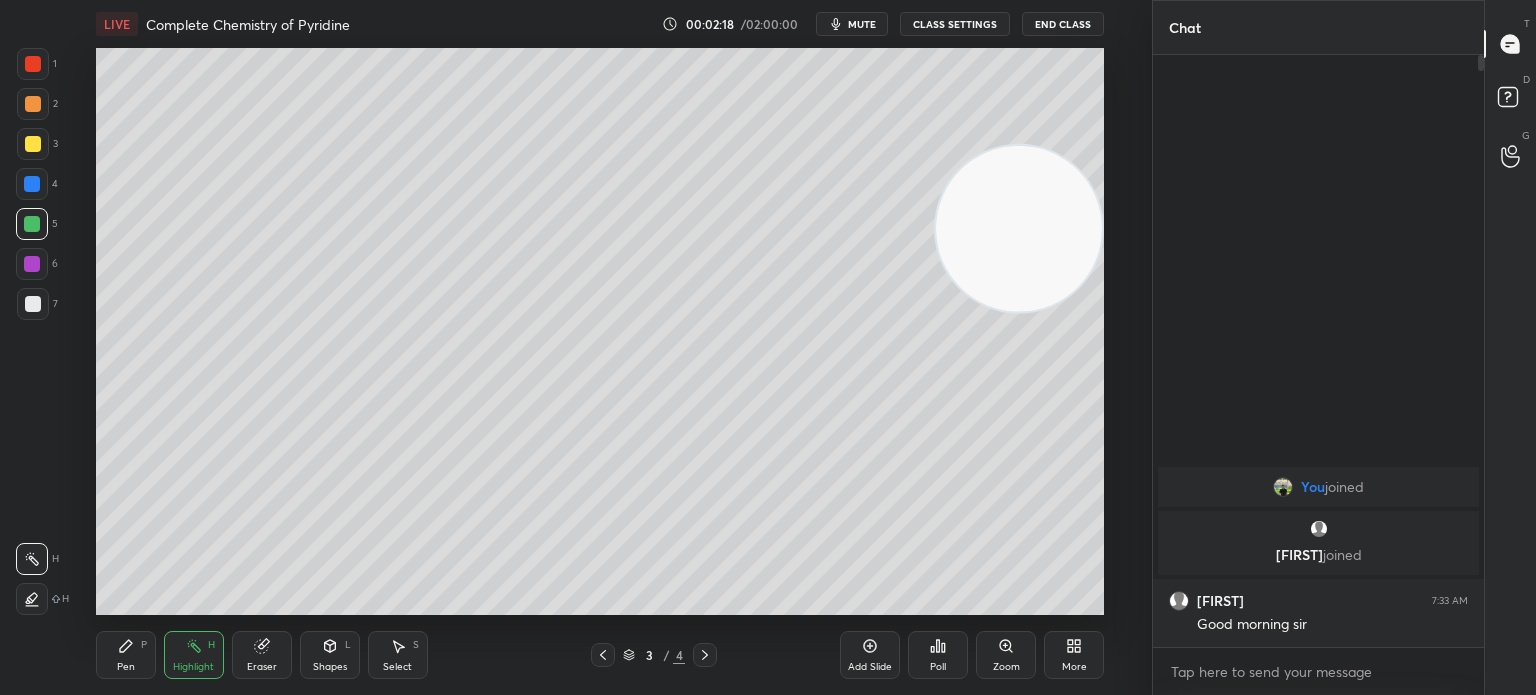 click on "Highlight H" at bounding box center (194, 655) 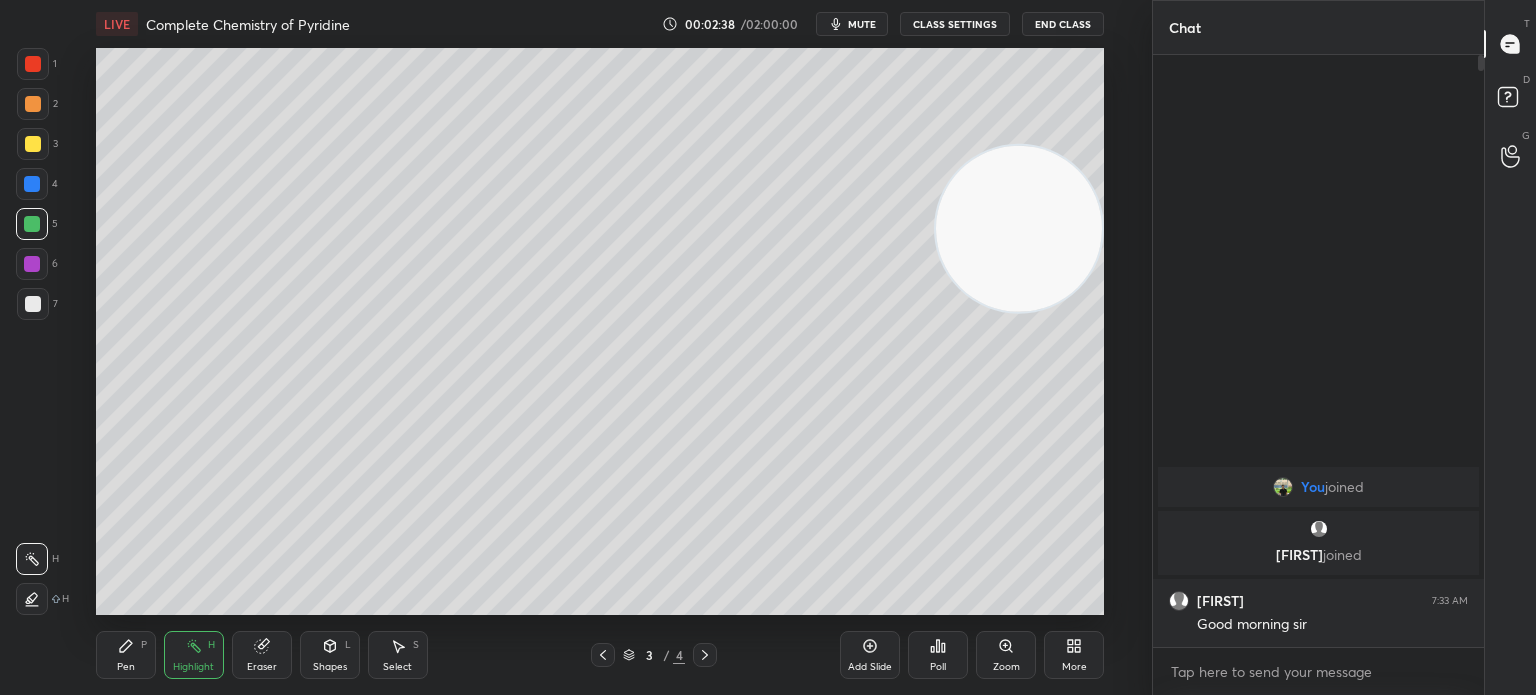 click at bounding box center (33, 144) 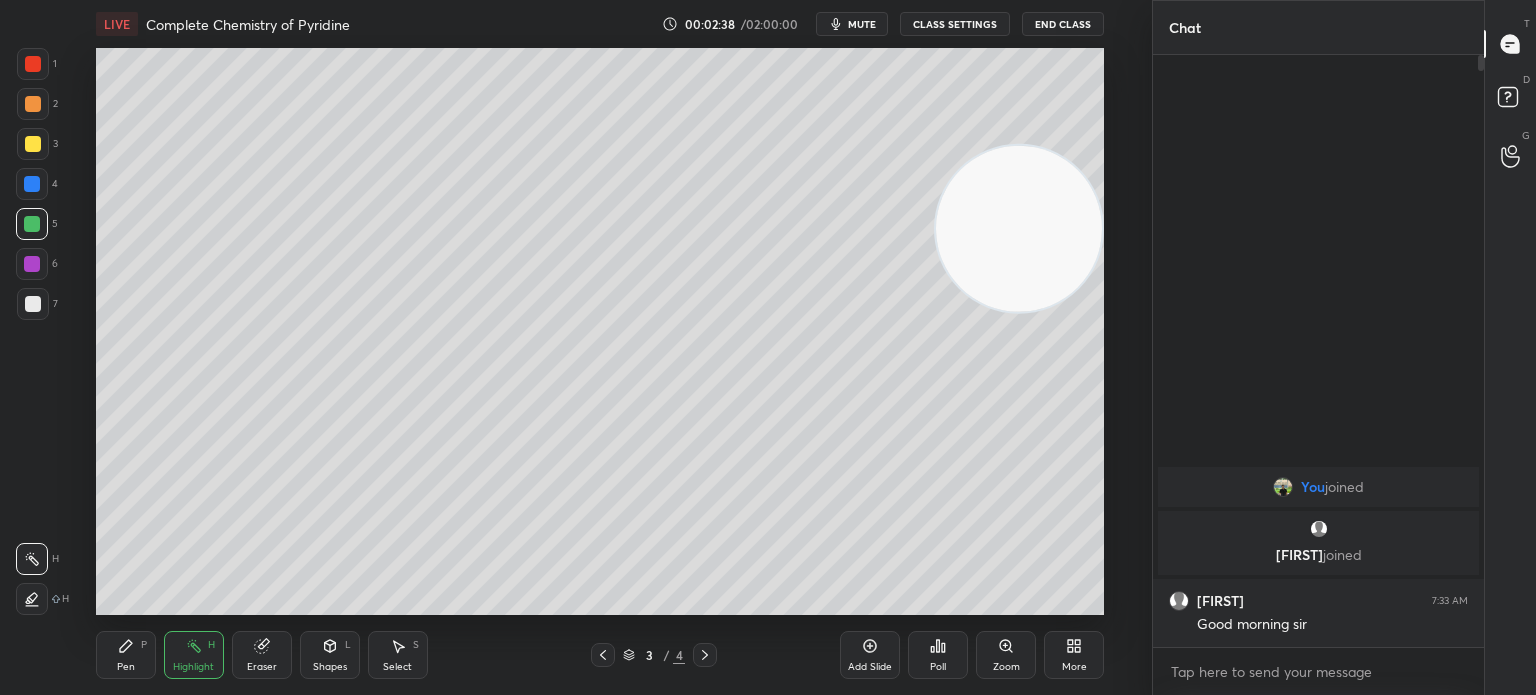 click at bounding box center [33, 144] 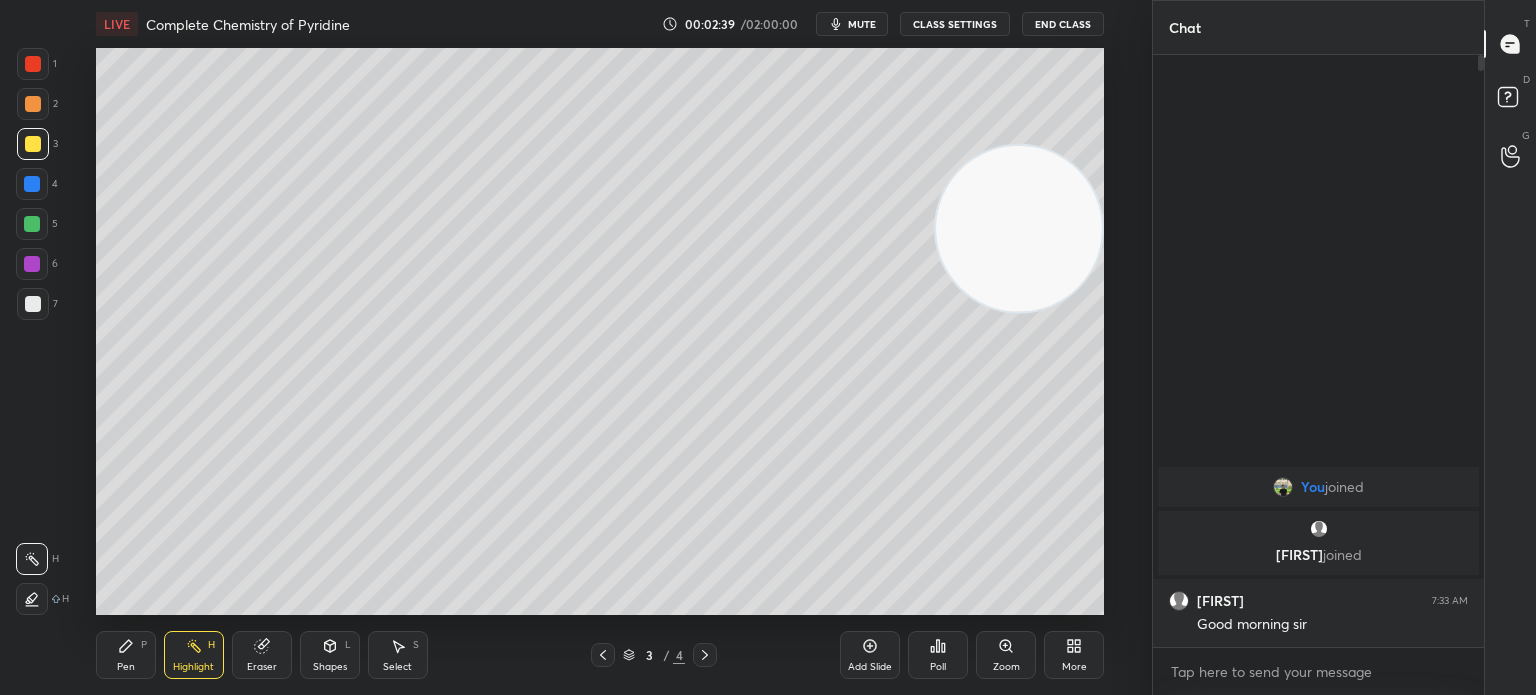click on "Pen P" at bounding box center (126, 655) 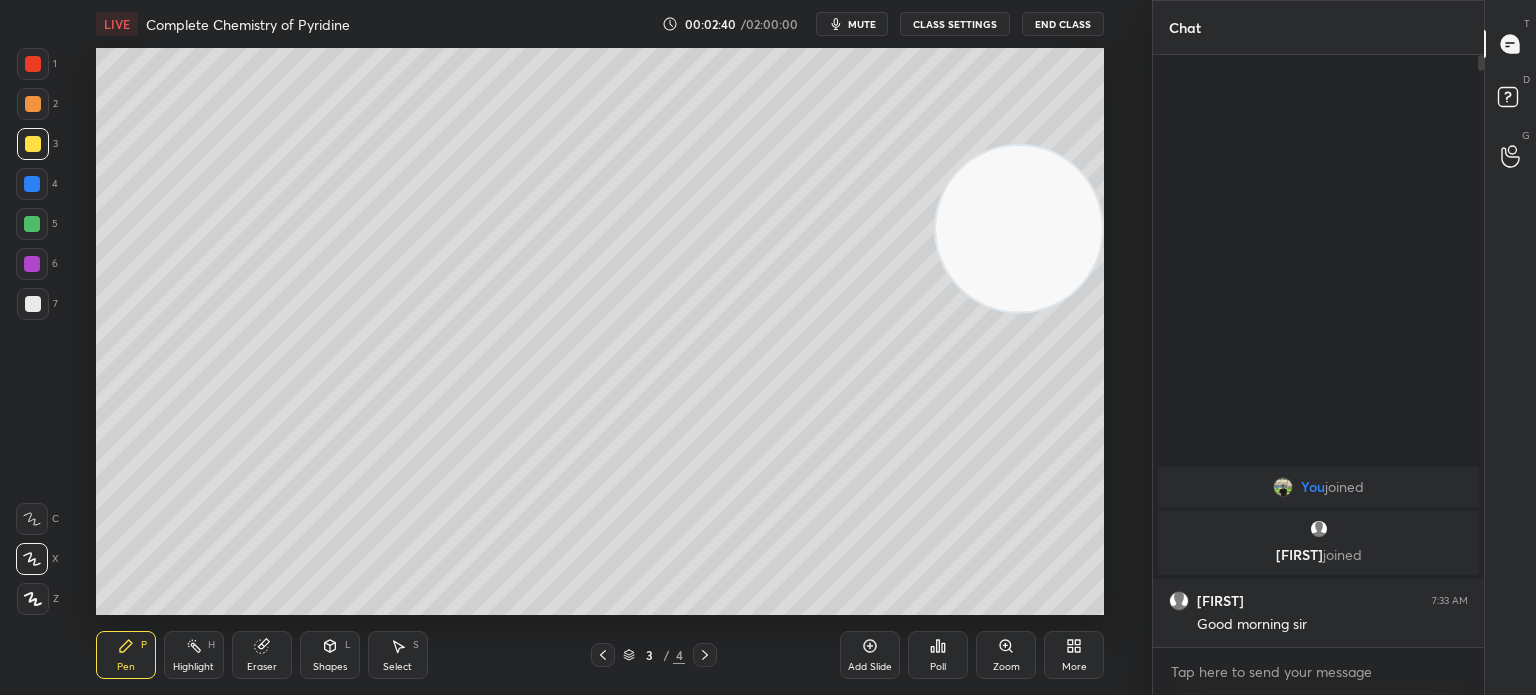 click at bounding box center (32, 559) 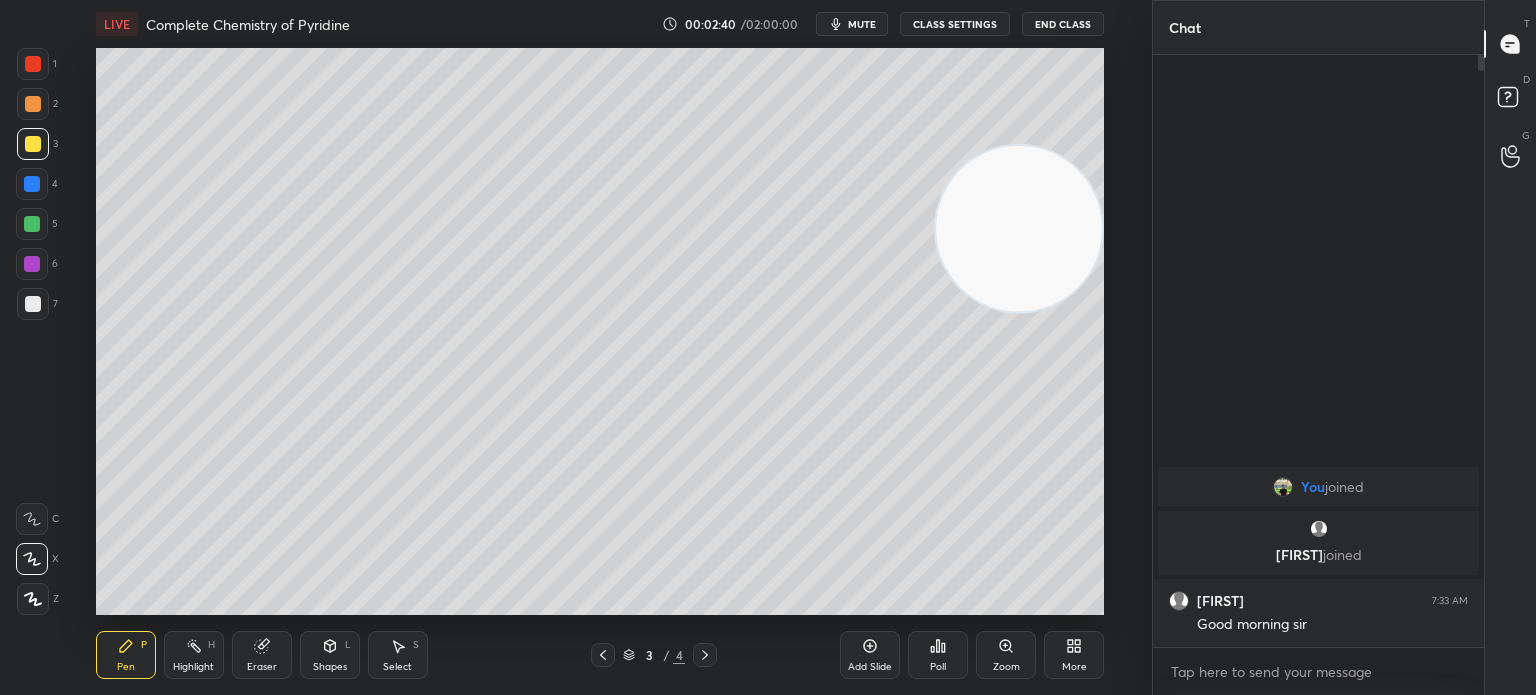 click at bounding box center (33, 304) 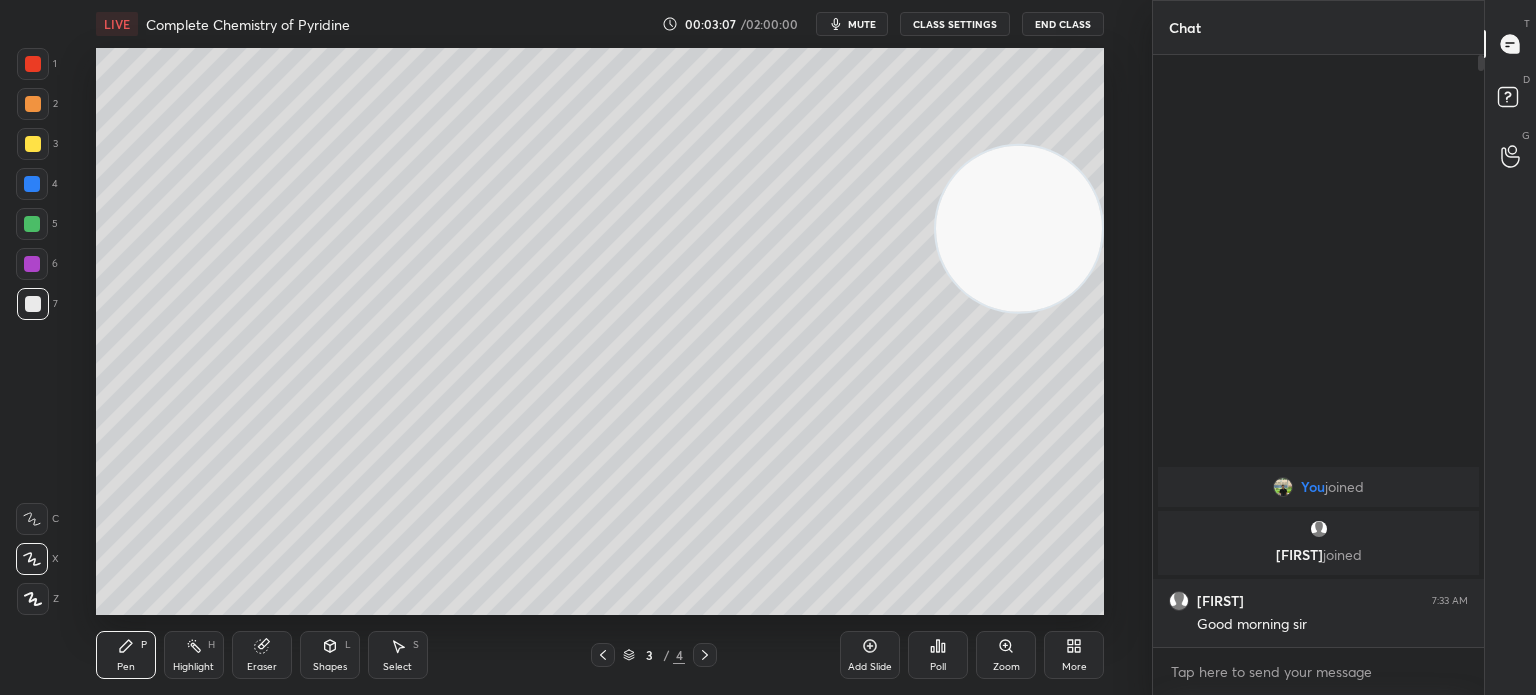 click at bounding box center (33, 144) 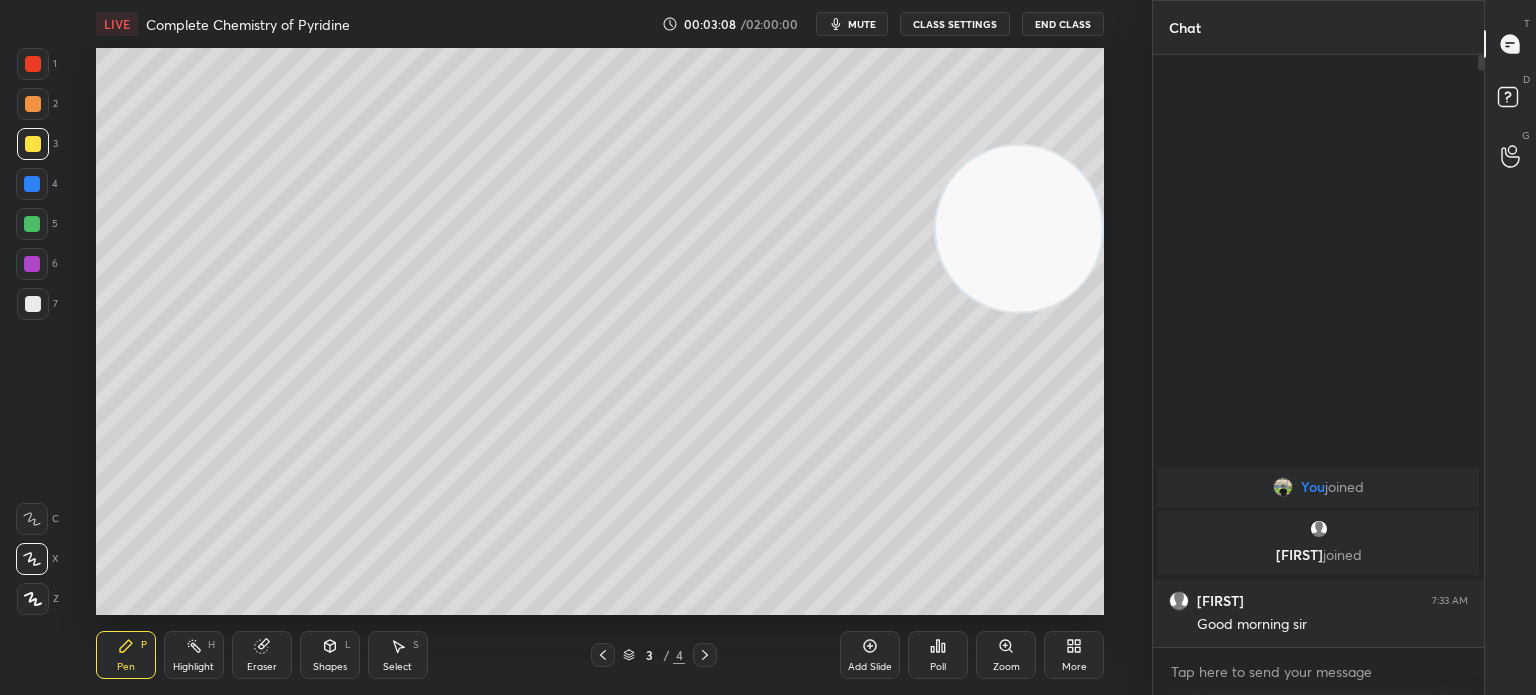 click at bounding box center [33, 599] 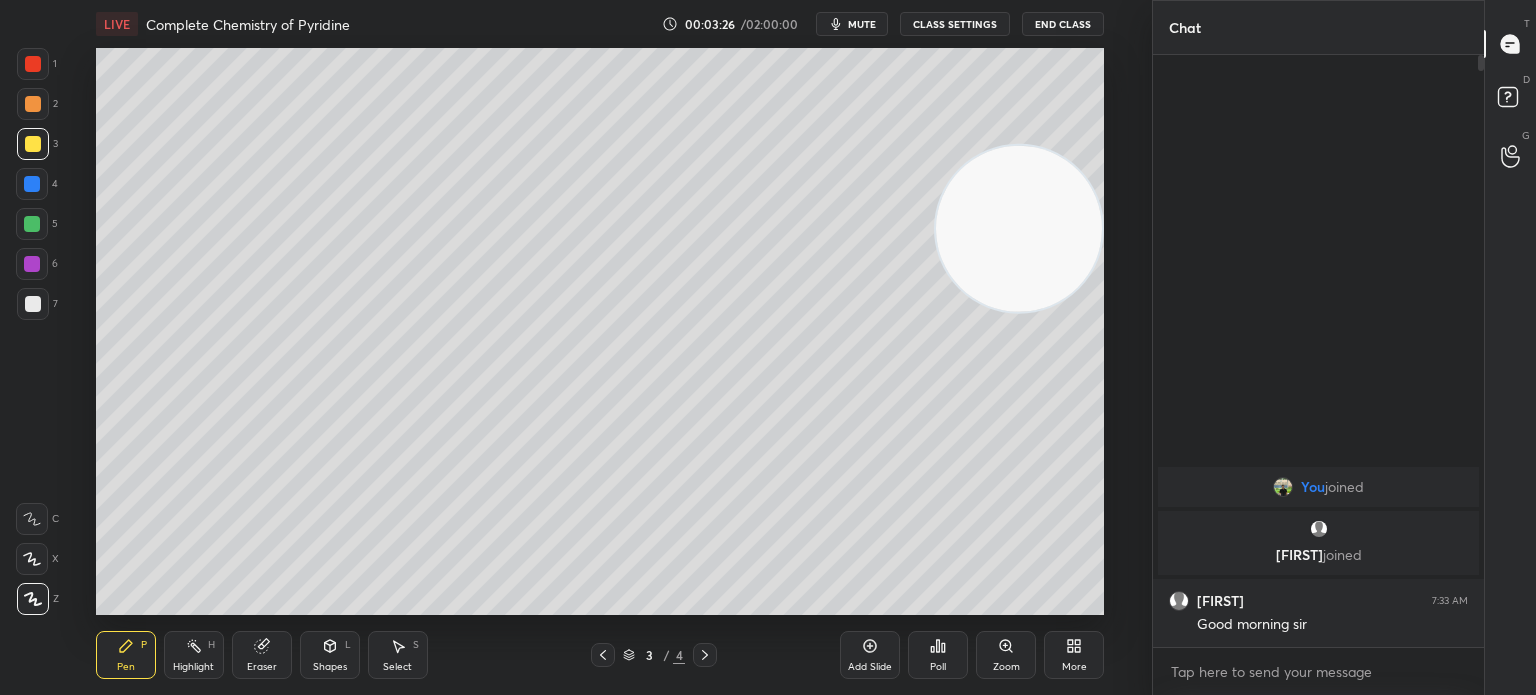 click at bounding box center (33, 304) 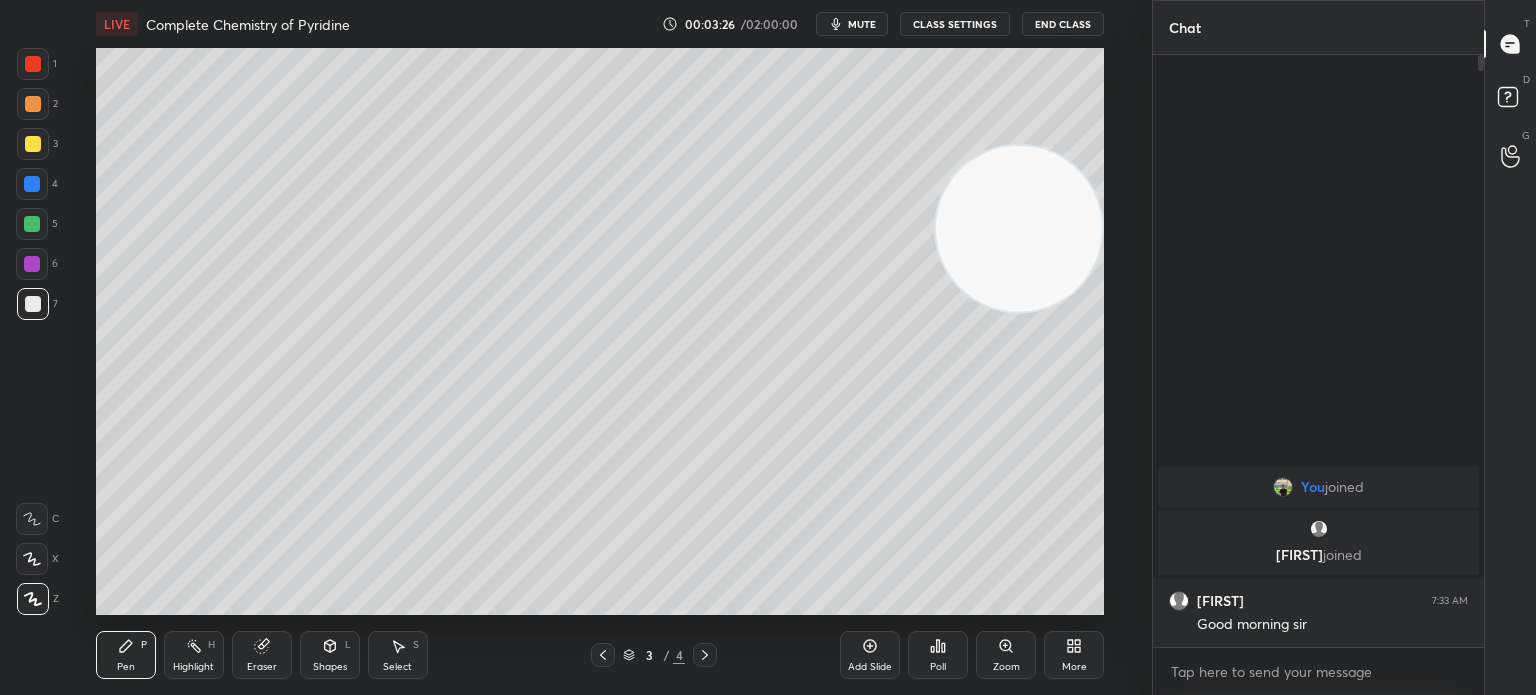 click at bounding box center (33, 304) 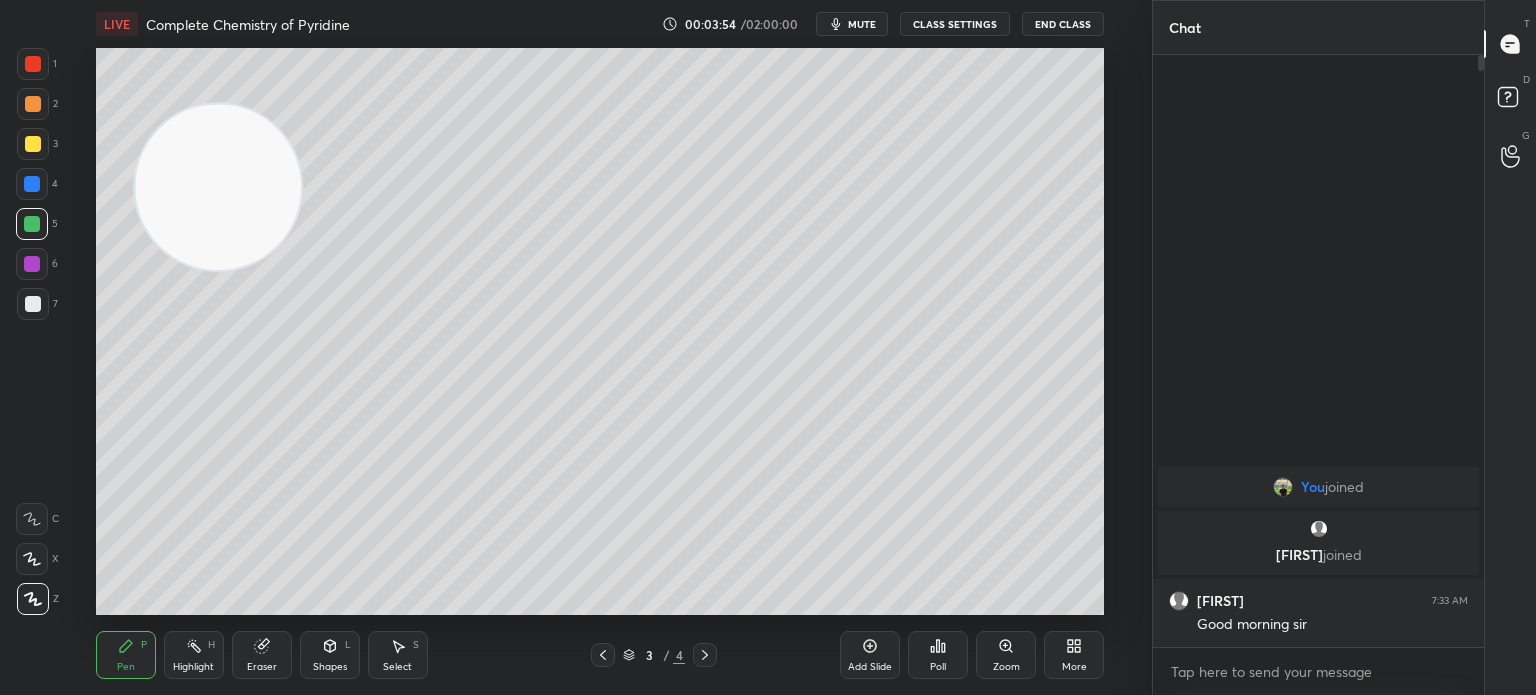 click at bounding box center [33, 104] 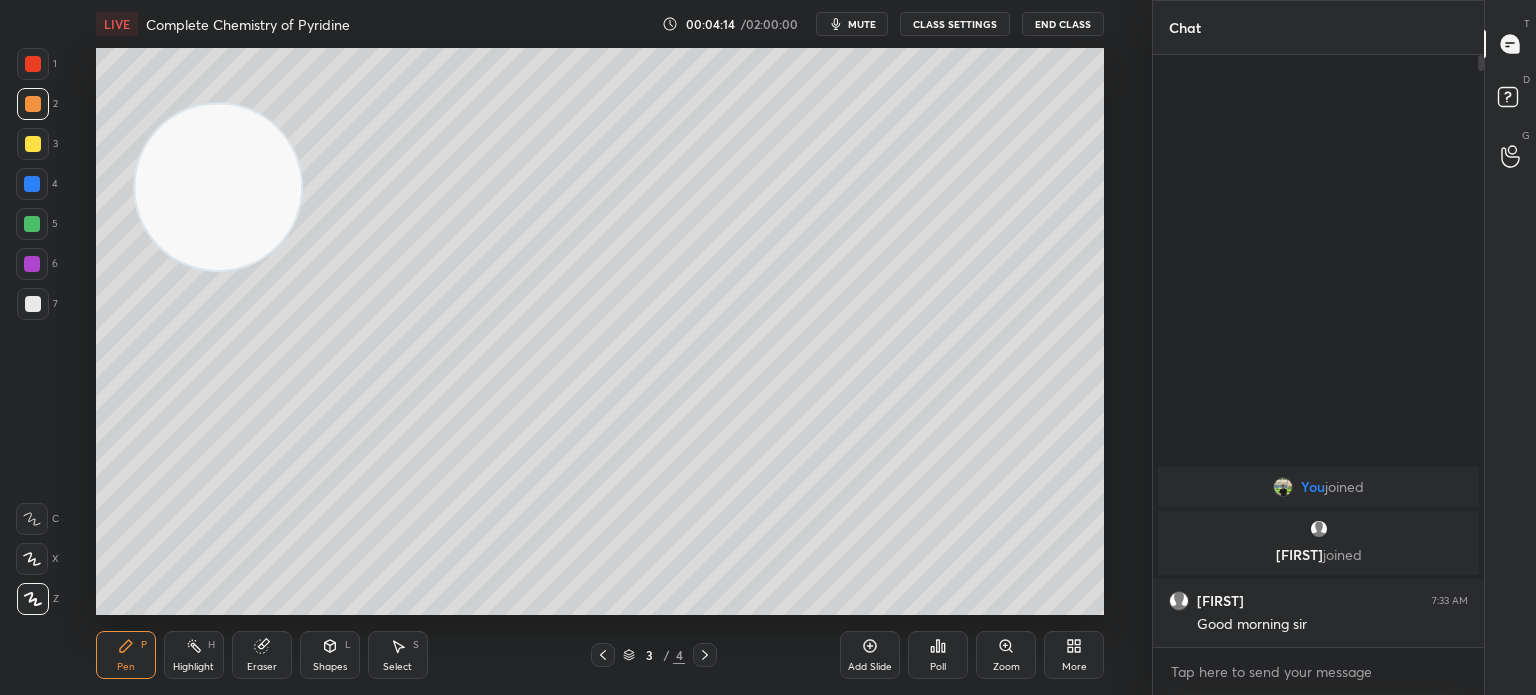 click on "3" at bounding box center (37, 148) 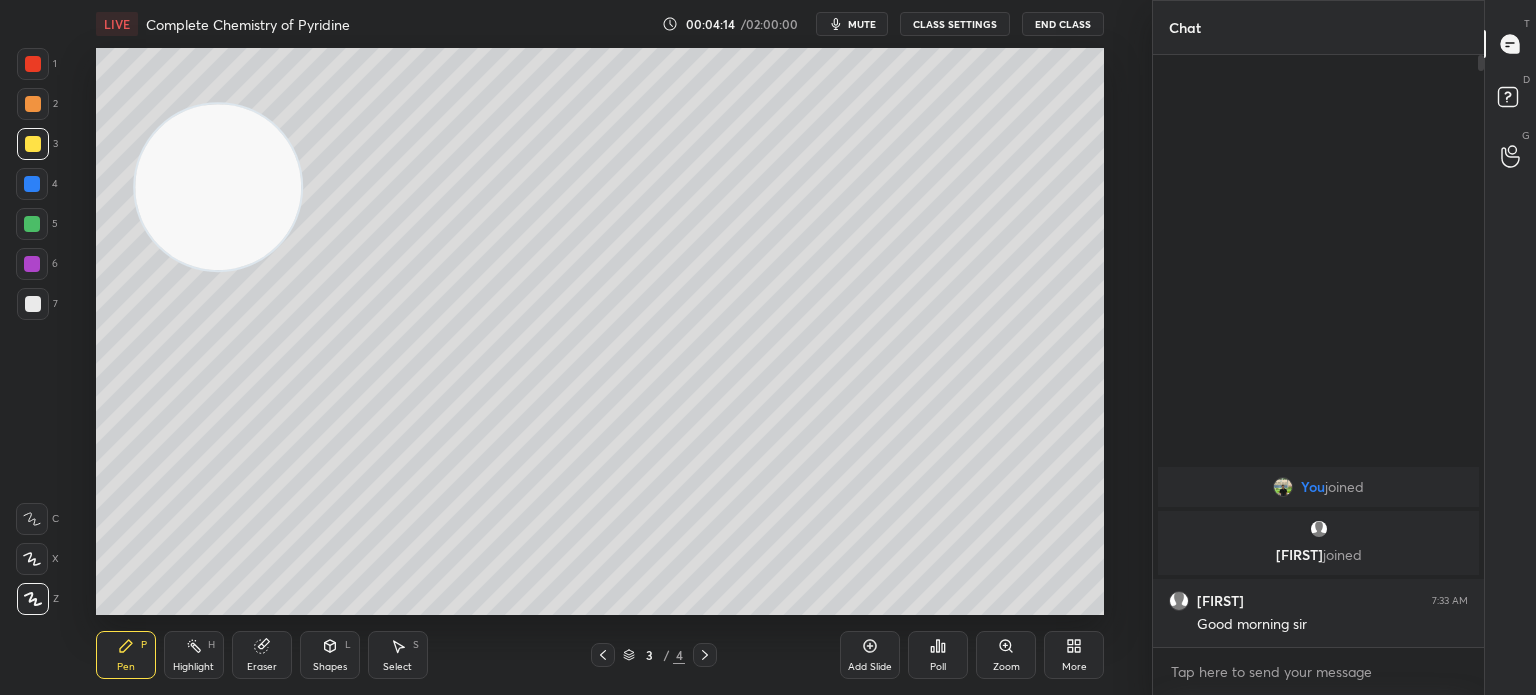 click at bounding box center (32, 184) 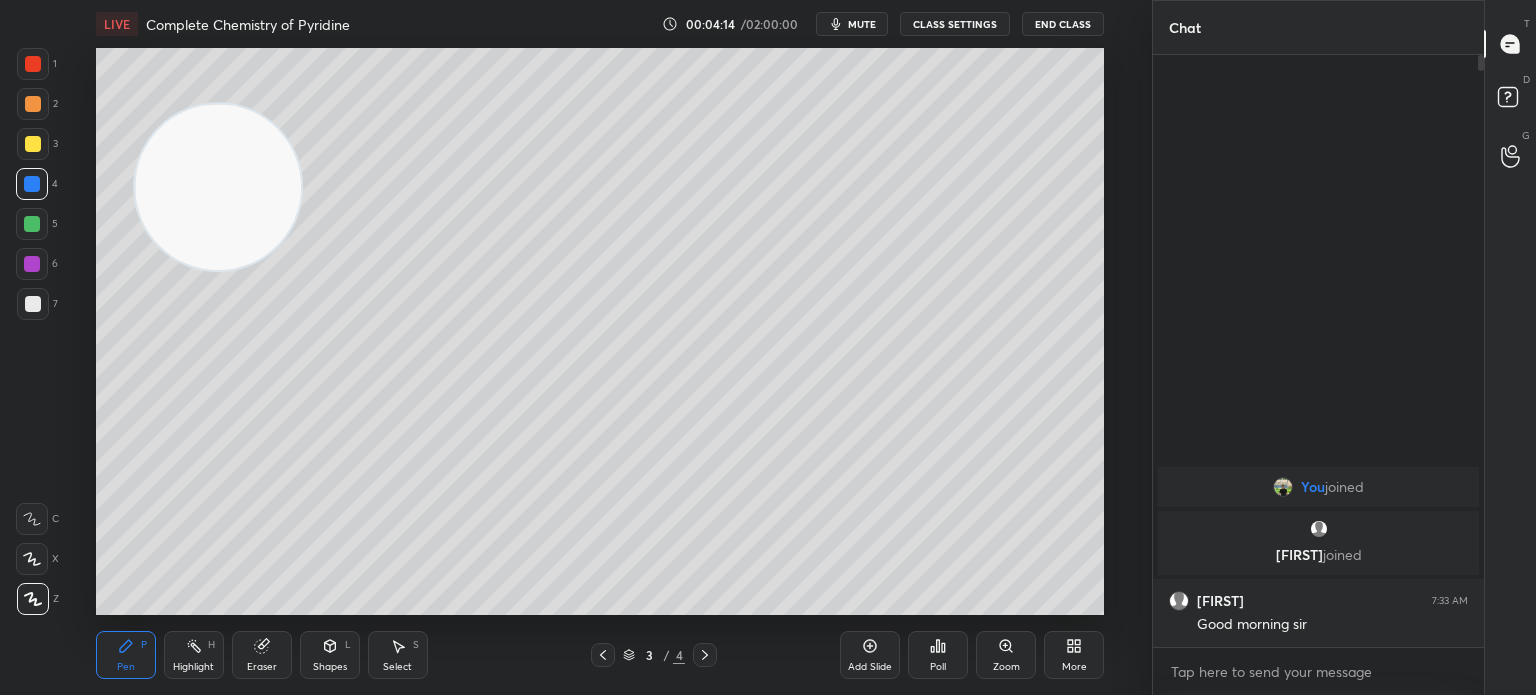 click at bounding box center (33, 104) 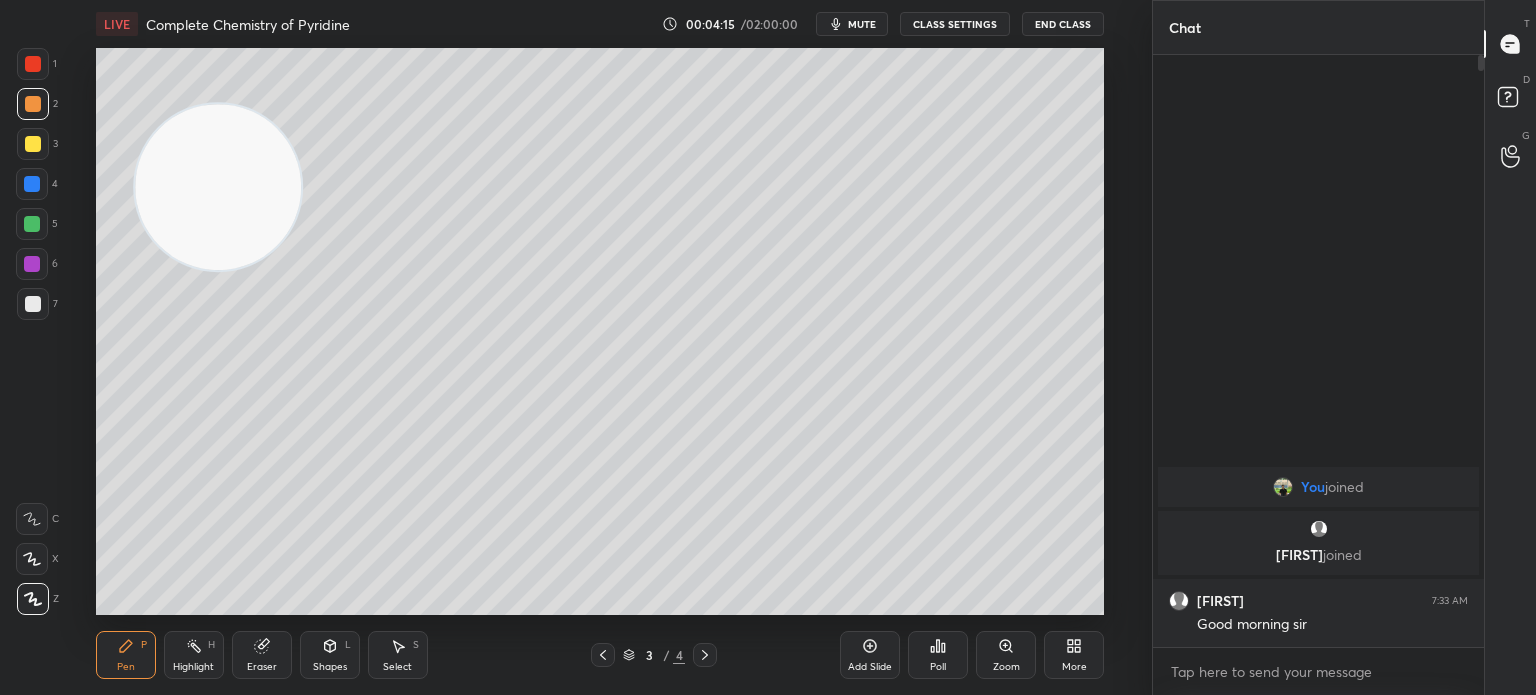 click on "2" at bounding box center [37, 108] 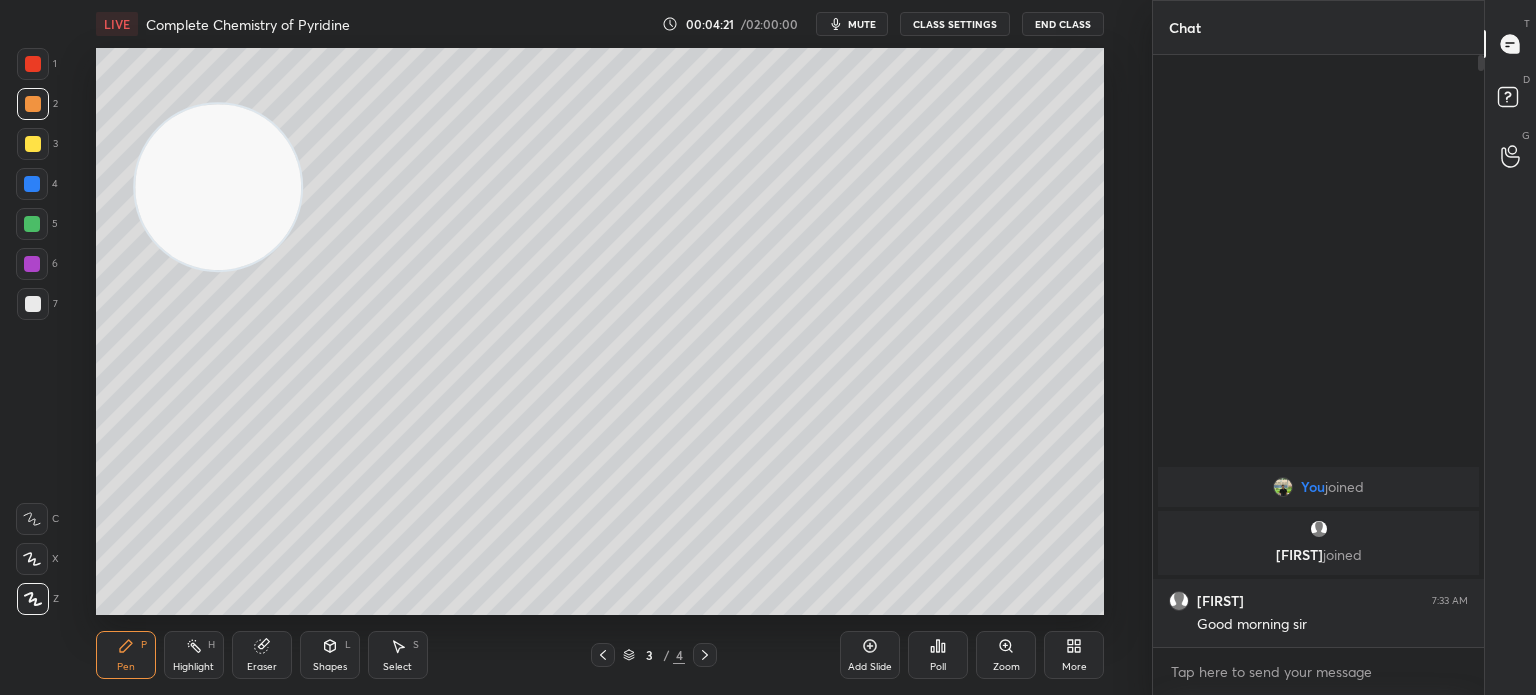 click on "Eraser" at bounding box center [262, 655] 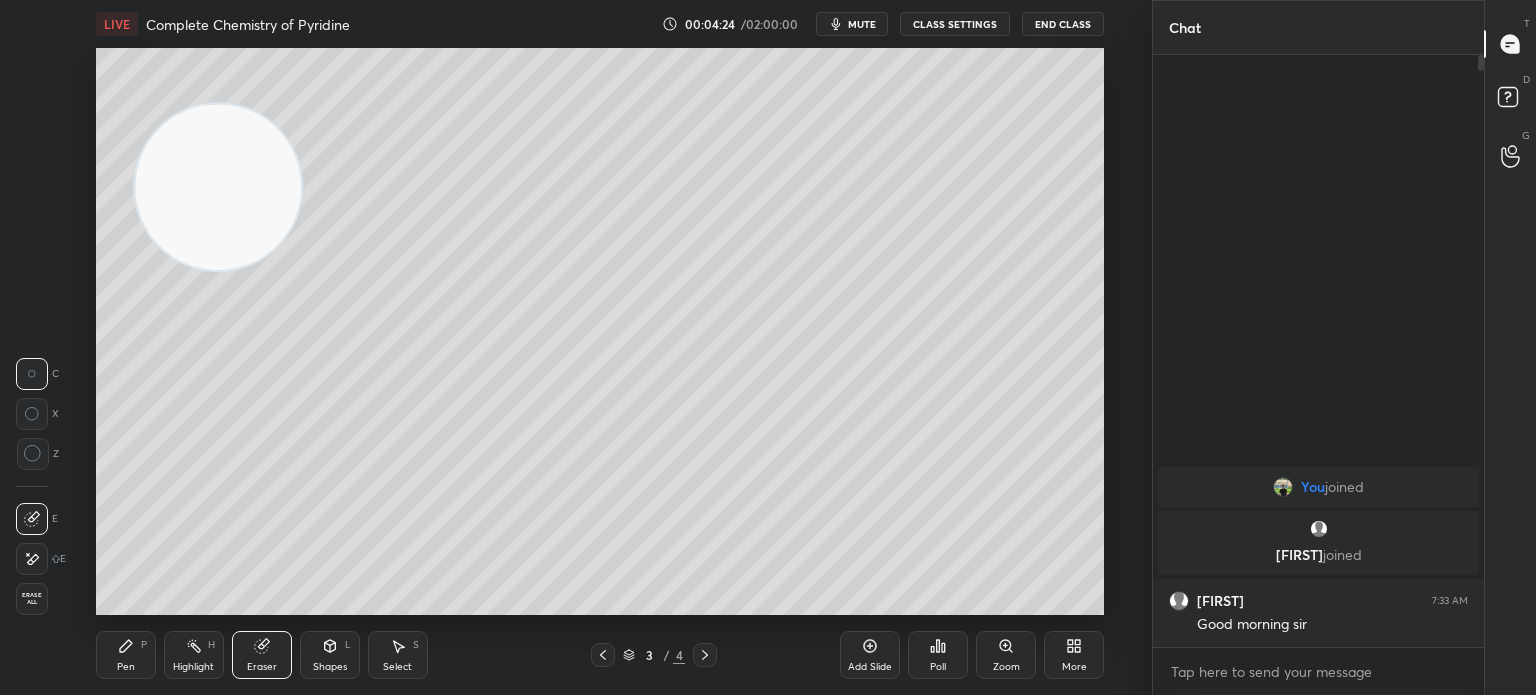 click on "Pen P" at bounding box center [126, 655] 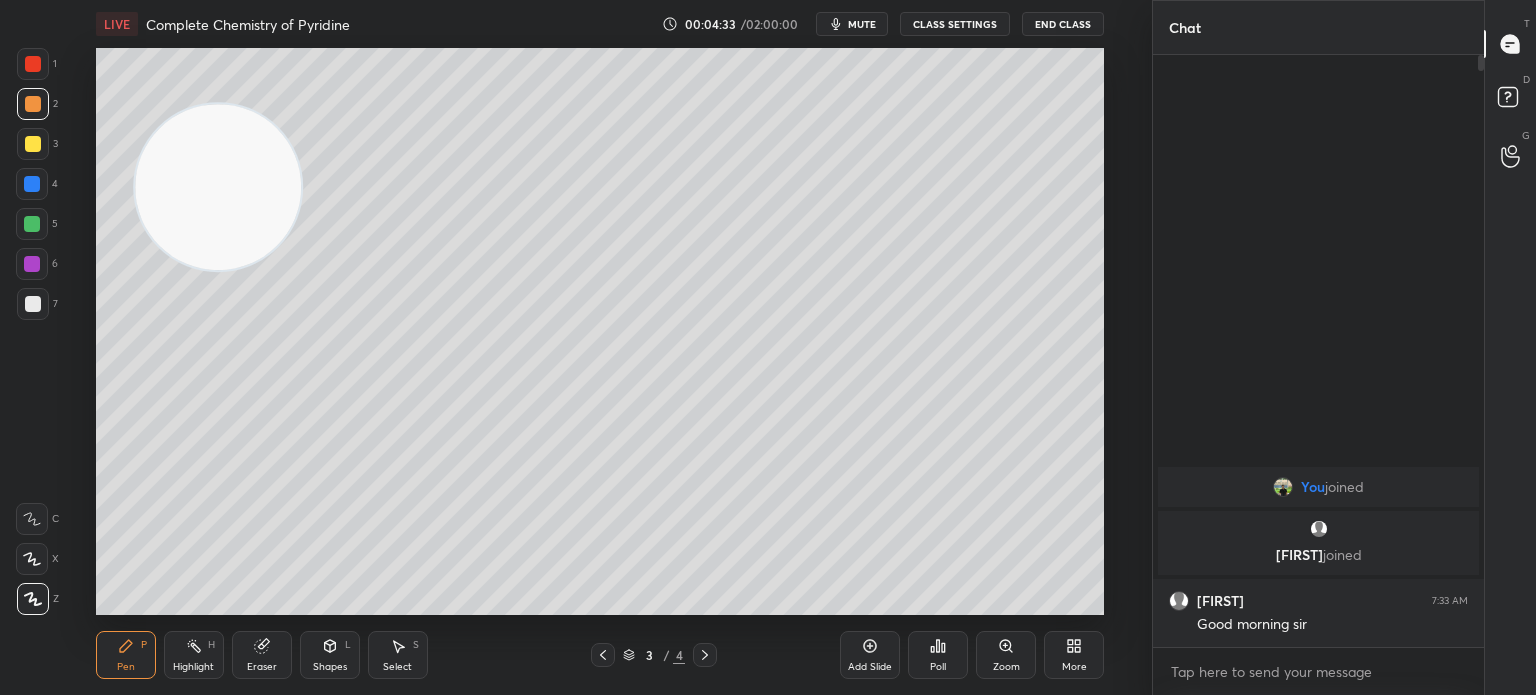 click on "Eraser" at bounding box center (262, 655) 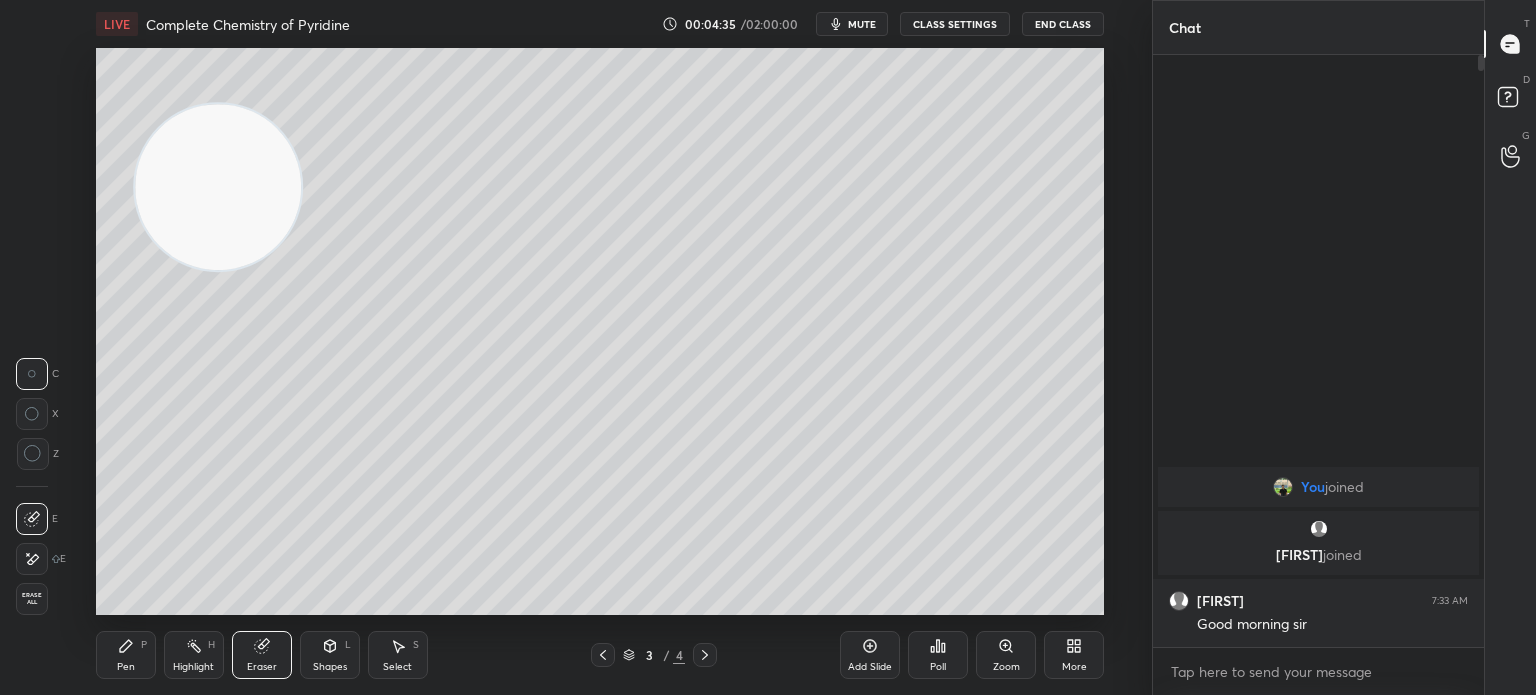 click on "Pen P" at bounding box center [126, 655] 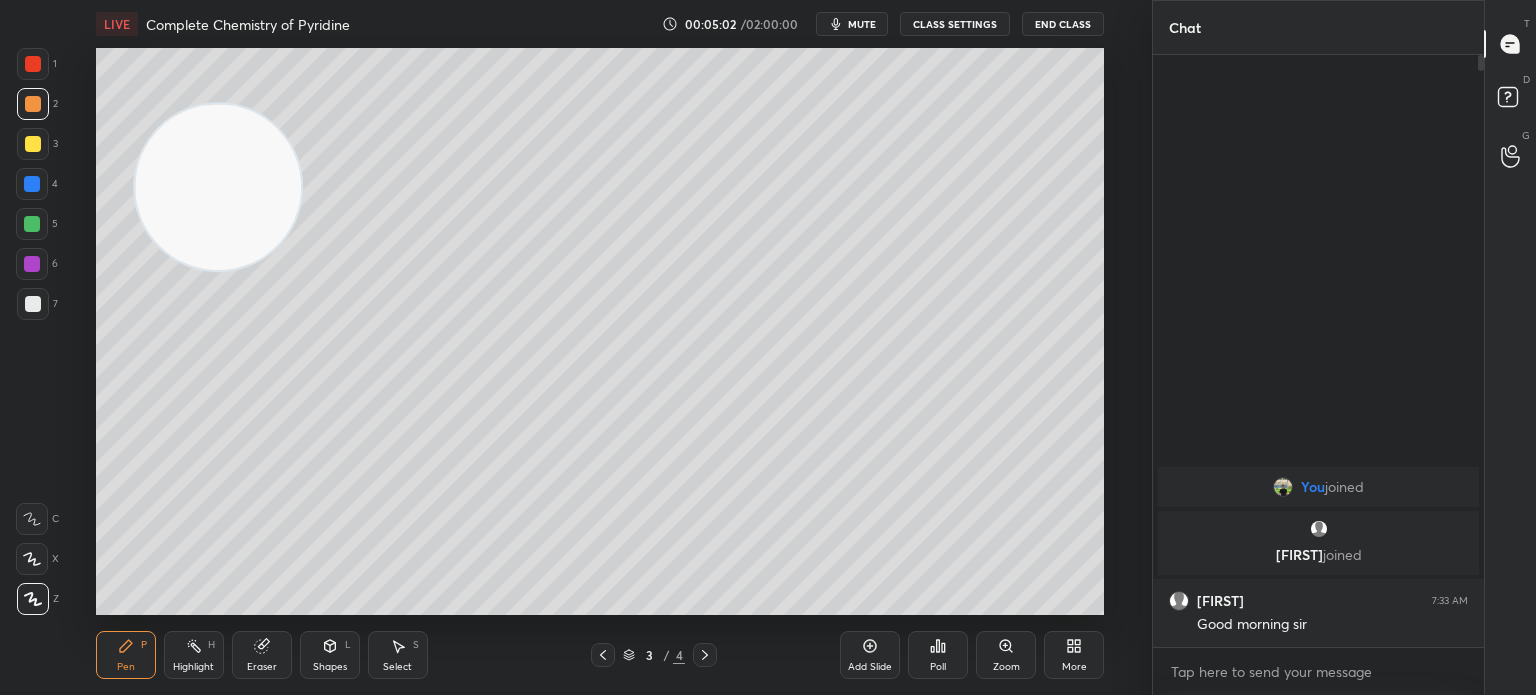 click on "Highlight" at bounding box center (193, 667) 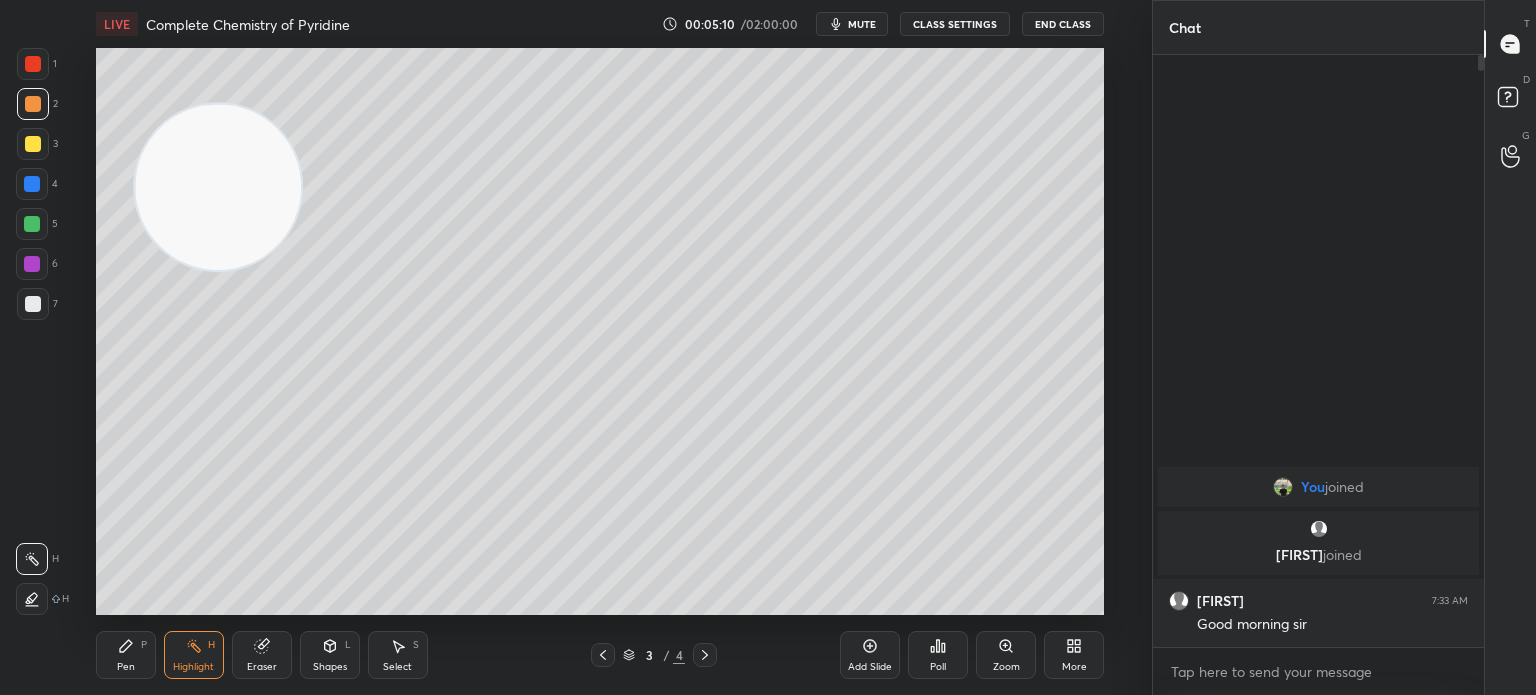 click at bounding box center (33, 304) 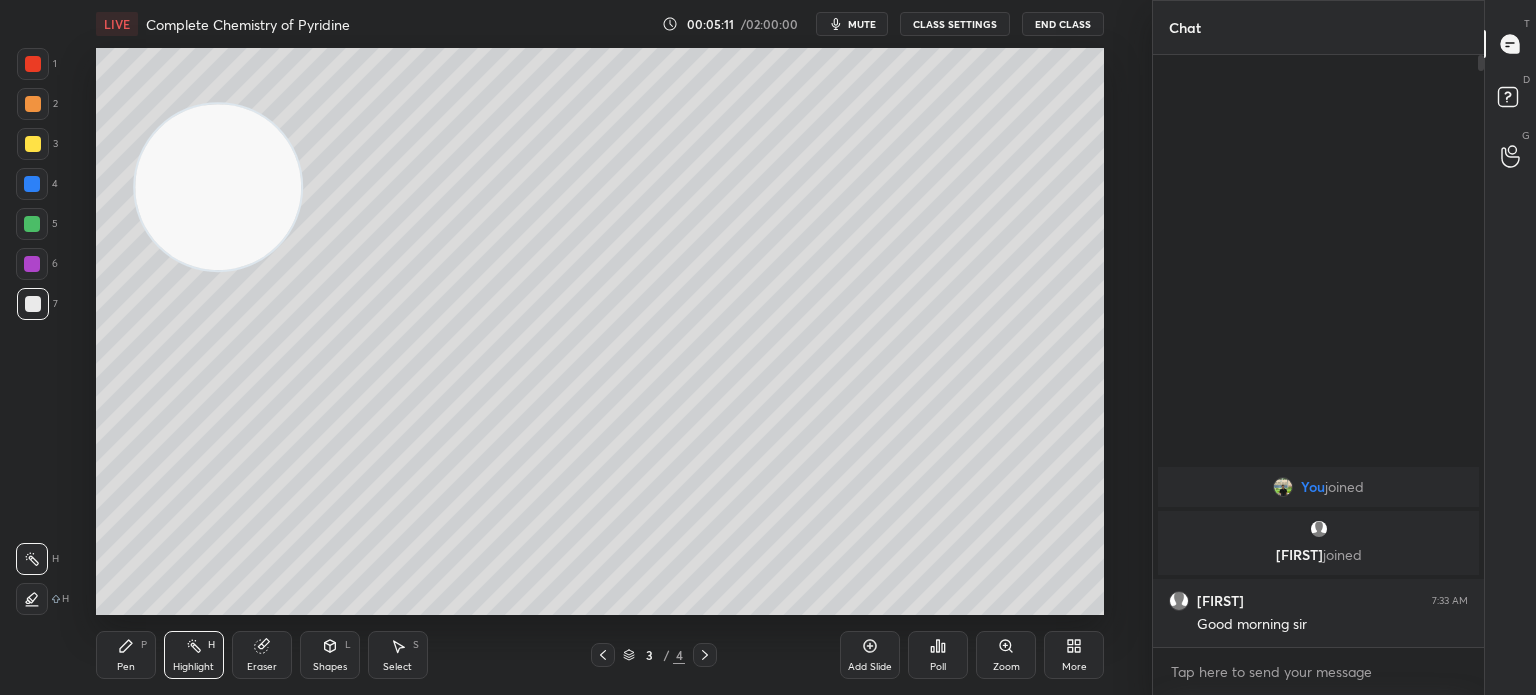 click on "Pen P" at bounding box center [126, 655] 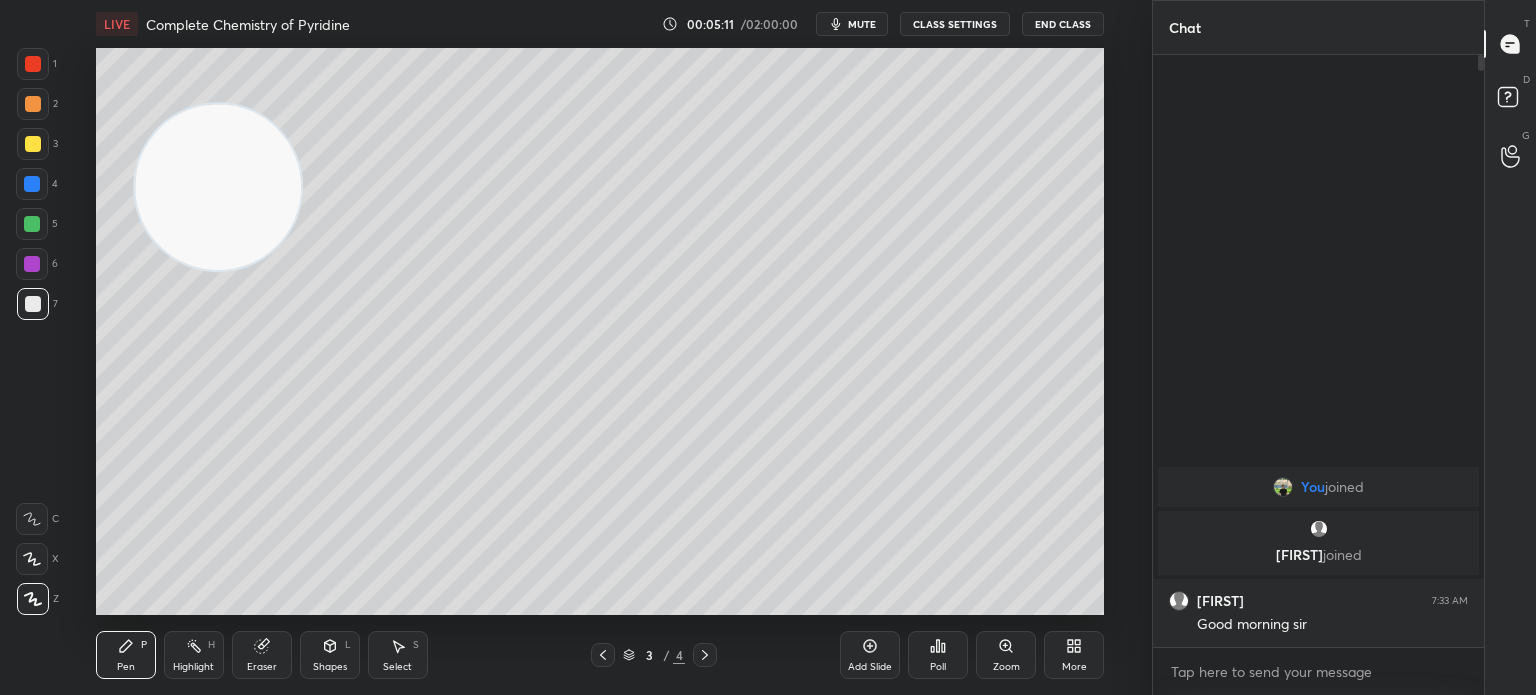 click on "Pen P" at bounding box center [126, 655] 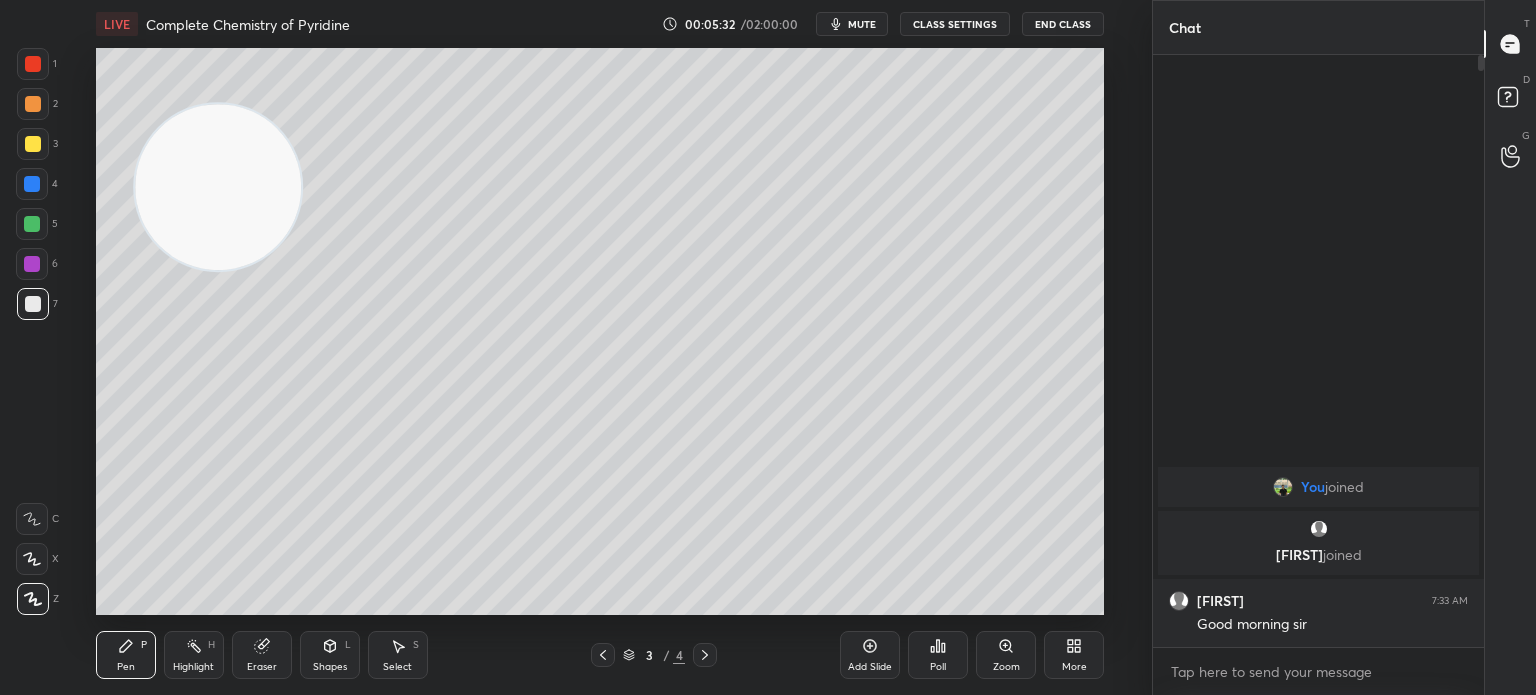 click on "Add Slide Poll Zoom More" at bounding box center [972, 655] 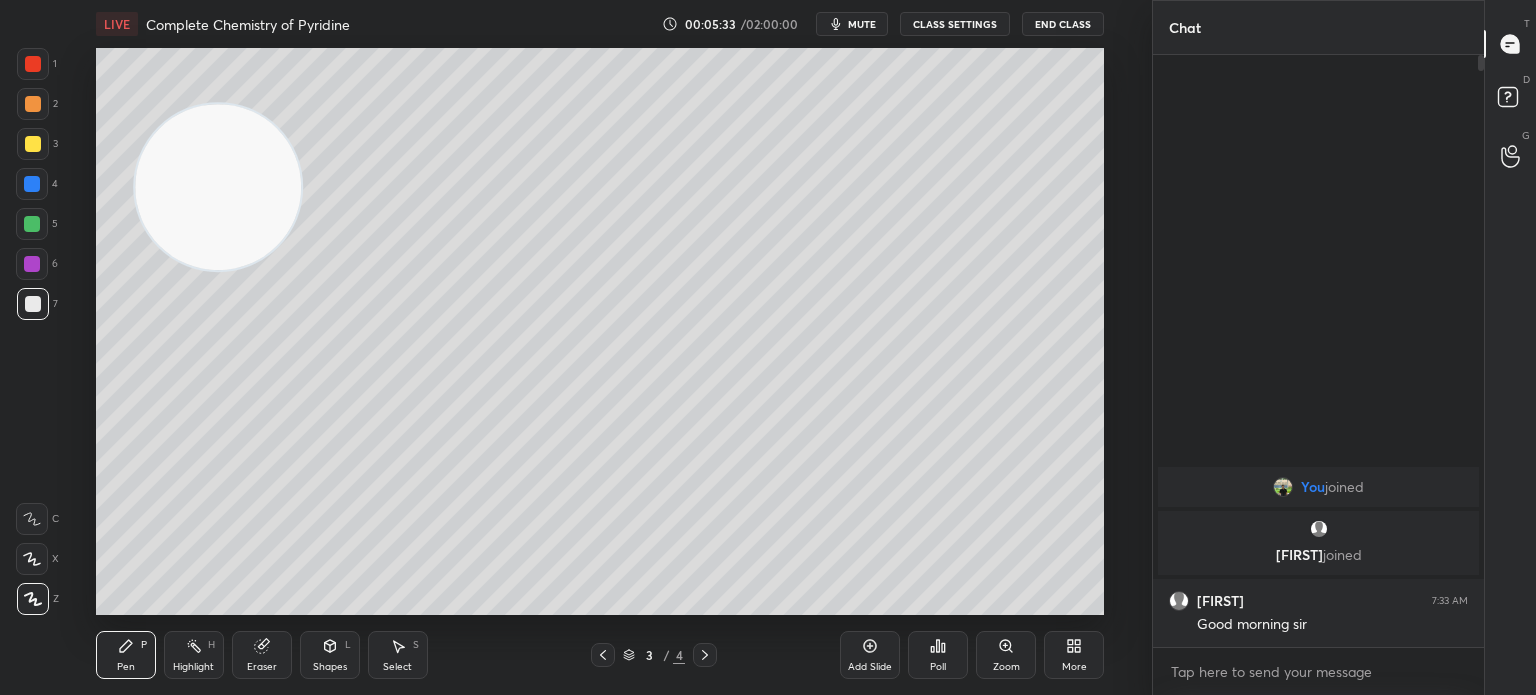 click on "Add Slide Poll Zoom More" at bounding box center [972, 655] 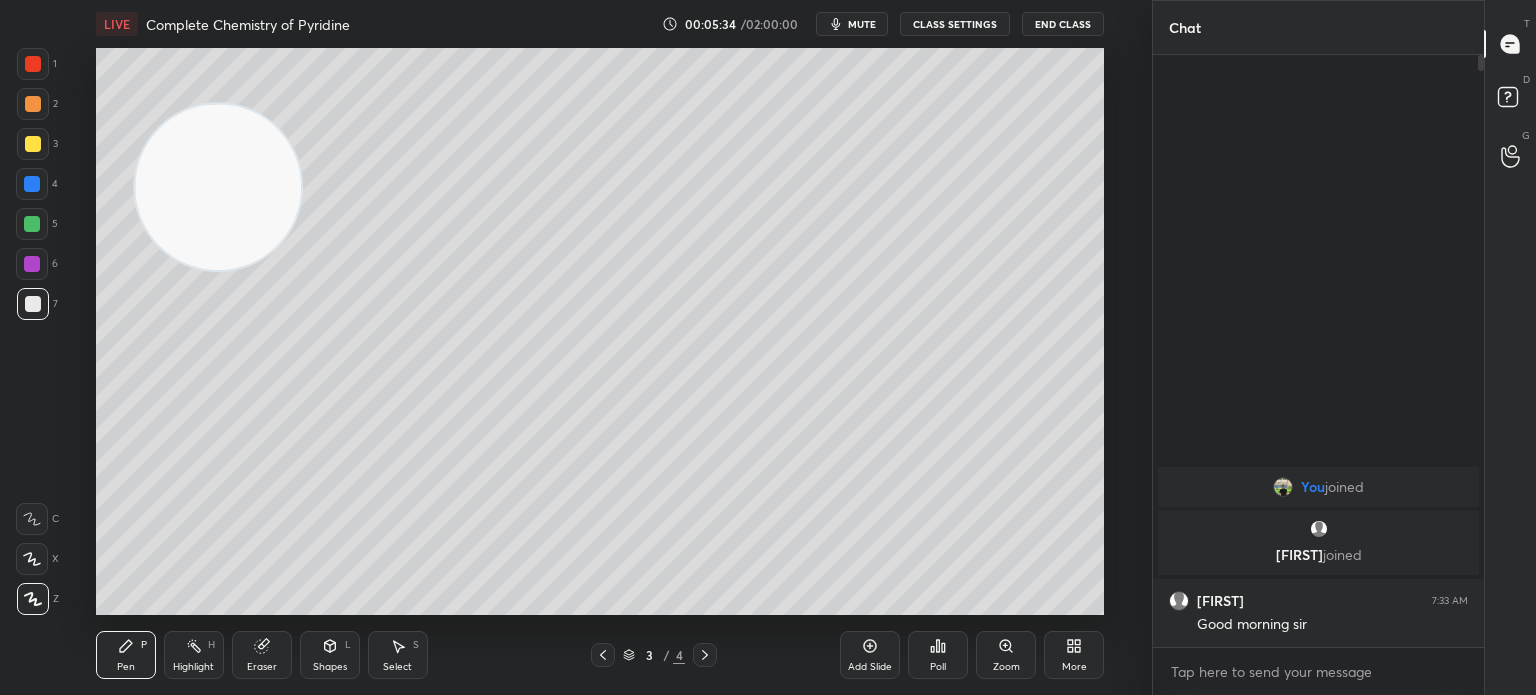click on "Add Slide Poll Zoom More" at bounding box center [972, 655] 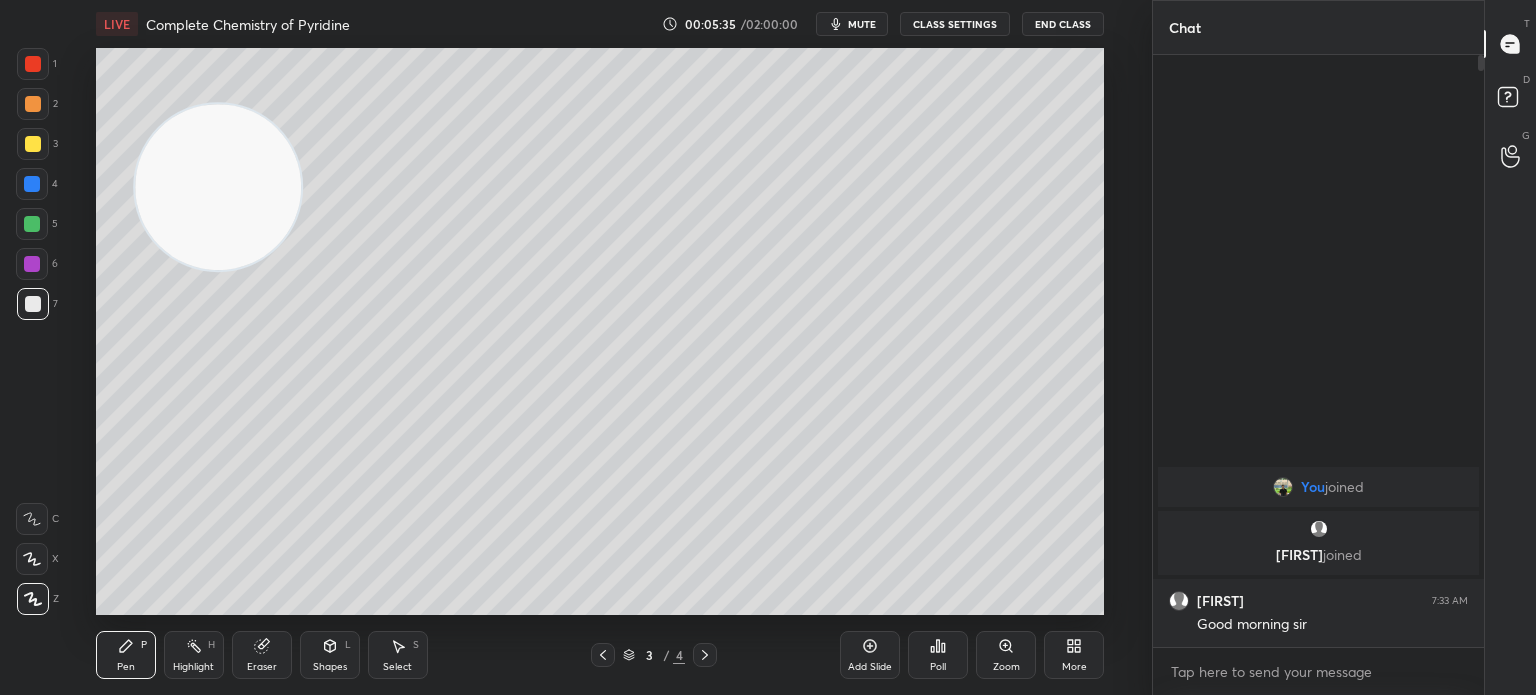 click on "Eraser" at bounding box center (262, 655) 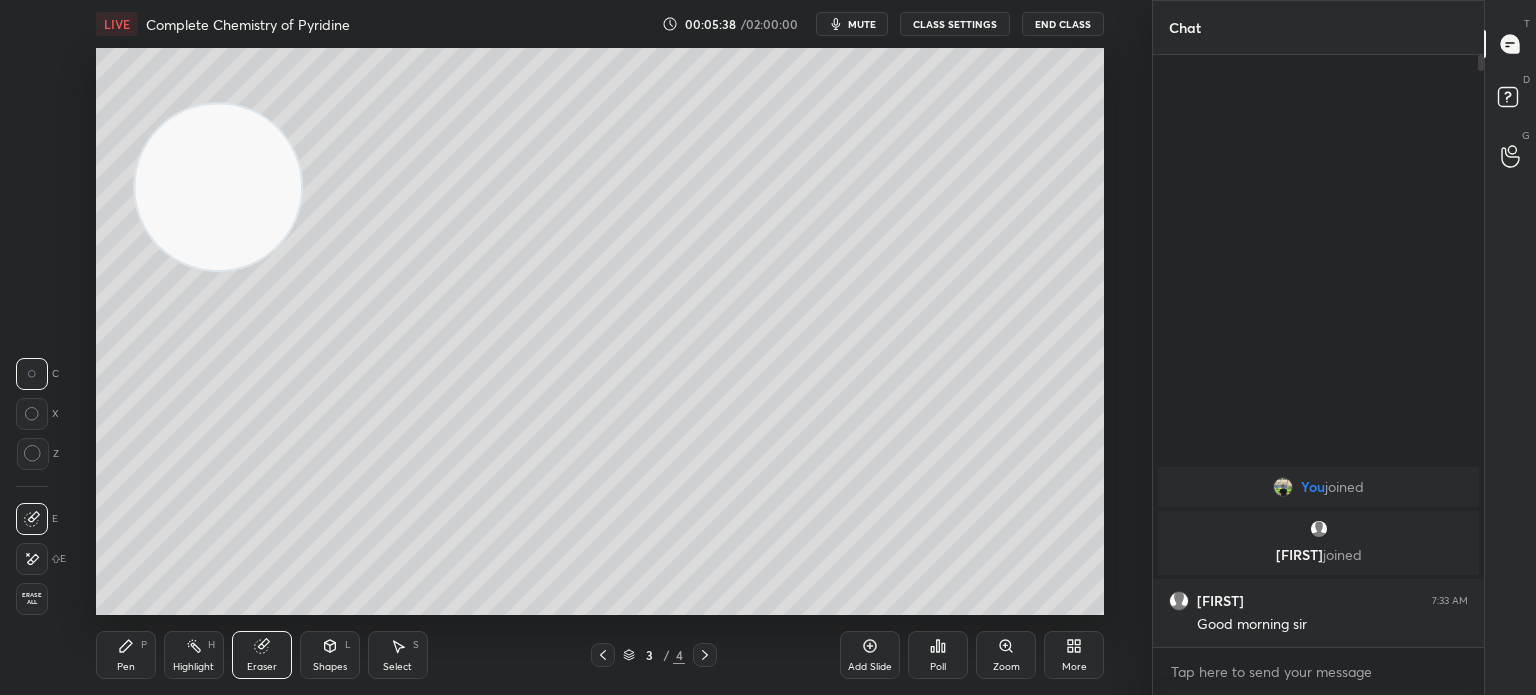 click on "Pen P" at bounding box center (126, 655) 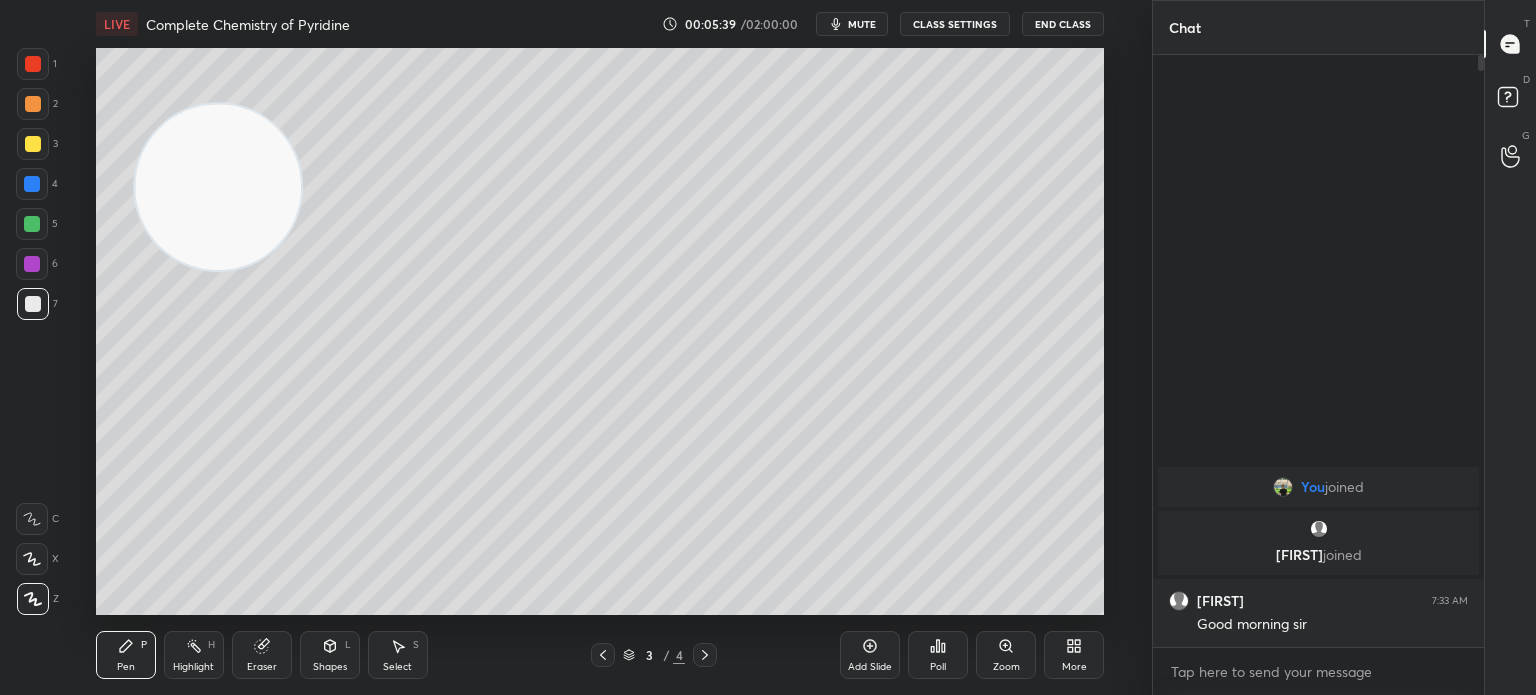 click on "Add Slide Poll Zoom More" at bounding box center (972, 655) 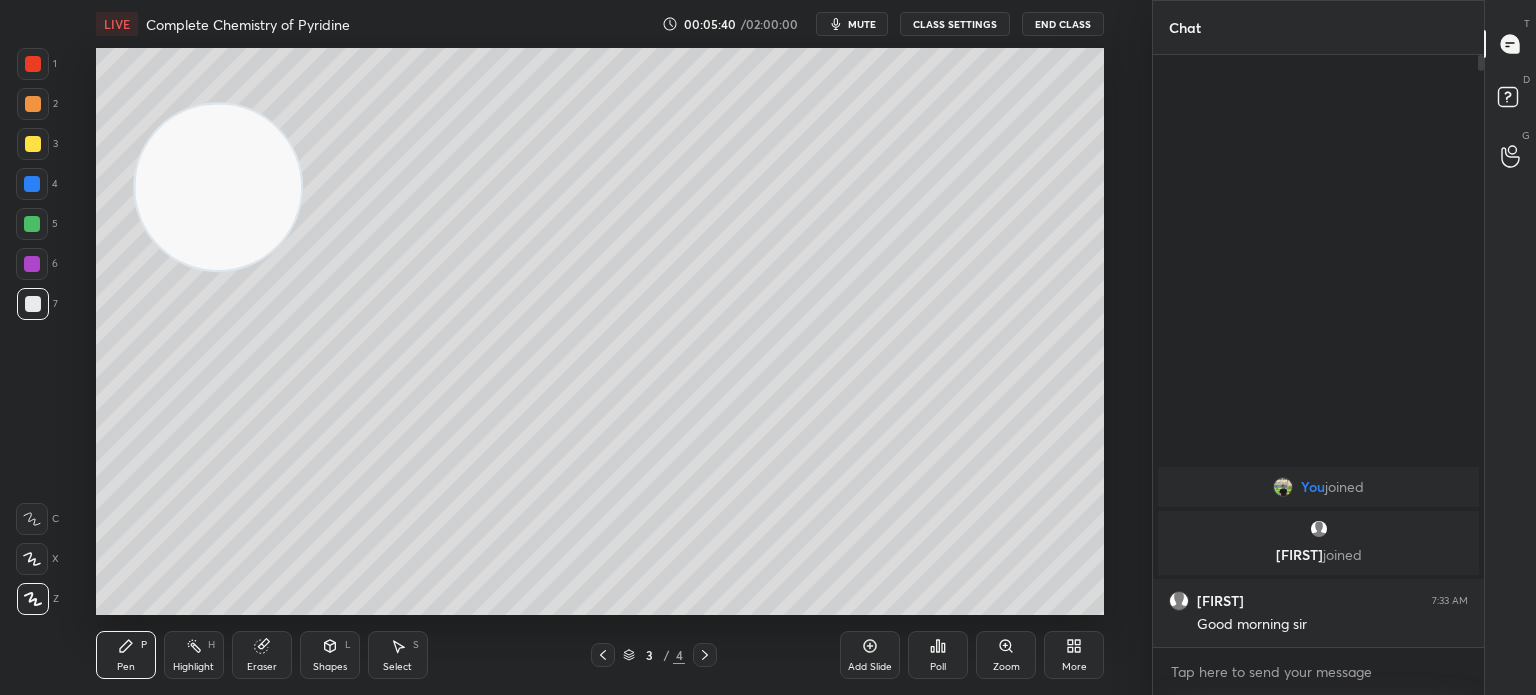 click on "Add Slide Poll Zoom More" at bounding box center [972, 655] 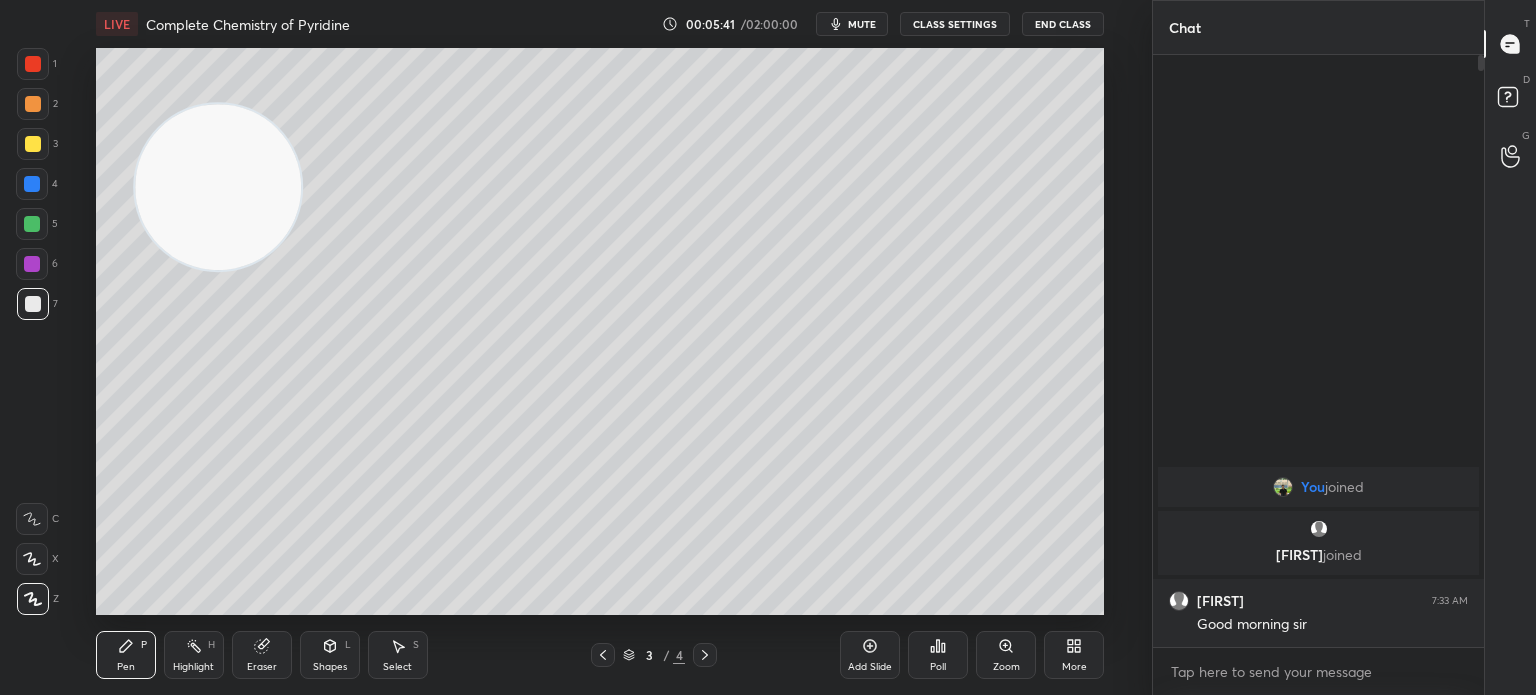 click on "Add Slide Poll Zoom More" at bounding box center (972, 655) 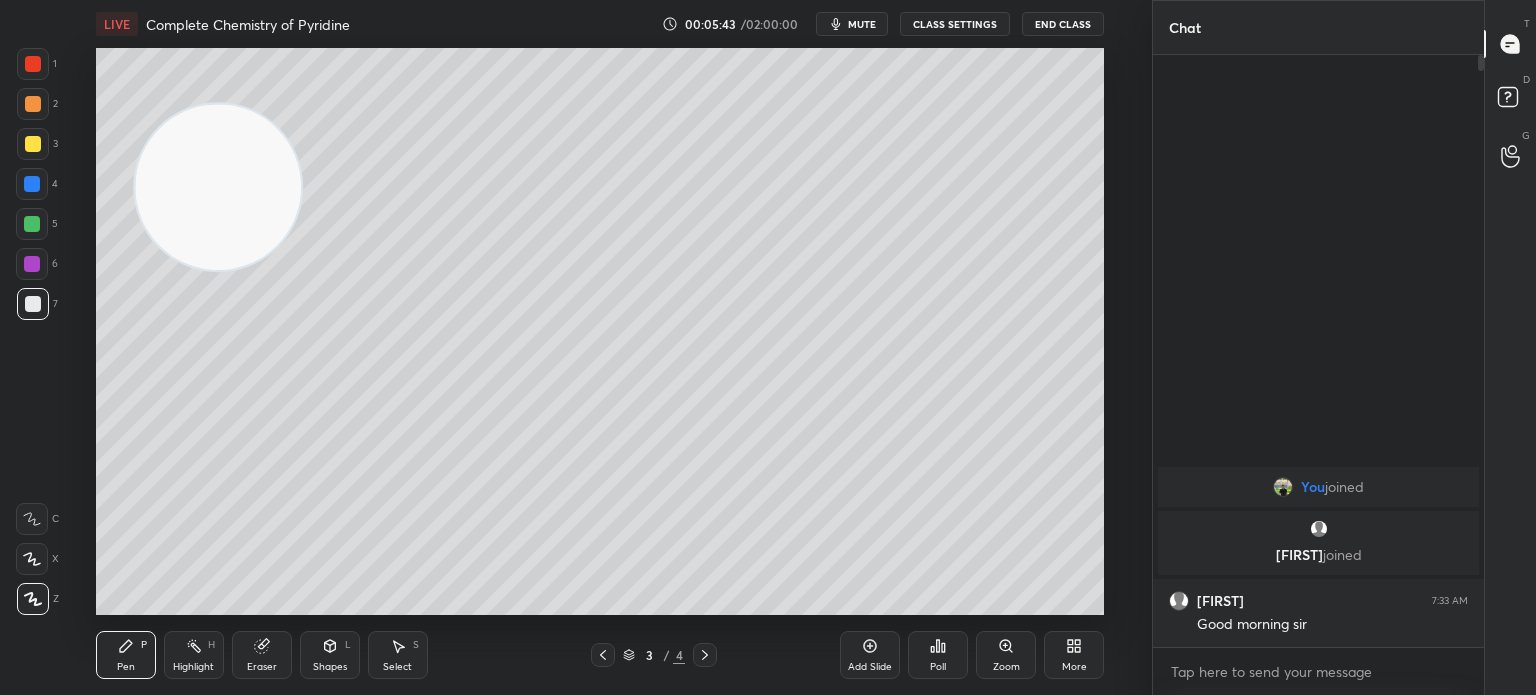 click on "Highlight H" at bounding box center (194, 655) 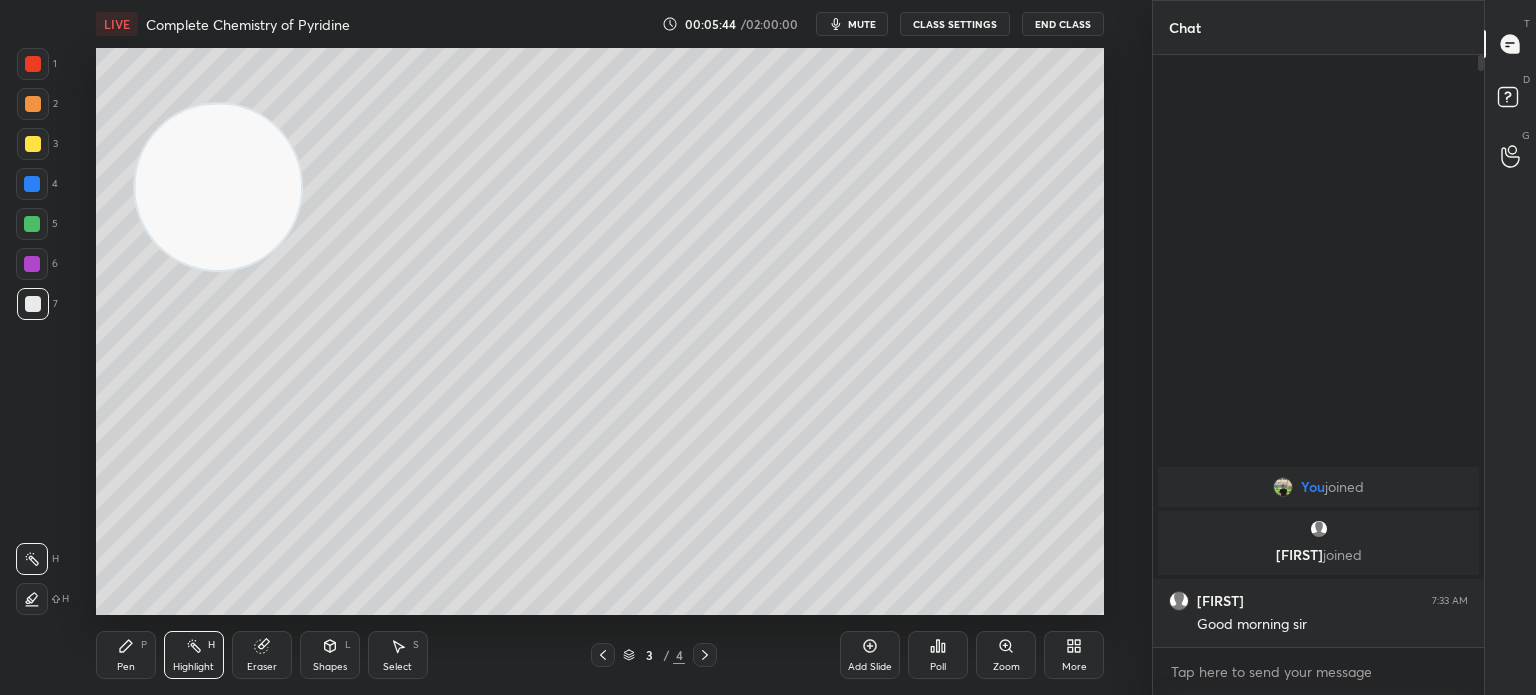 click on "Eraser" at bounding box center [262, 655] 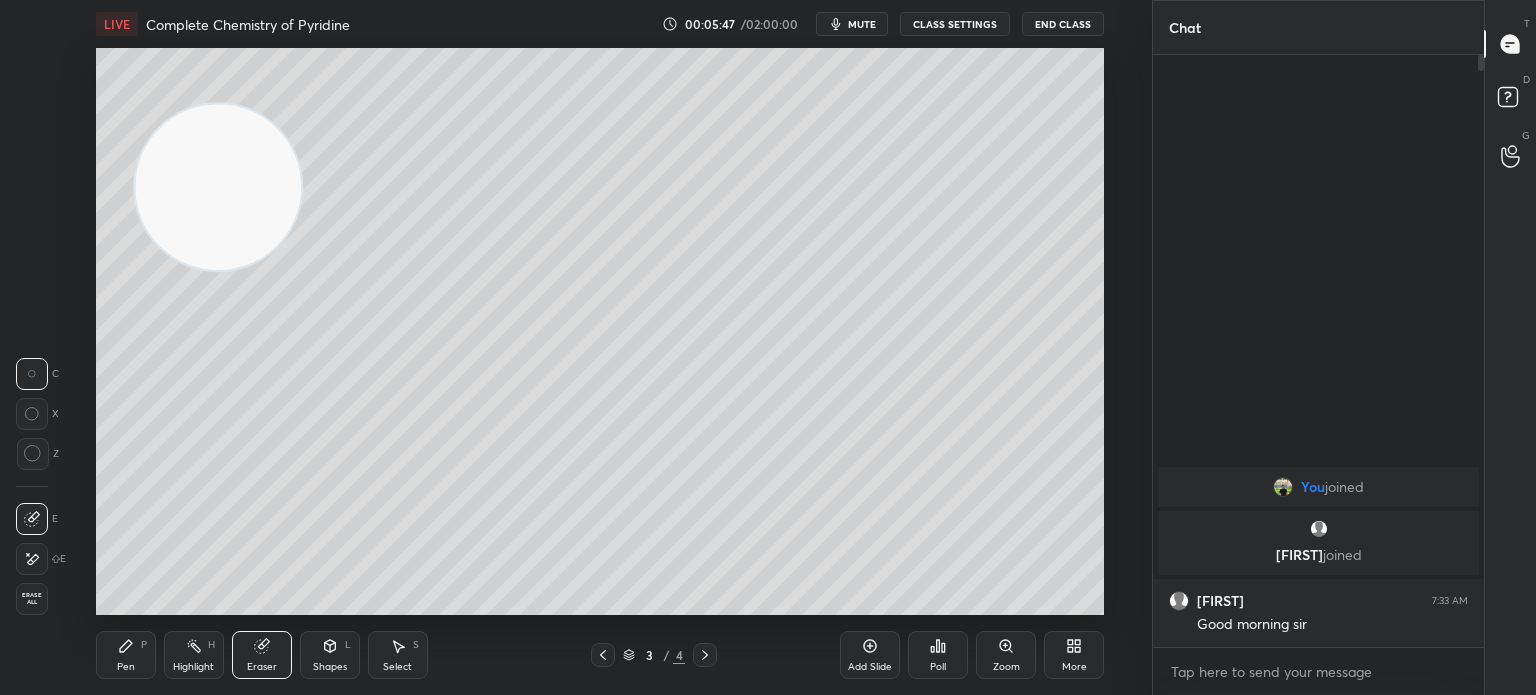 click on "Pen P" at bounding box center [126, 655] 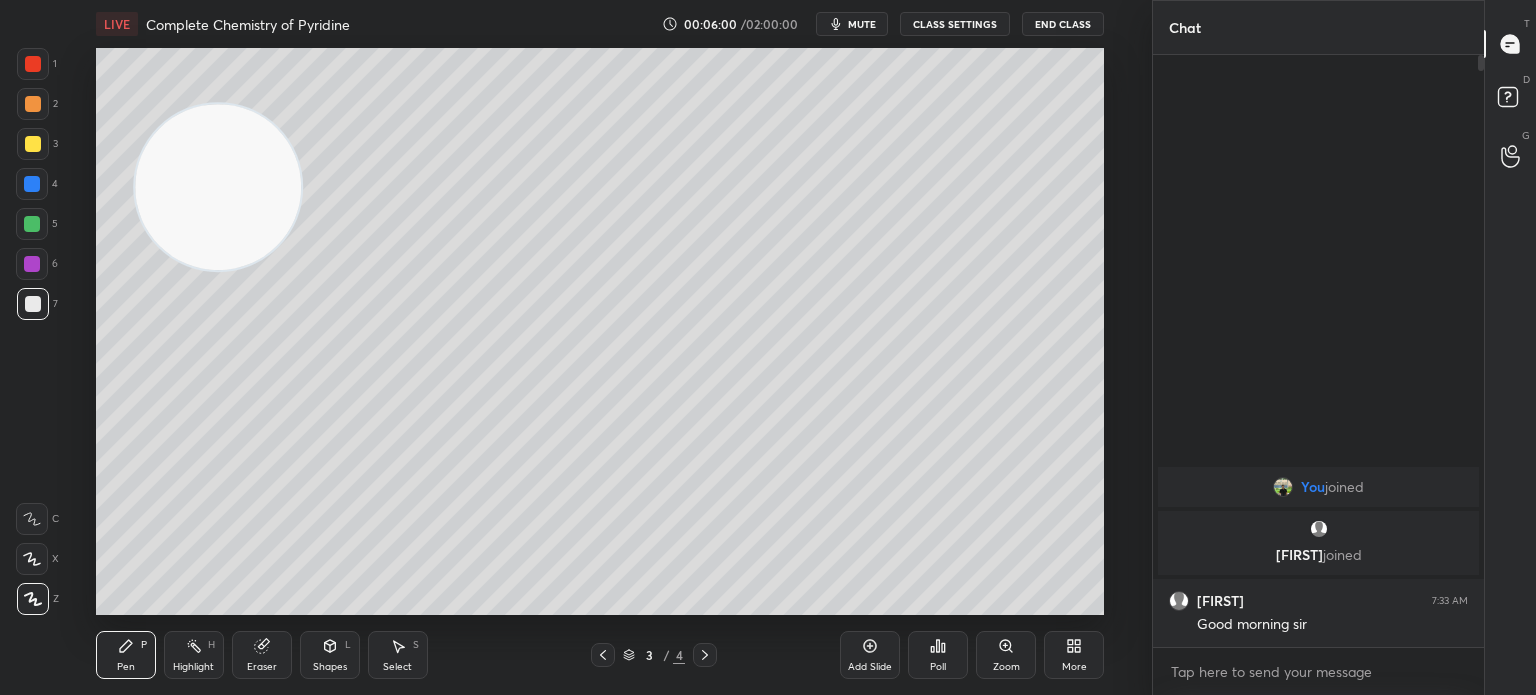 click at bounding box center (33, 144) 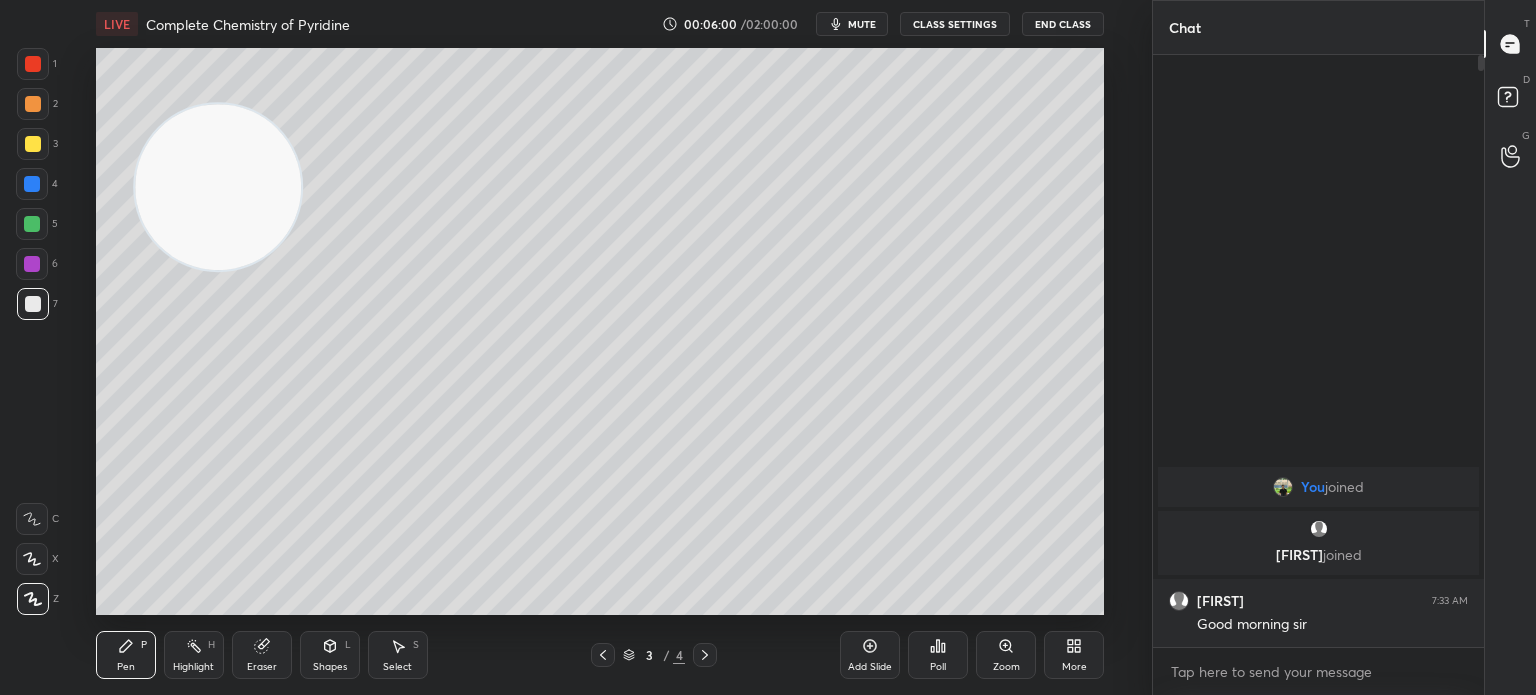 click at bounding box center (33, 144) 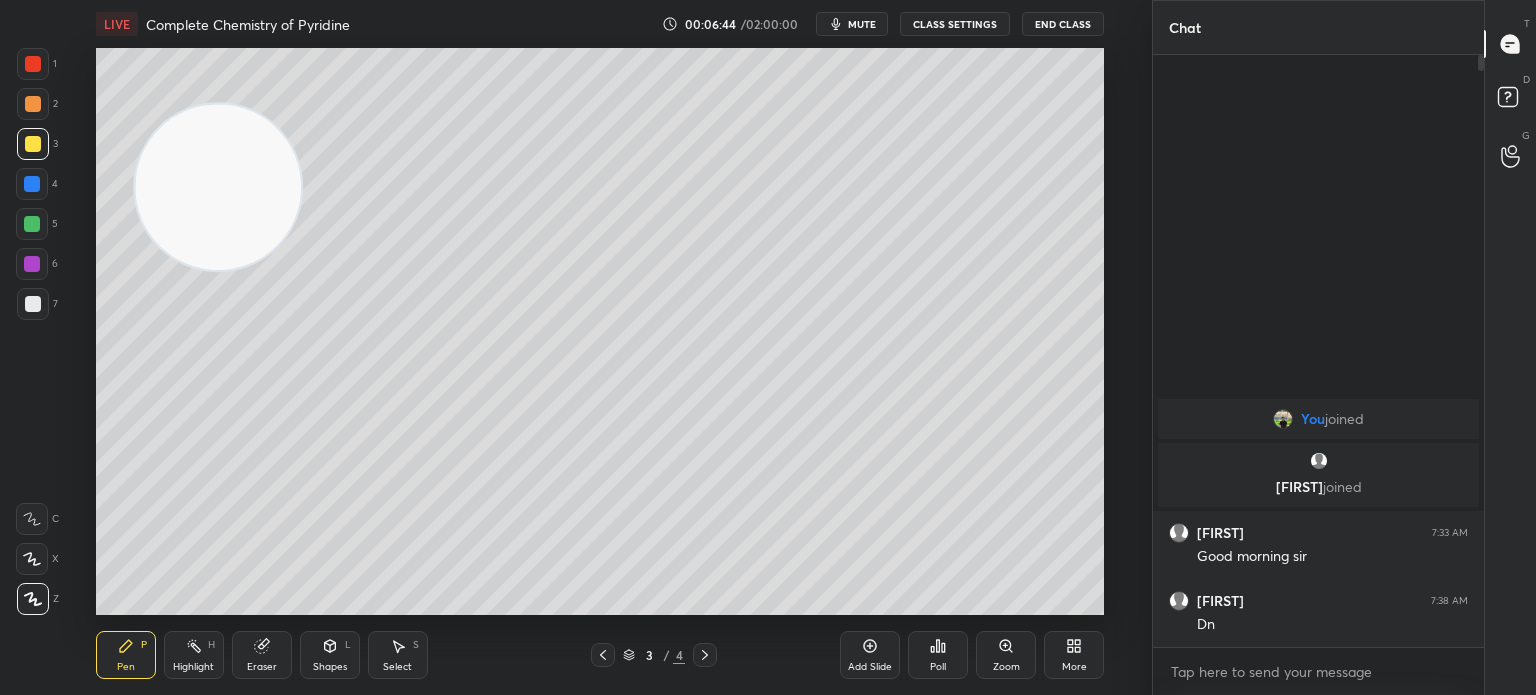 click on "Add Slide" at bounding box center [870, 655] 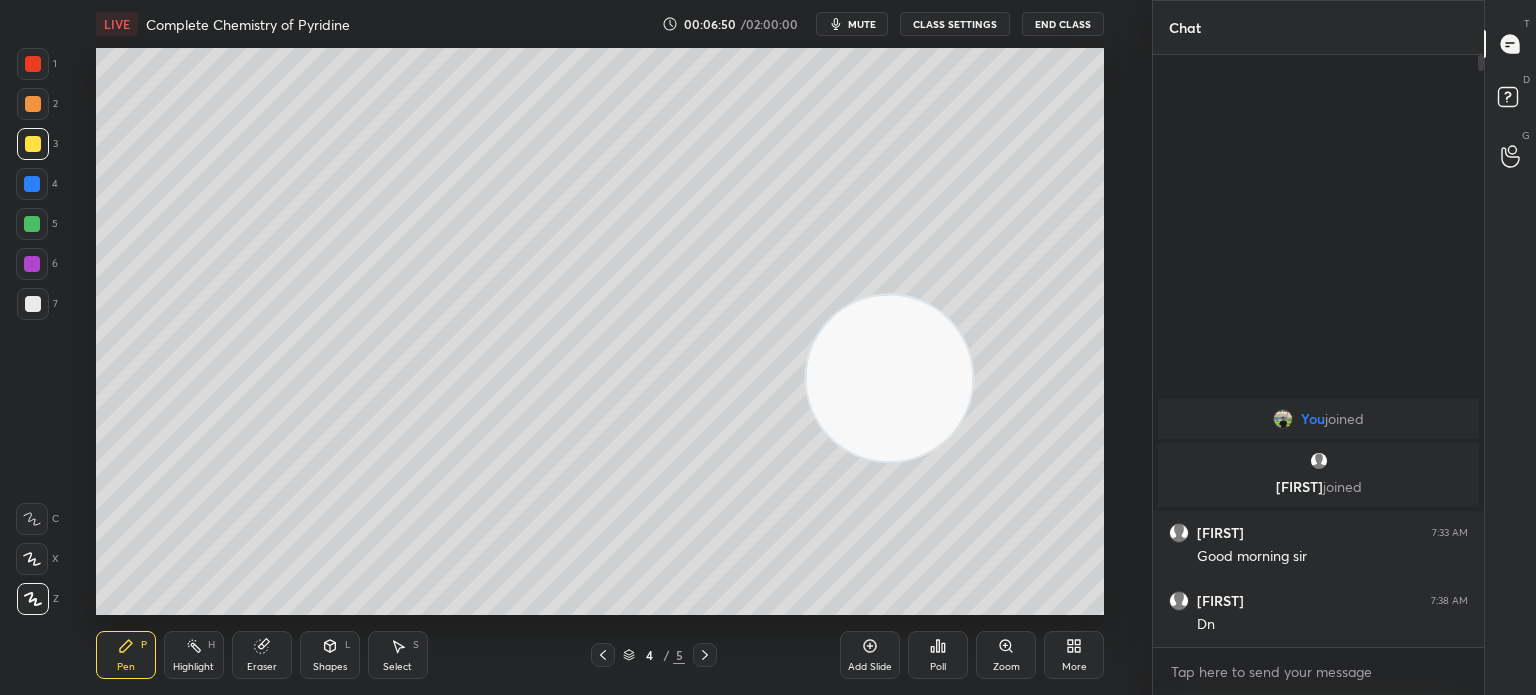 click 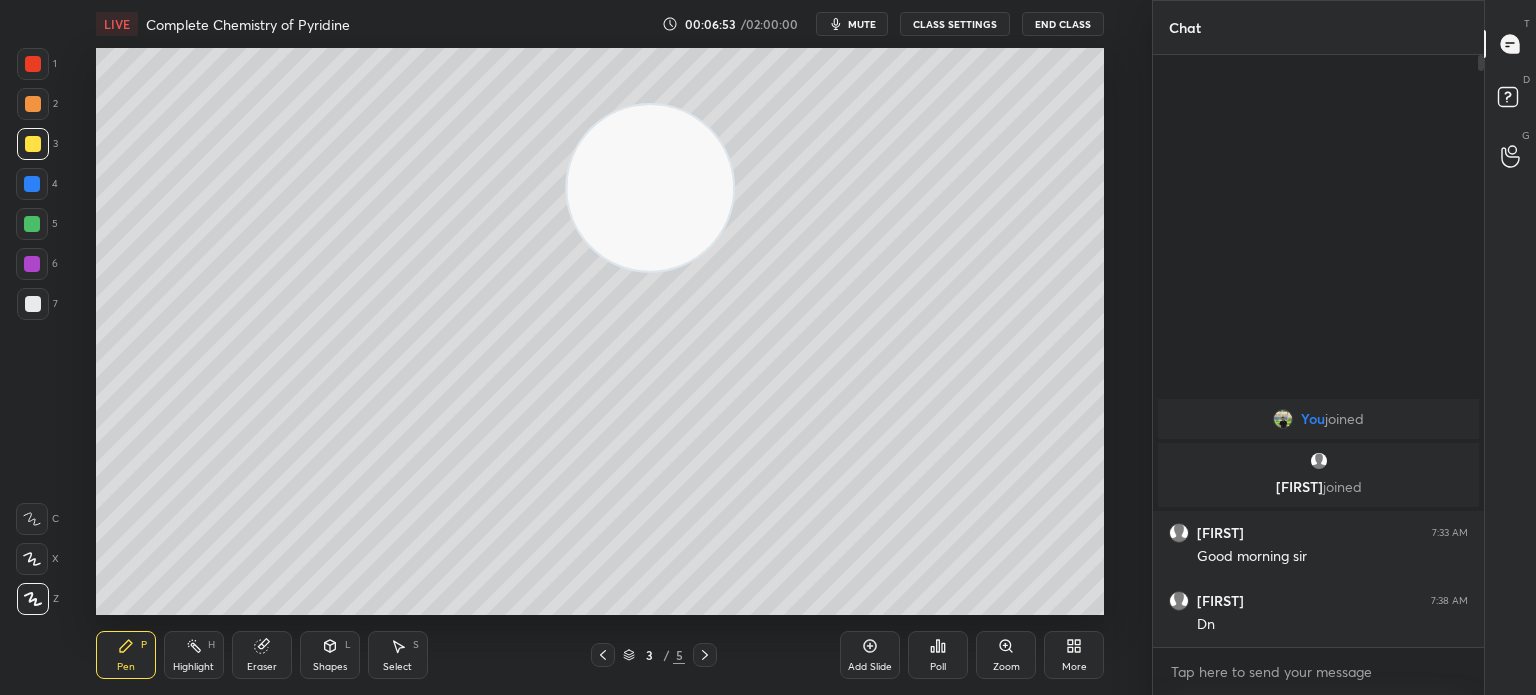 click 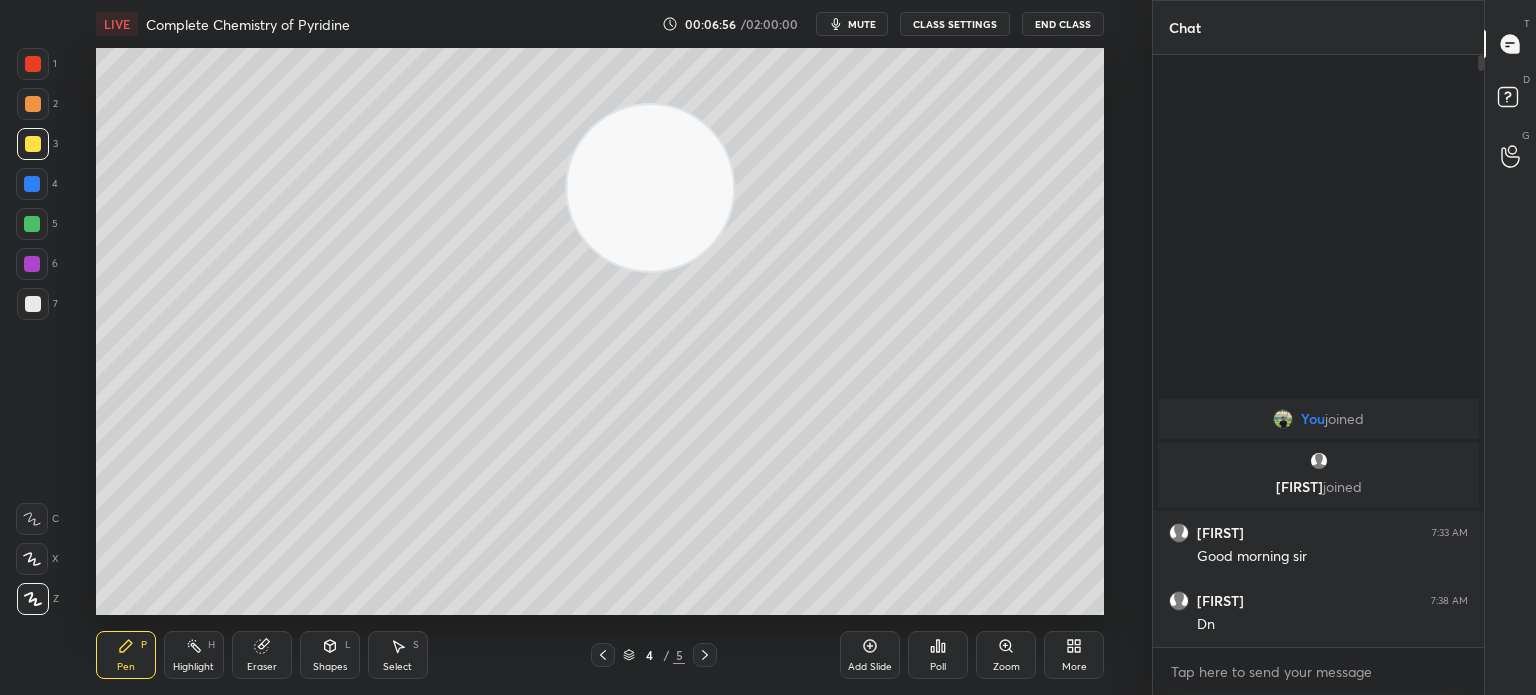 click 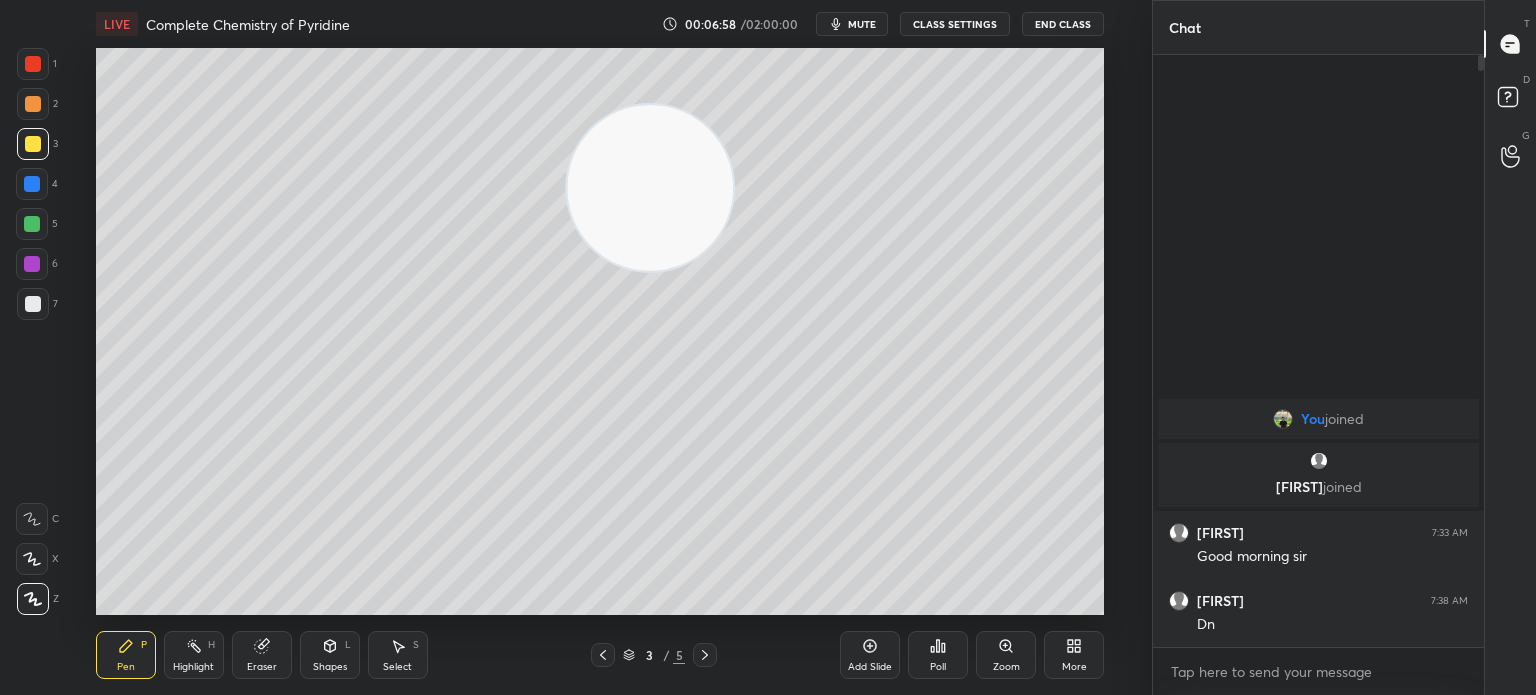click 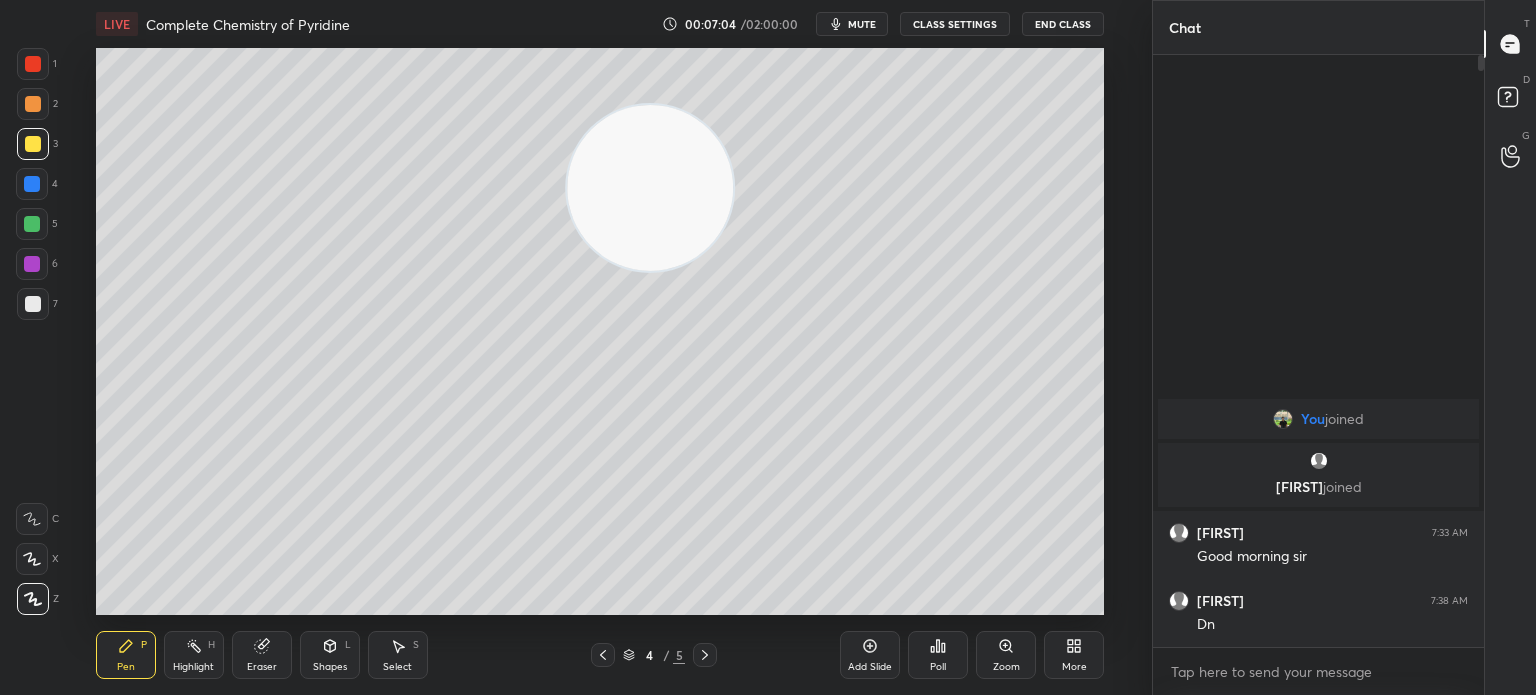 click 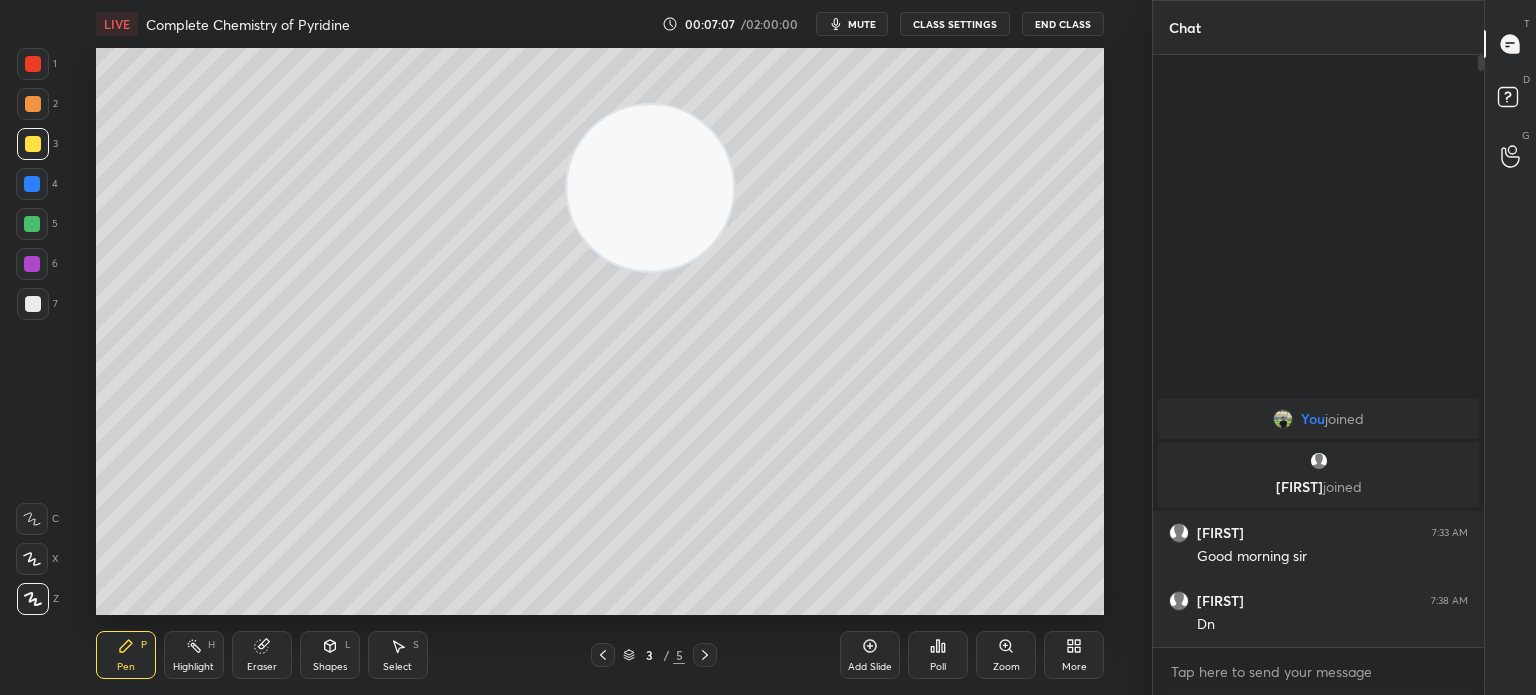 click 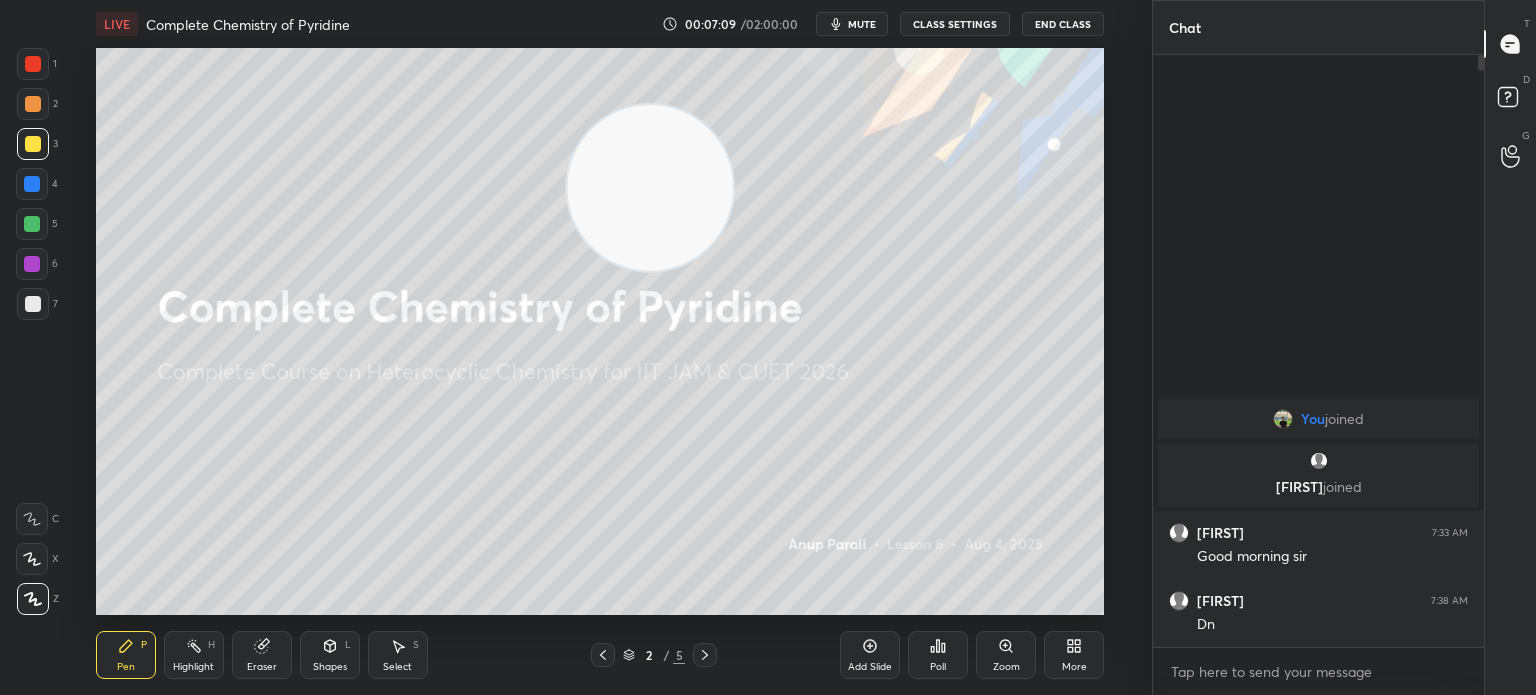 click 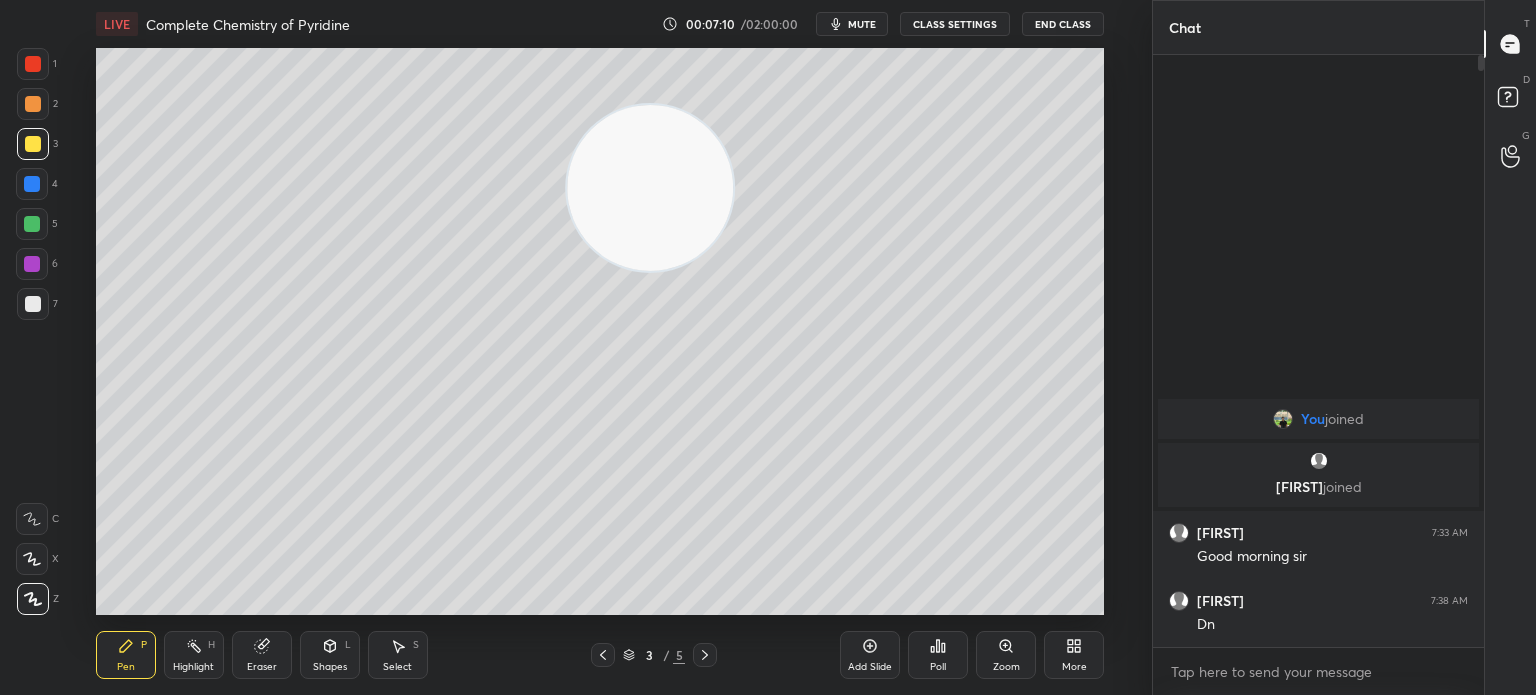 click 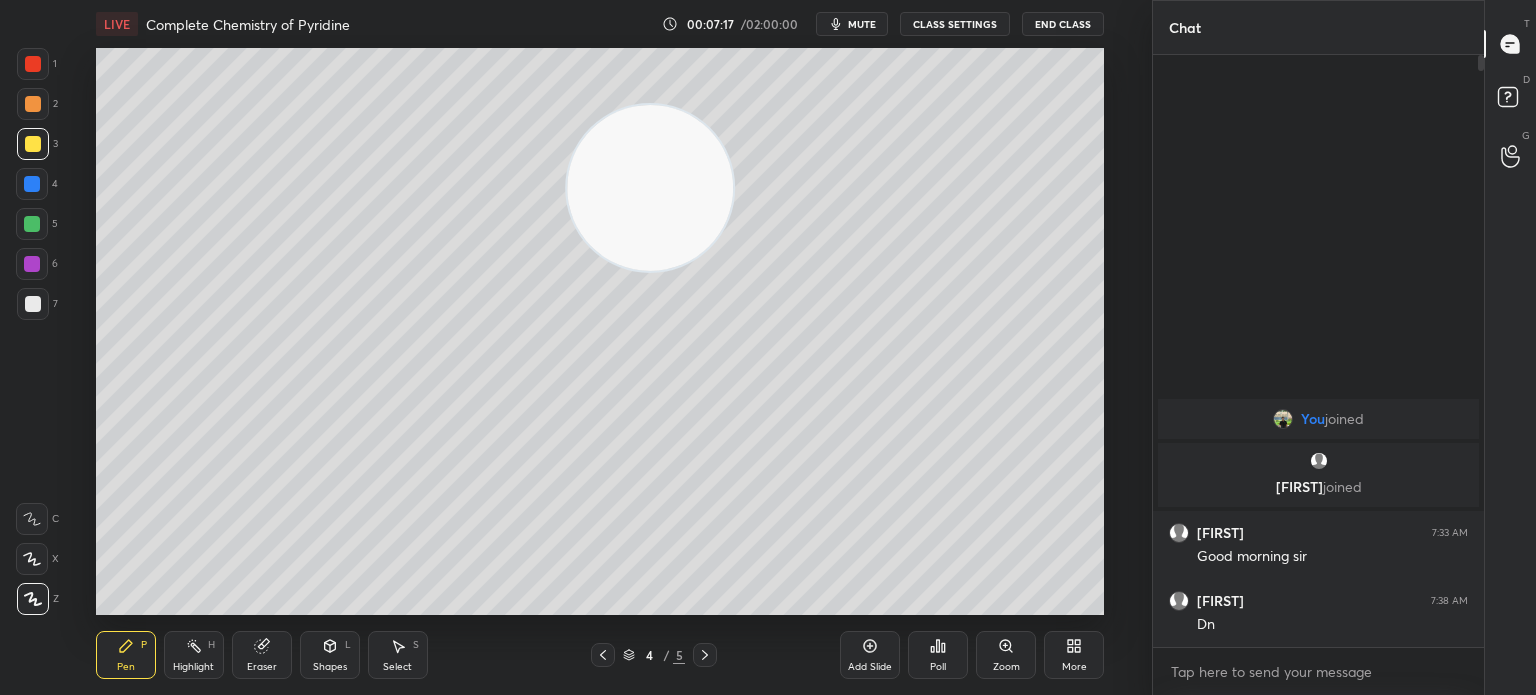 click on "Eraser" at bounding box center (262, 667) 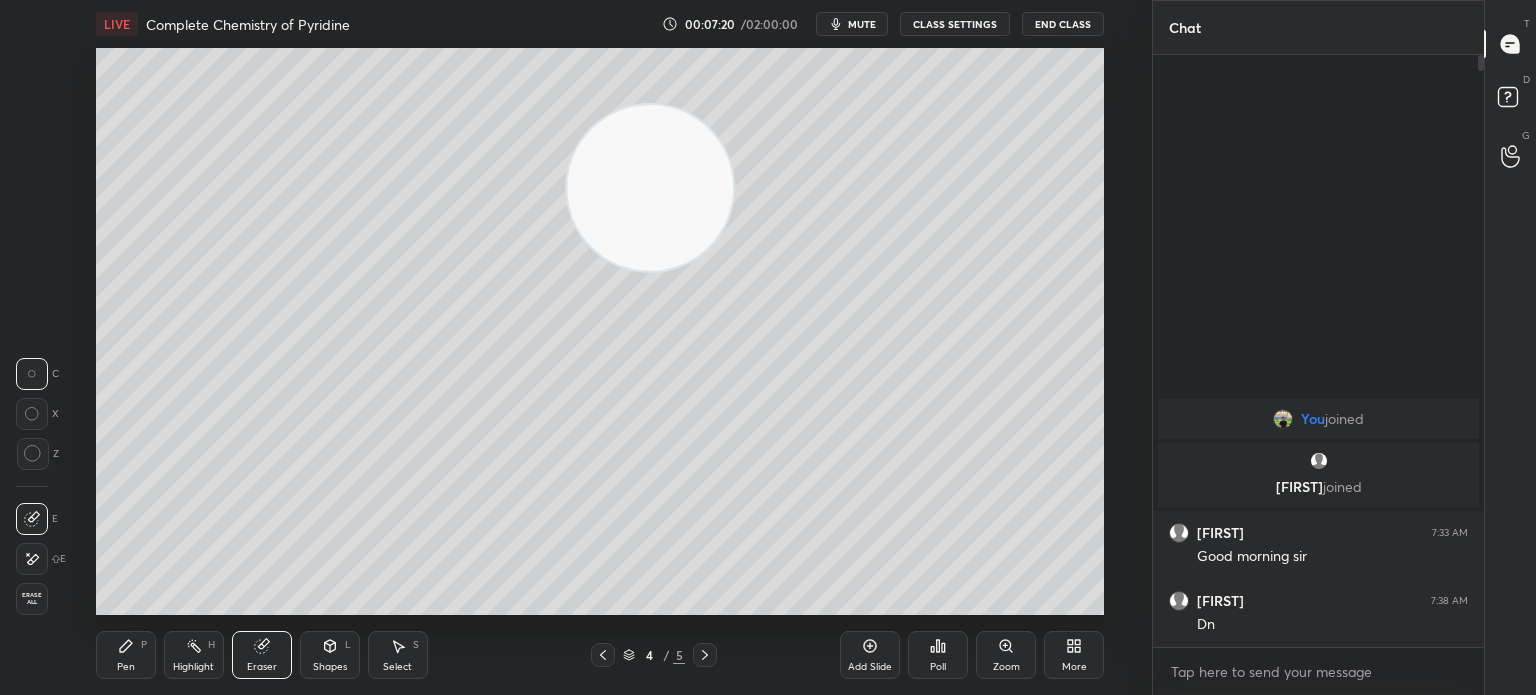 click on "Pen P" at bounding box center [126, 655] 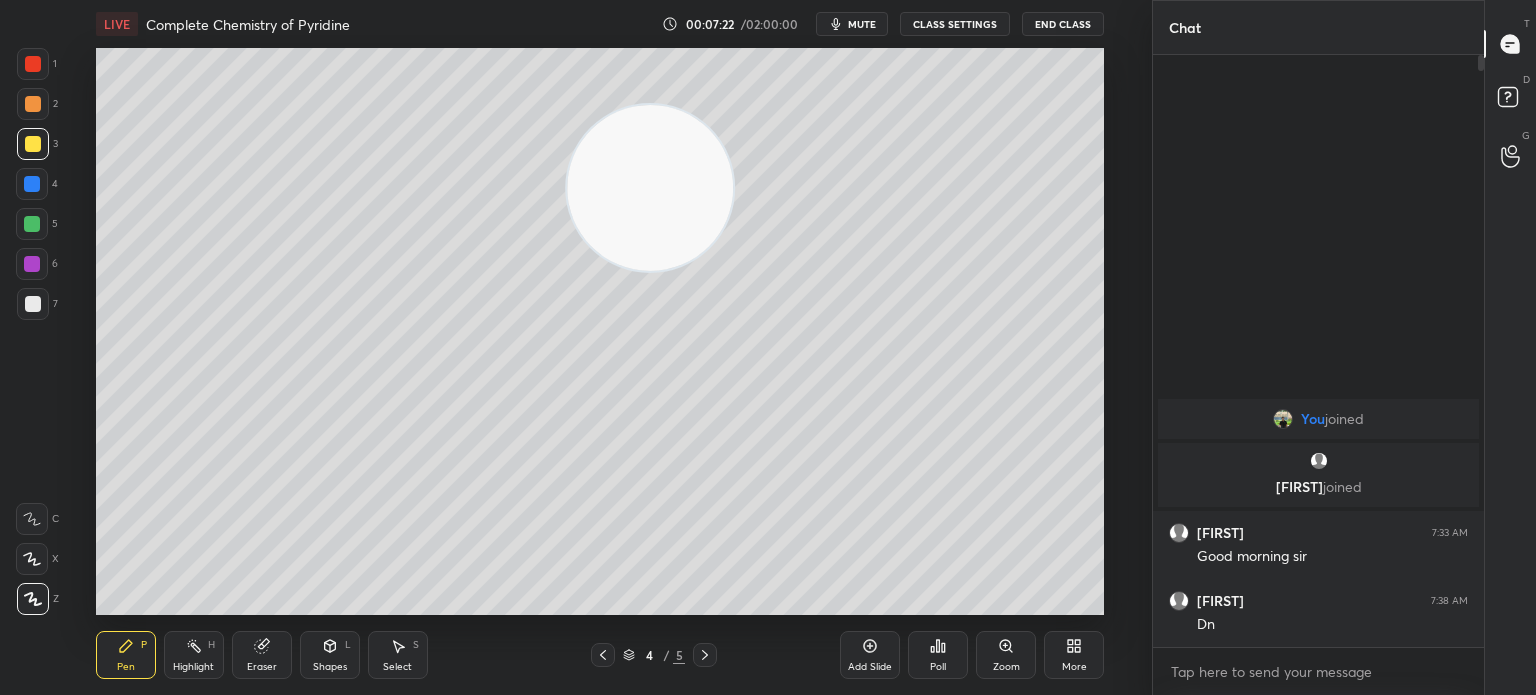 click 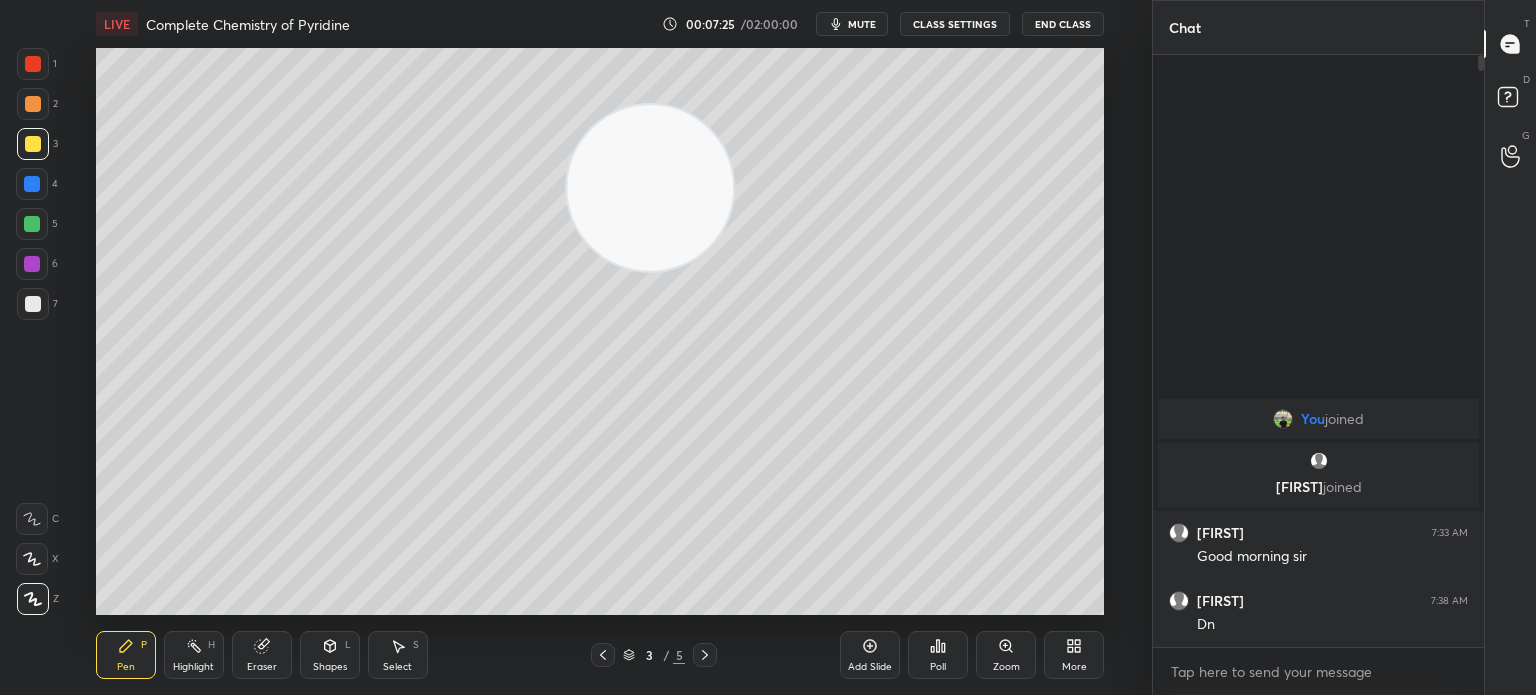 click 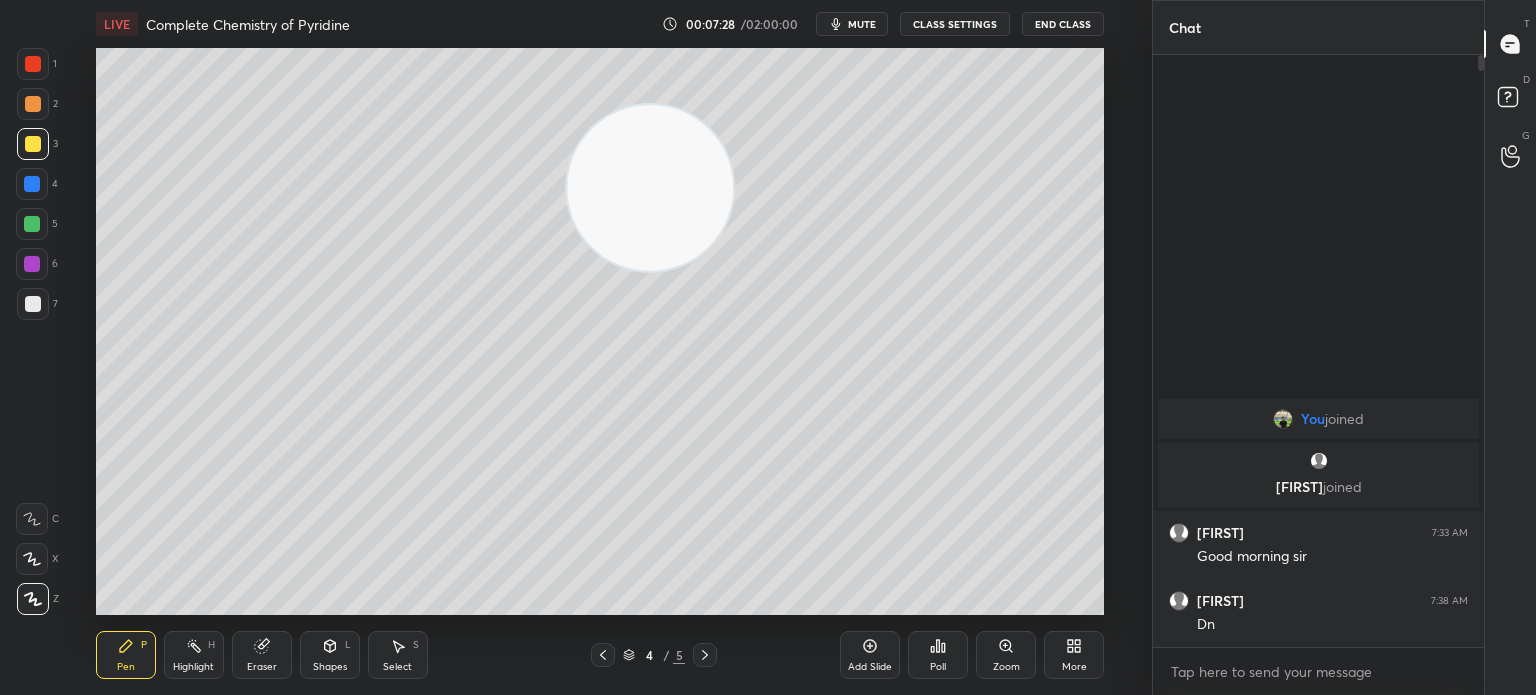 click on "Eraser" at bounding box center [262, 655] 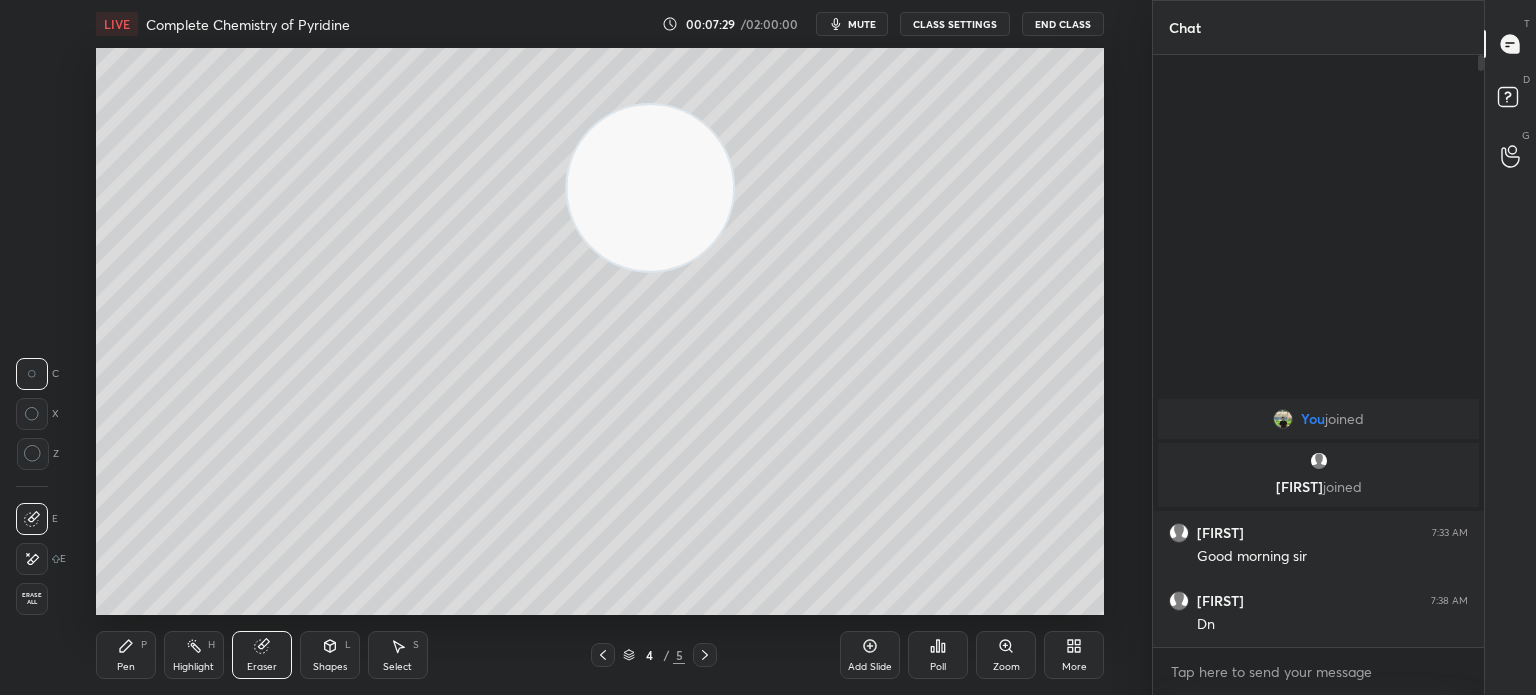 click on "Pen P Highlight H Eraser Shapes L Select S 4 / 5 Add Slide Poll Zoom More" at bounding box center [600, 655] 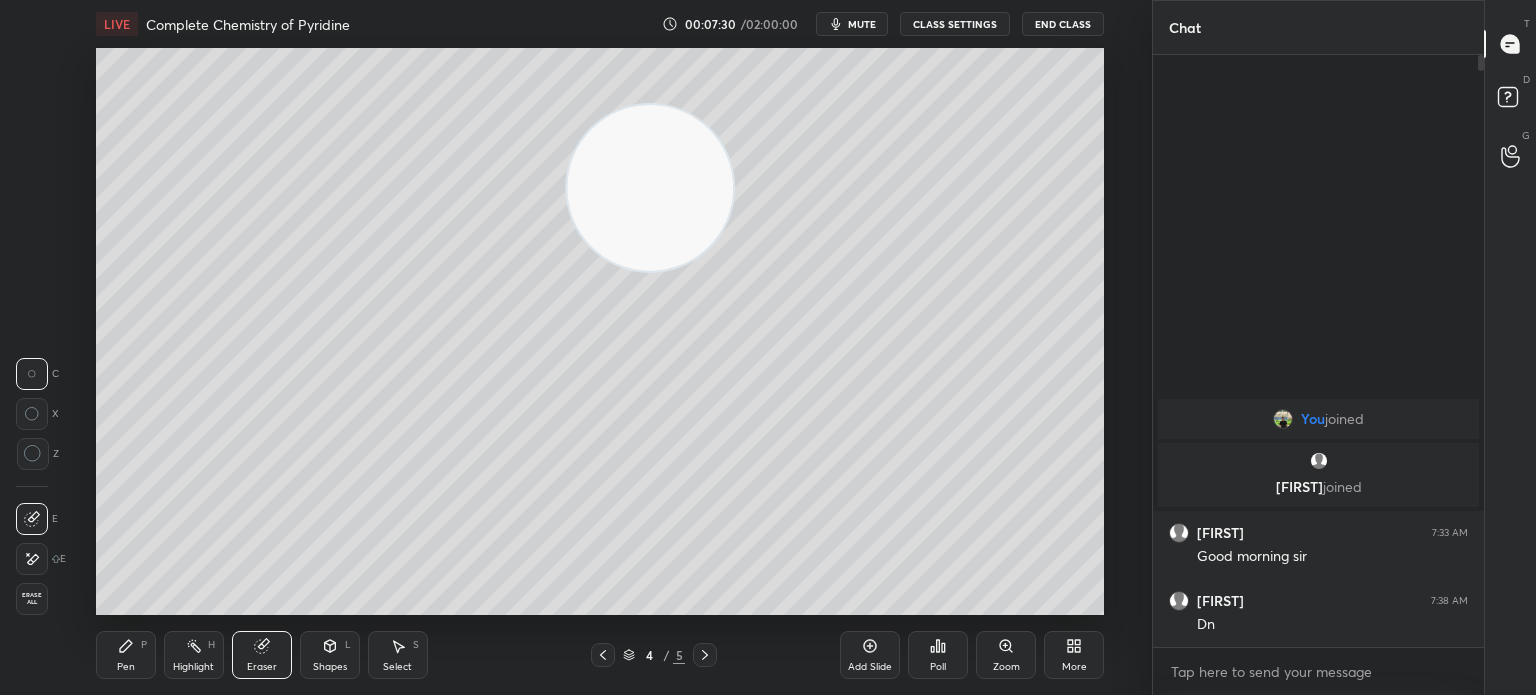 click on "Pen P Highlight H Eraser Shapes L Select S 4 / 5 Add Slide Poll Zoom More" at bounding box center [600, 655] 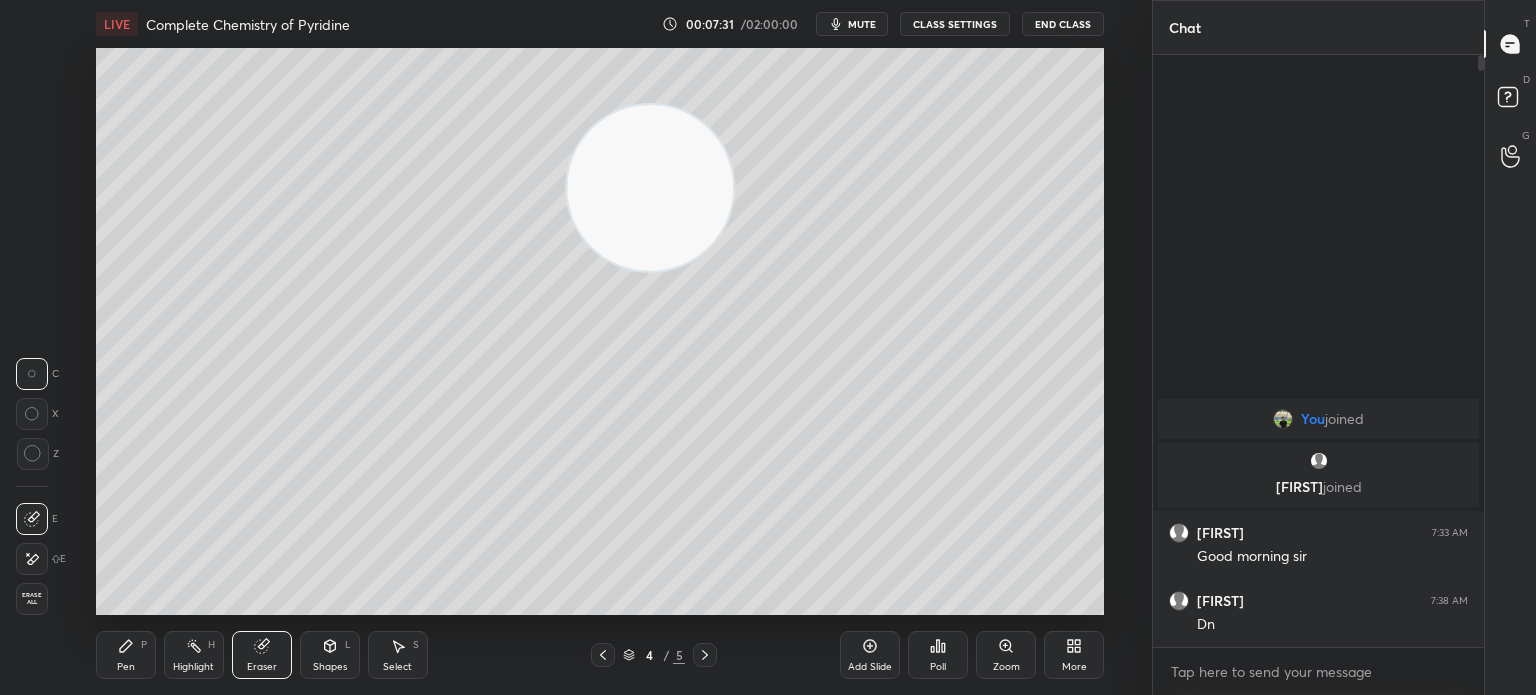 click on "Pen P" at bounding box center (126, 655) 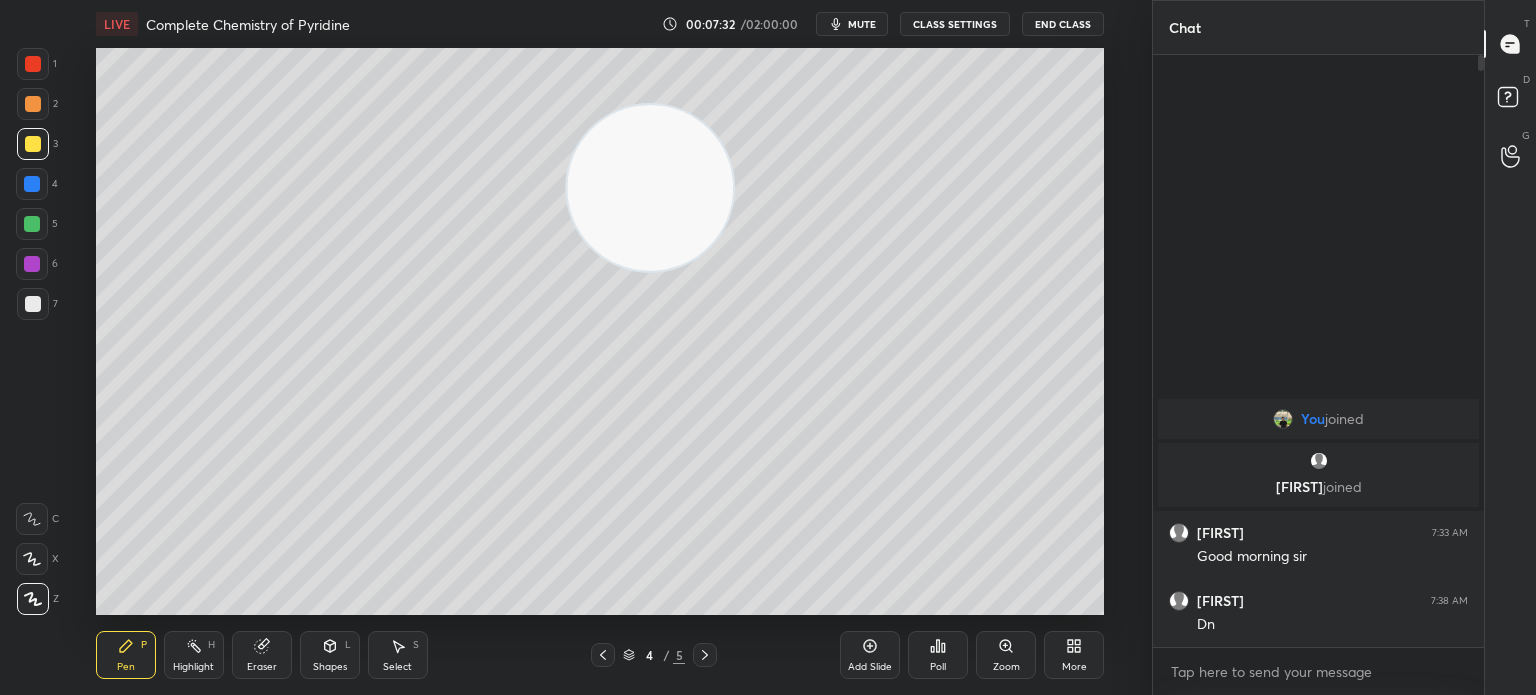 click on "Pen P" at bounding box center (126, 655) 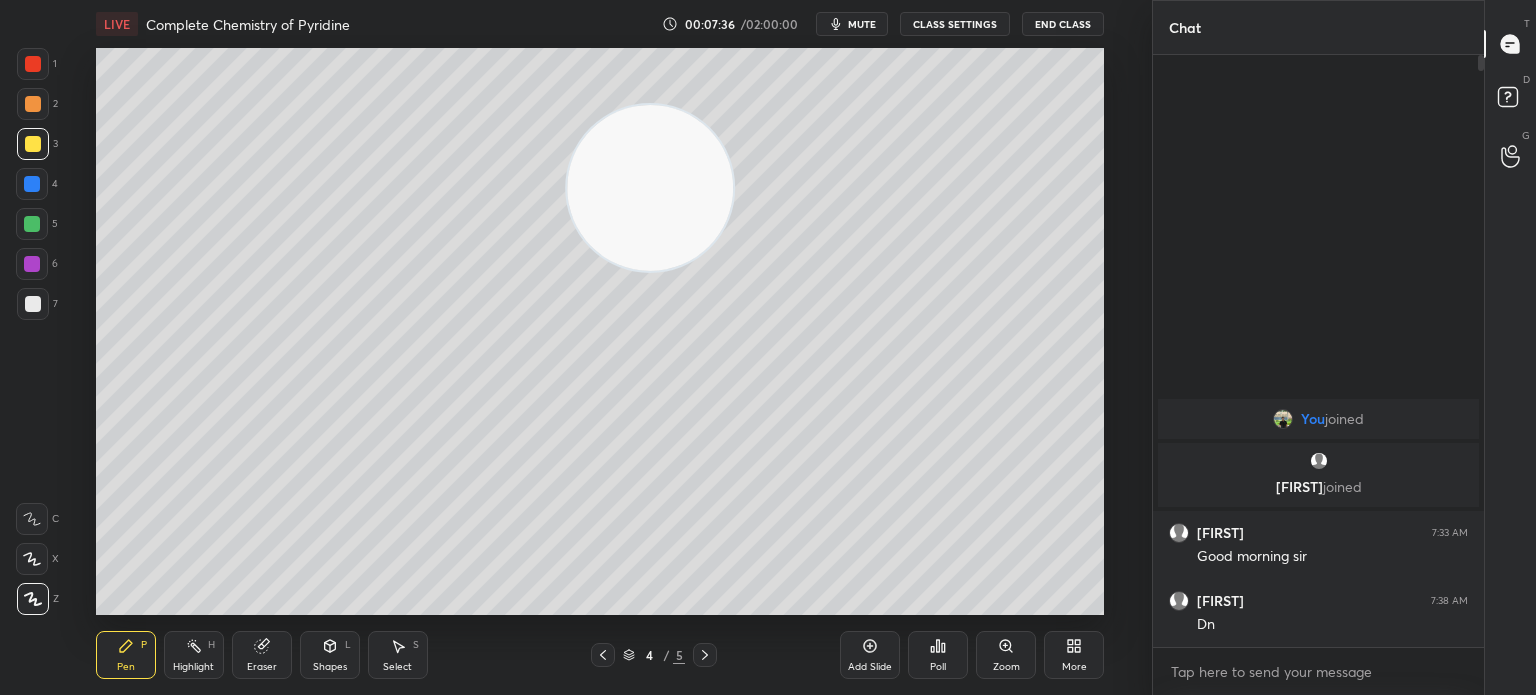 click 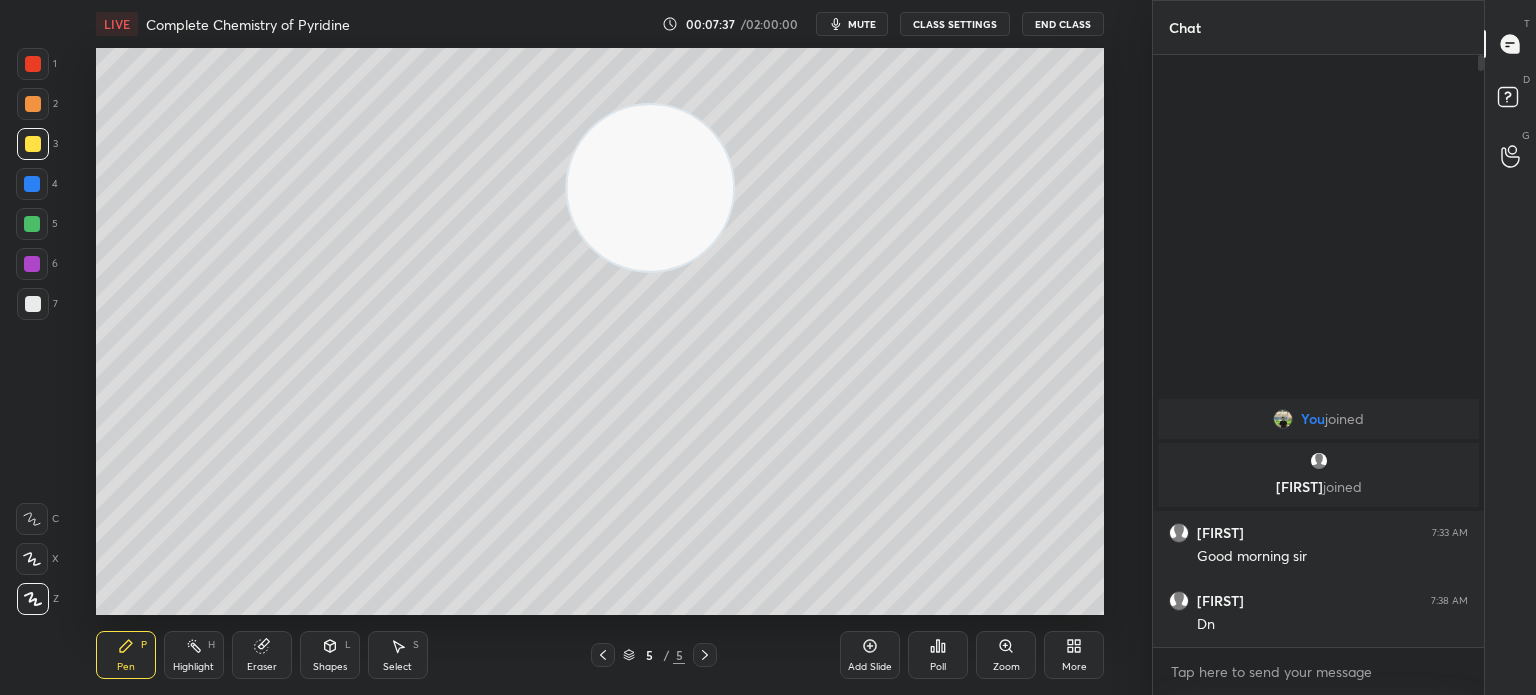 click at bounding box center (603, 655) 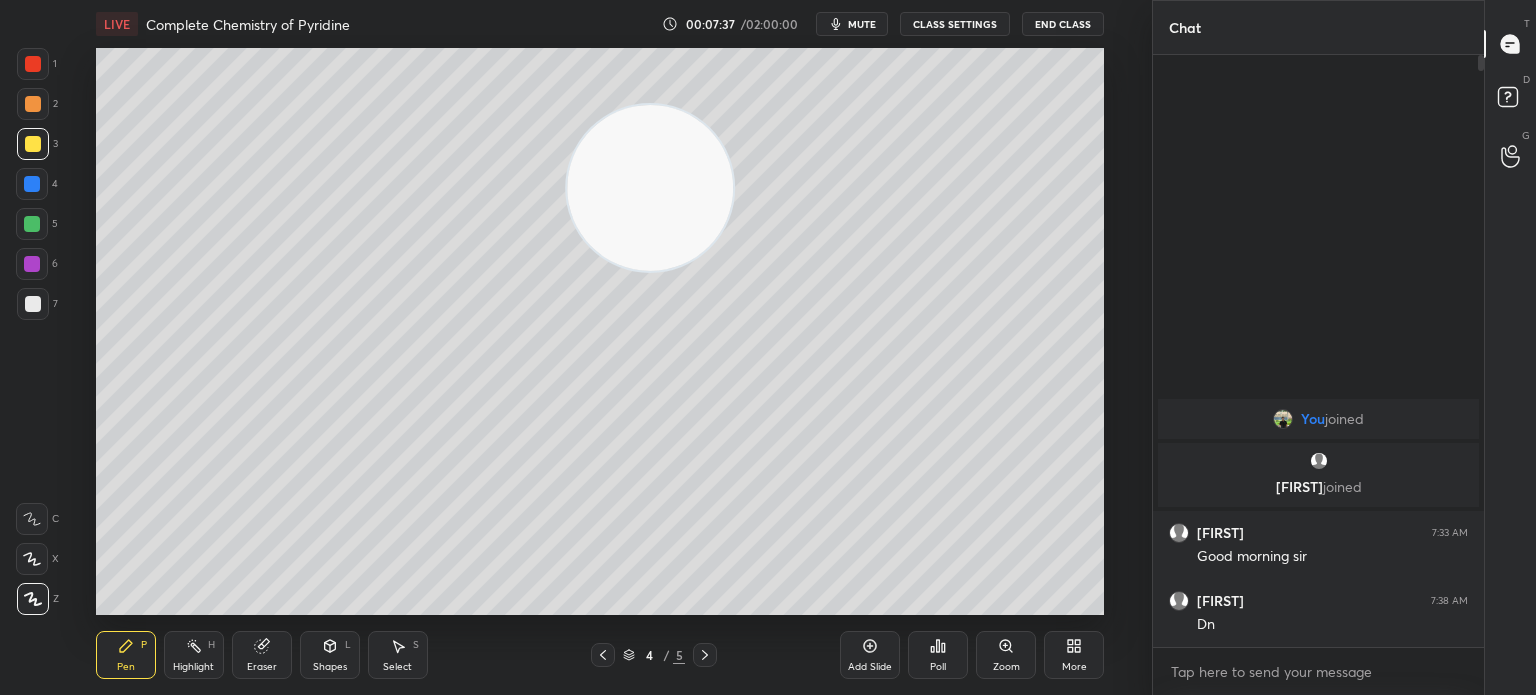 click 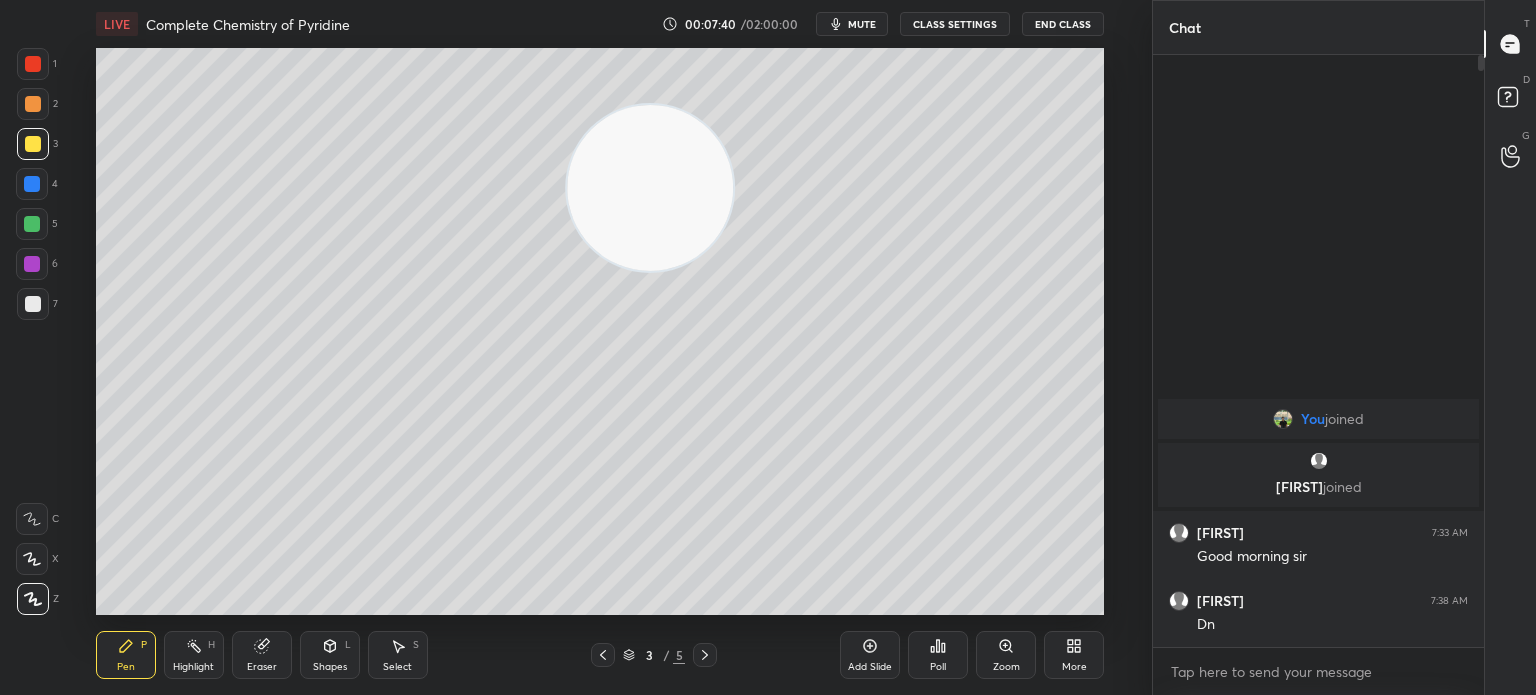 click 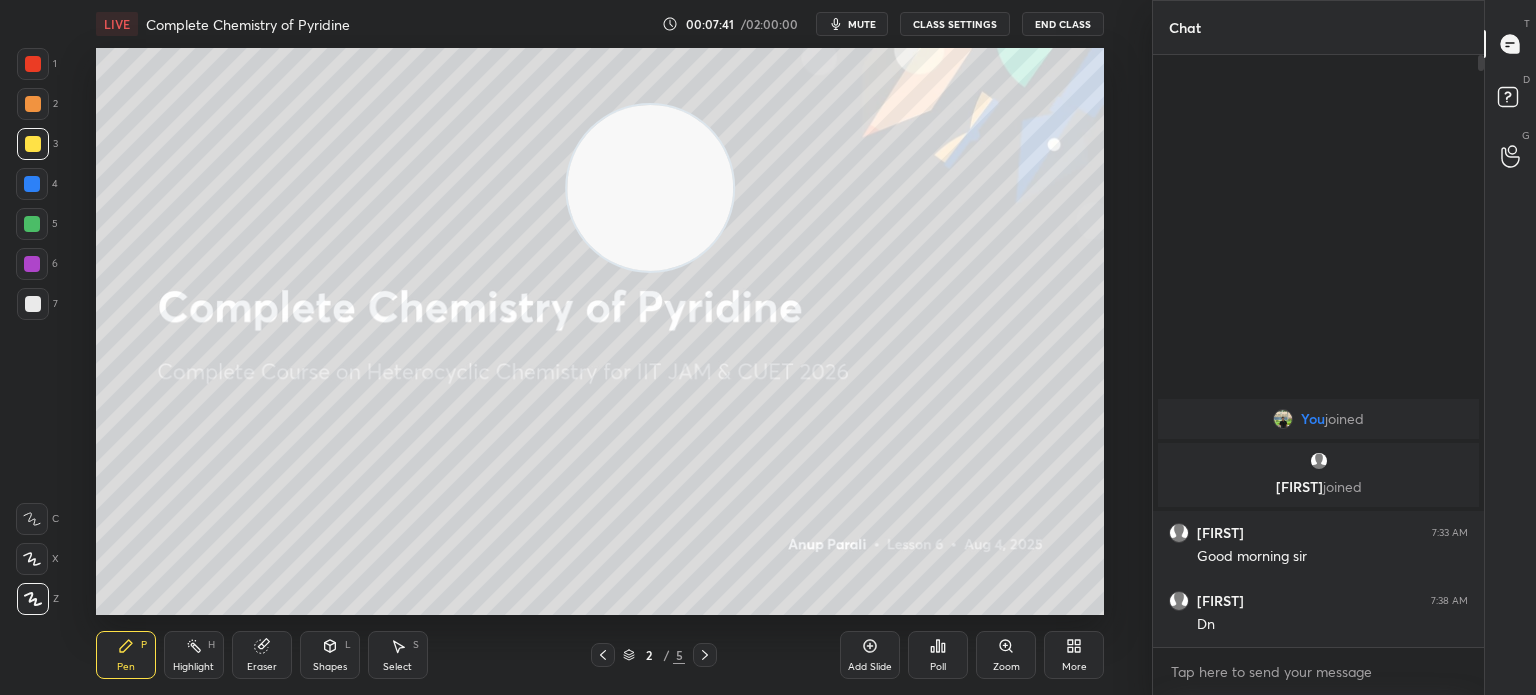 click 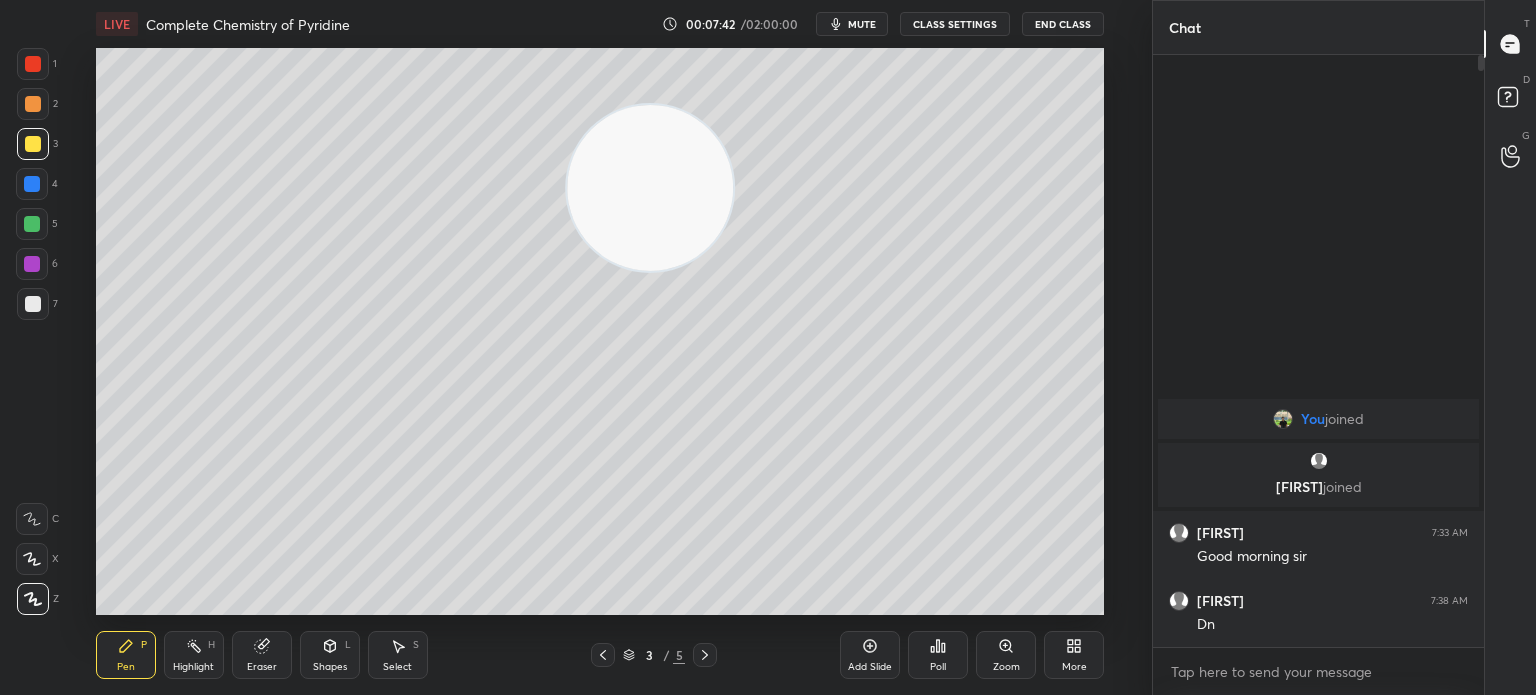 click 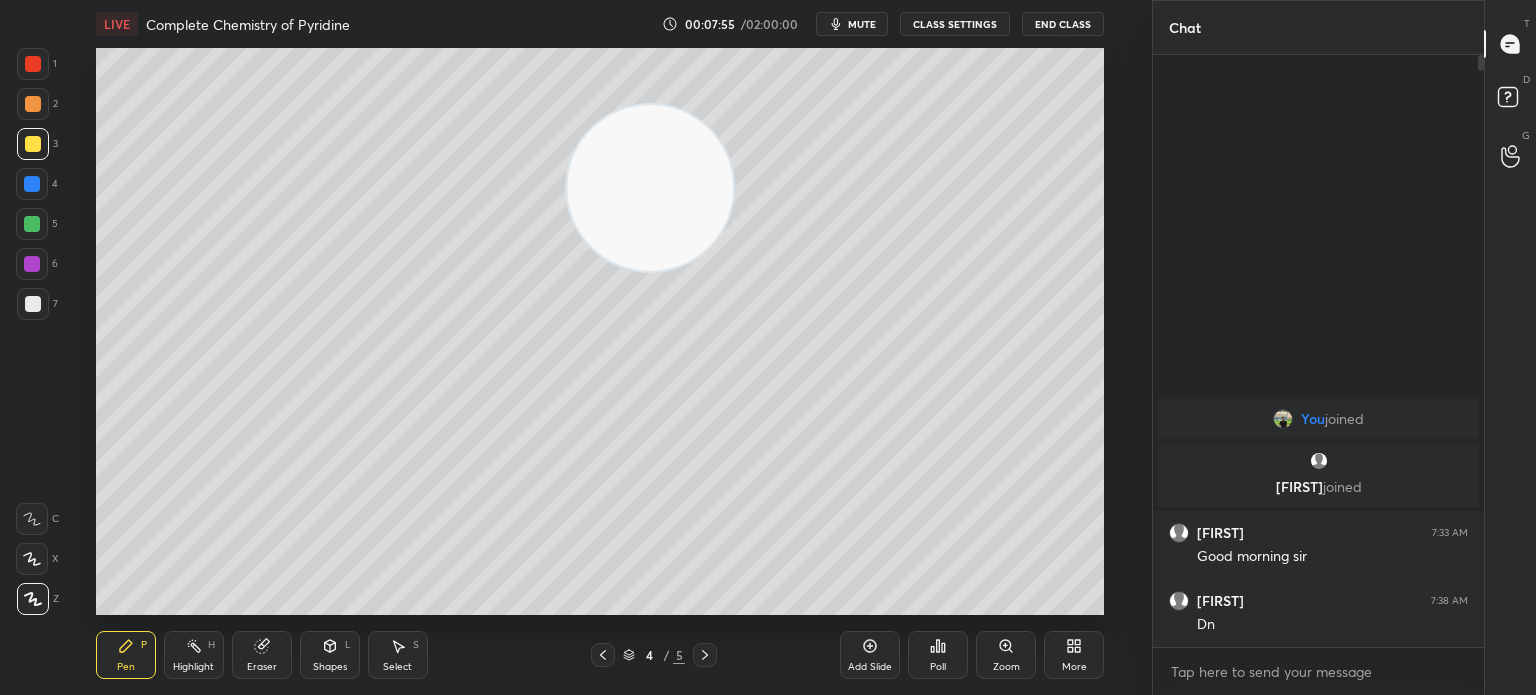 click on "Eraser" at bounding box center (262, 655) 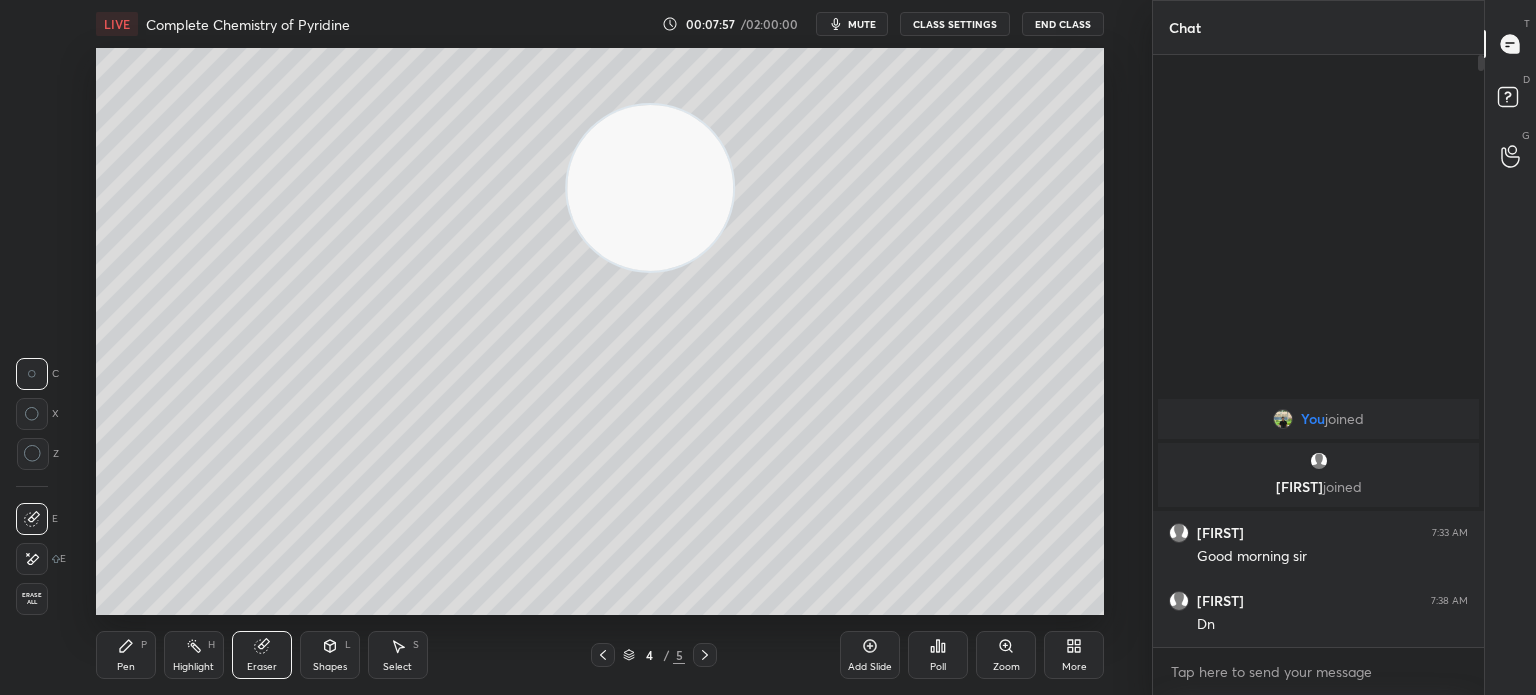 click on "LIVE Complete Chemistry of Pyridine 00:07:57 /  02:00:00 mute CLASS SETTINGS End Class Setting up your live class Poll for   secs No correct answer Start poll Back Complete Chemistry of Pyridine • L6 of Complete Course on Heterocyclic Chemistry for IIT JAM & CUET 2026 Anup Parali Pen P Highlight H Eraser Shapes L Select S 4 / 5 Add Slide Poll Zoom More" at bounding box center [600, 347] 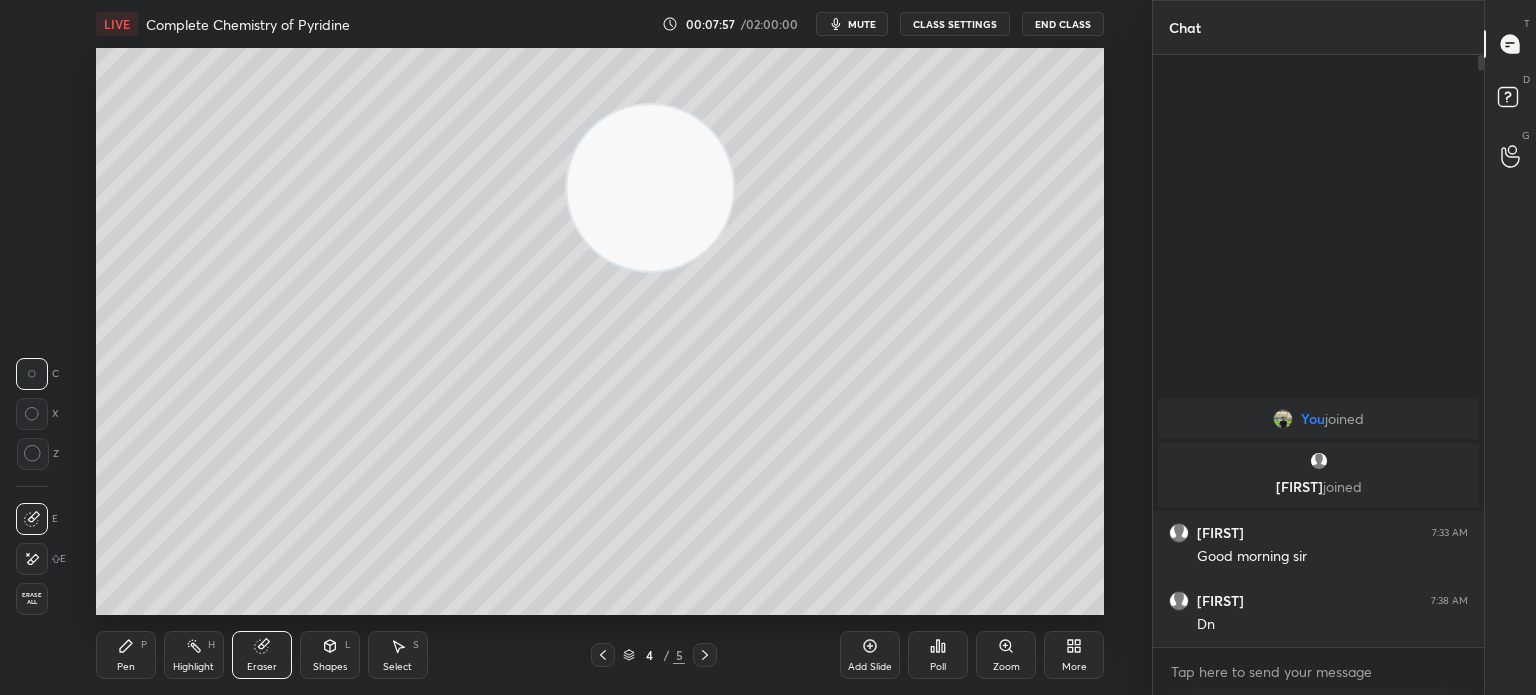 click on "Pen P" at bounding box center (126, 655) 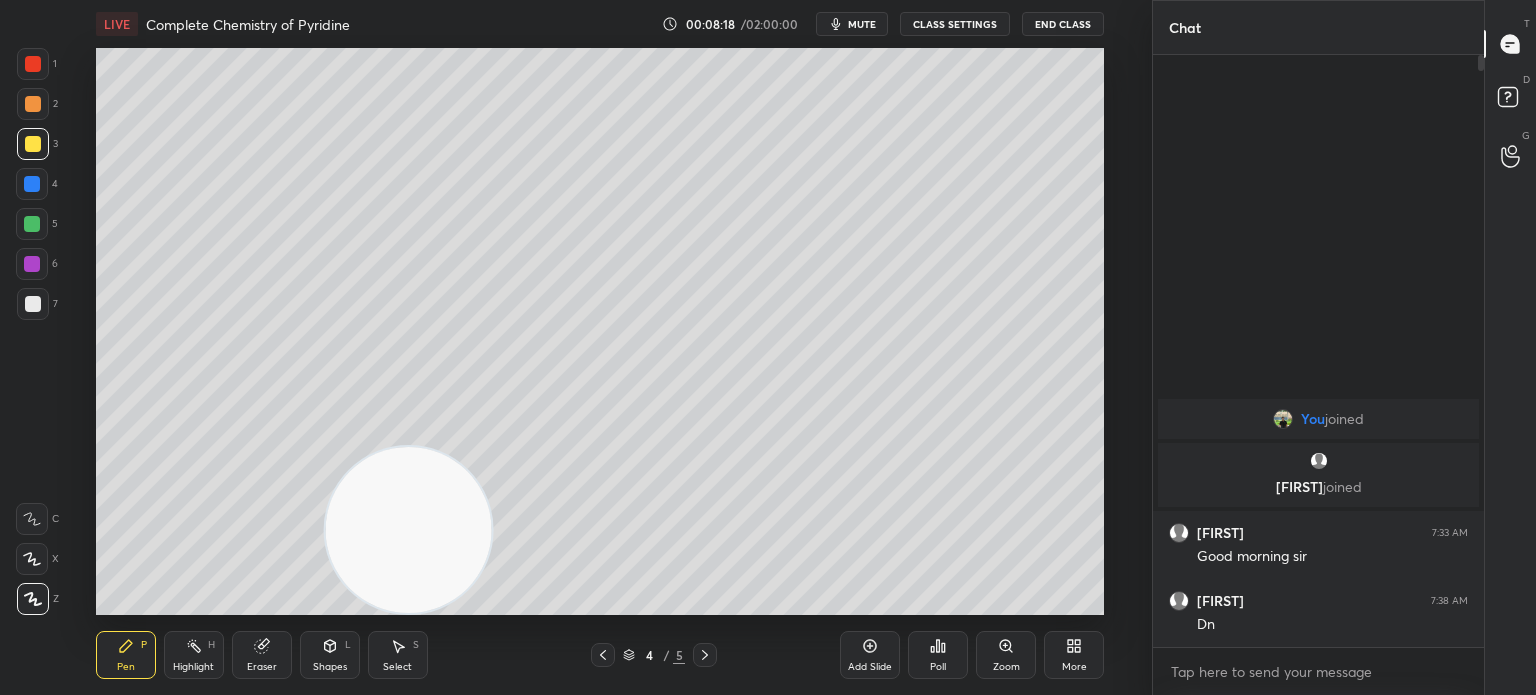 click on "Highlight H" at bounding box center [194, 655] 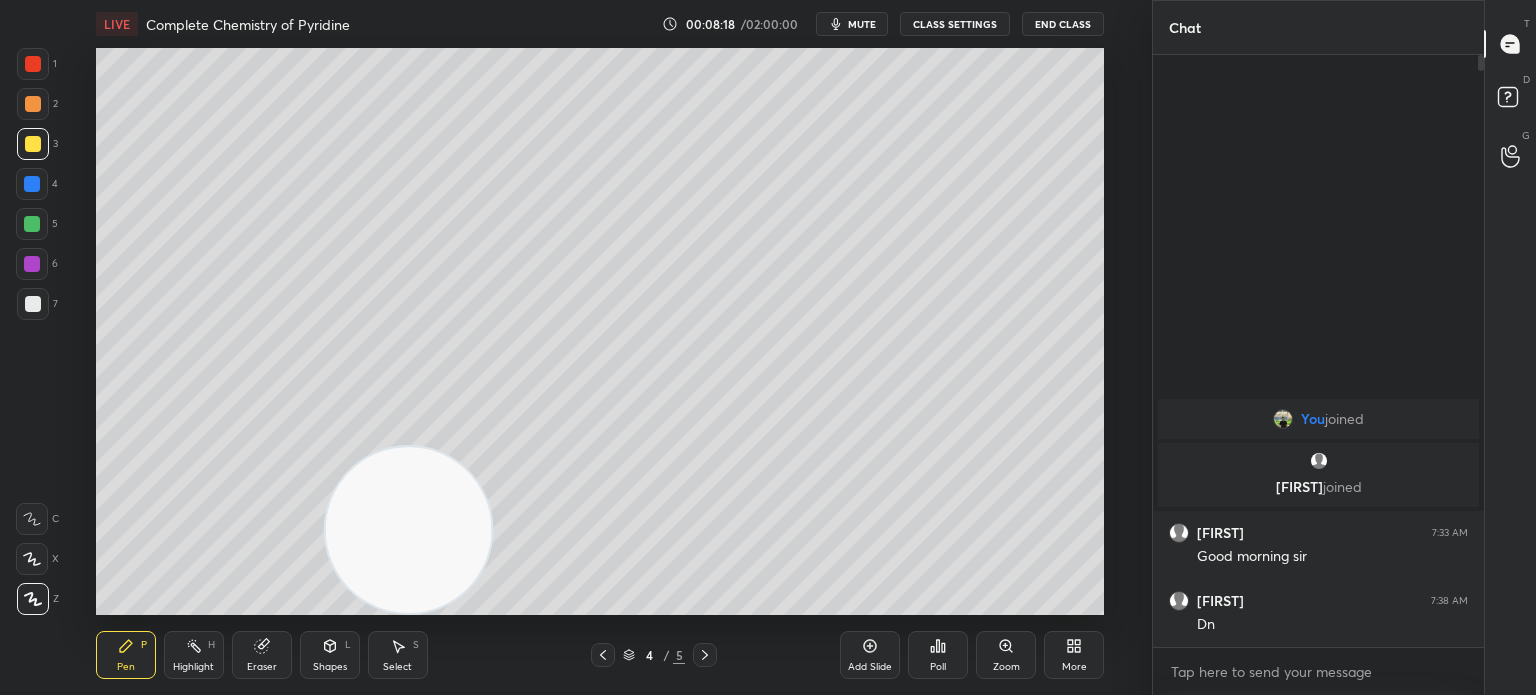 click on "Highlight" at bounding box center (193, 667) 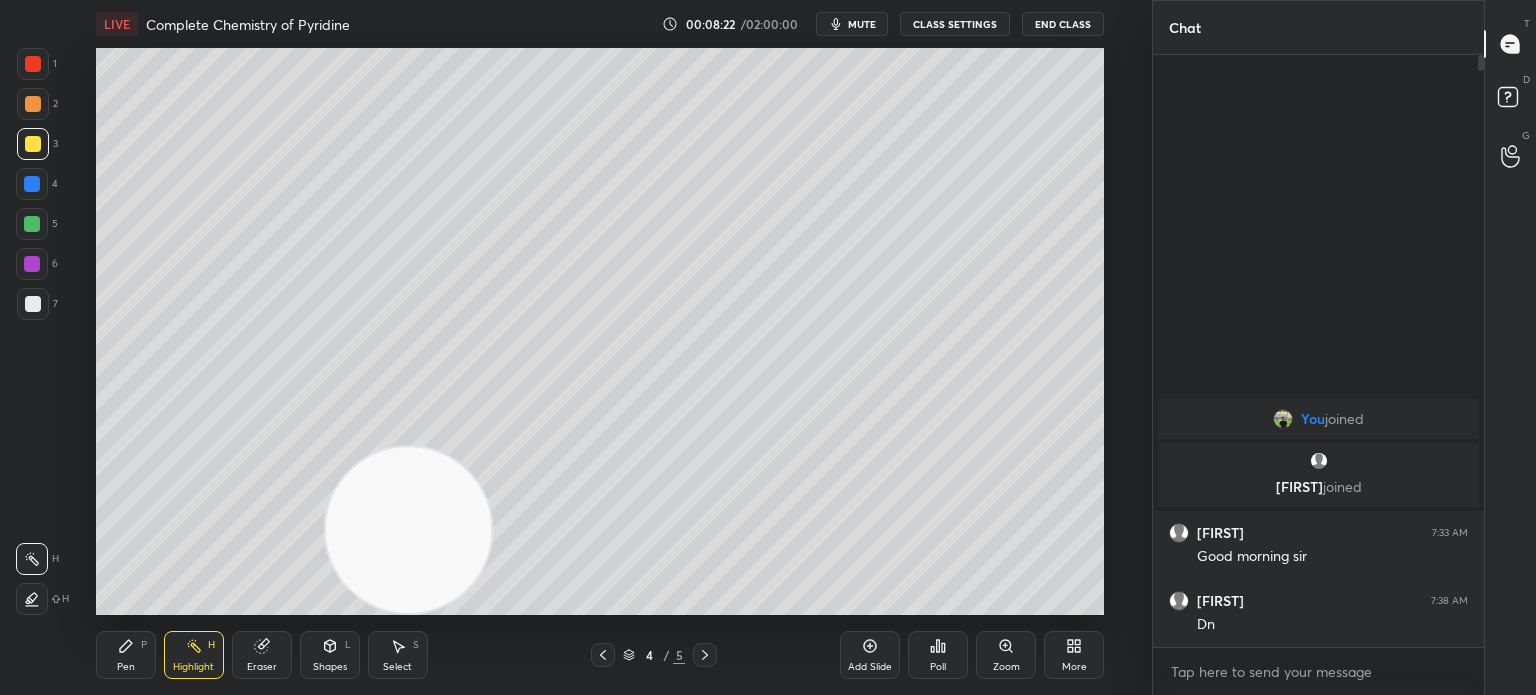 click on "Pen" at bounding box center [126, 667] 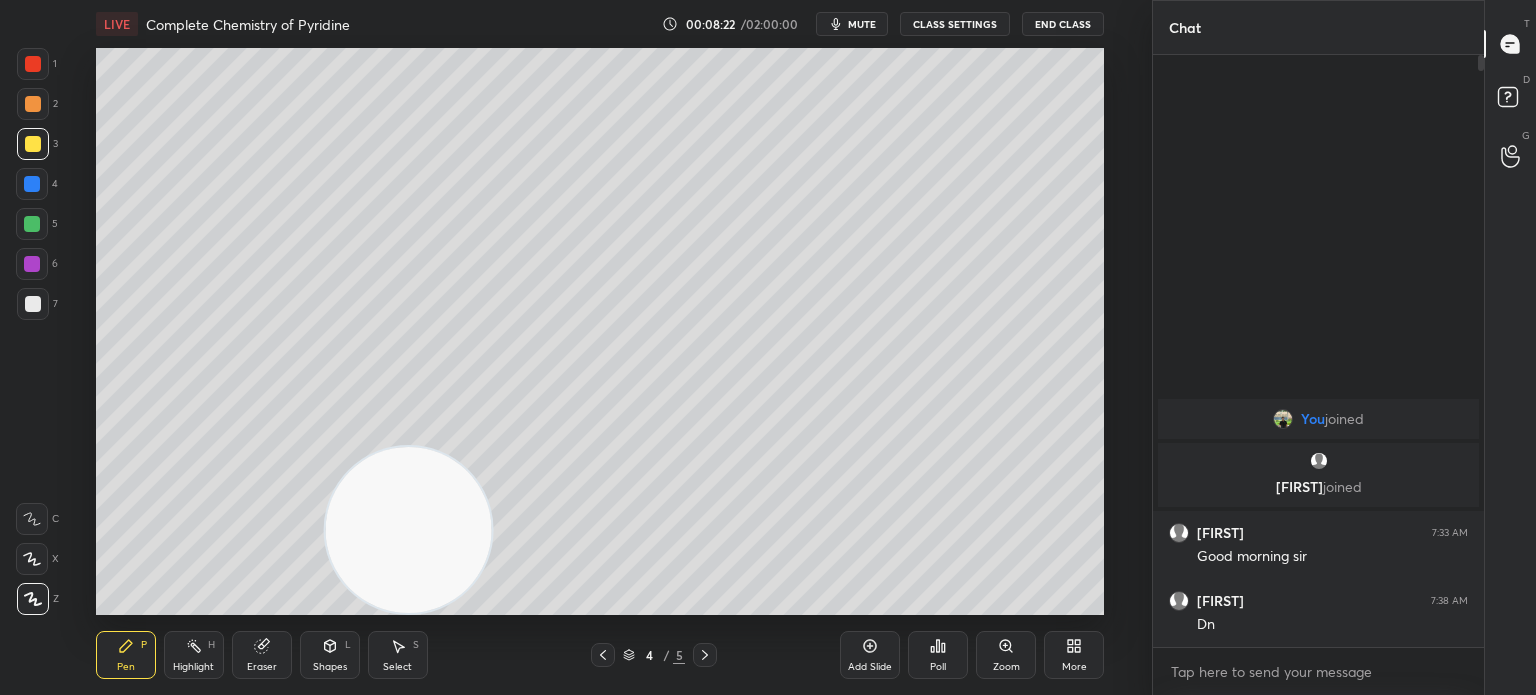 click on "Pen" at bounding box center [126, 667] 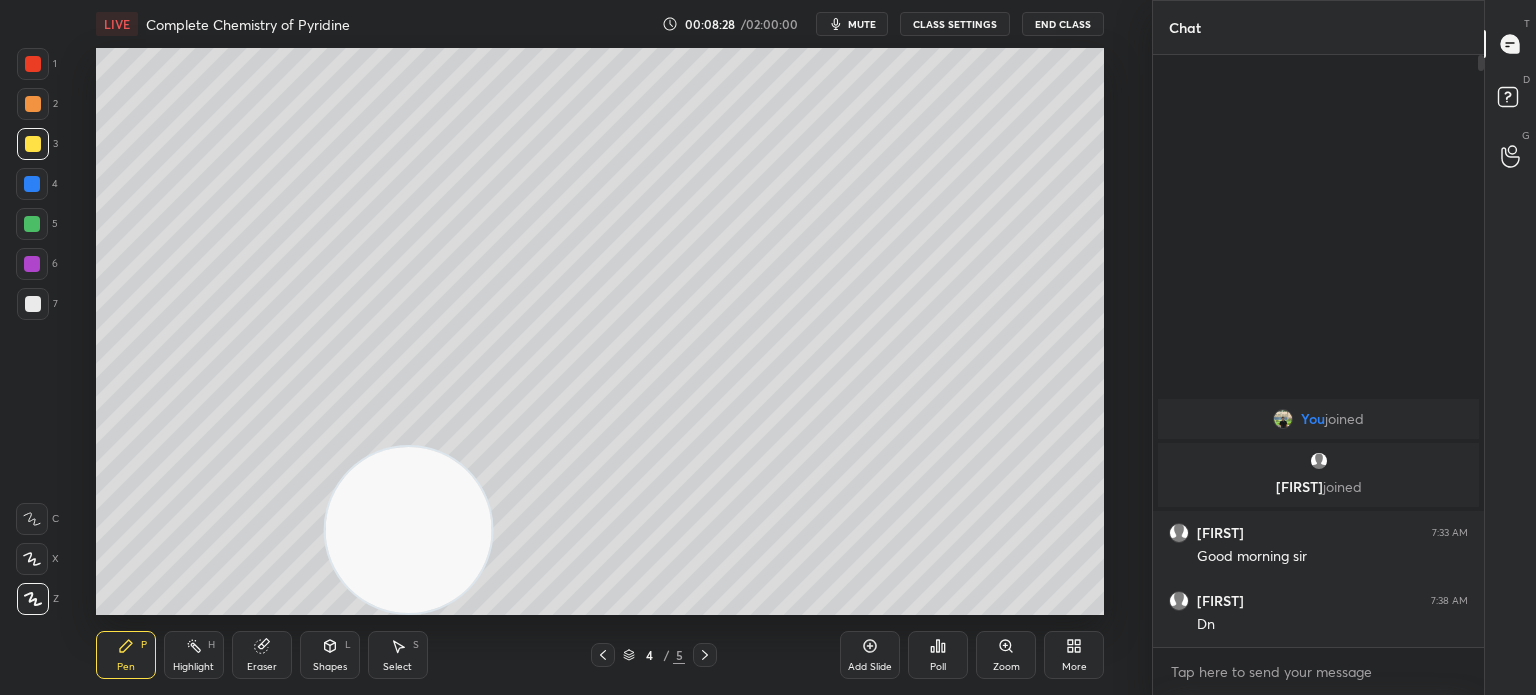 click on "Pen P" at bounding box center (126, 655) 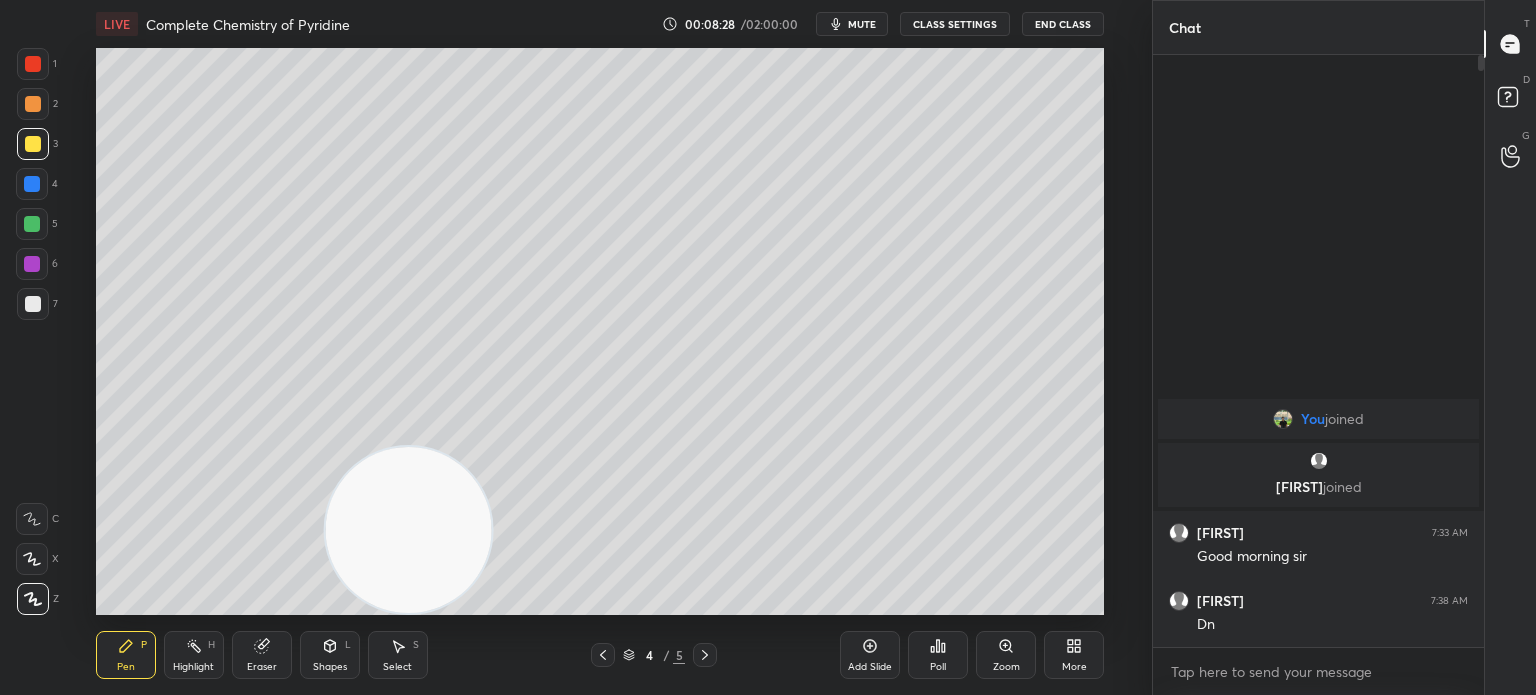 click 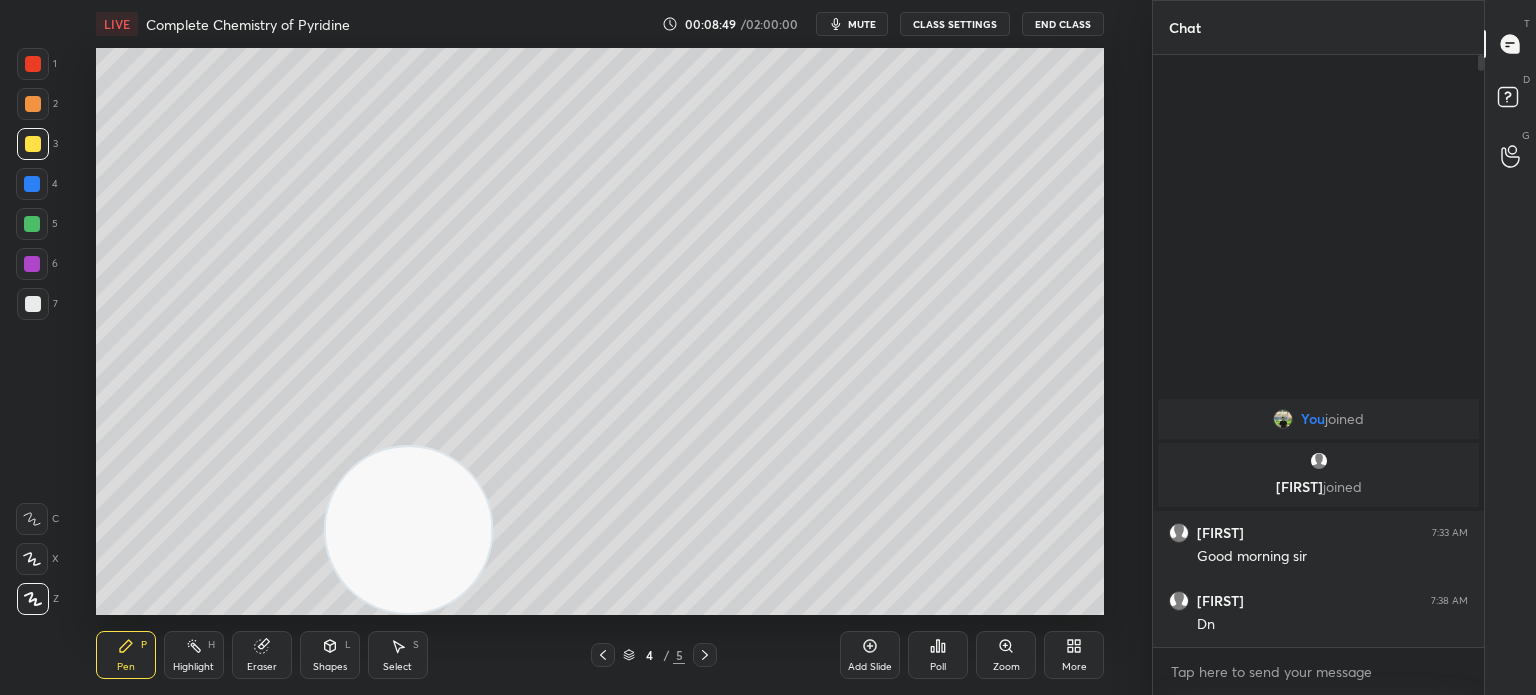 click on "Eraser" at bounding box center (262, 667) 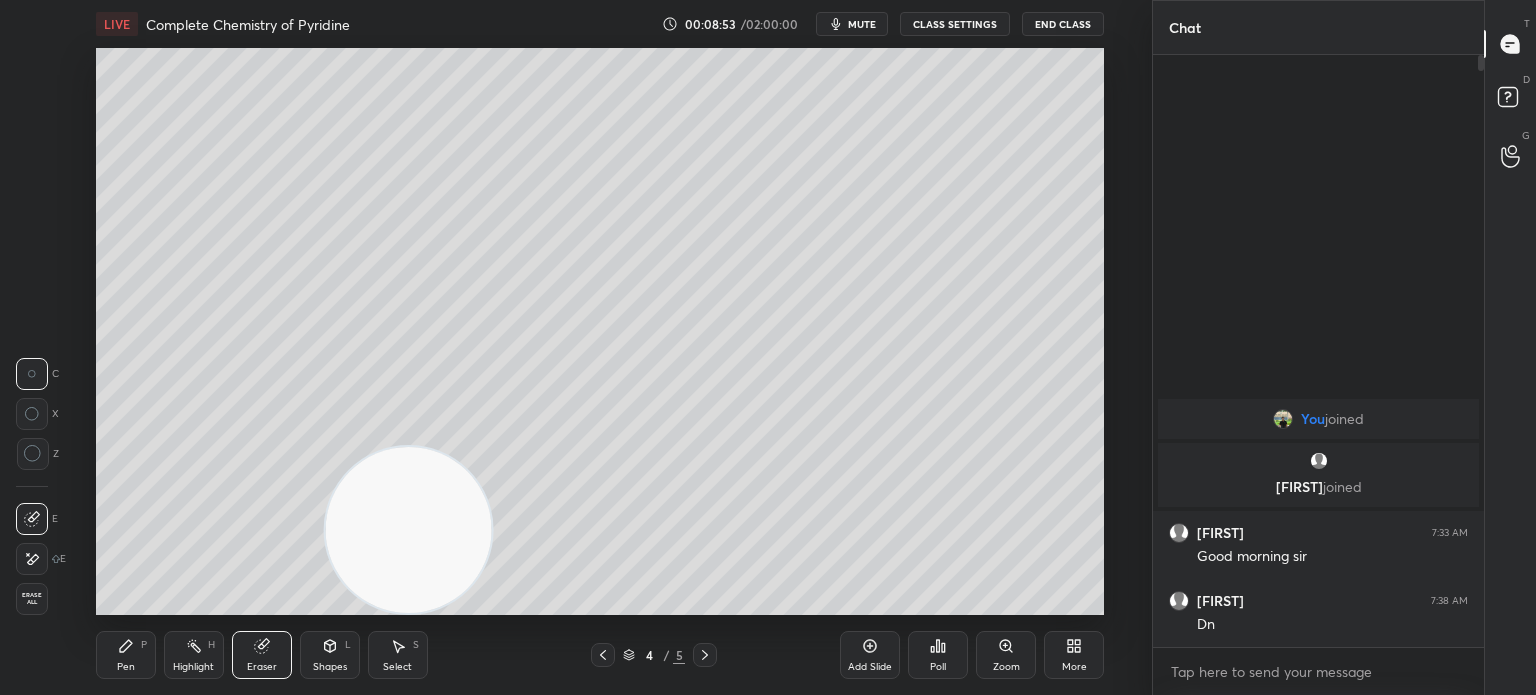 click on "Pen" at bounding box center (126, 667) 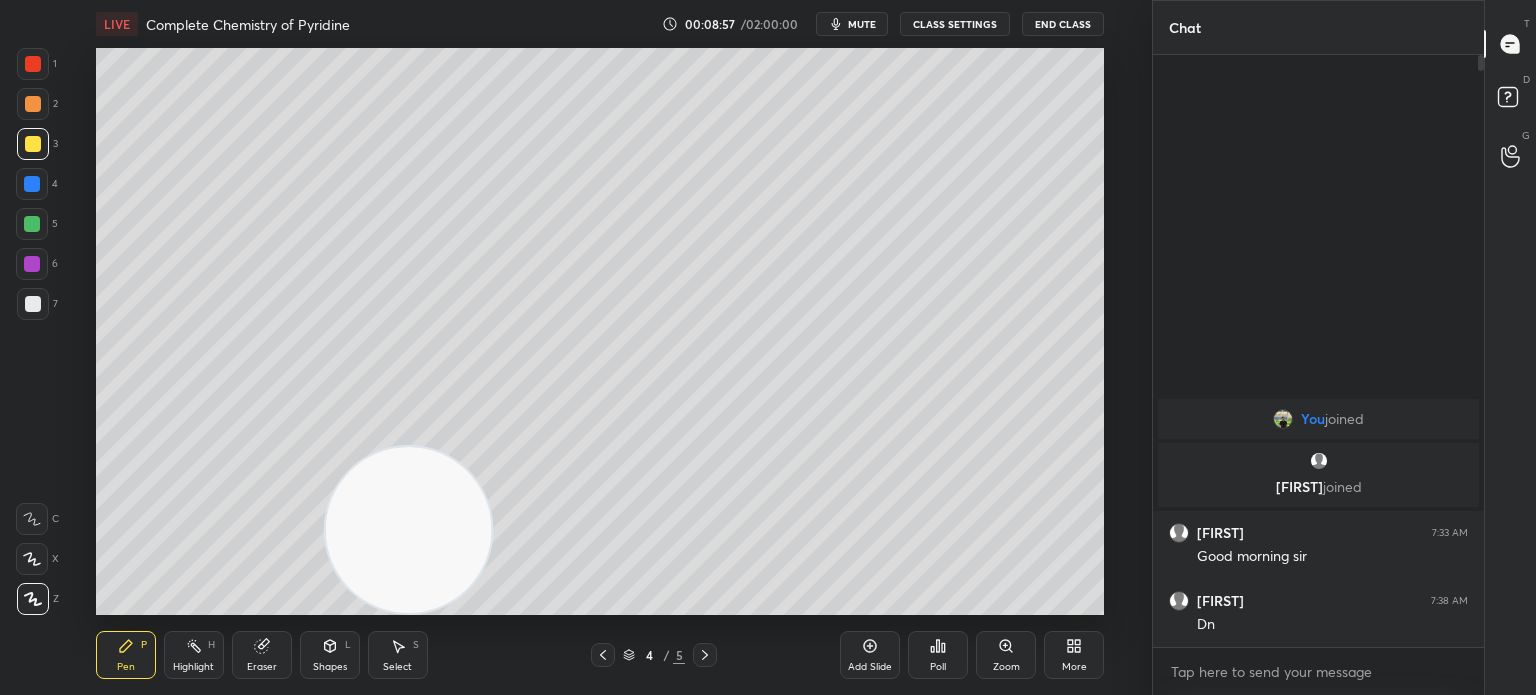 click on "Eraser" at bounding box center (262, 655) 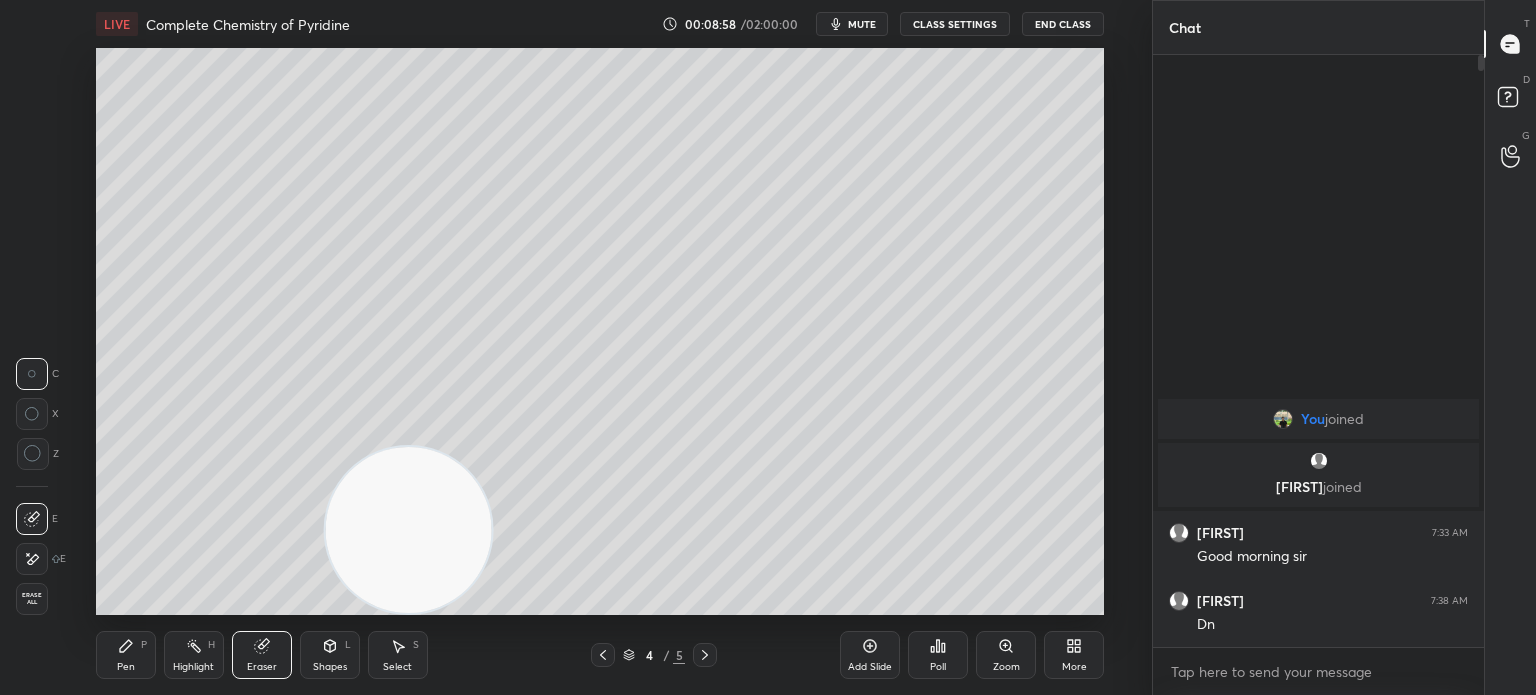 click 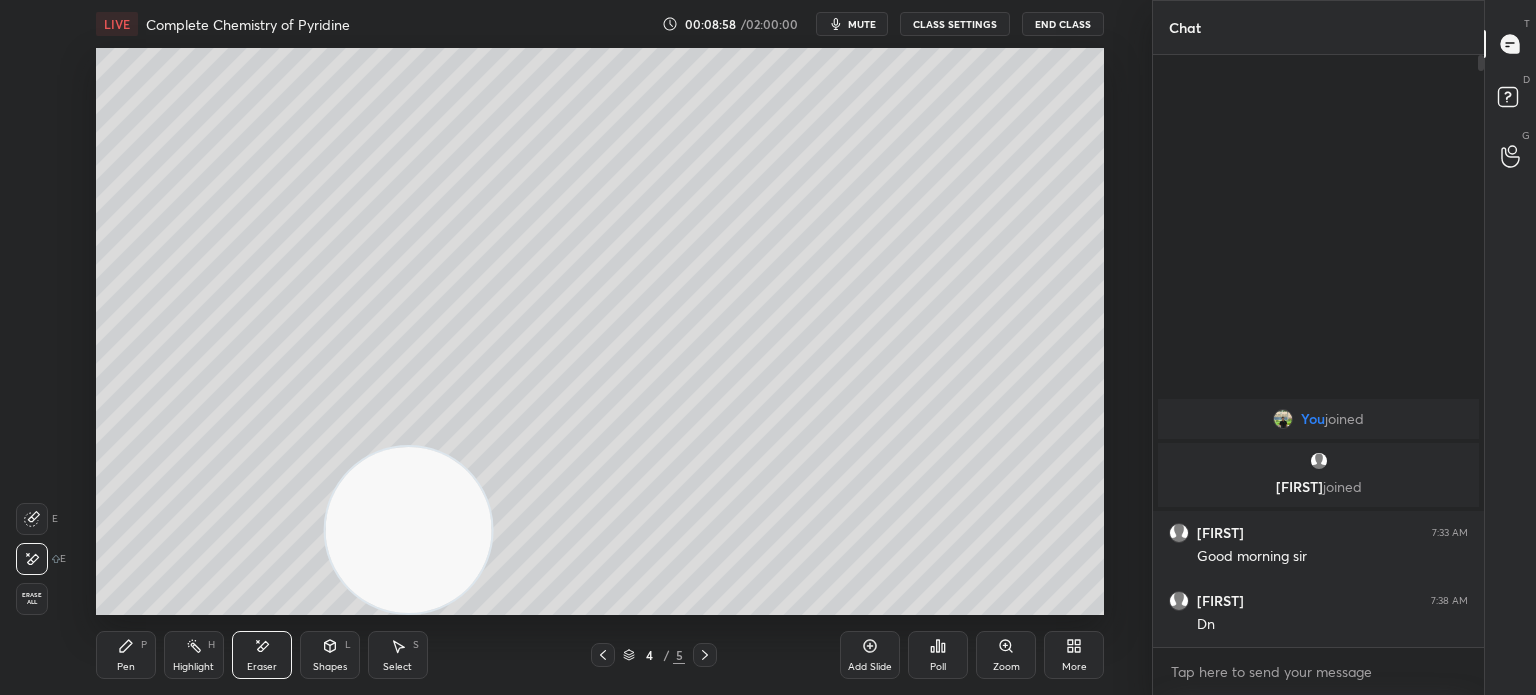 click at bounding box center [32, 519] 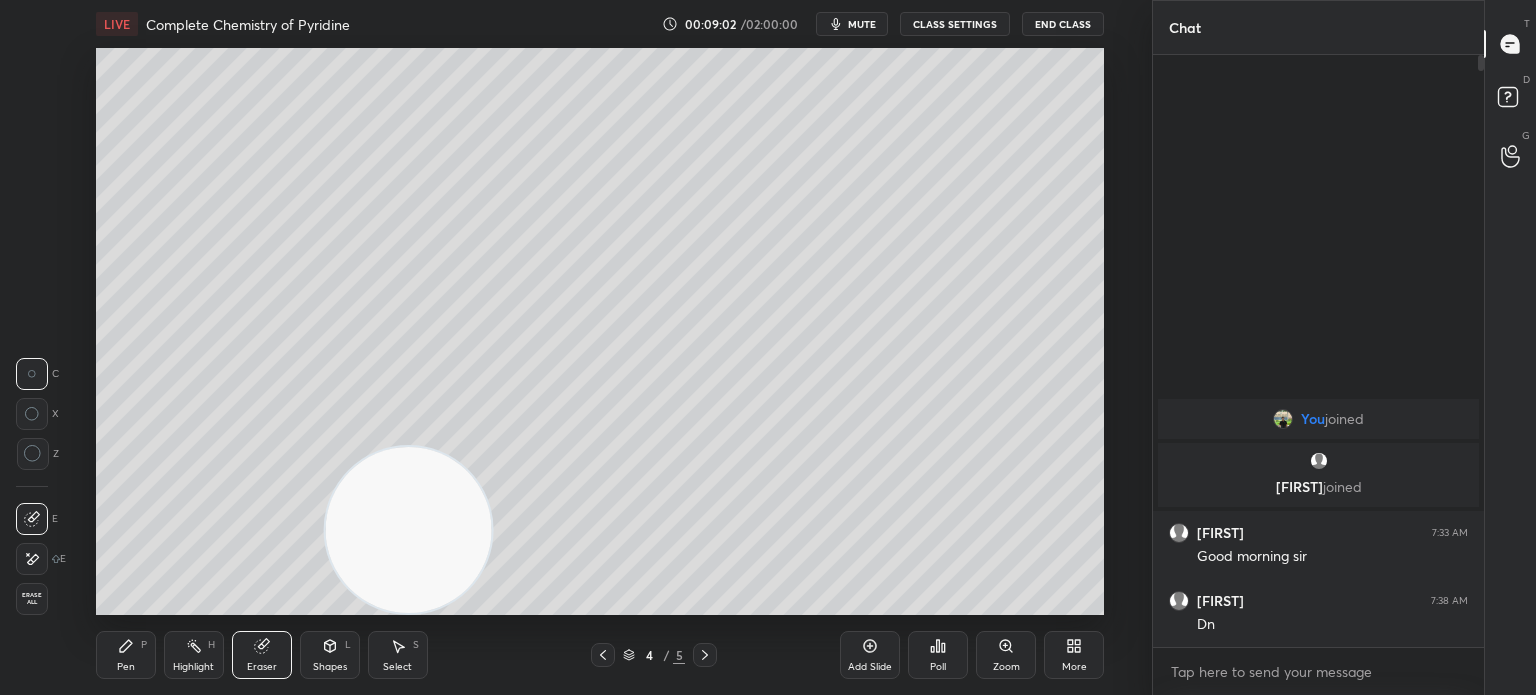 click on "Pen" at bounding box center [126, 667] 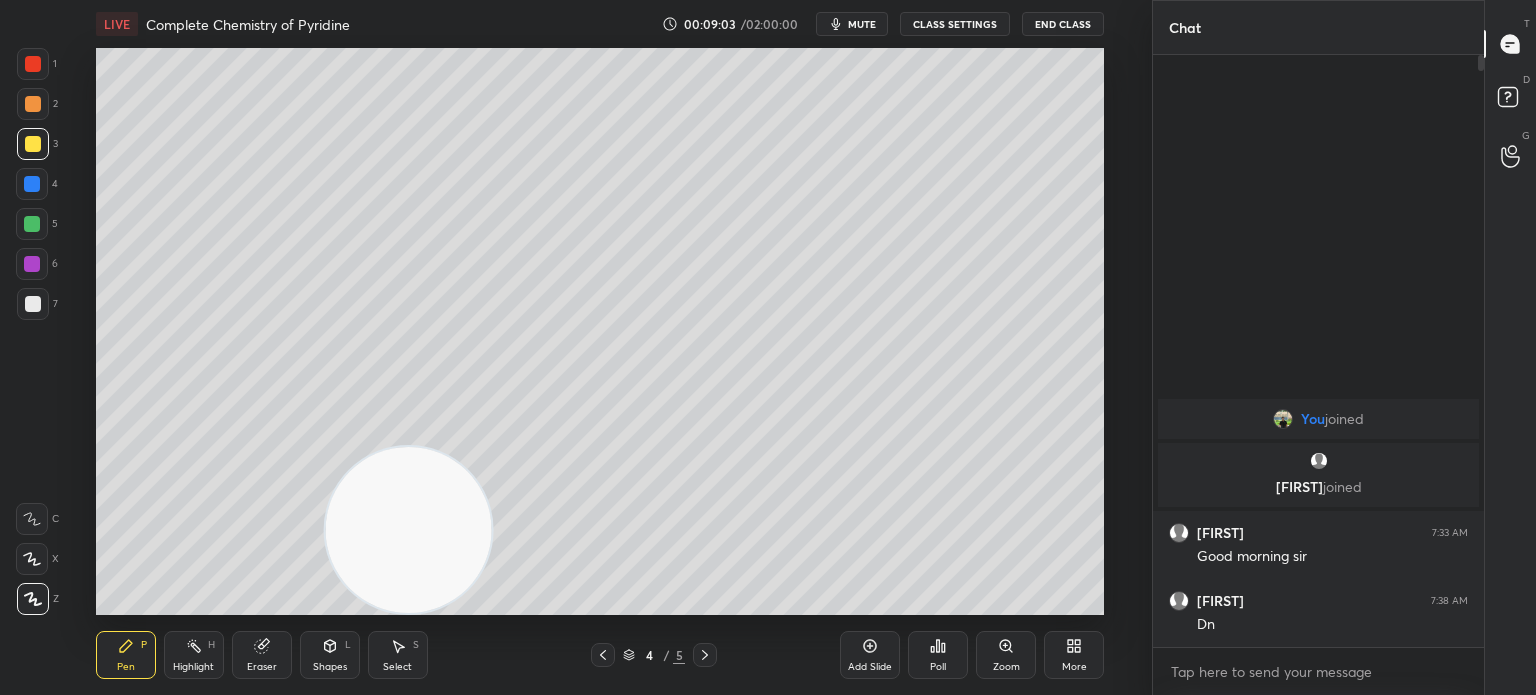 click on "Pen P" at bounding box center [126, 655] 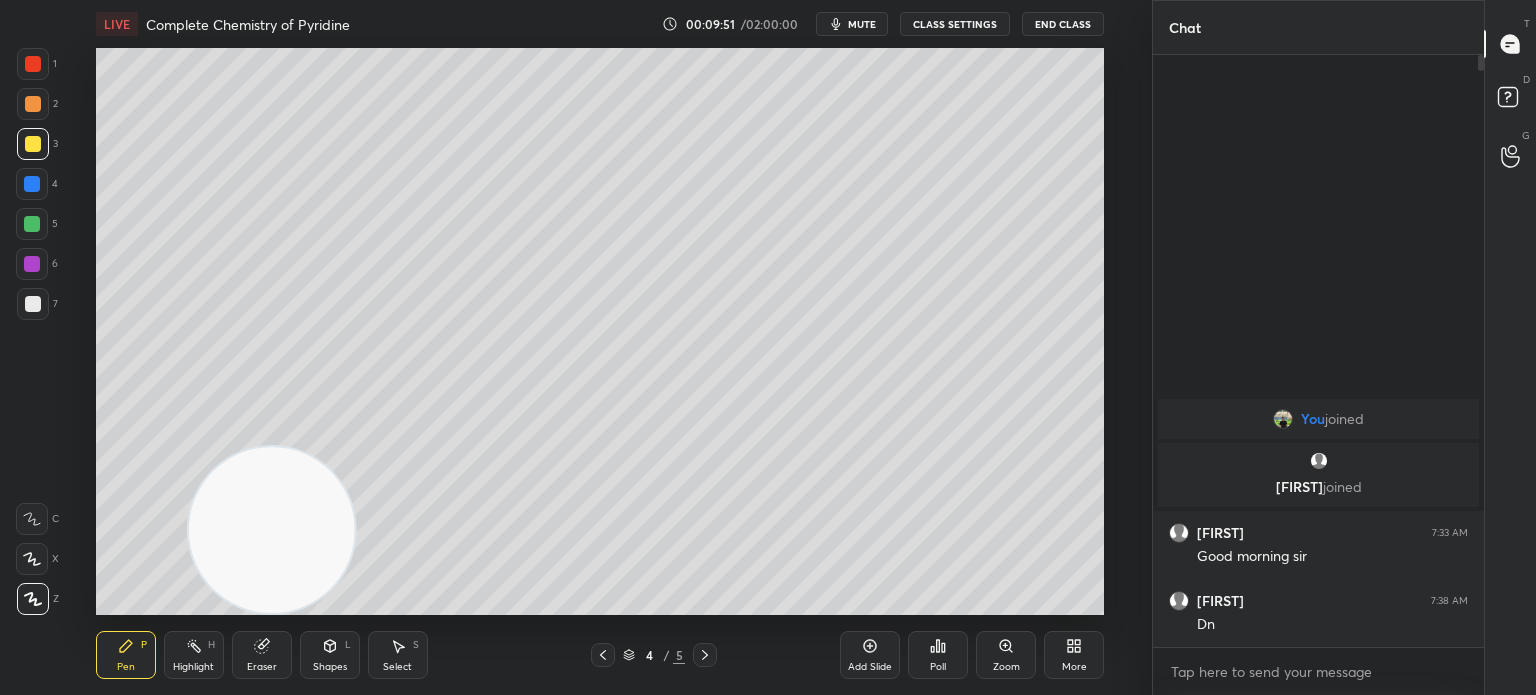 click on "7" at bounding box center (37, 304) 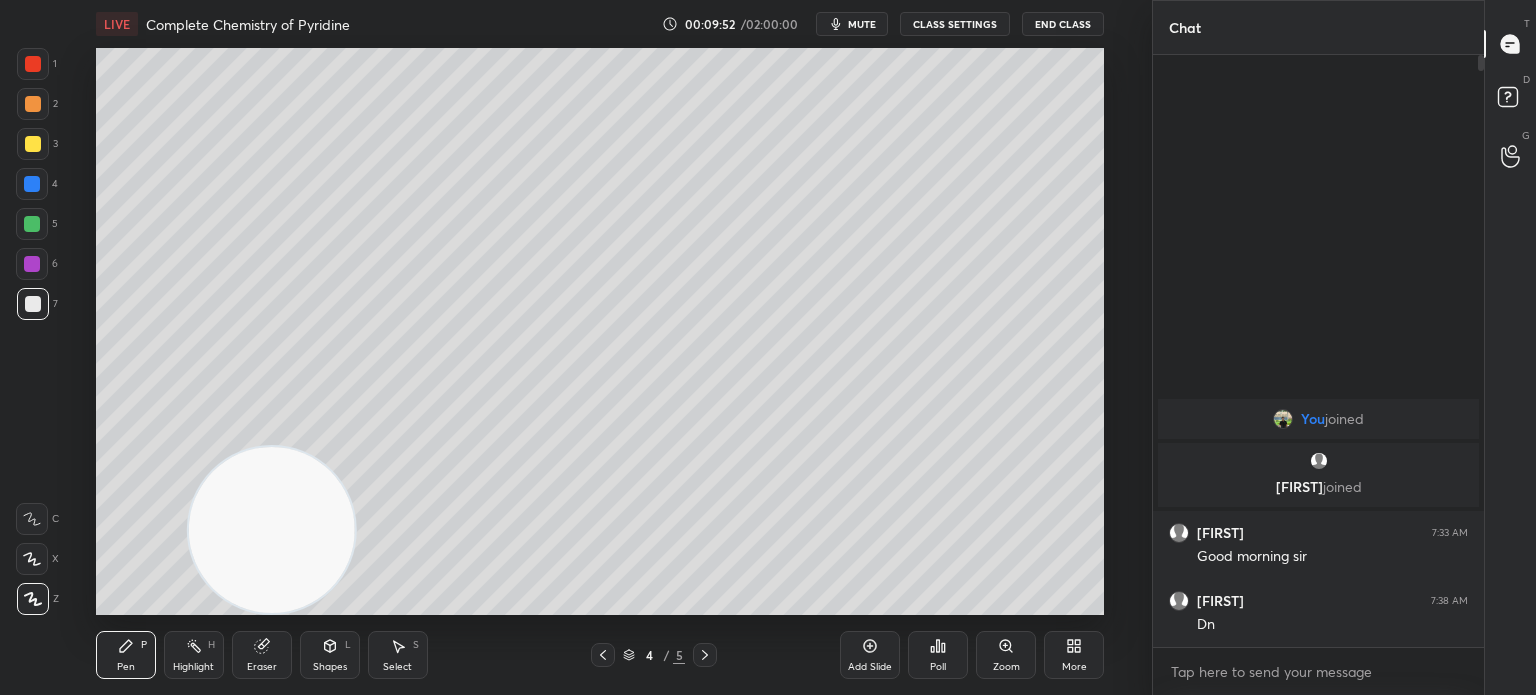 click on "Pen P" at bounding box center [126, 655] 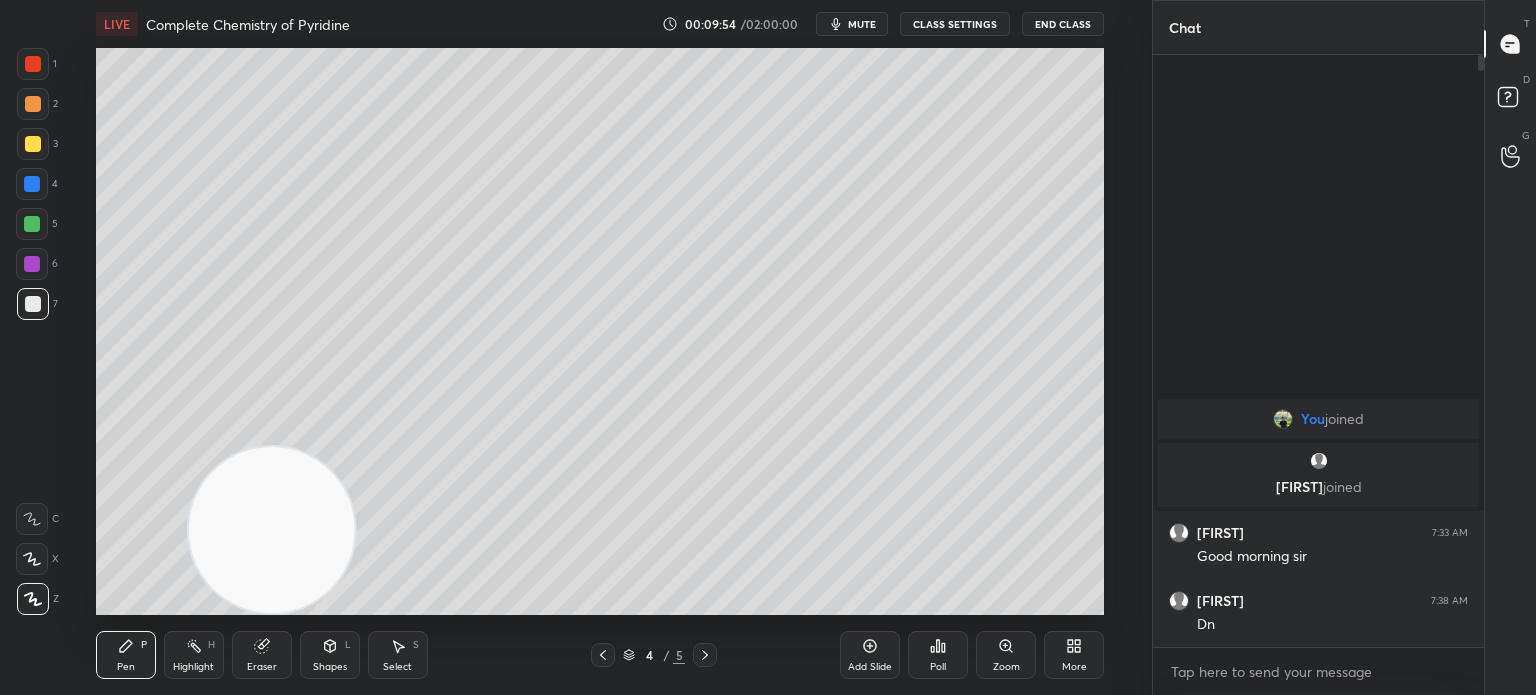 click on "Highlight H" at bounding box center (194, 655) 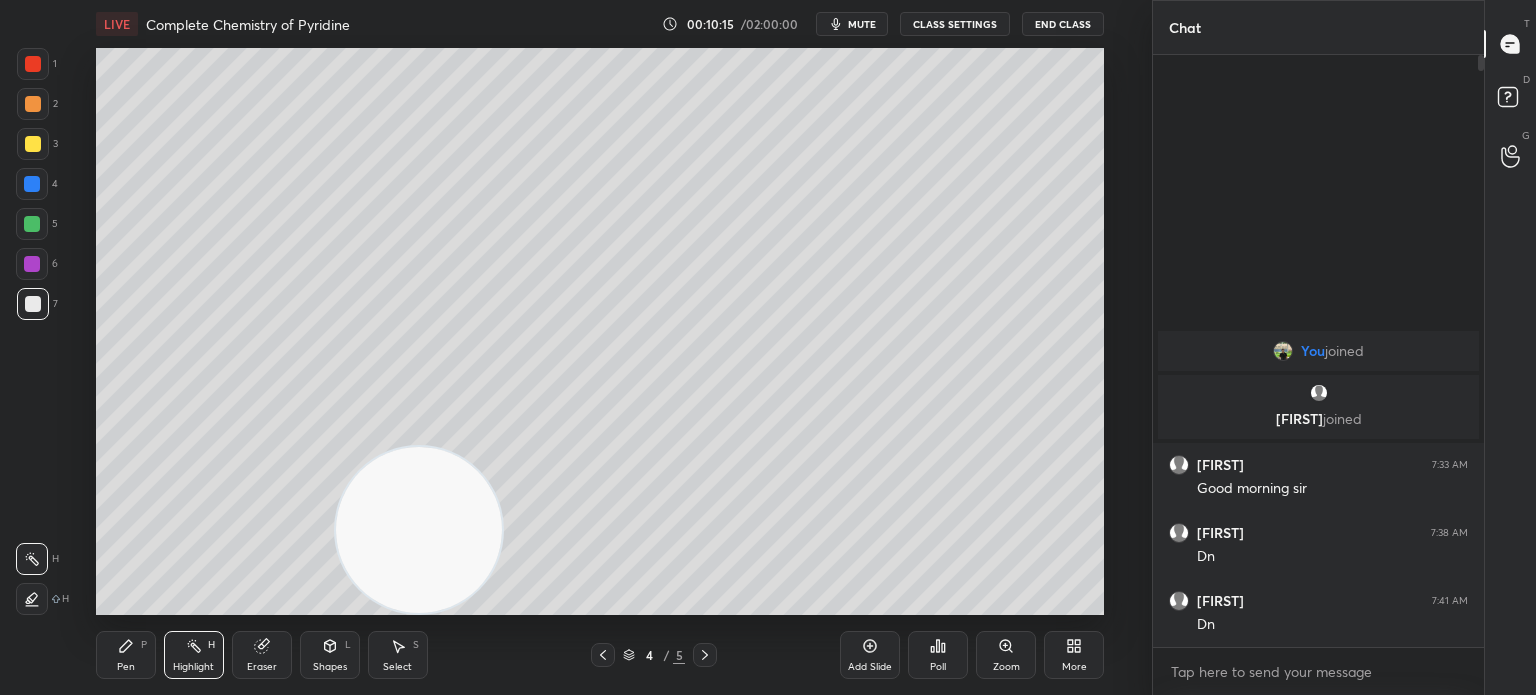 click 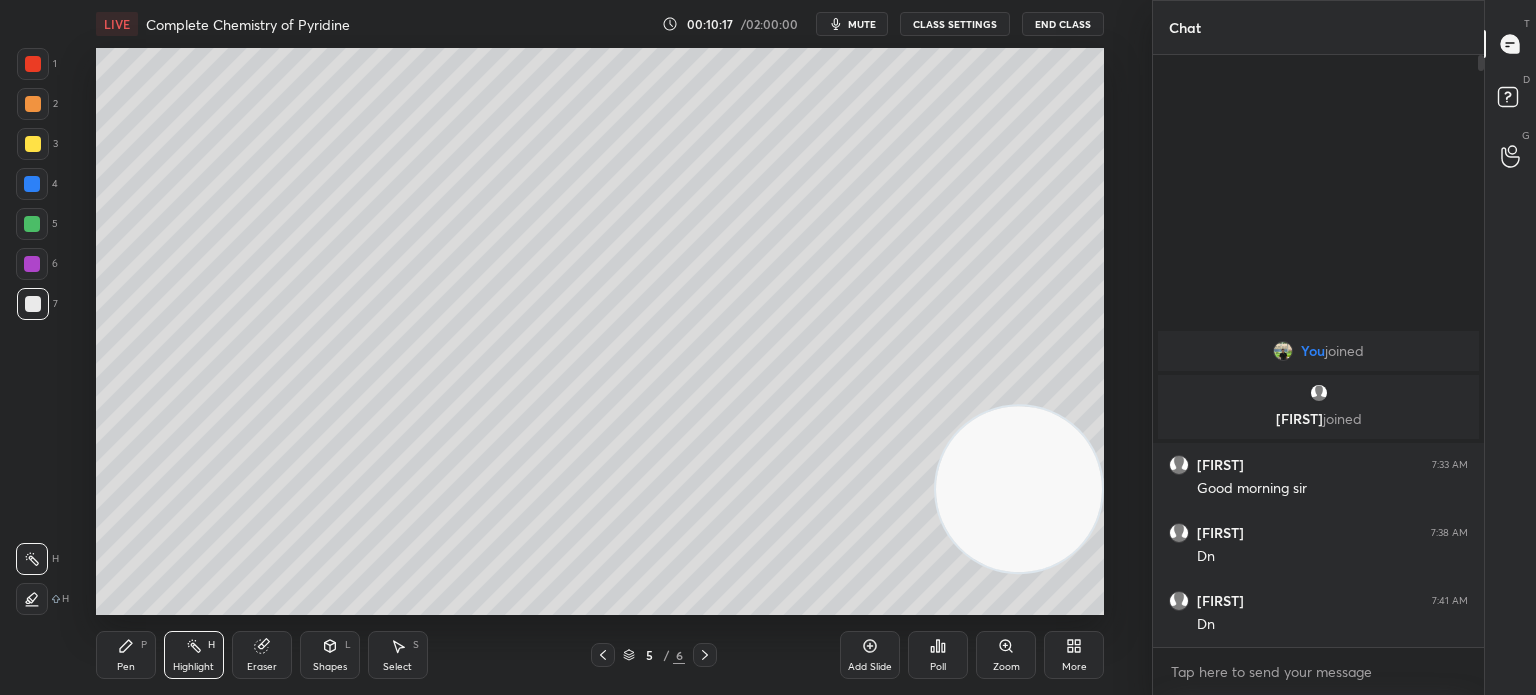 click at bounding box center [33, 144] 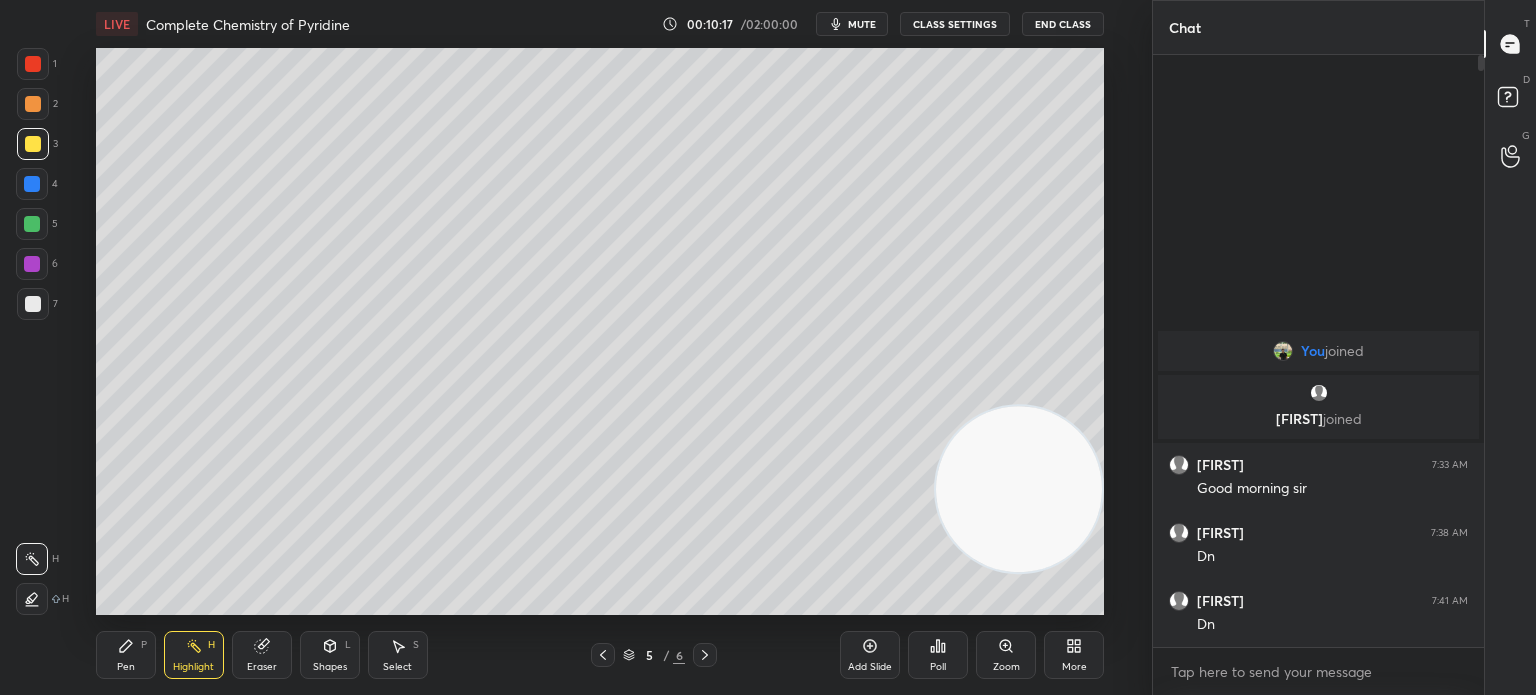 click at bounding box center [33, 144] 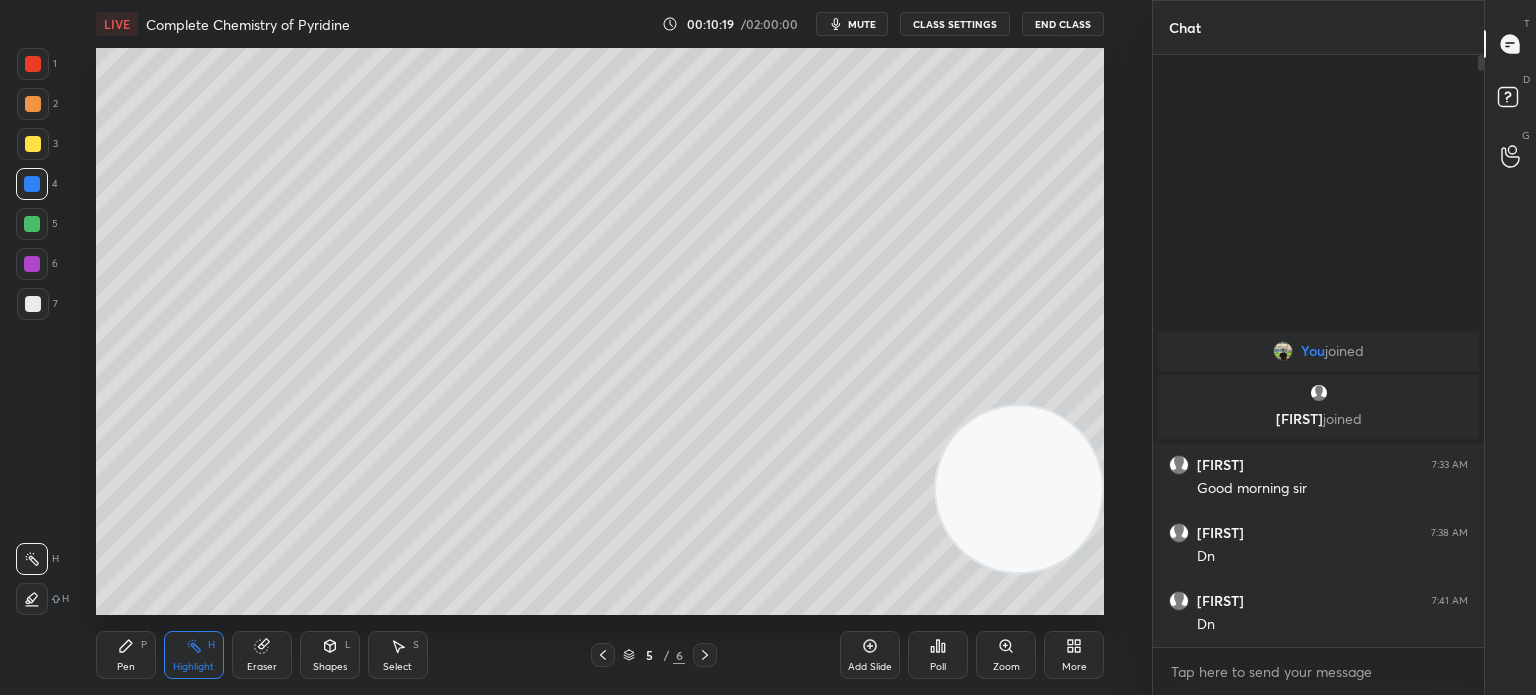 click on "Pen P" at bounding box center (126, 655) 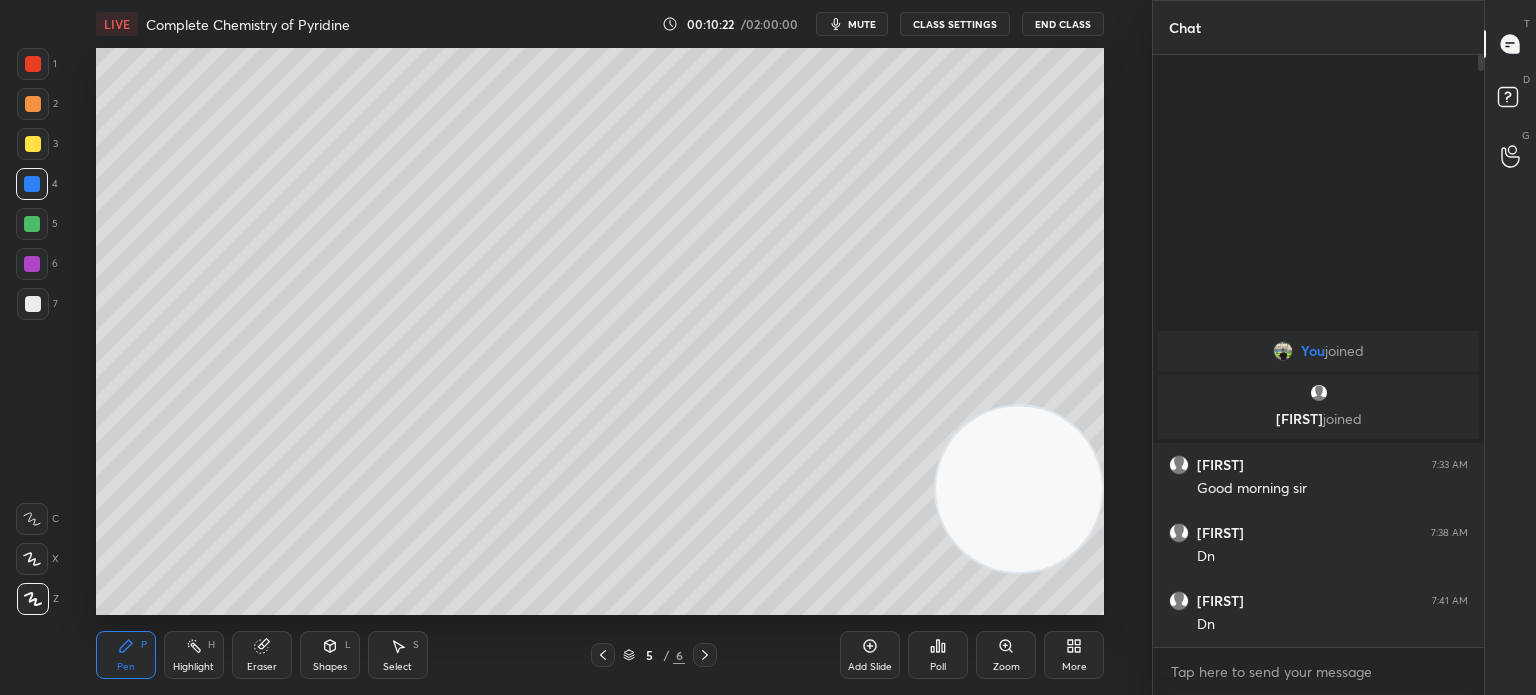 click on "Highlight H" at bounding box center [194, 655] 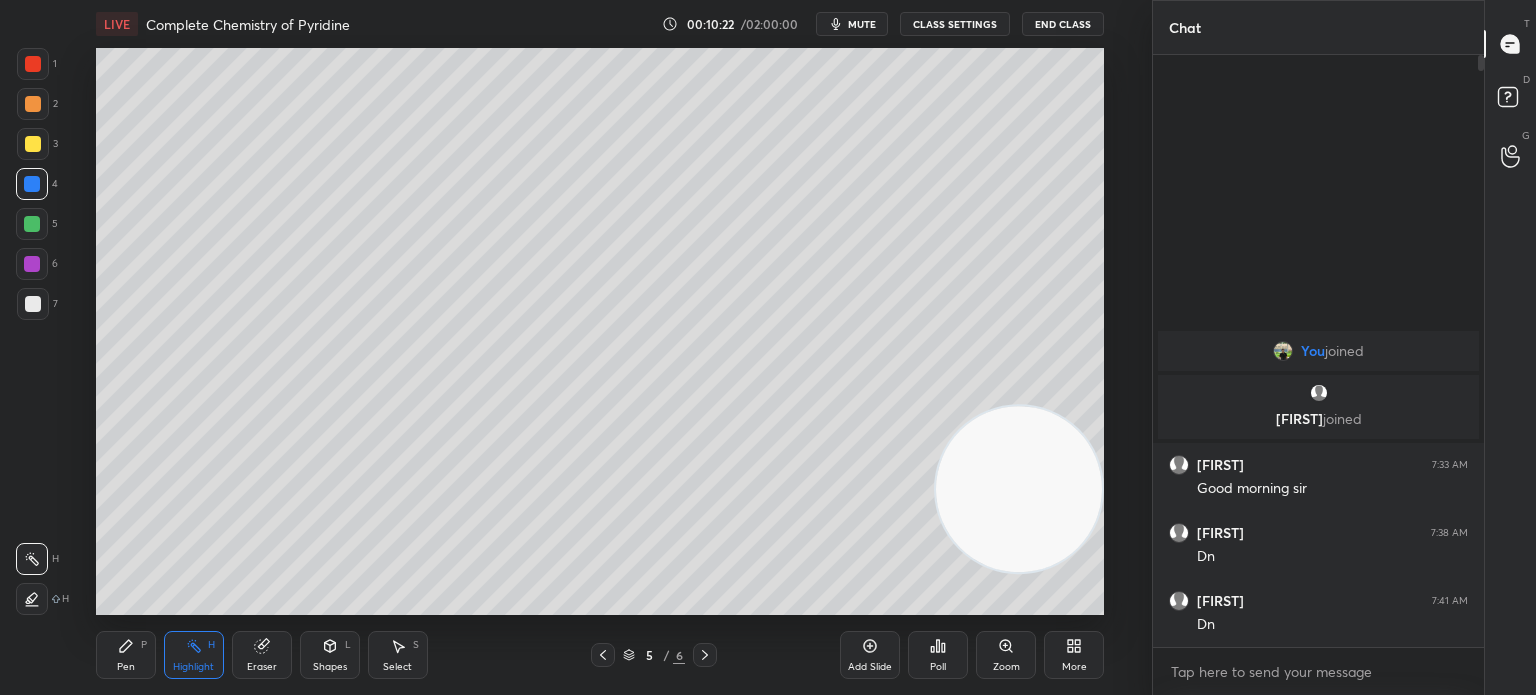 click 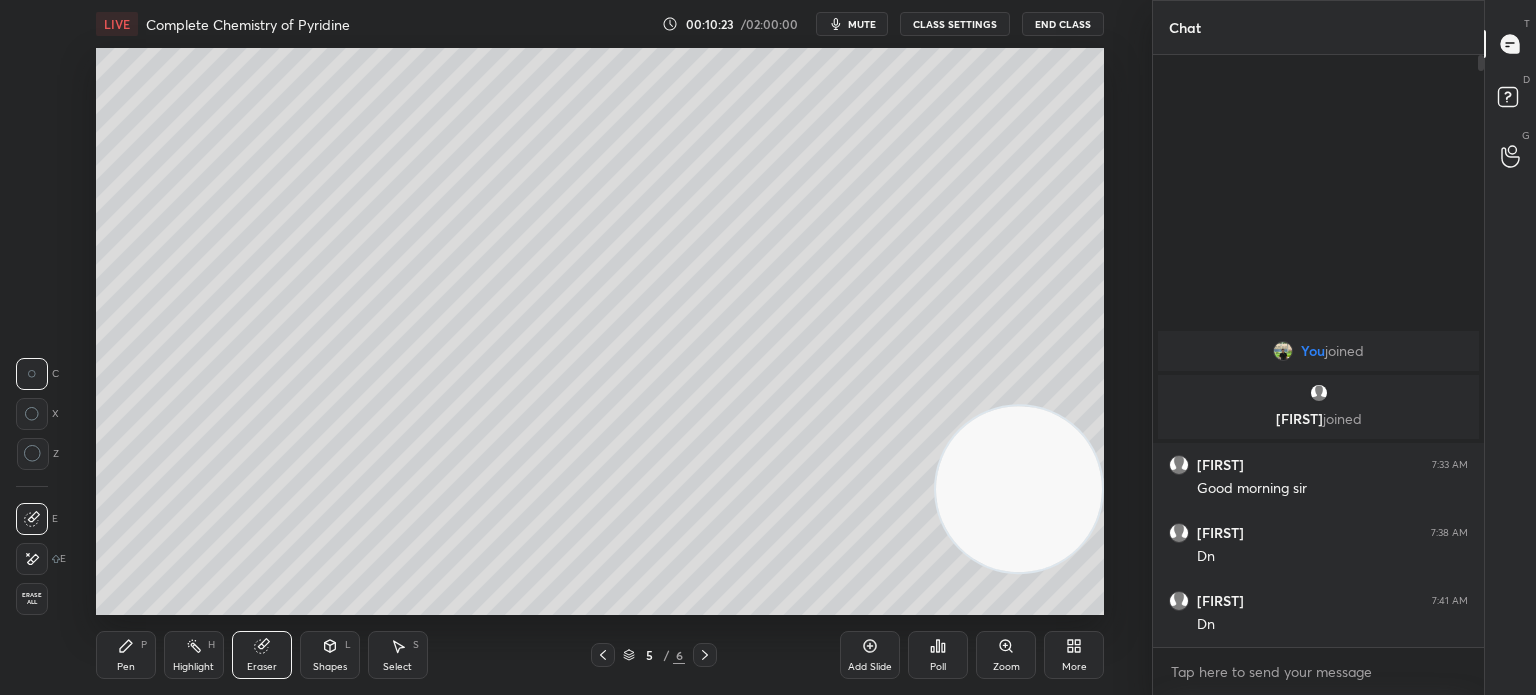 click on "Eraser" at bounding box center [262, 655] 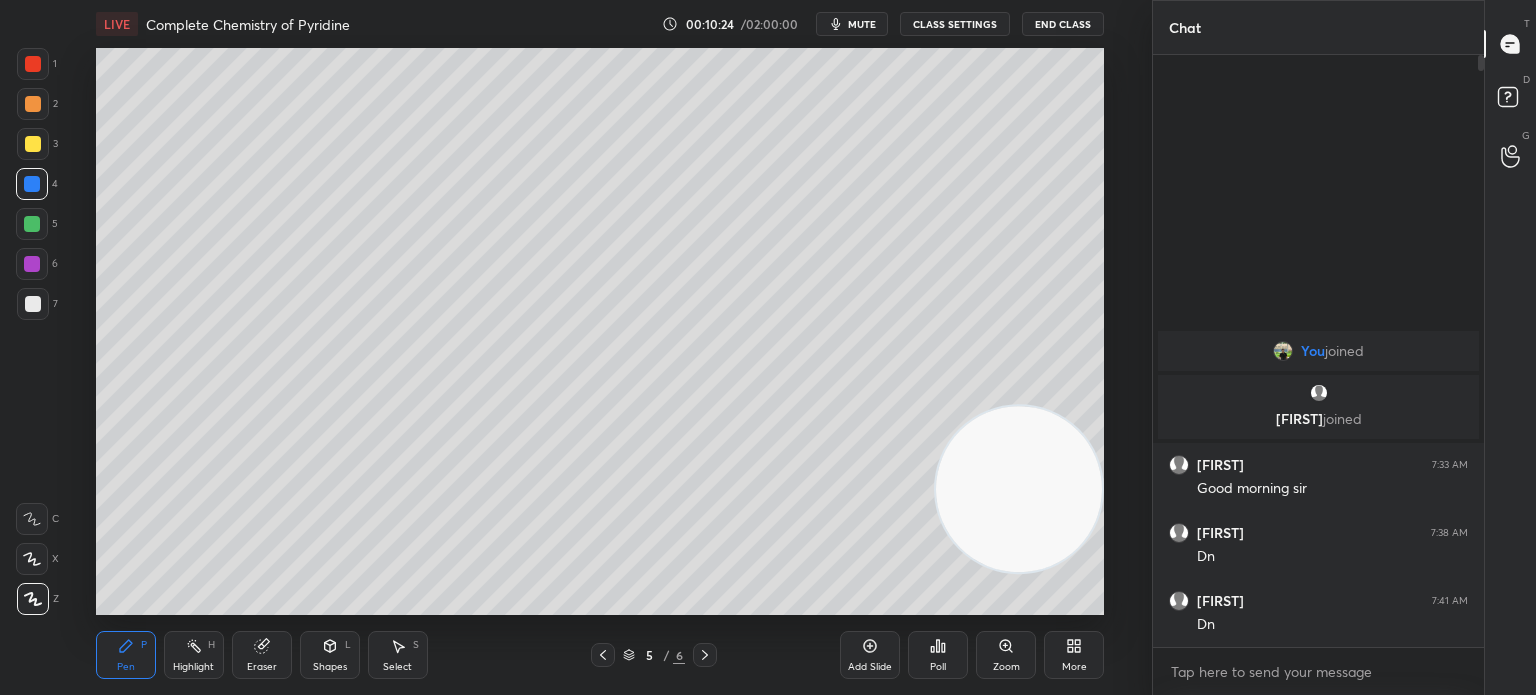 click on "Pen P" at bounding box center (126, 655) 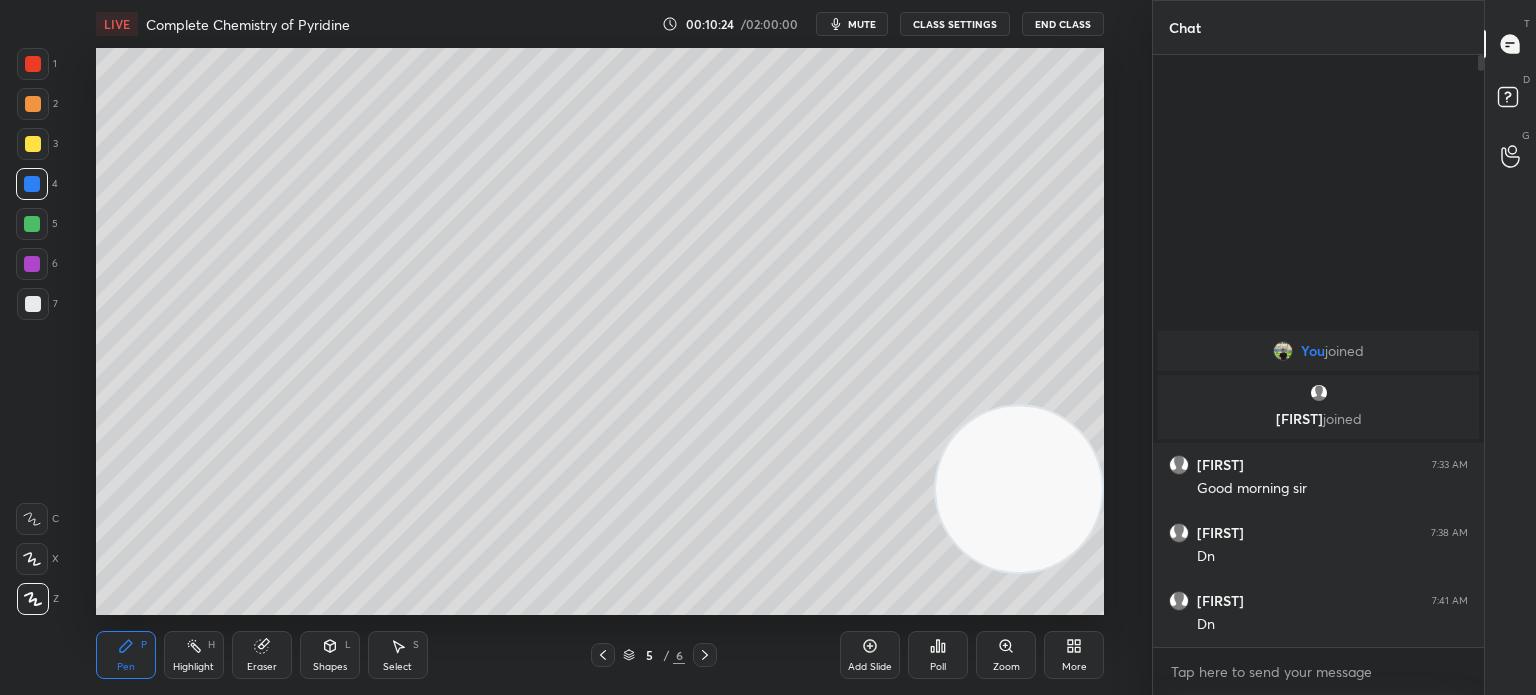 click on "Pen P" at bounding box center (126, 655) 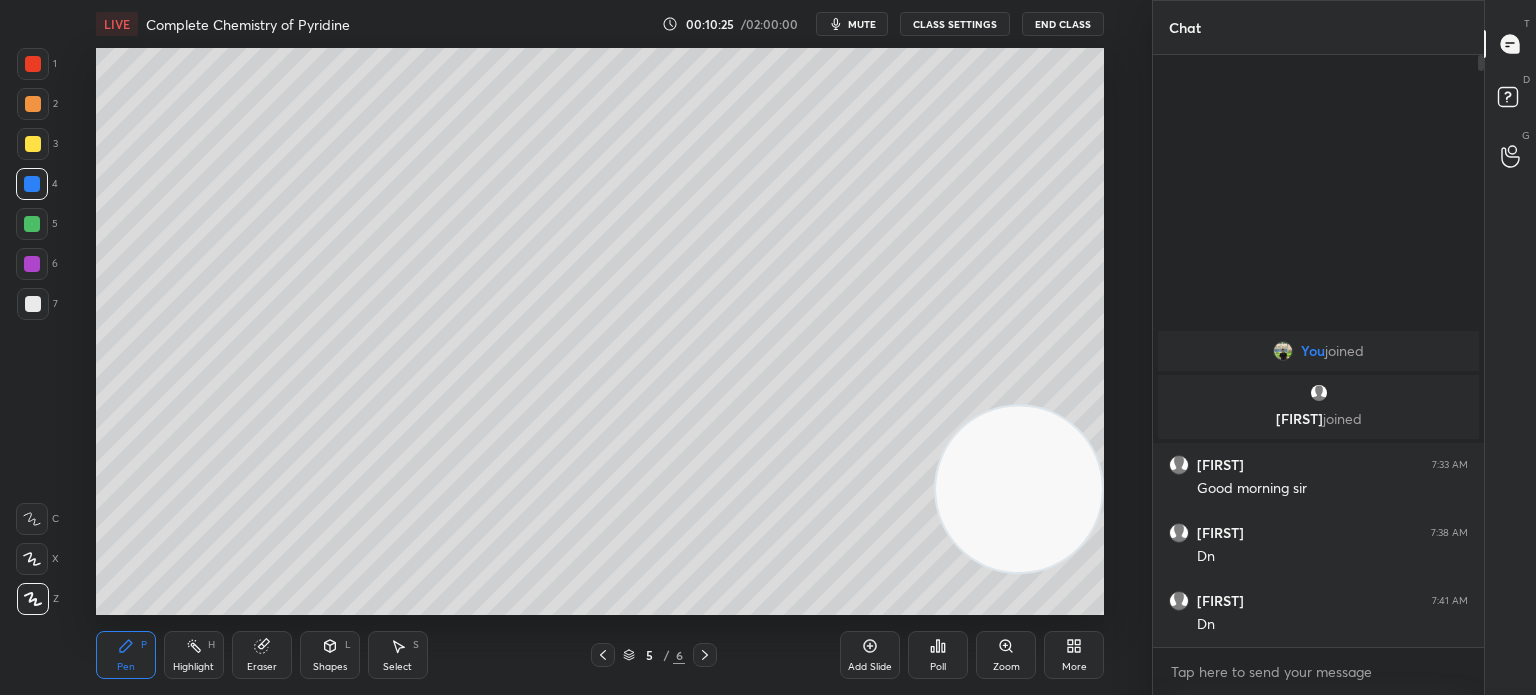 click on "3" at bounding box center [37, 144] 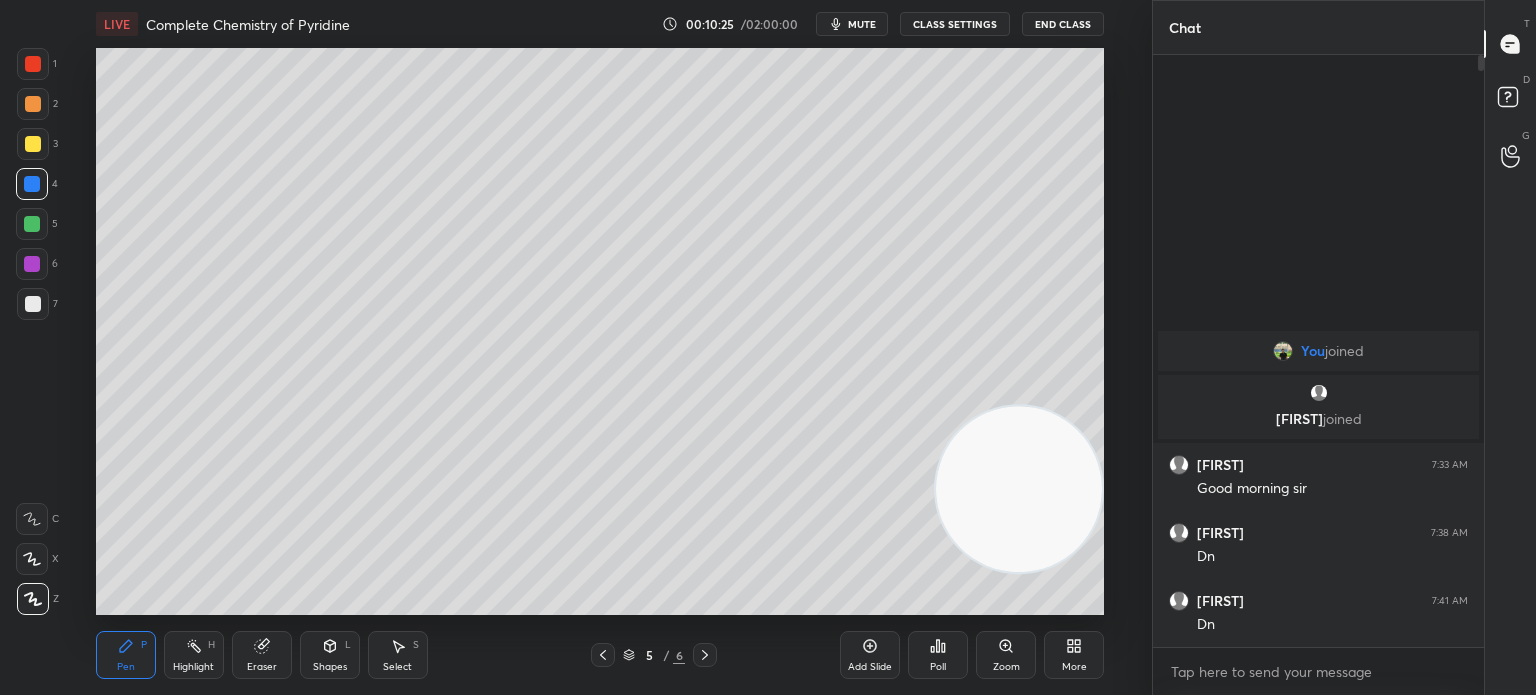 click at bounding box center [33, 144] 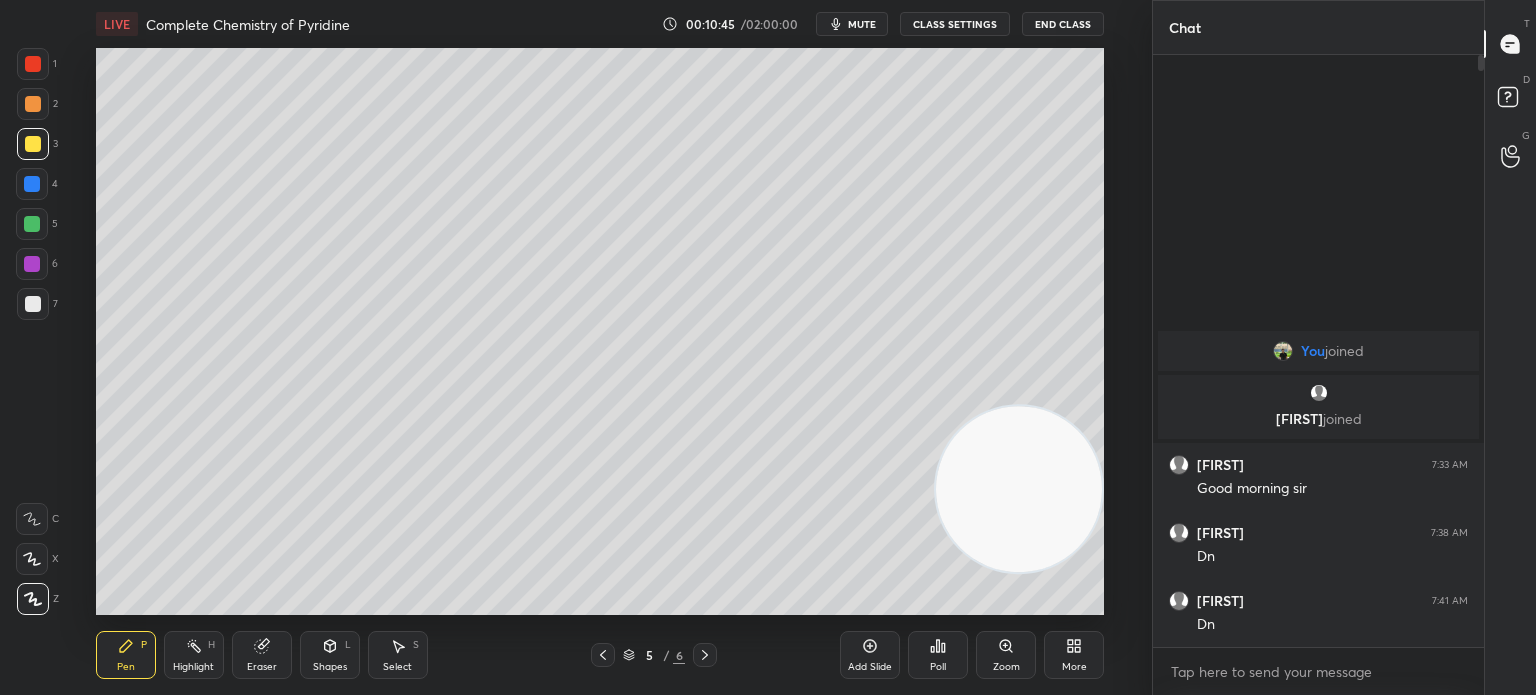 click on "Eraser" at bounding box center (262, 667) 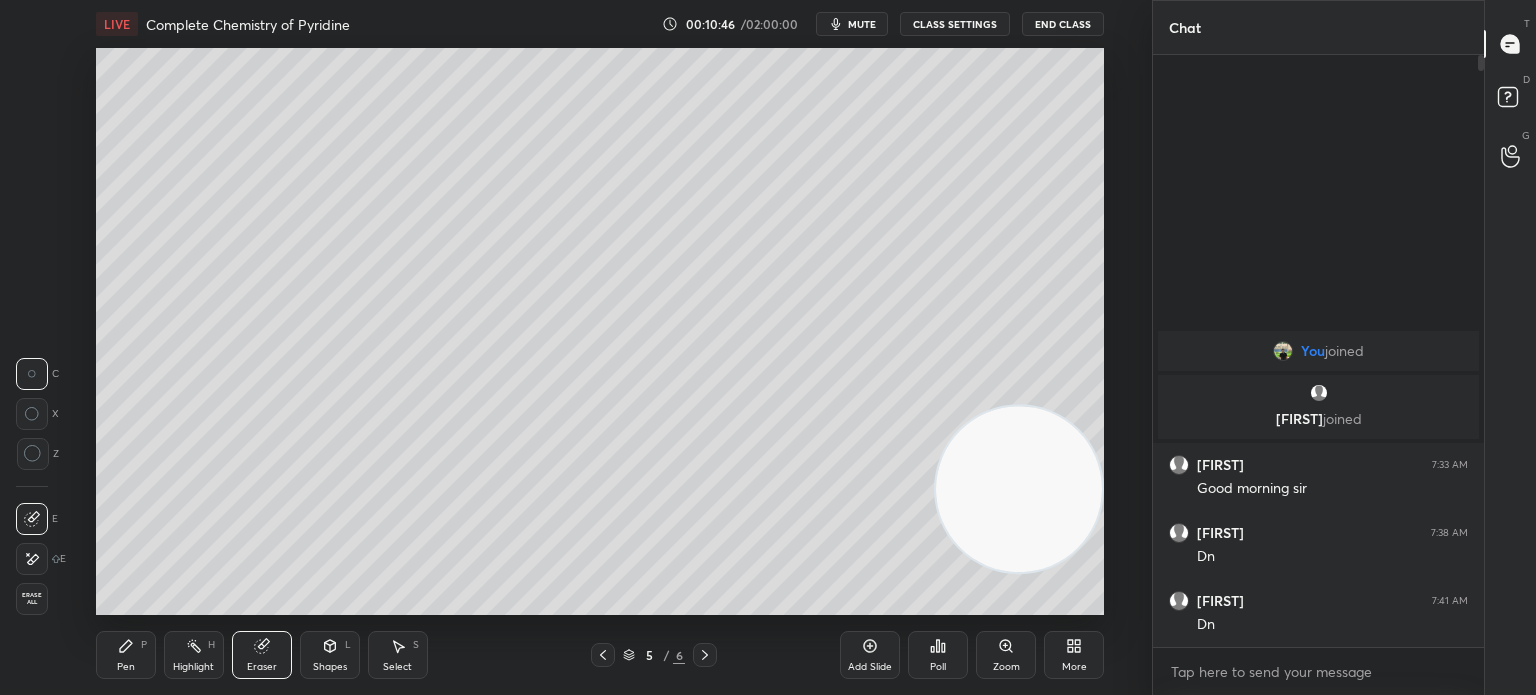 click on "Pen P" at bounding box center [126, 655] 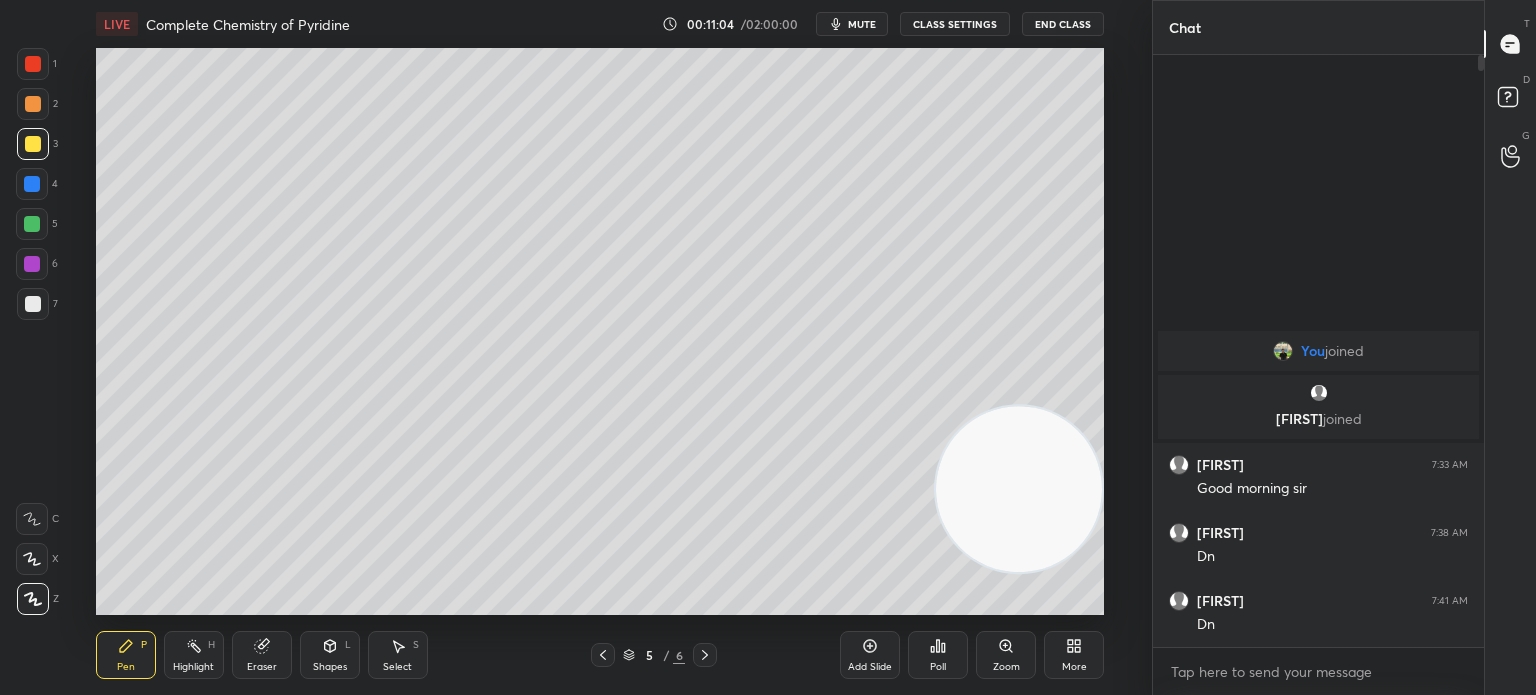 click at bounding box center (32, 224) 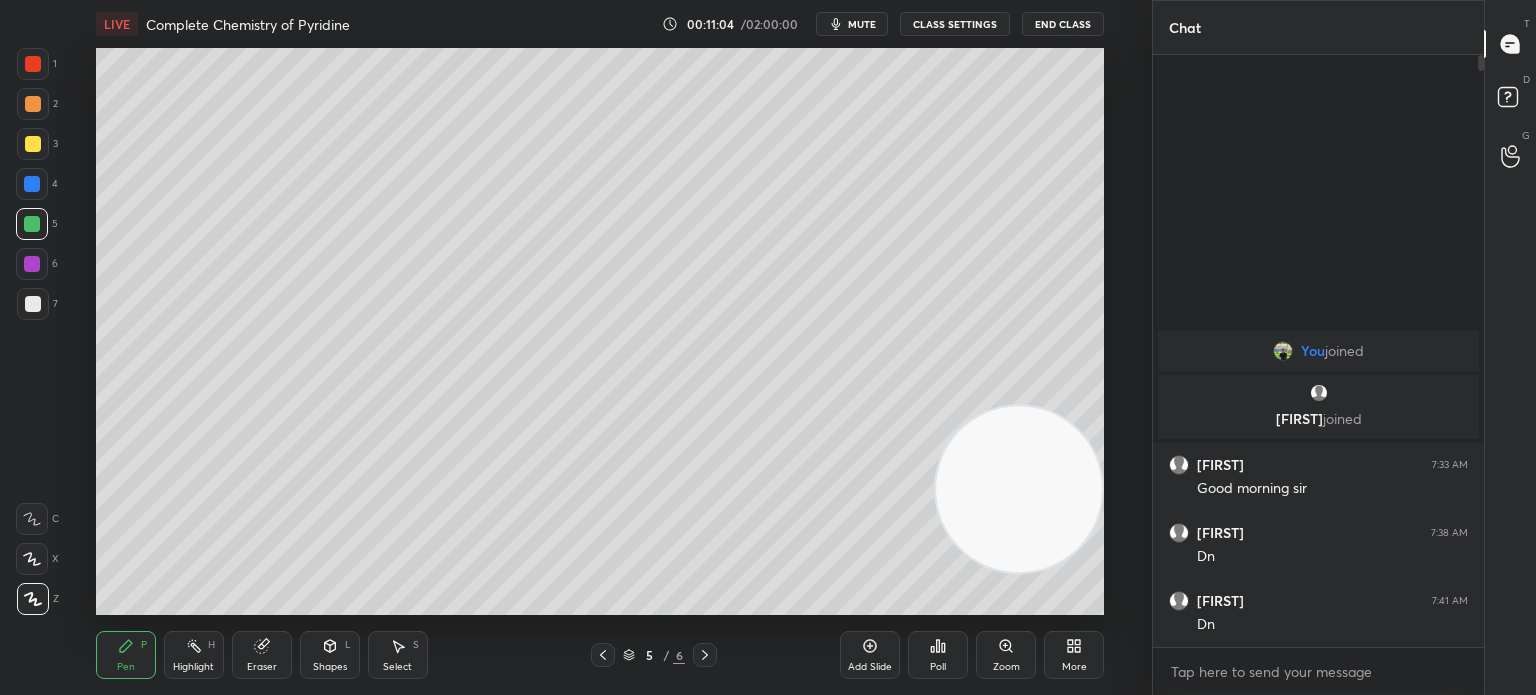 click at bounding box center (32, 224) 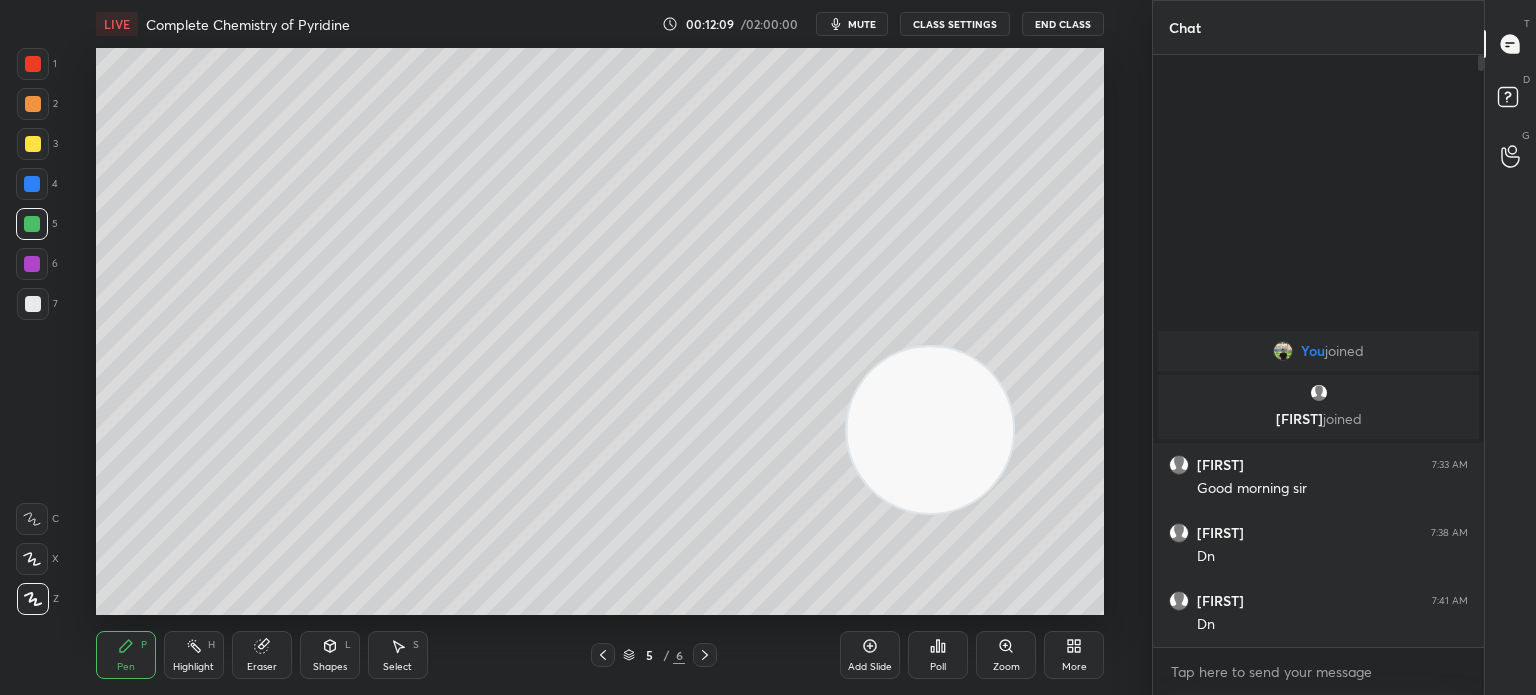 click on "Highlight" at bounding box center [193, 667] 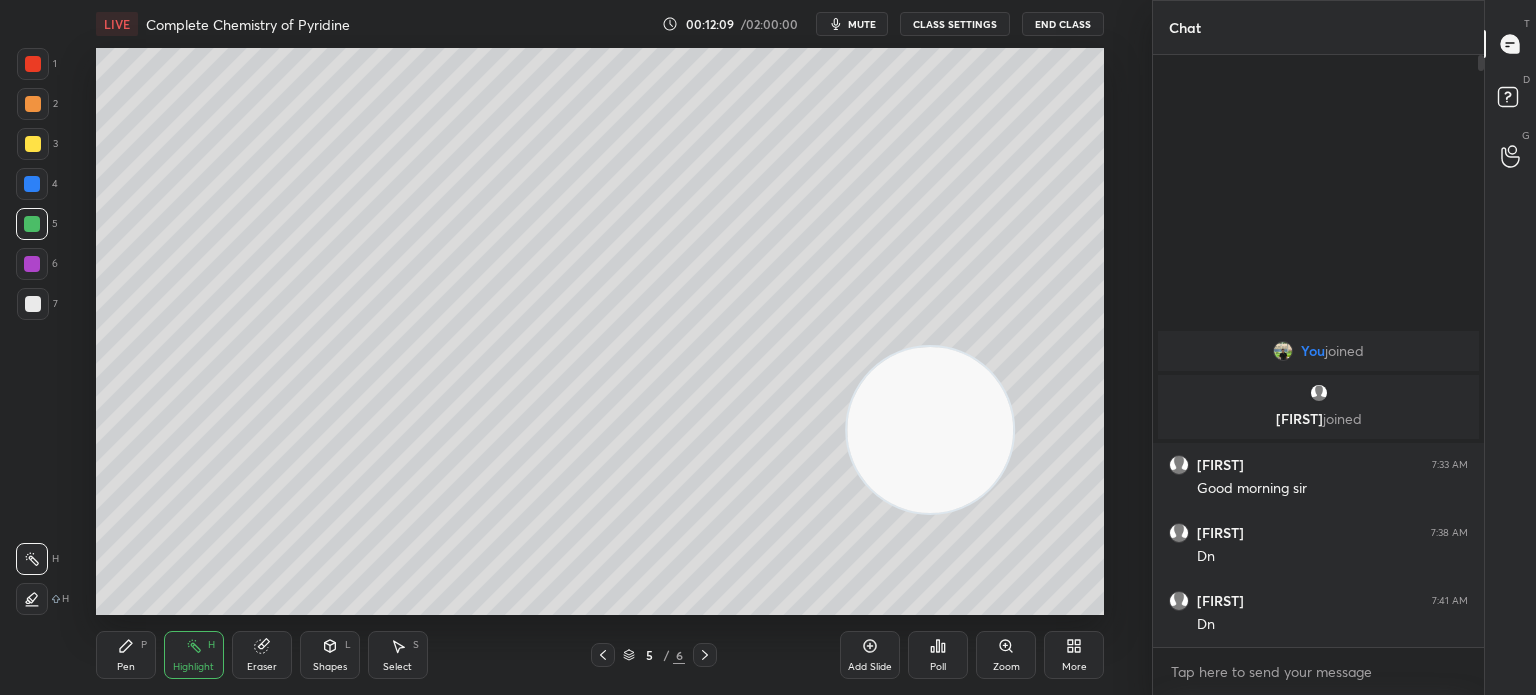 click on "Highlight" at bounding box center (193, 667) 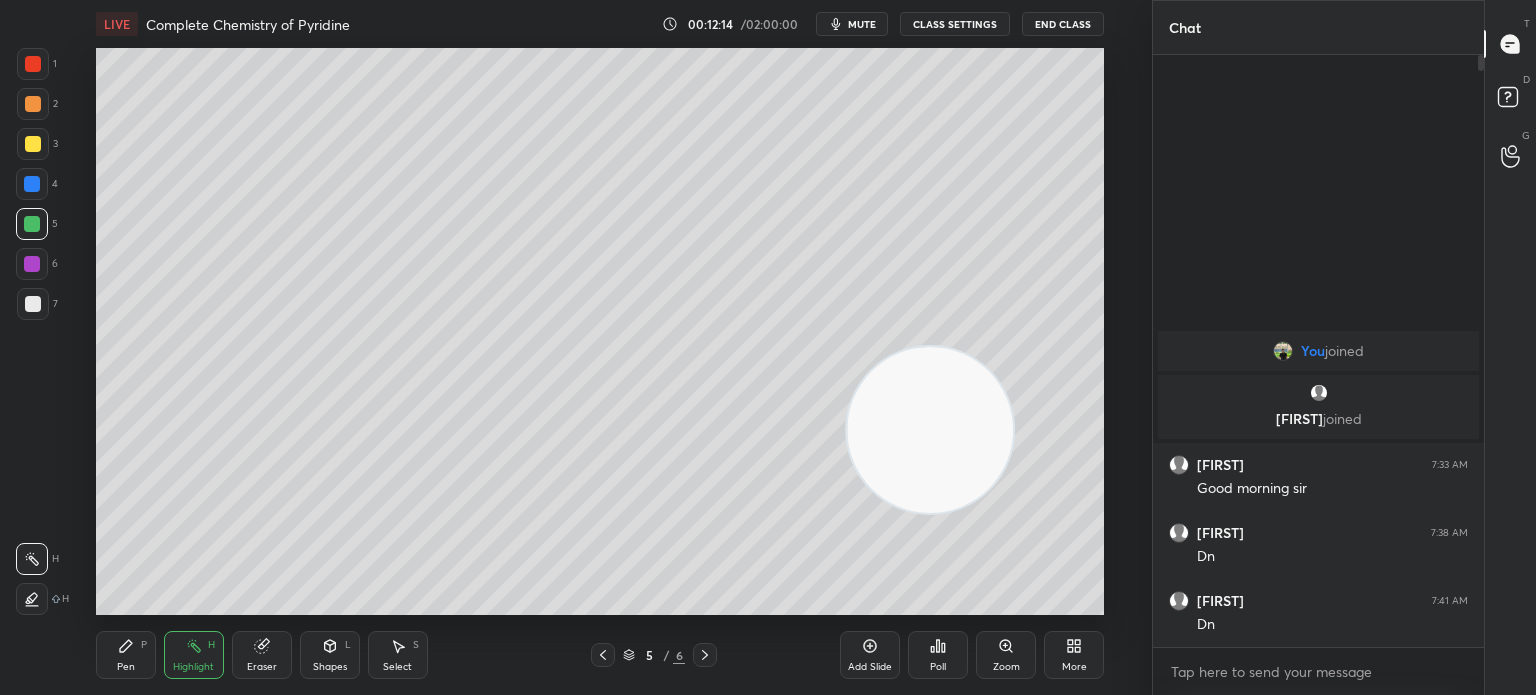 click on "Pen P" at bounding box center [126, 655] 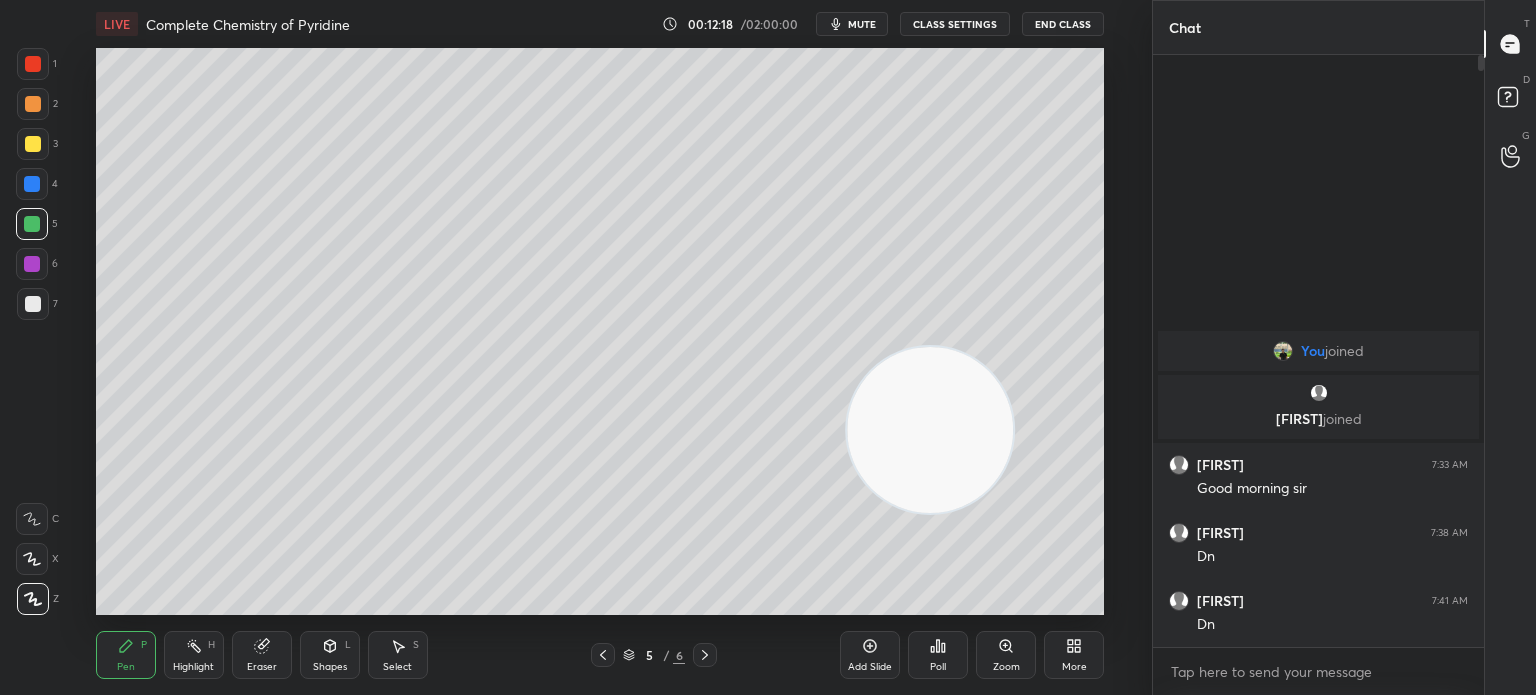 click at bounding box center [33, 144] 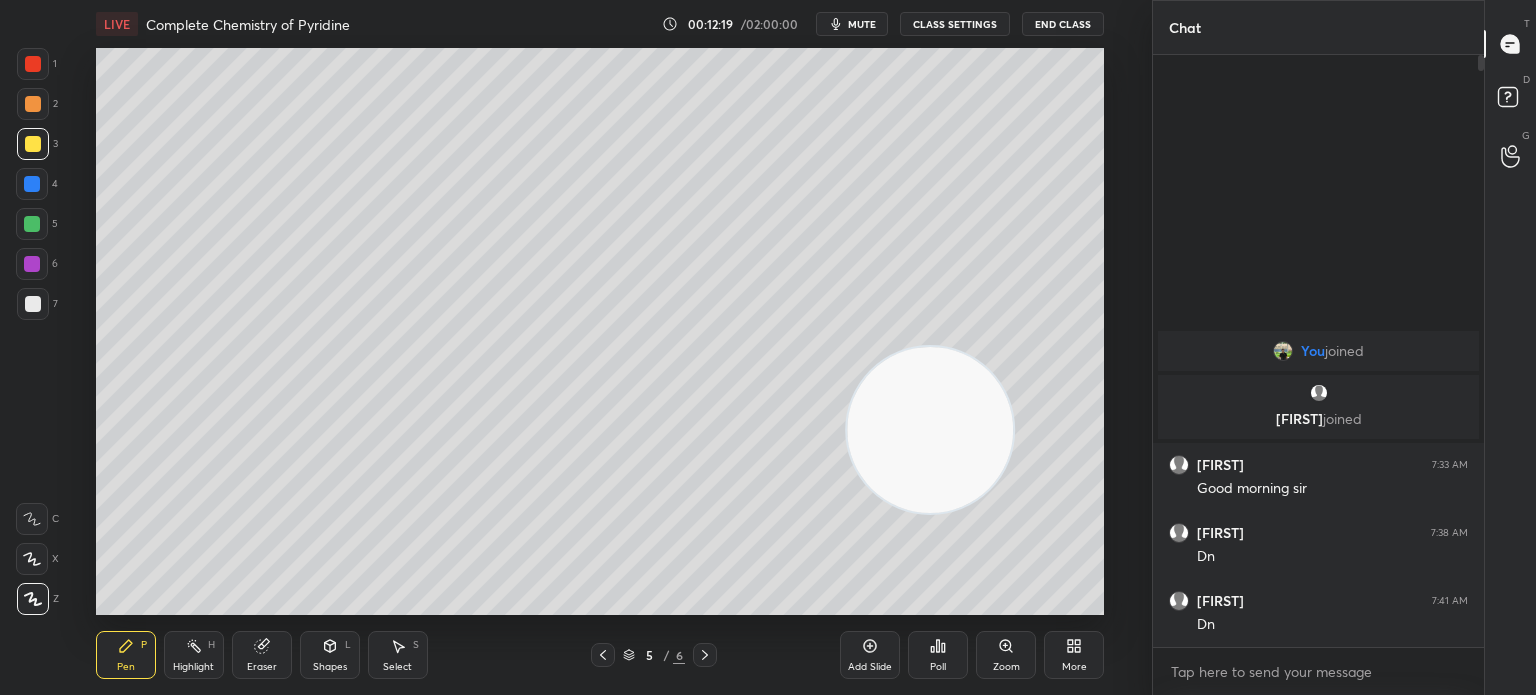 click at bounding box center [33, 104] 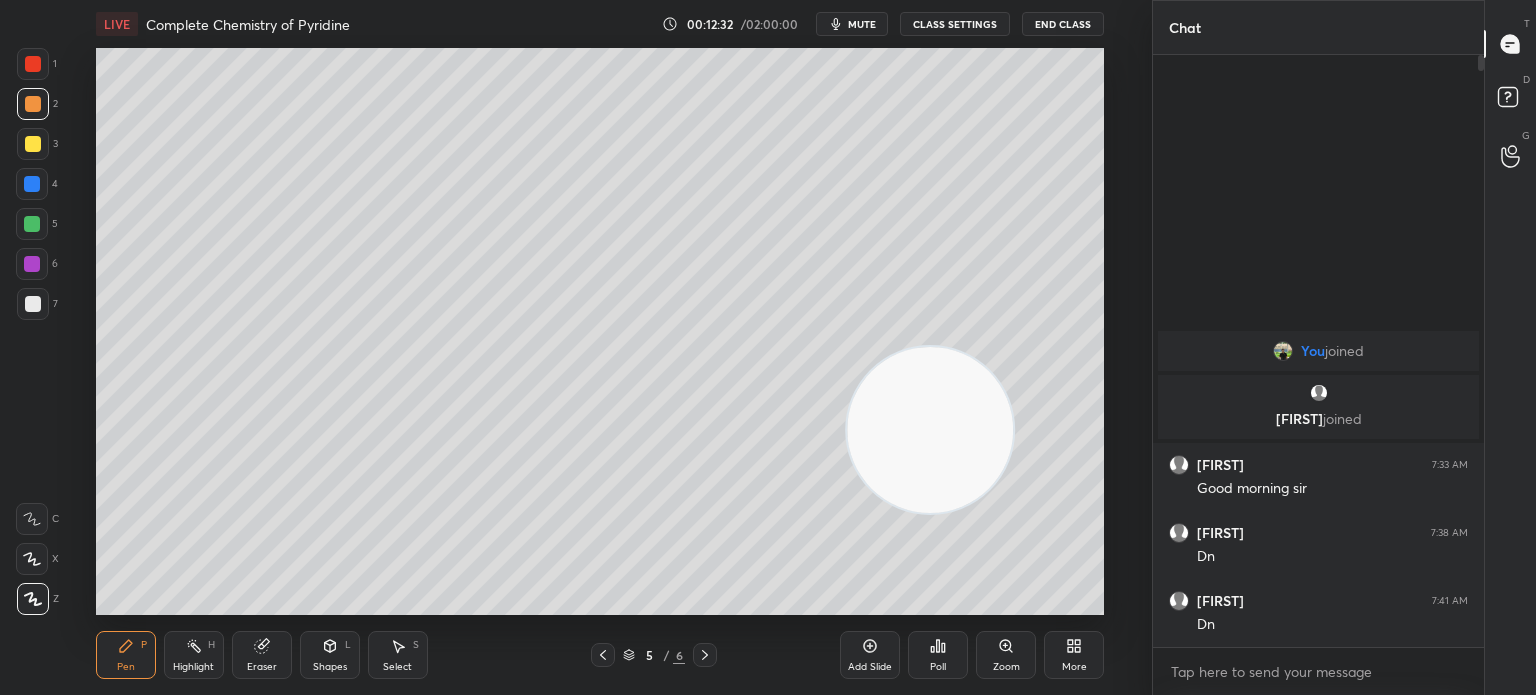 click on "Highlight H" at bounding box center (194, 655) 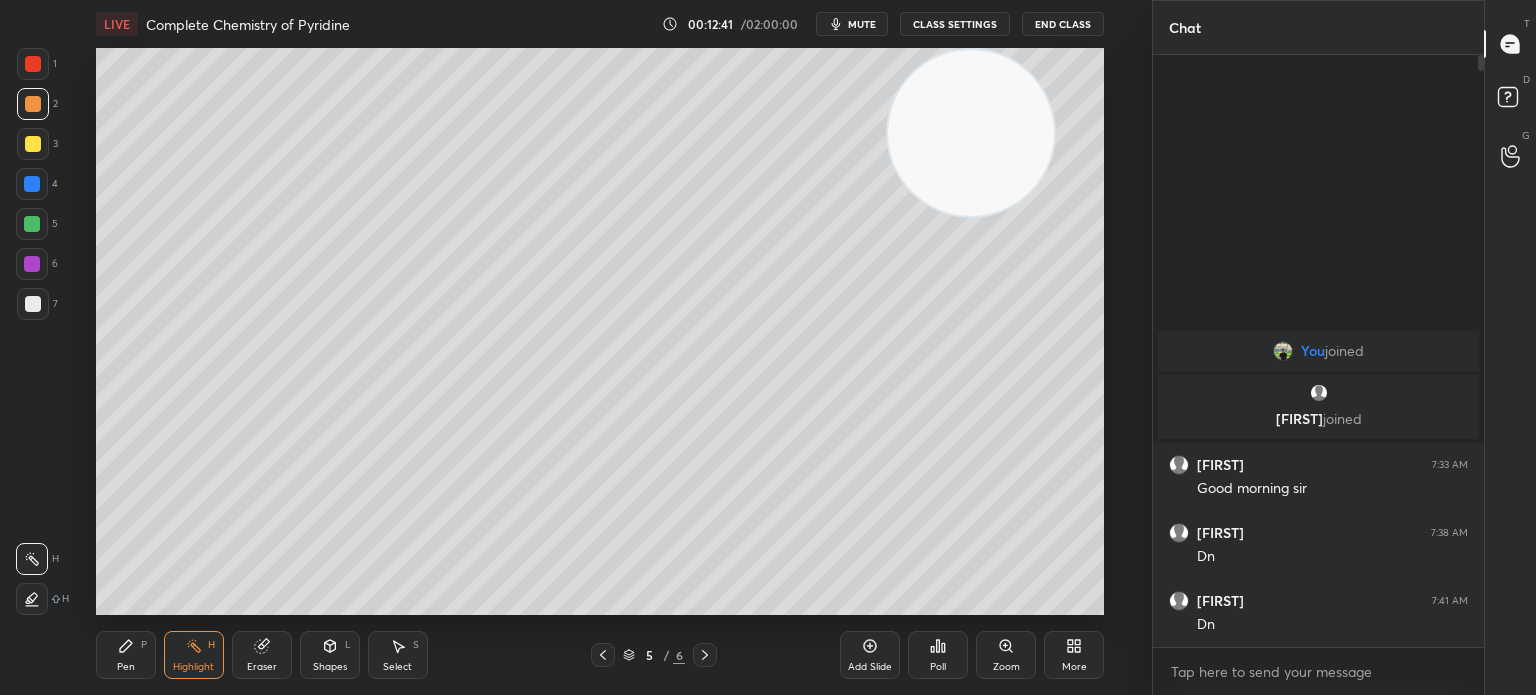 click at bounding box center [33, 304] 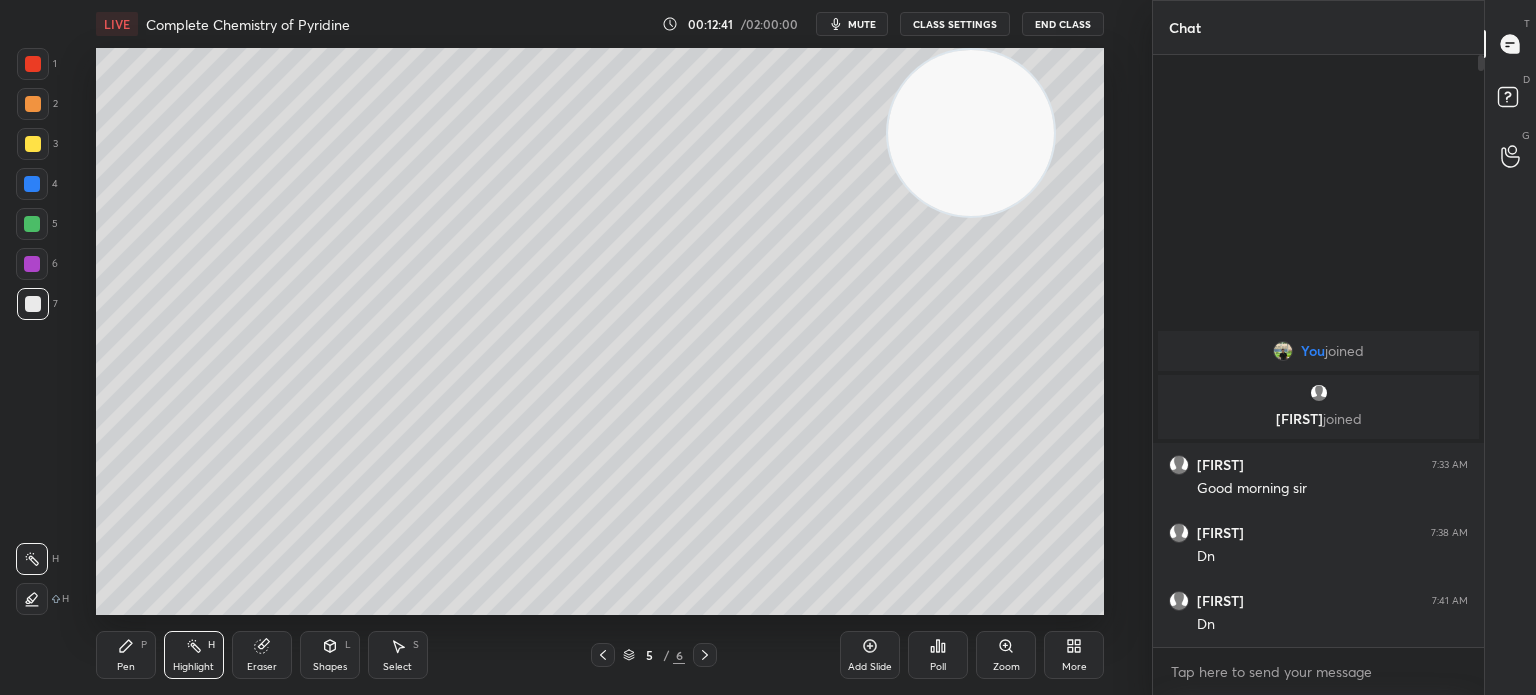 click at bounding box center [33, 304] 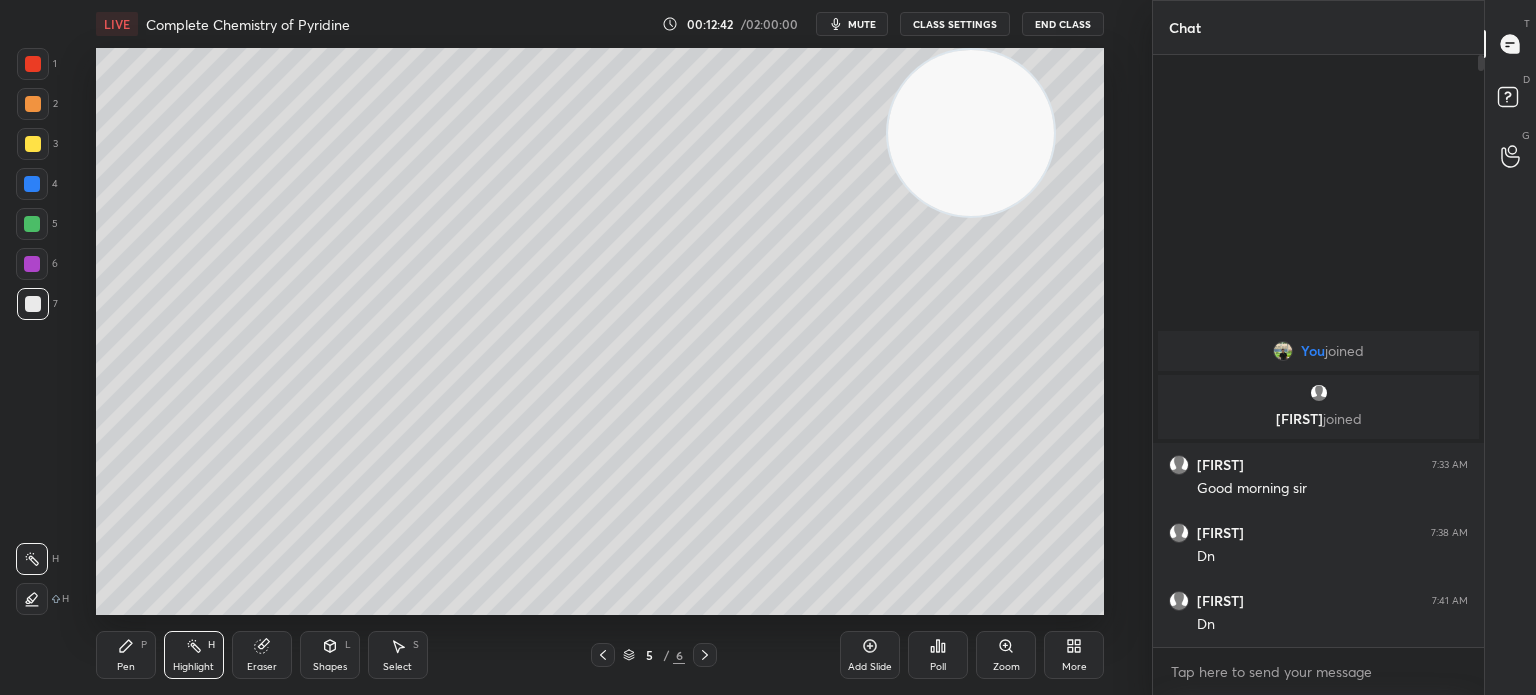 click 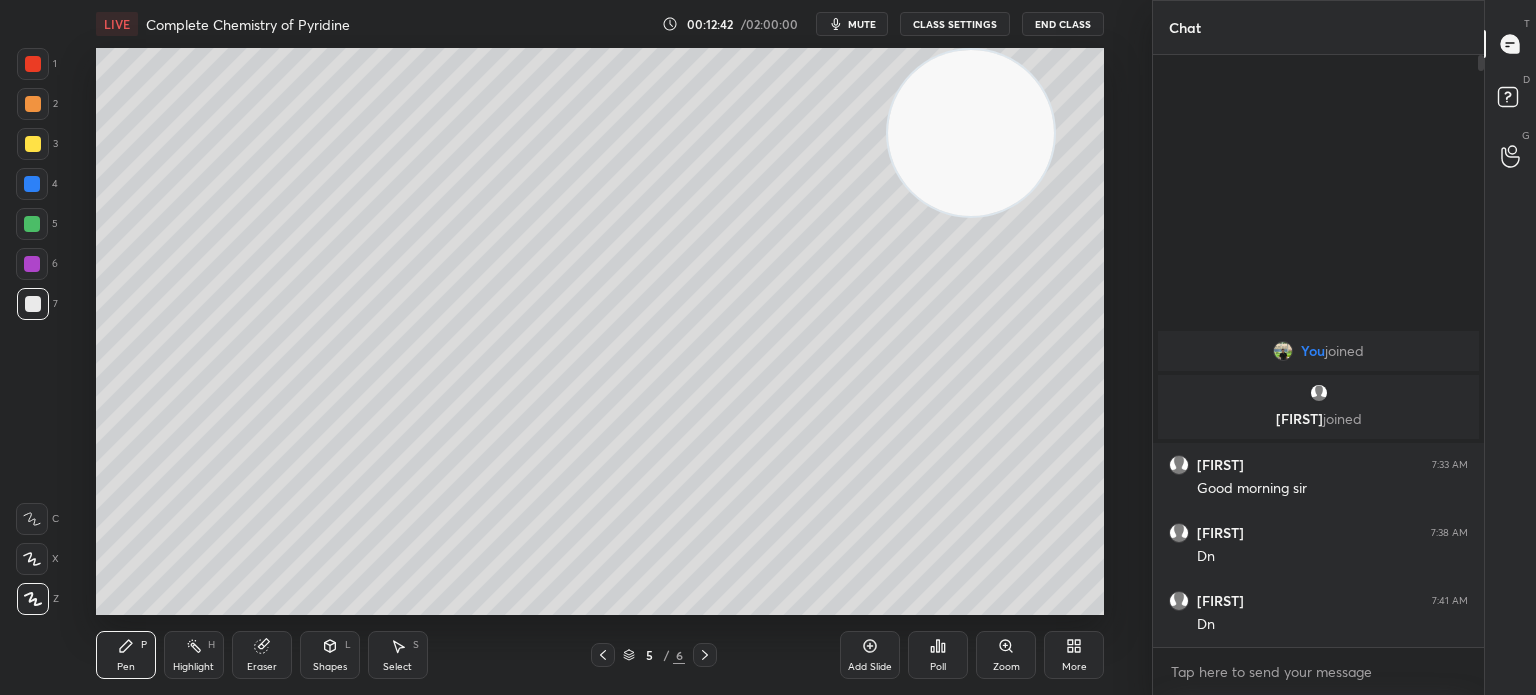 click on "Pen P" at bounding box center (126, 655) 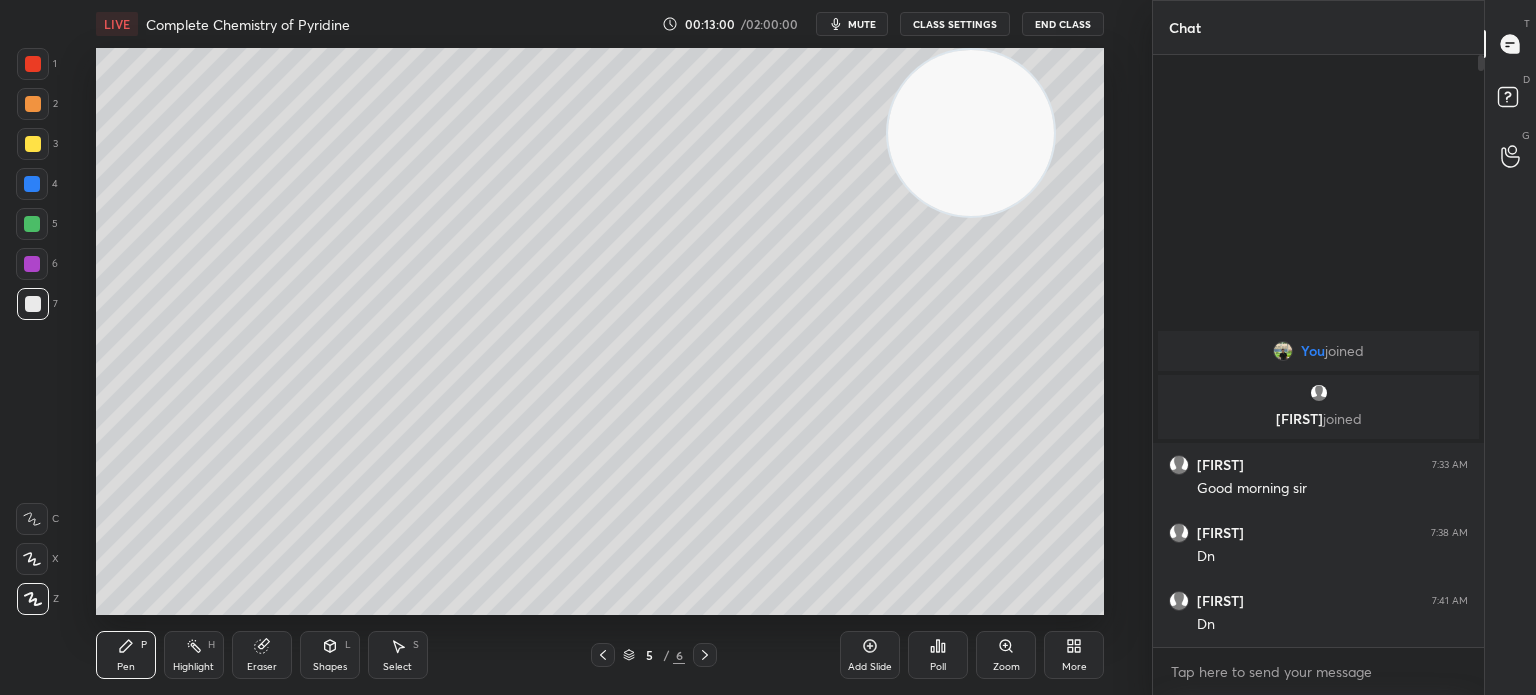 click on "Highlight H" at bounding box center (194, 655) 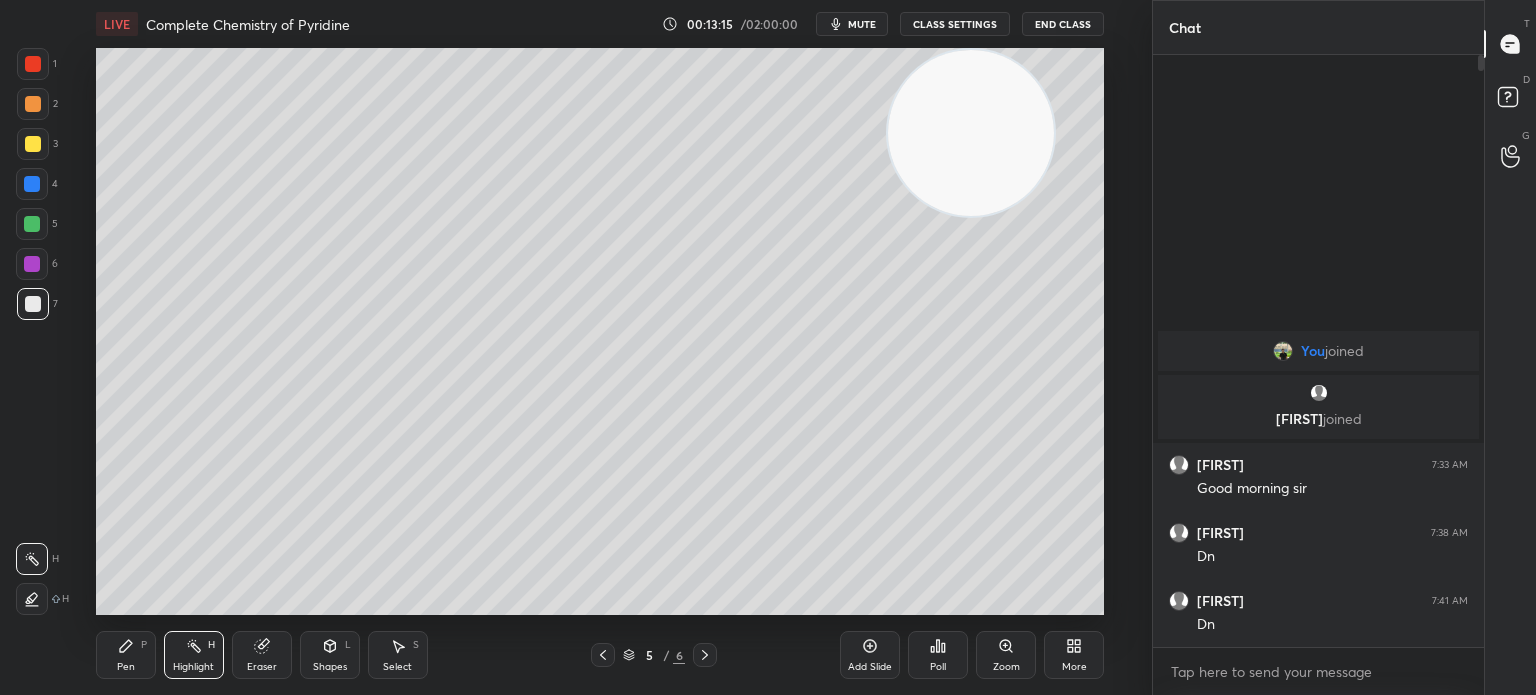 click 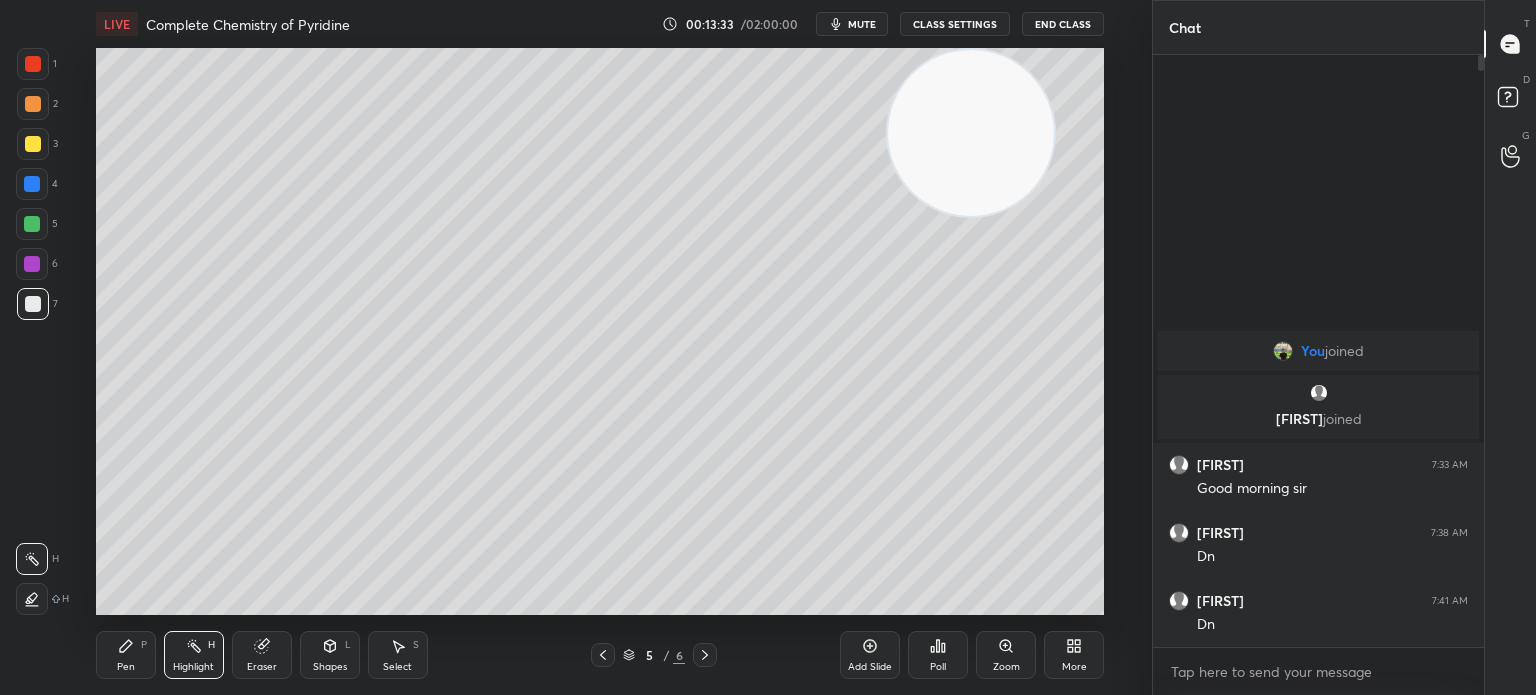 click on "Pen P" at bounding box center (126, 655) 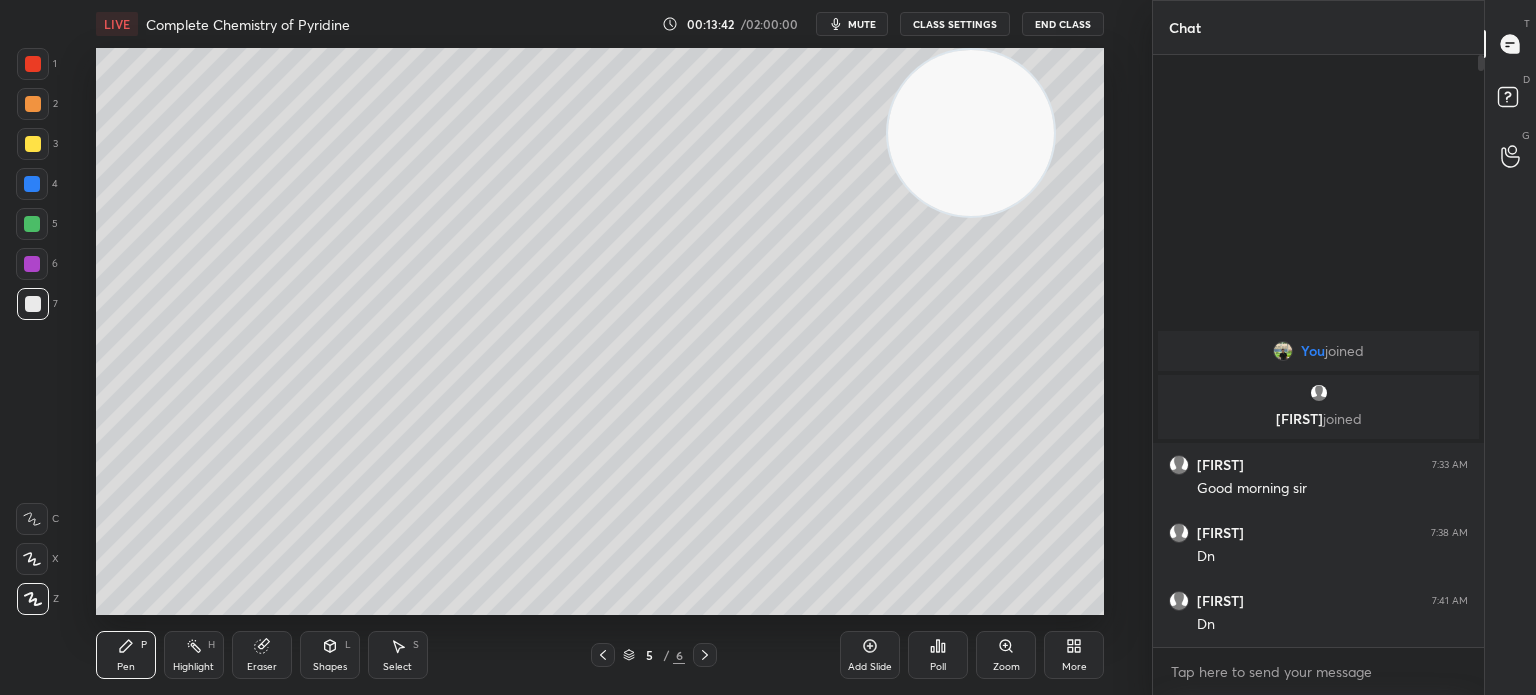 click on "Highlight" at bounding box center [193, 667] 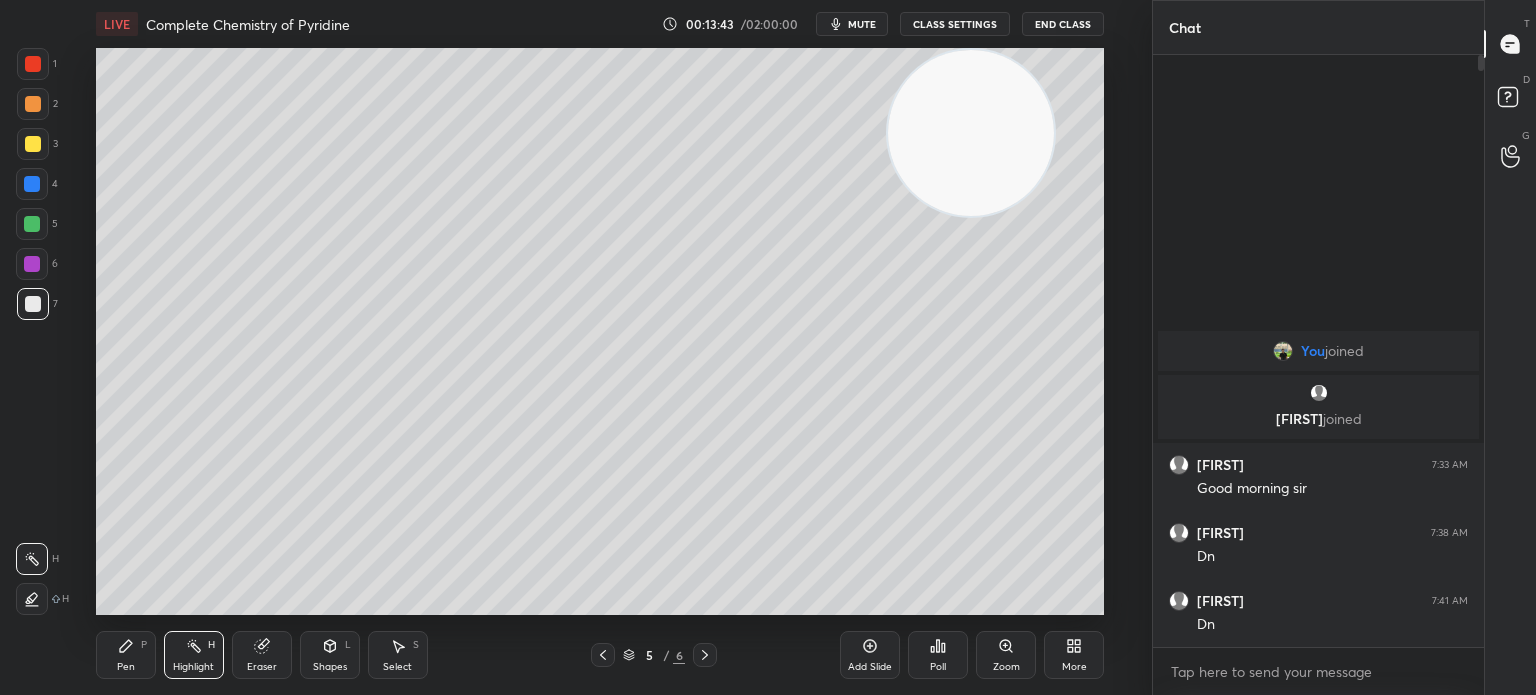 click on "Highlight" at bounding box center (193, 667) 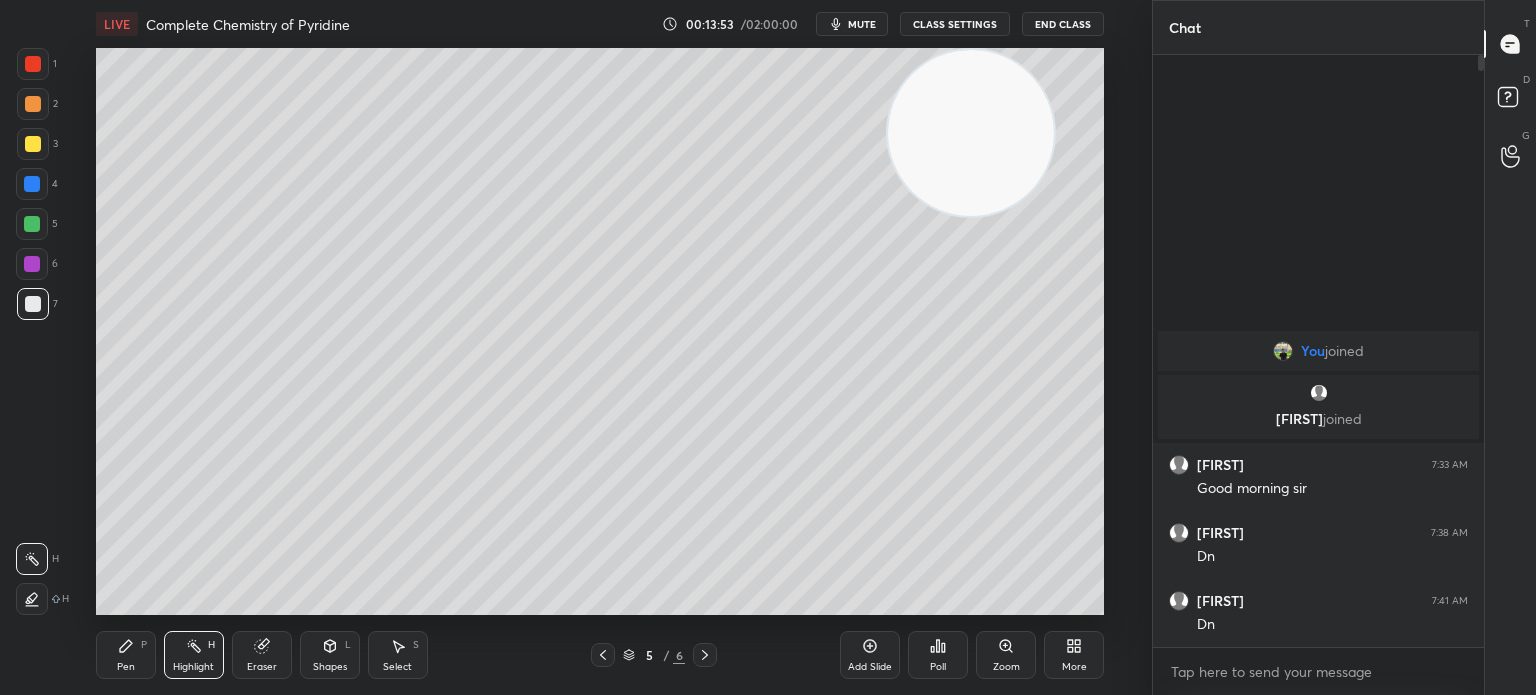 click on "Pen" at bounding box center (126, 667) 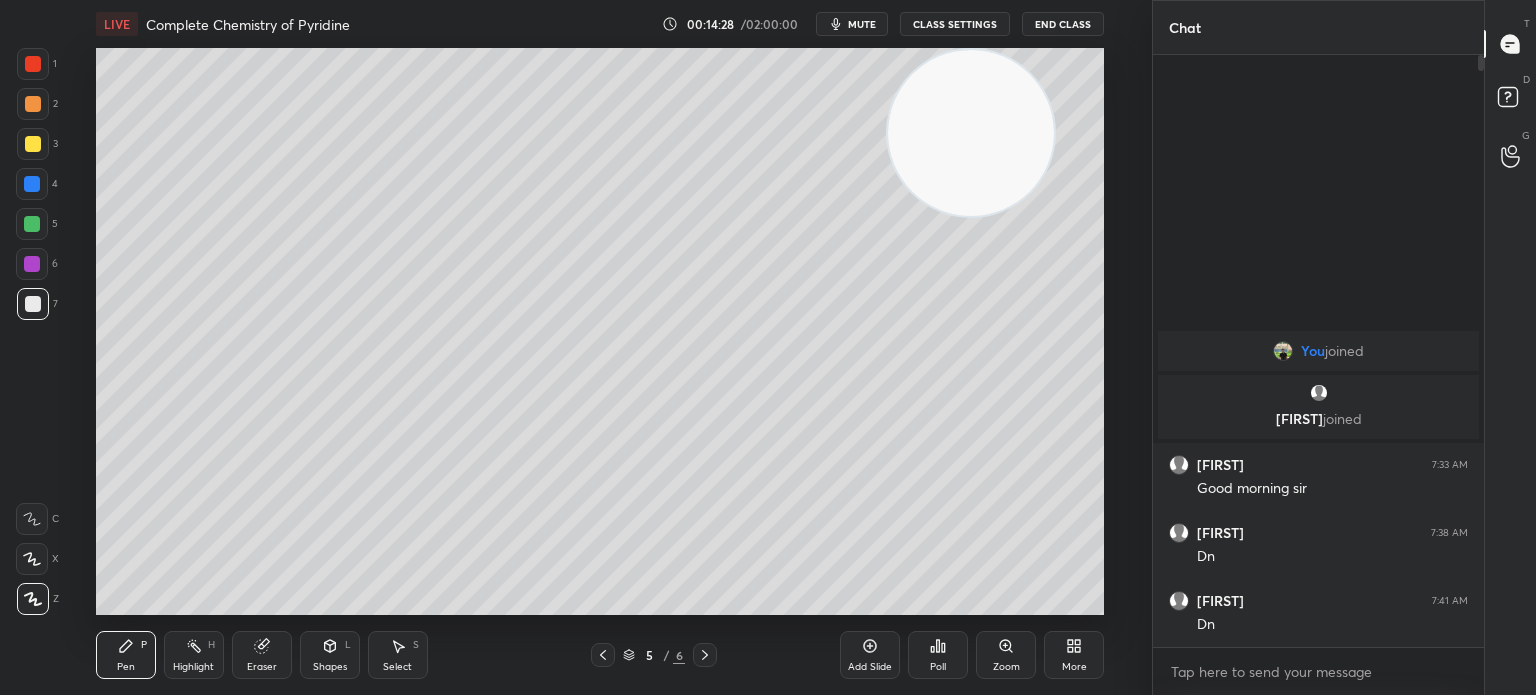click at bounding box center (32, 224) 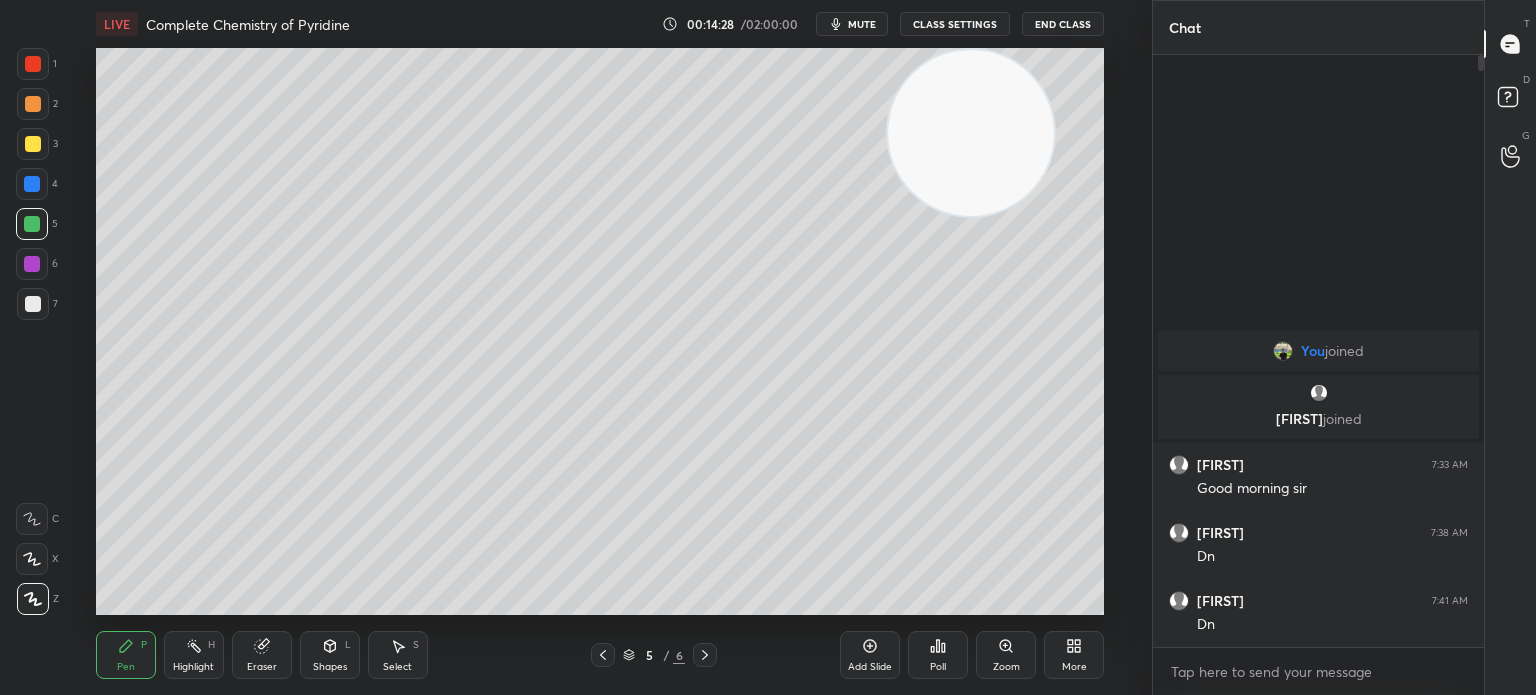 click on "3" at bounding box center (37, 148) 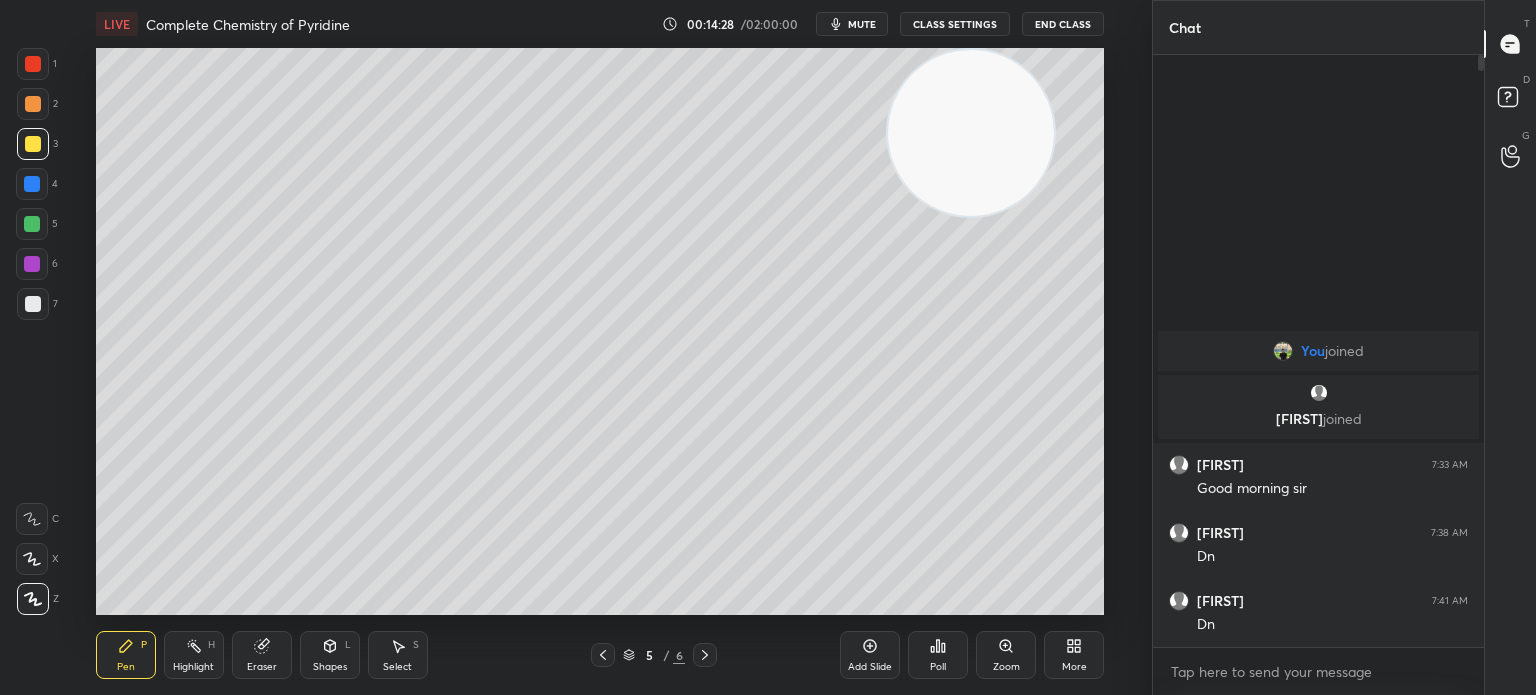 click at bounding box center (33, 144) 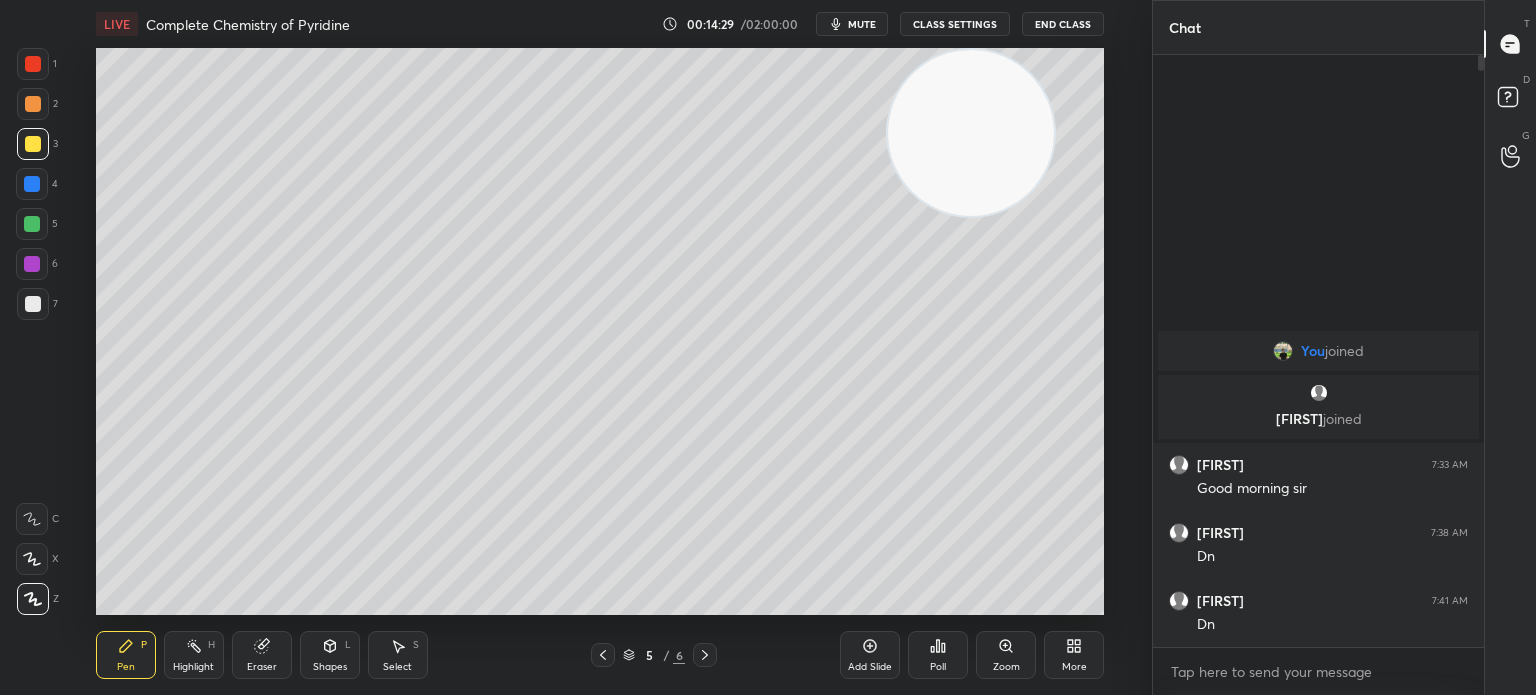 click at bounding box center [33, 104] 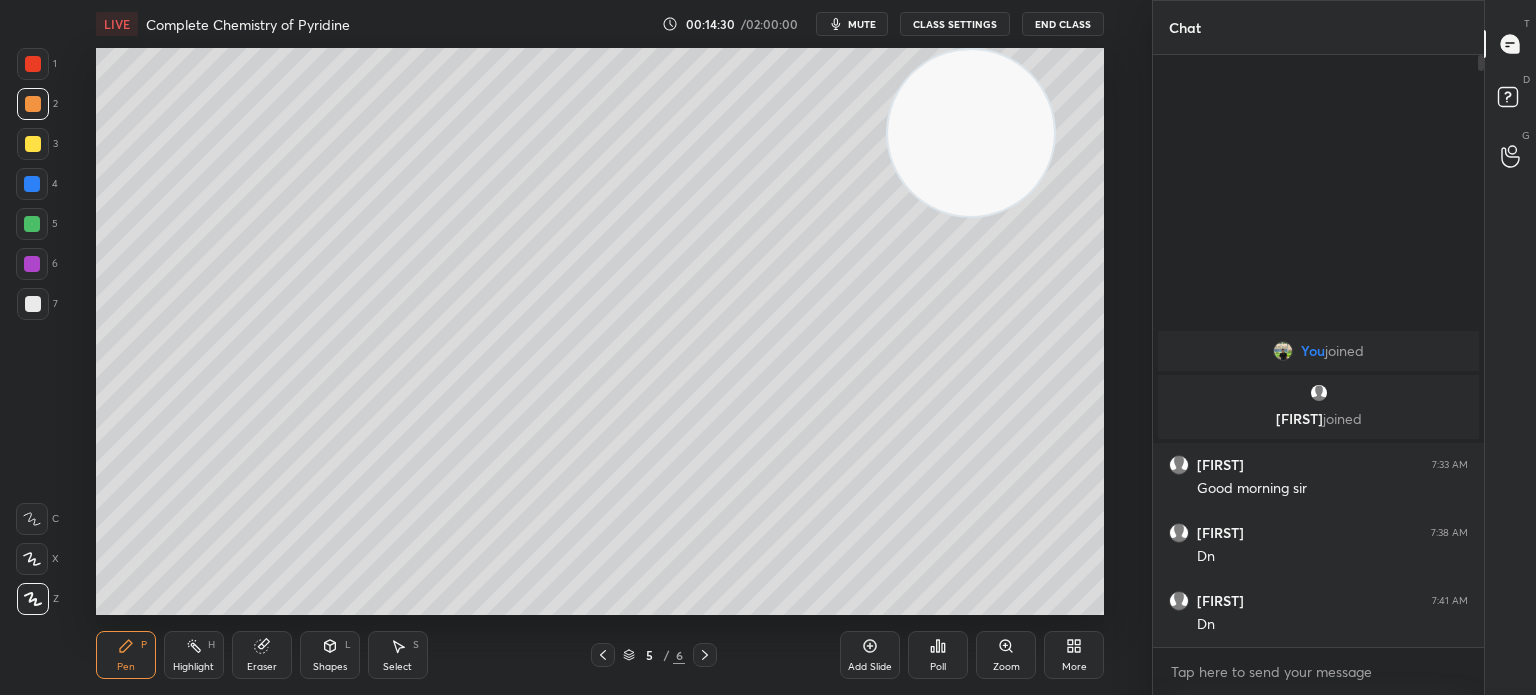 click at bounding box center (33, 599) 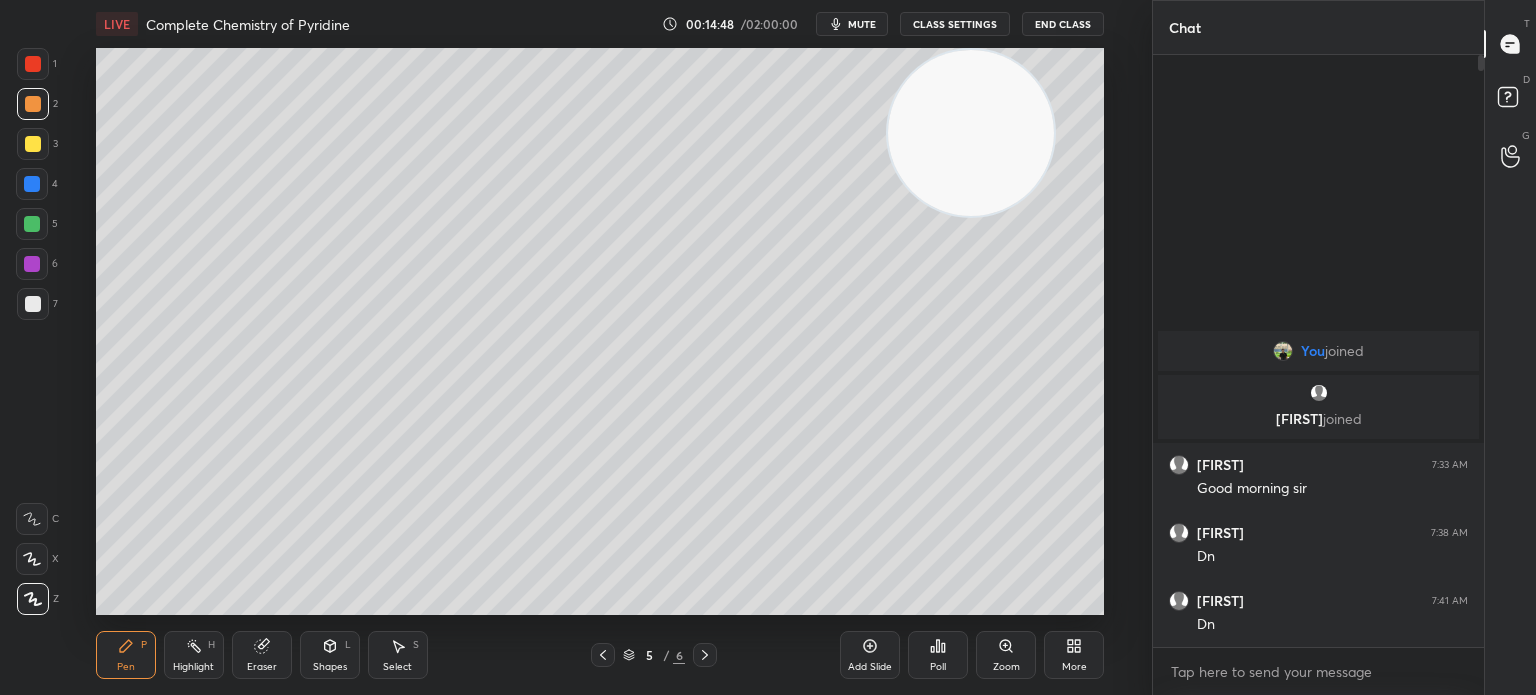 click 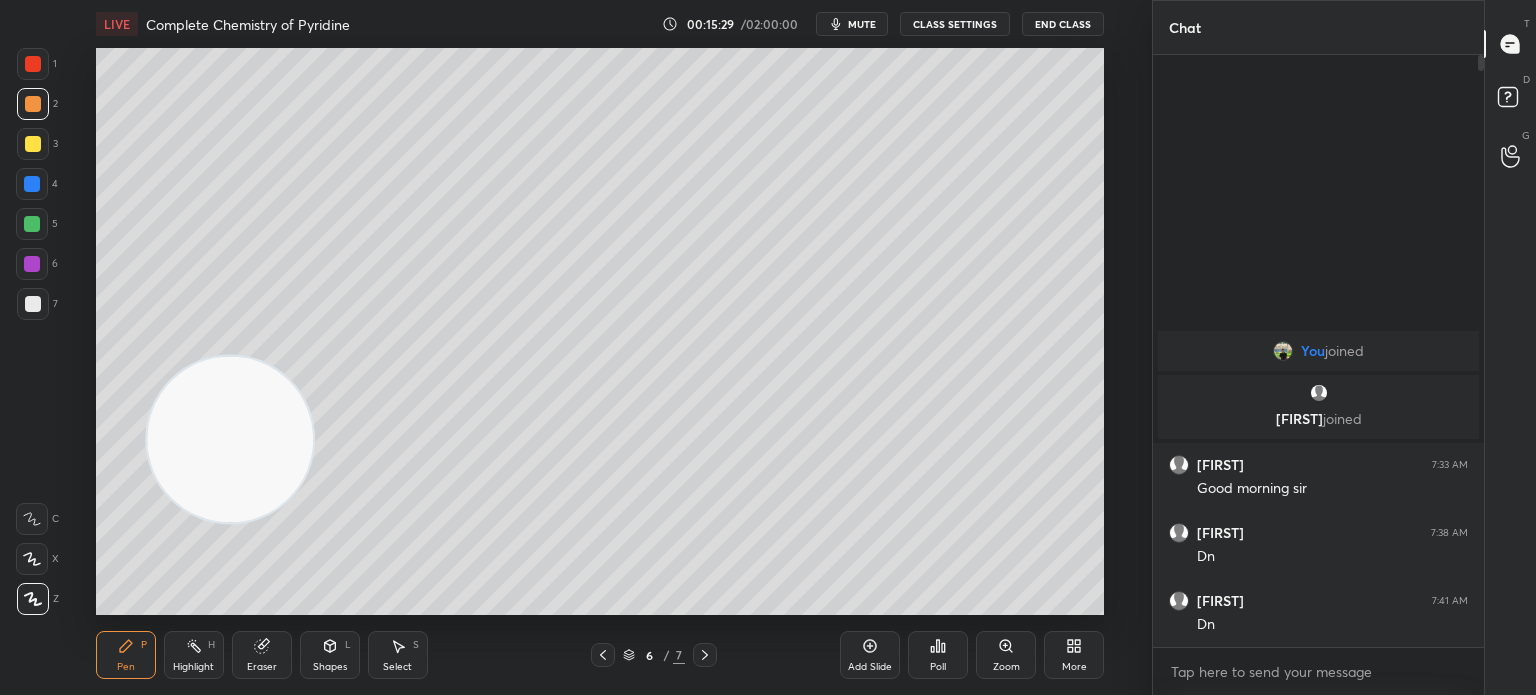 click at bounding box center (603, 655) 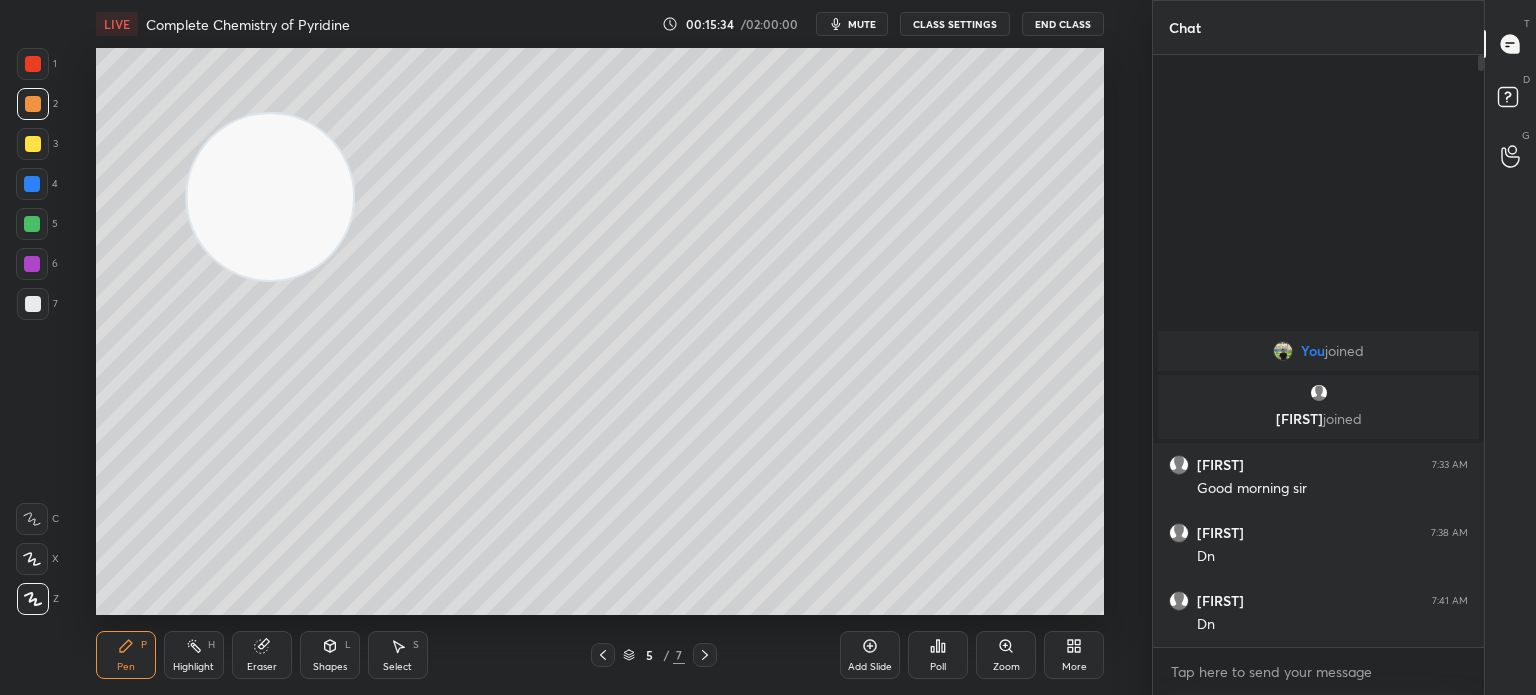click 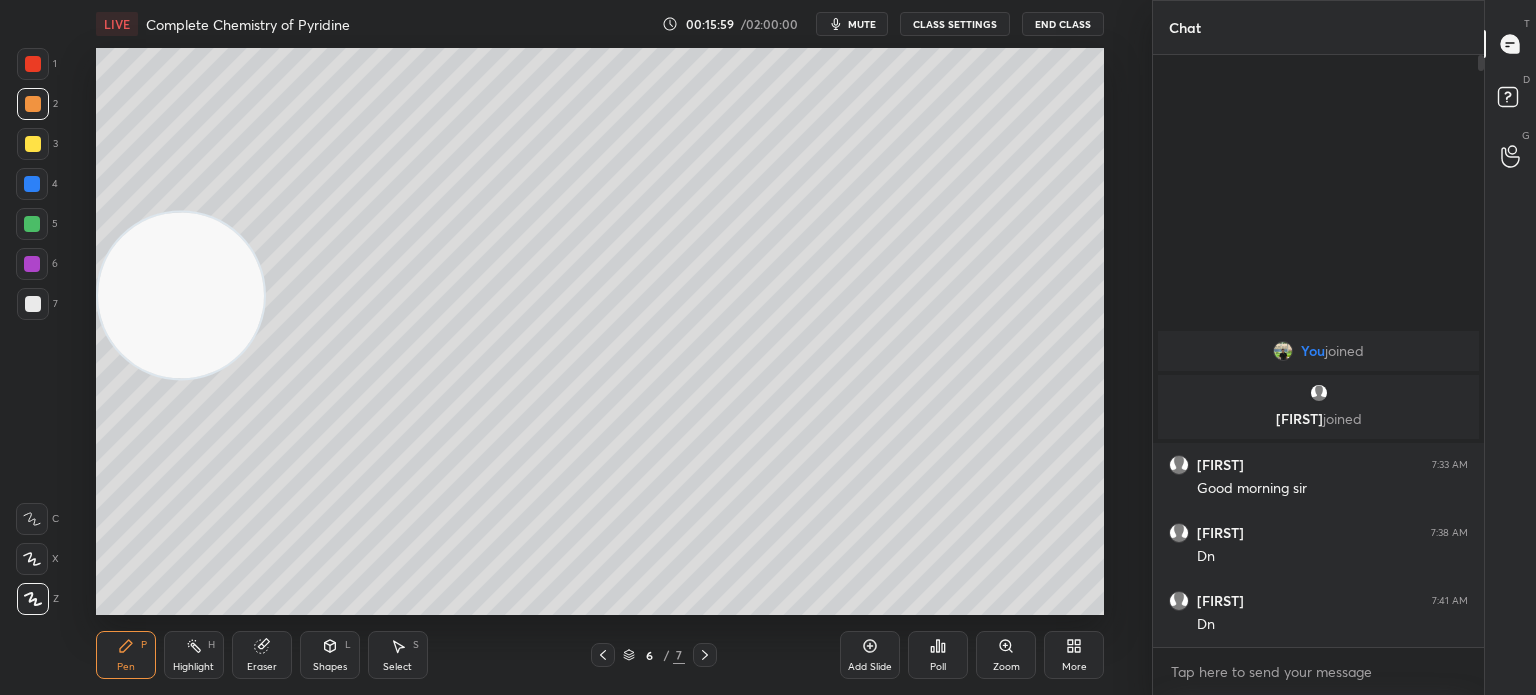 click at bounding box center [33, 144] 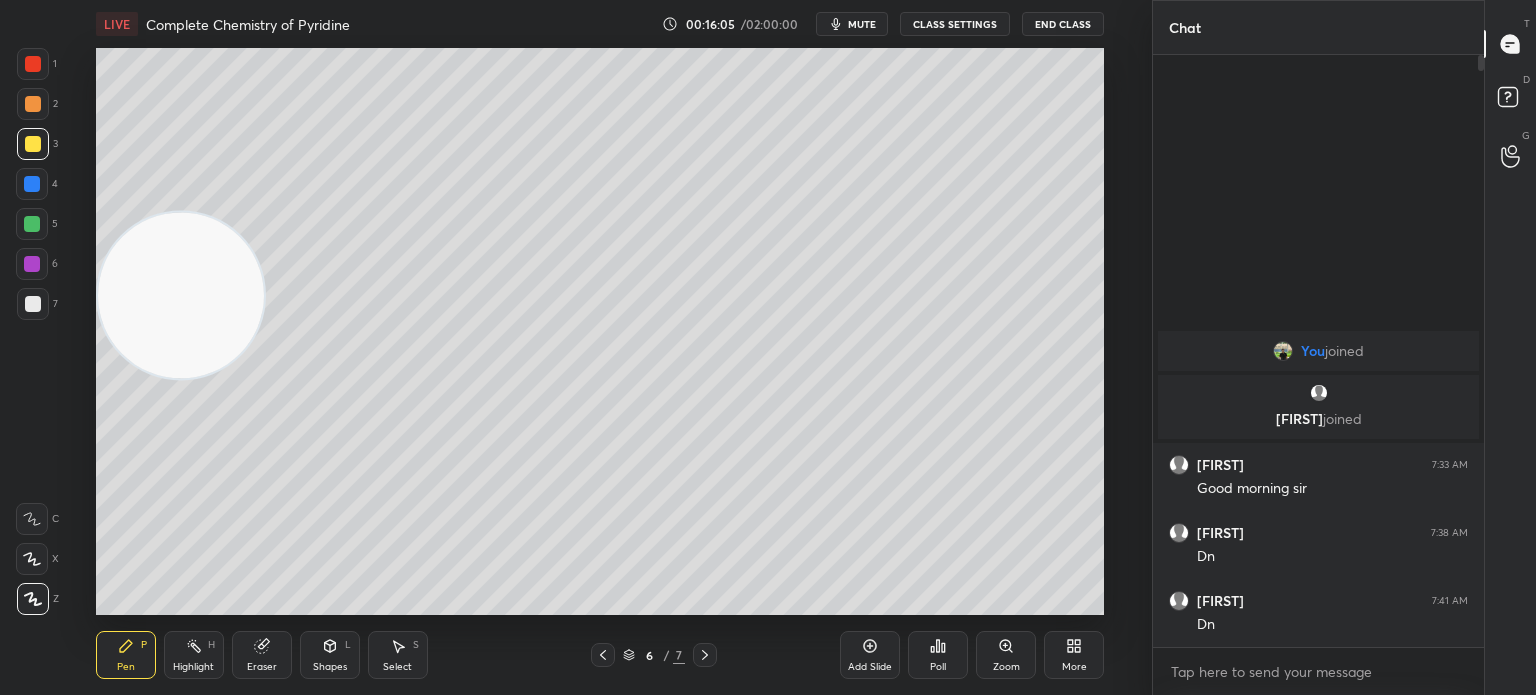 click on "Eraser" at bounding box center [262, 667] 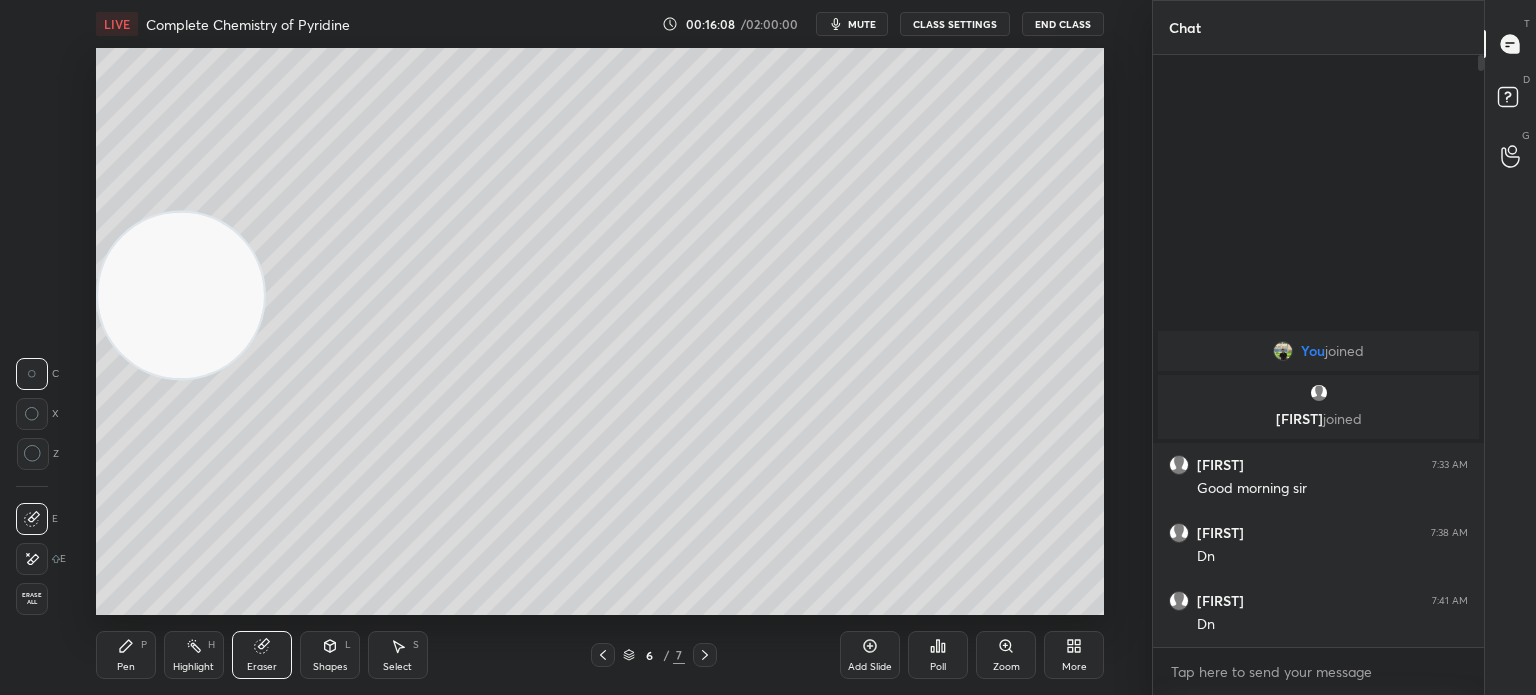 click on "Highlight H" at bounding box center [194, 655] 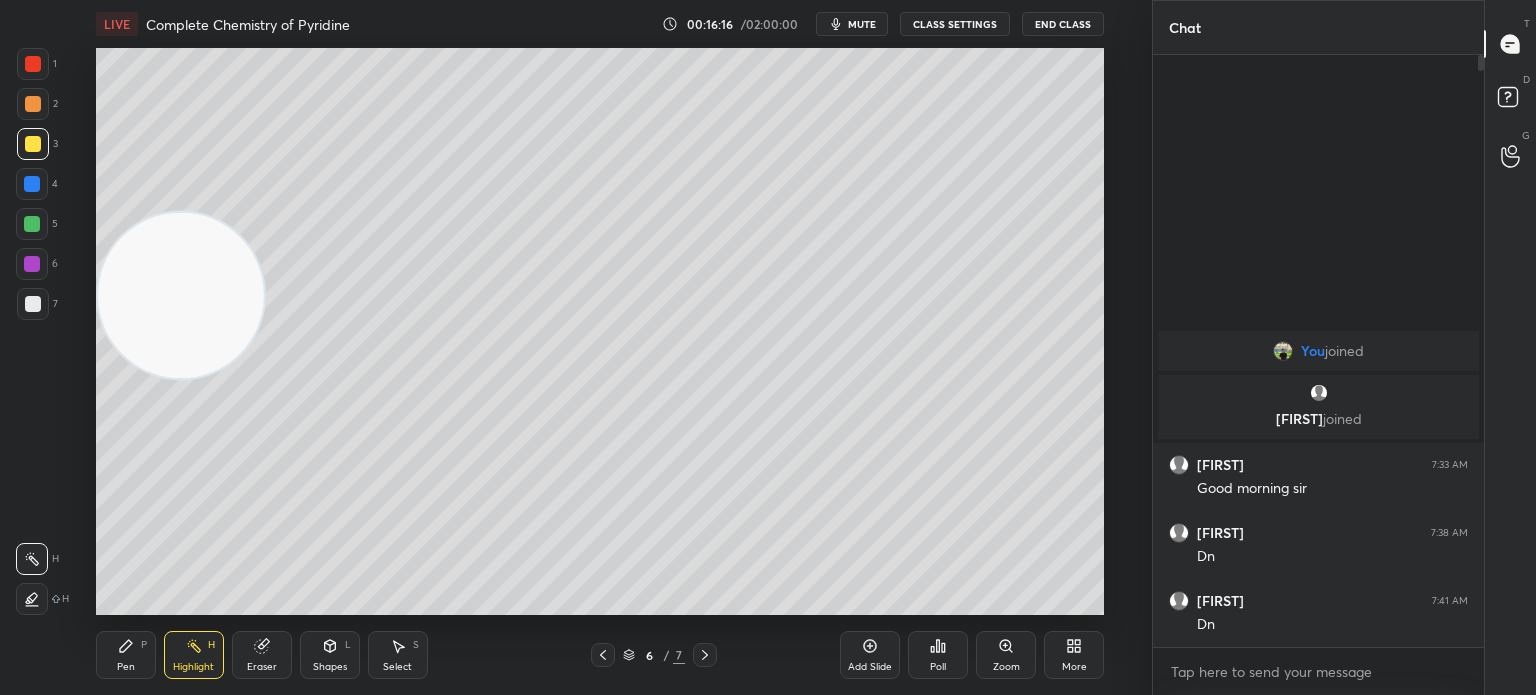 click on "Pen P" at bounding box center (126, 655) 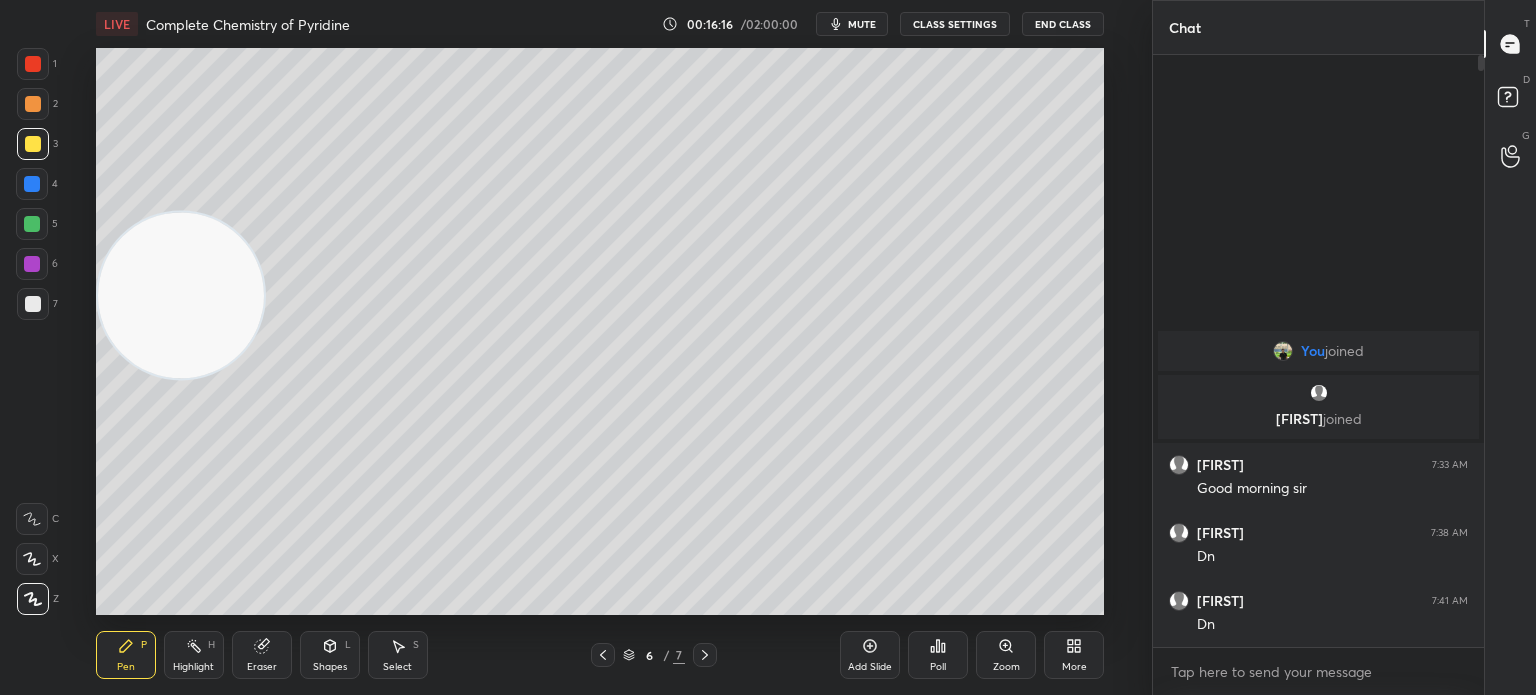 click on "Pen P" at bounding box center (126, 655) 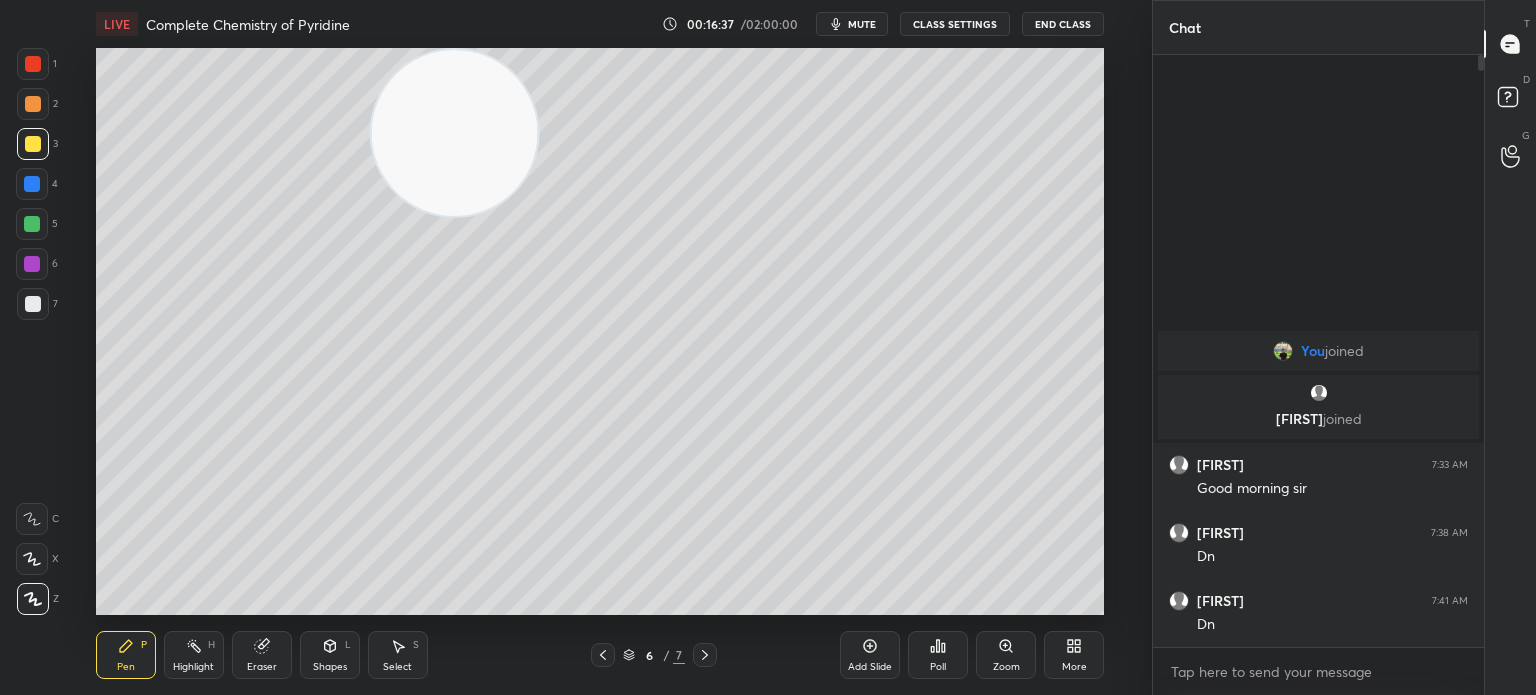 click 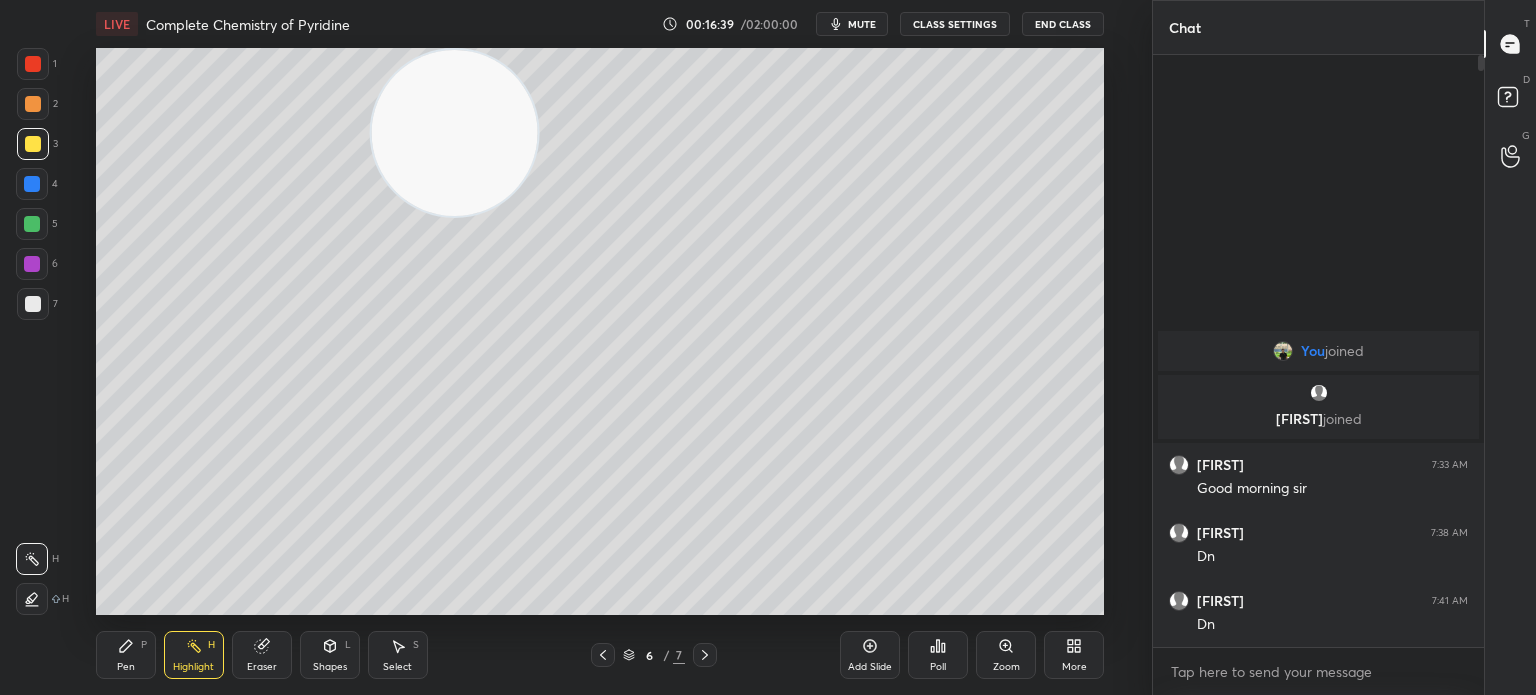 click on "Eraser" at bounding box center [262, 655] 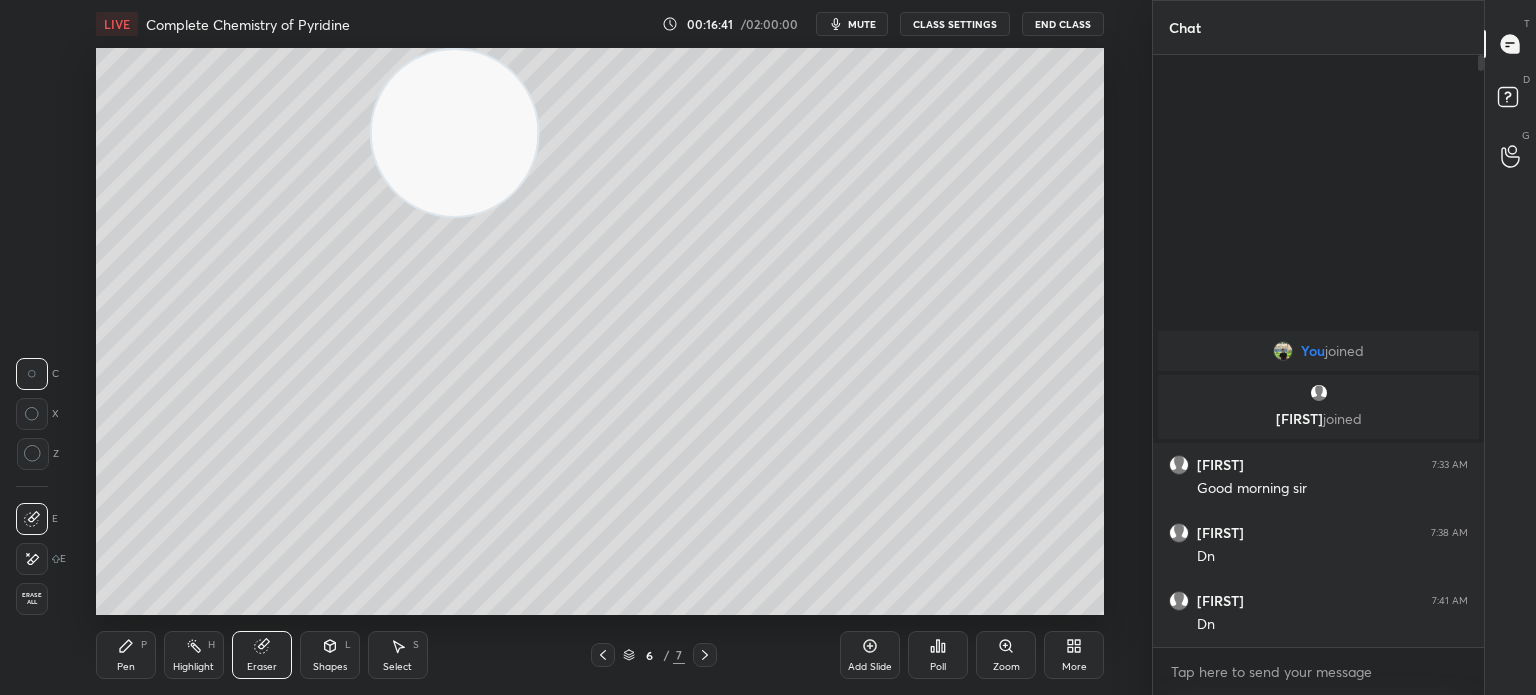 click on "Pen P" at bounding box center (126, 655) 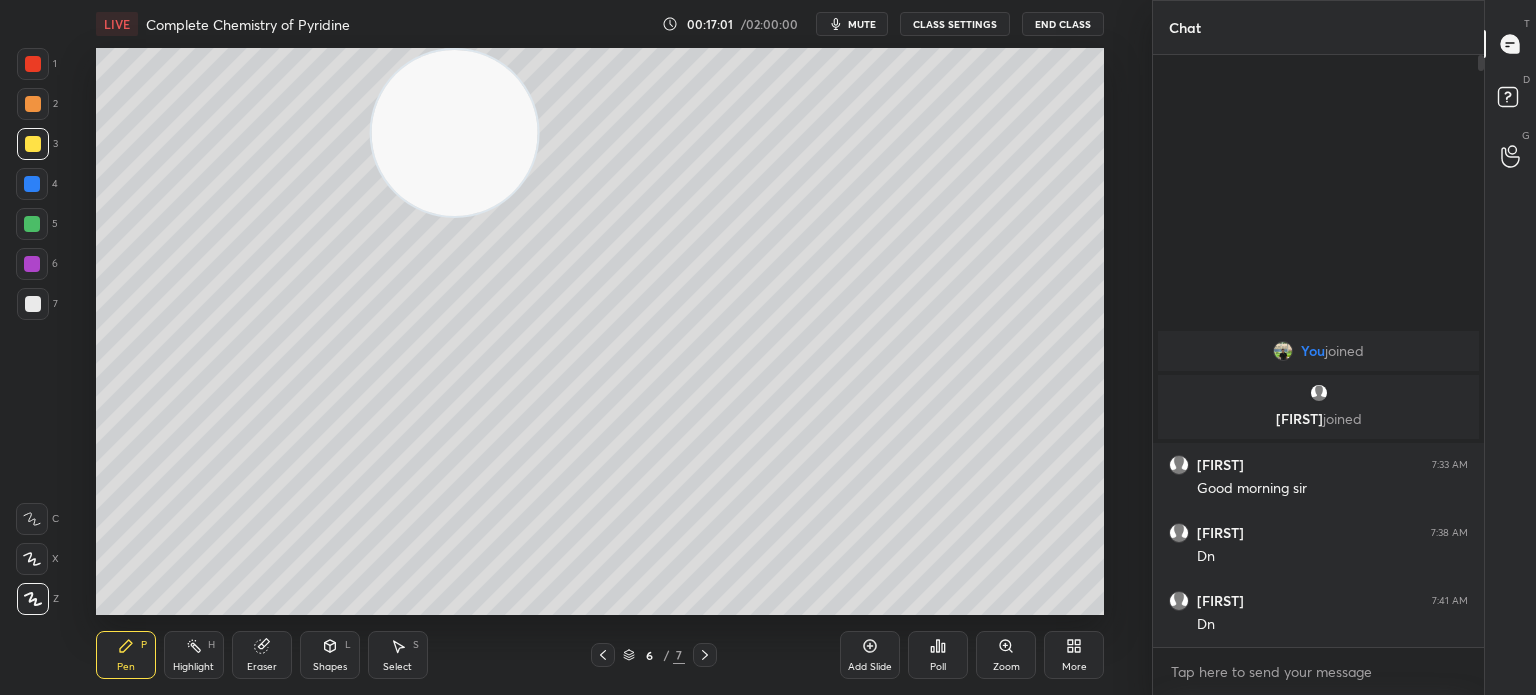 click at bounding box center (33, 304) 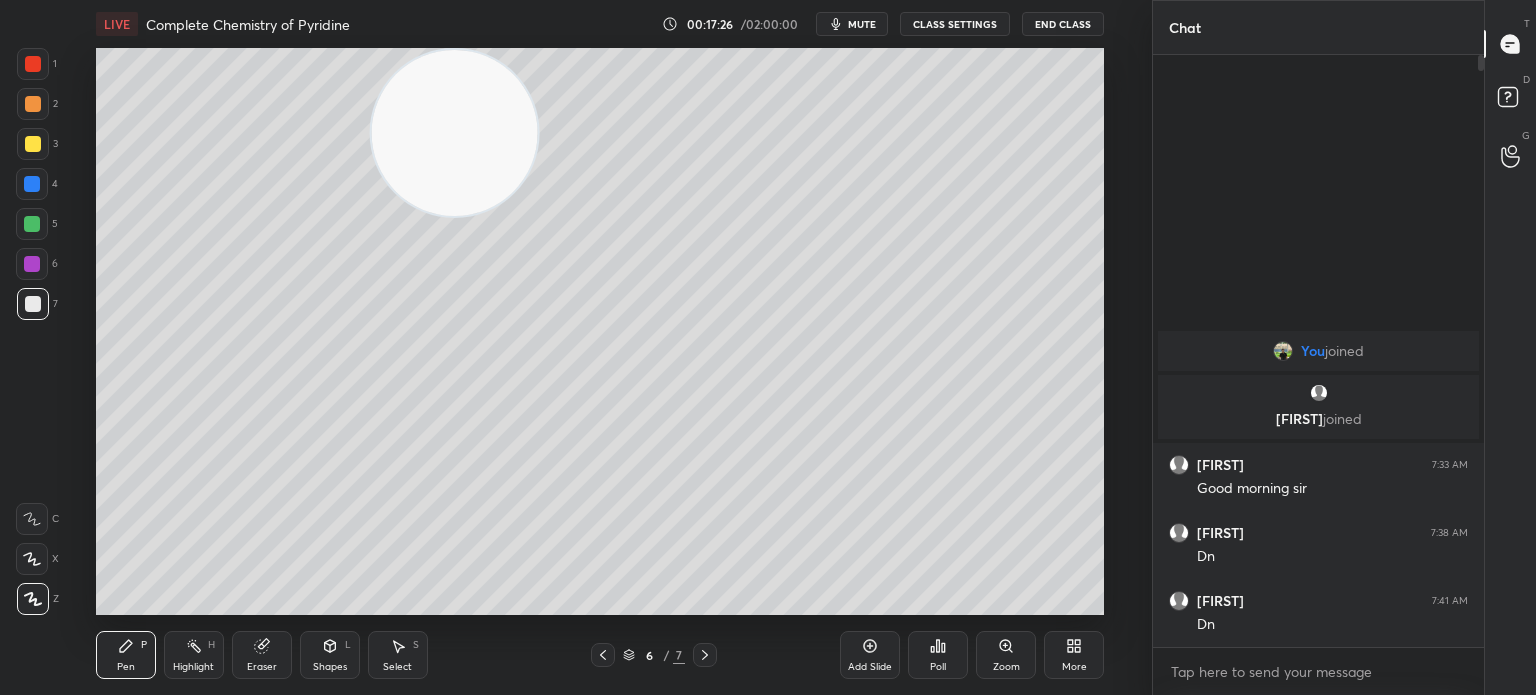 click at bounding box center [33, 144] 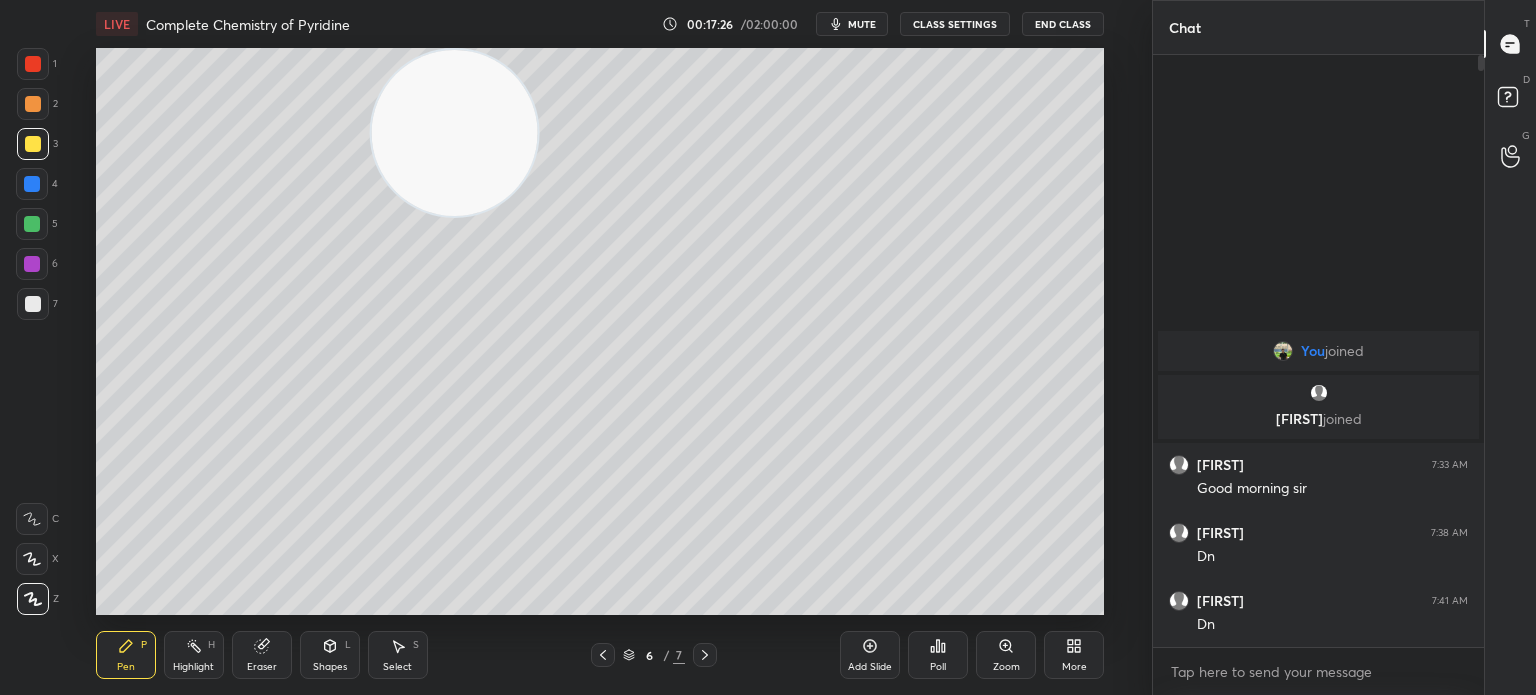 click at bounding box center (33, 144) 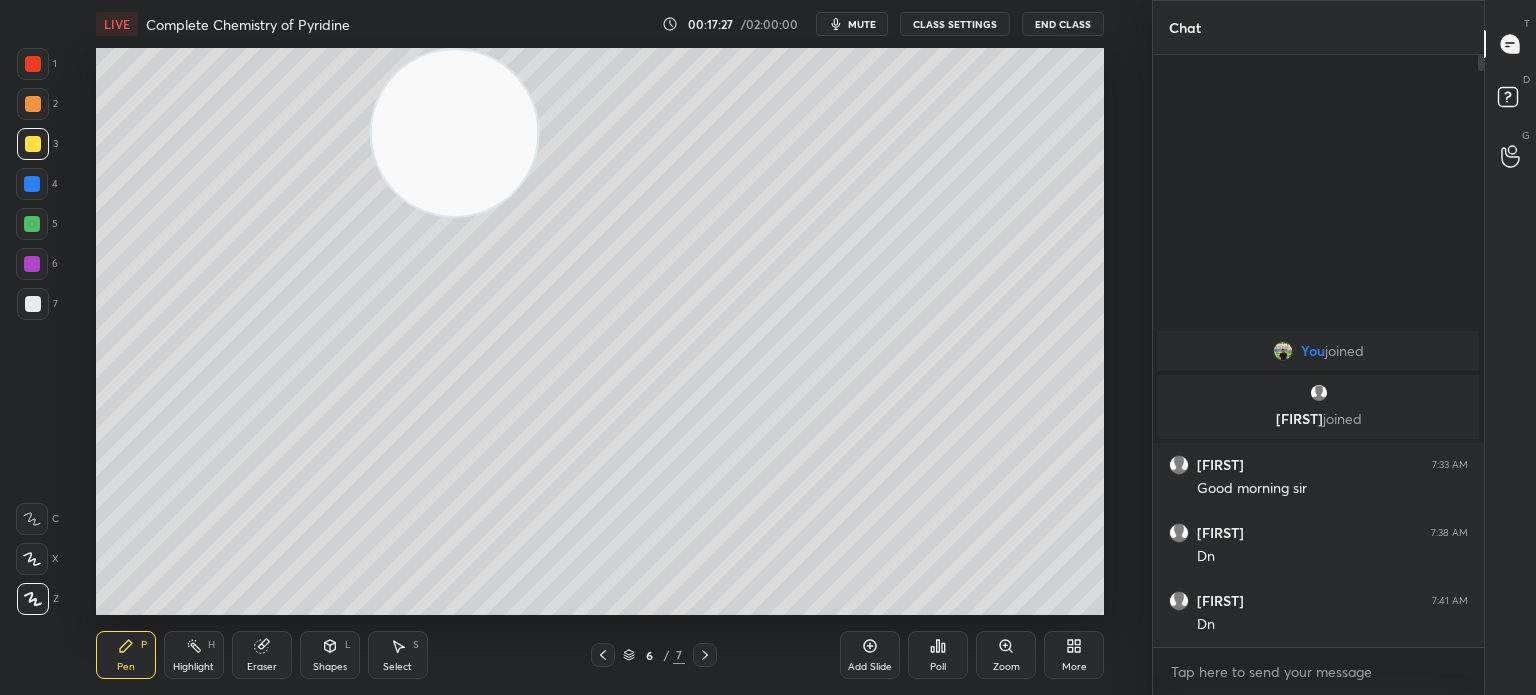 click at bounding box center (33, 104) 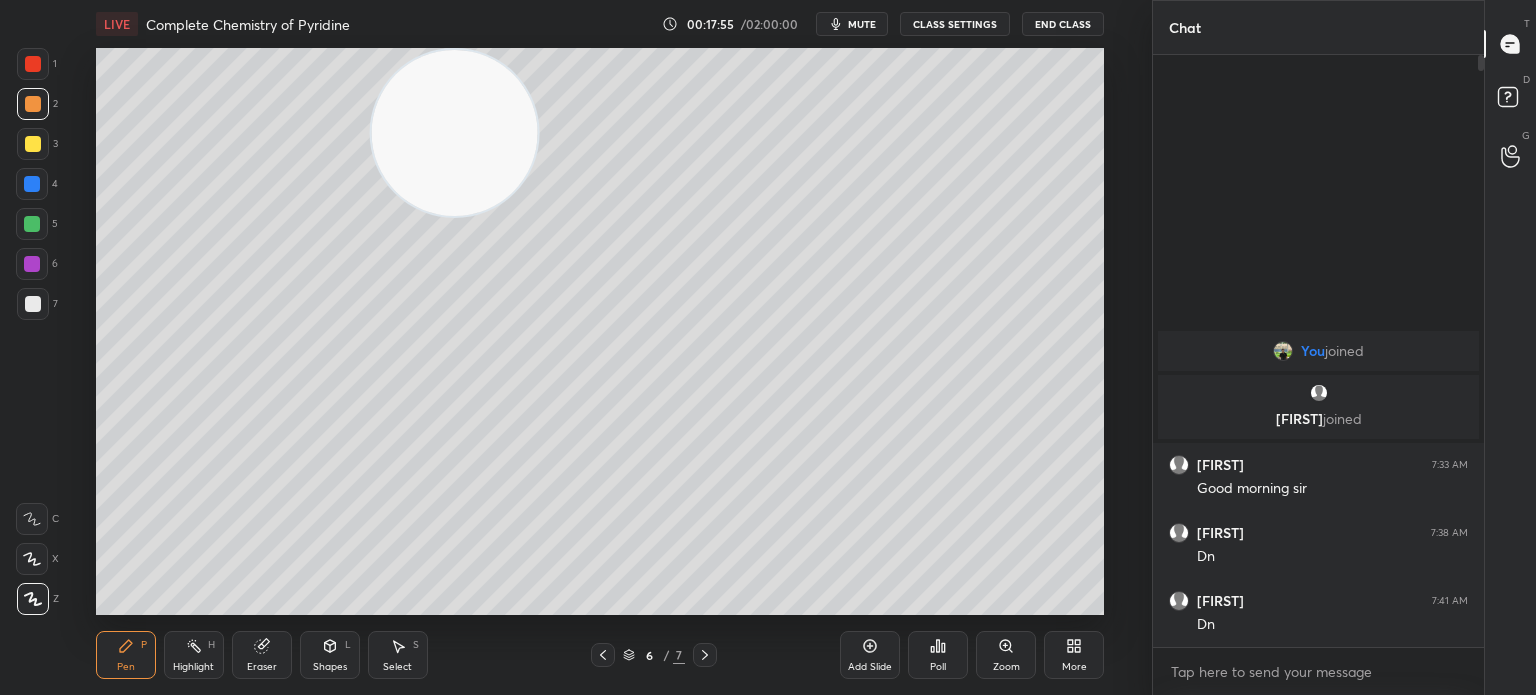 click on "Eraser" at bounding box center [262, 667] 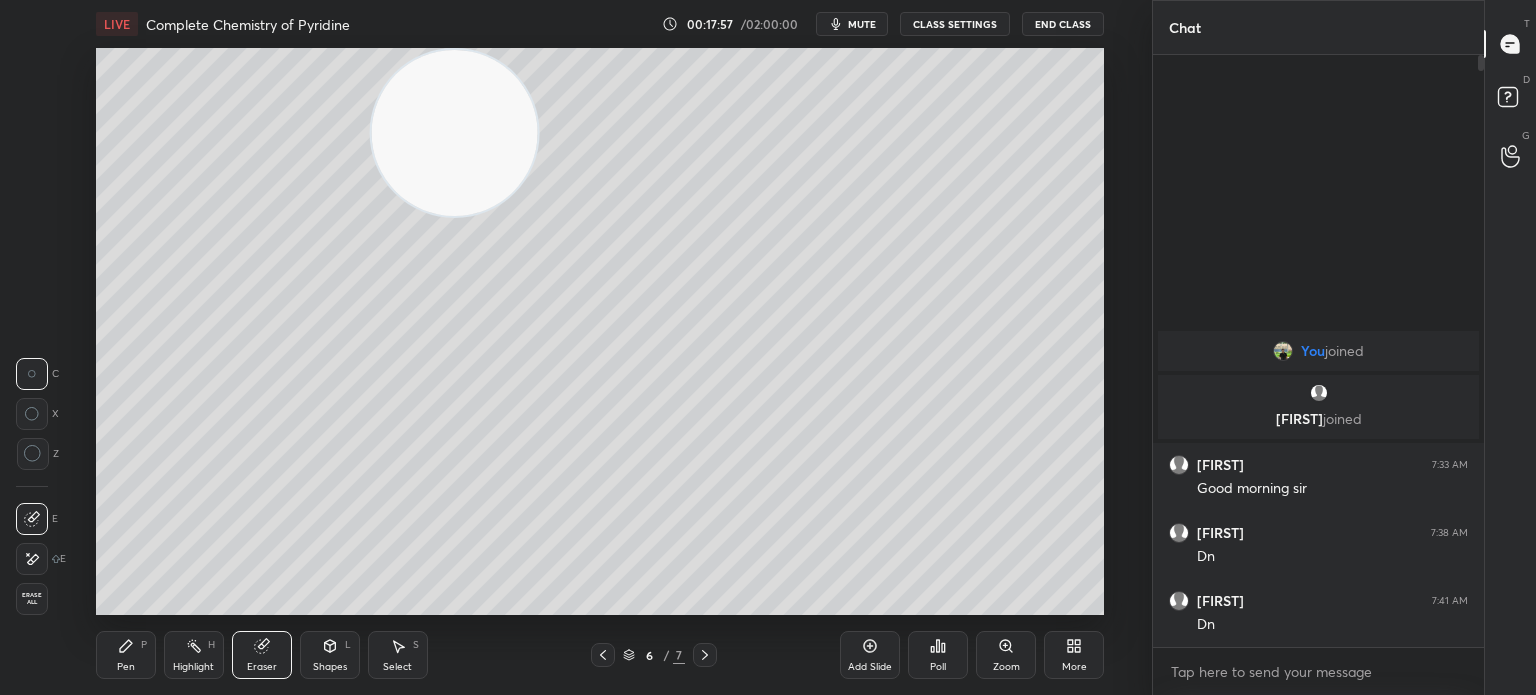 click on "Pen" at bounding box center [126, 667] 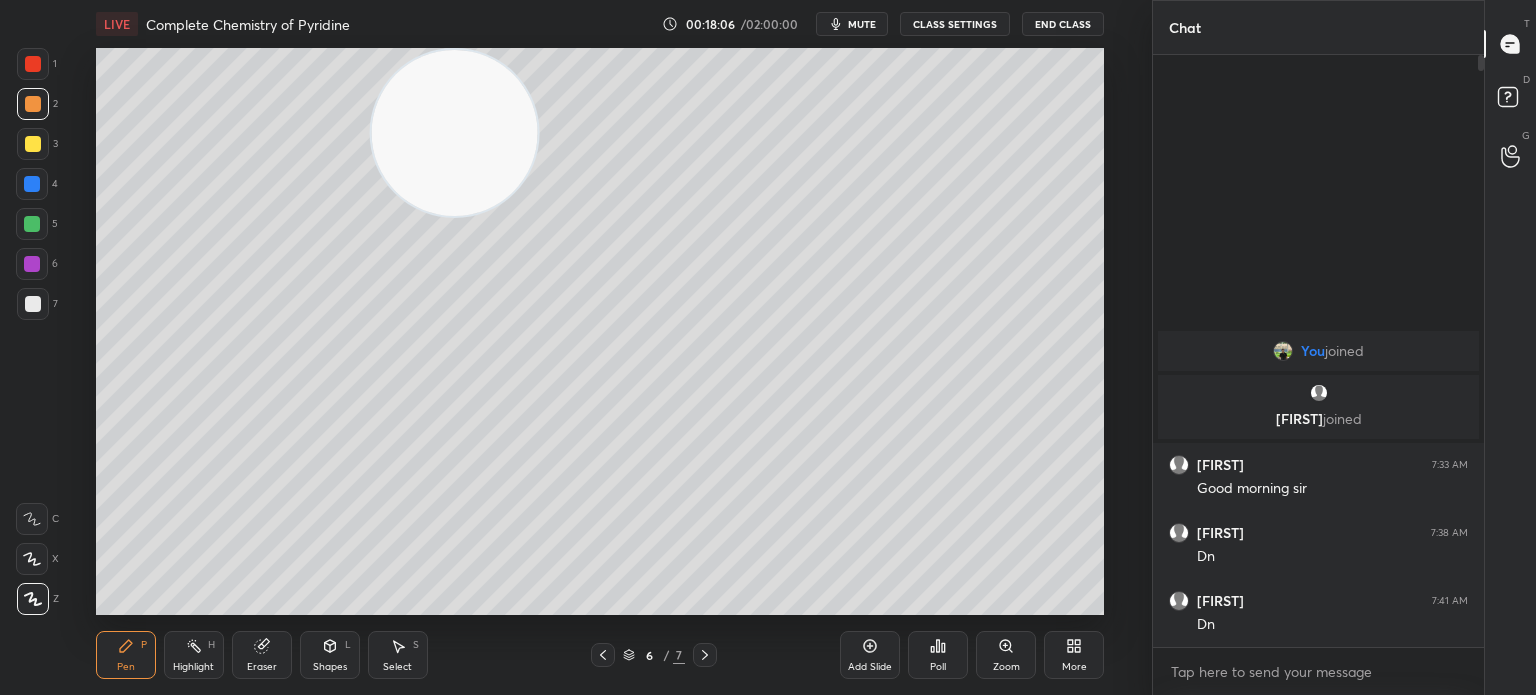 click on "7" at bounding box center [37, 304] 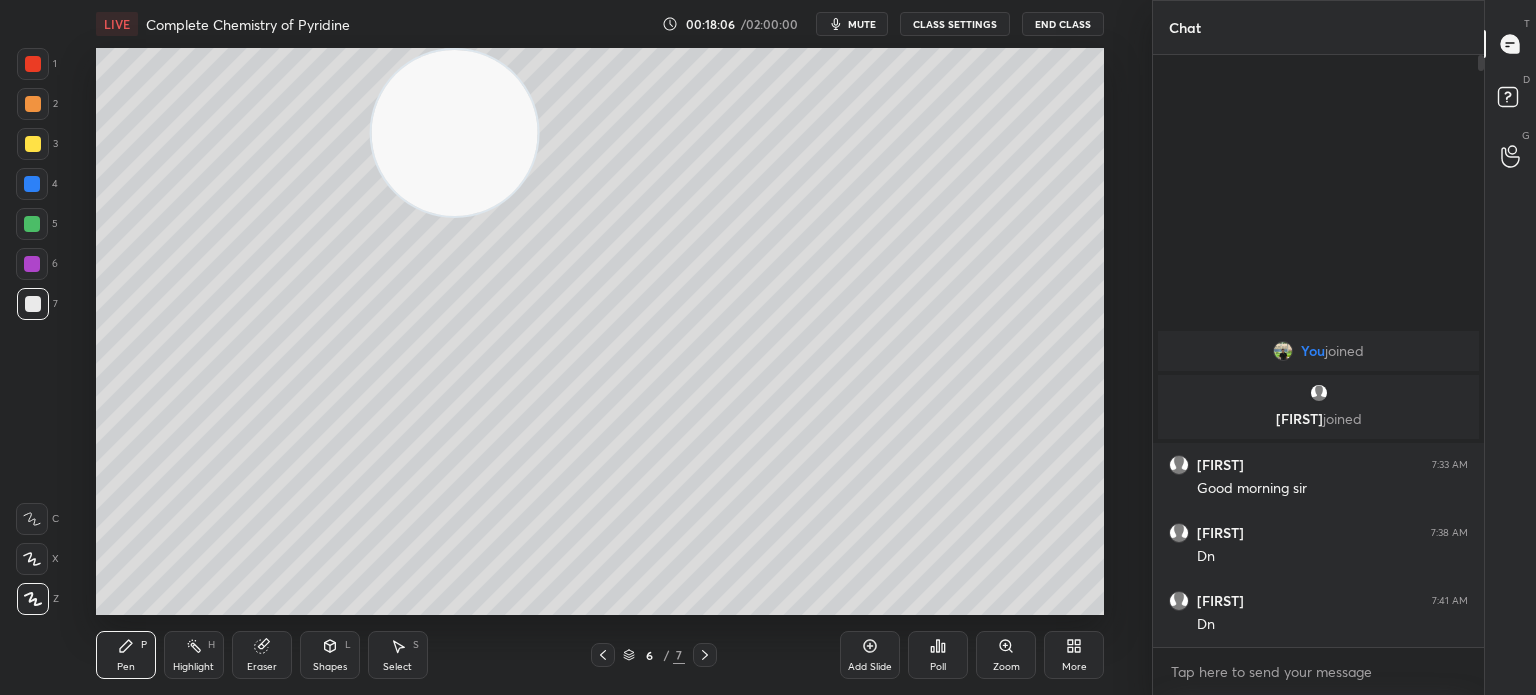 click at bounding box center [33, 304] 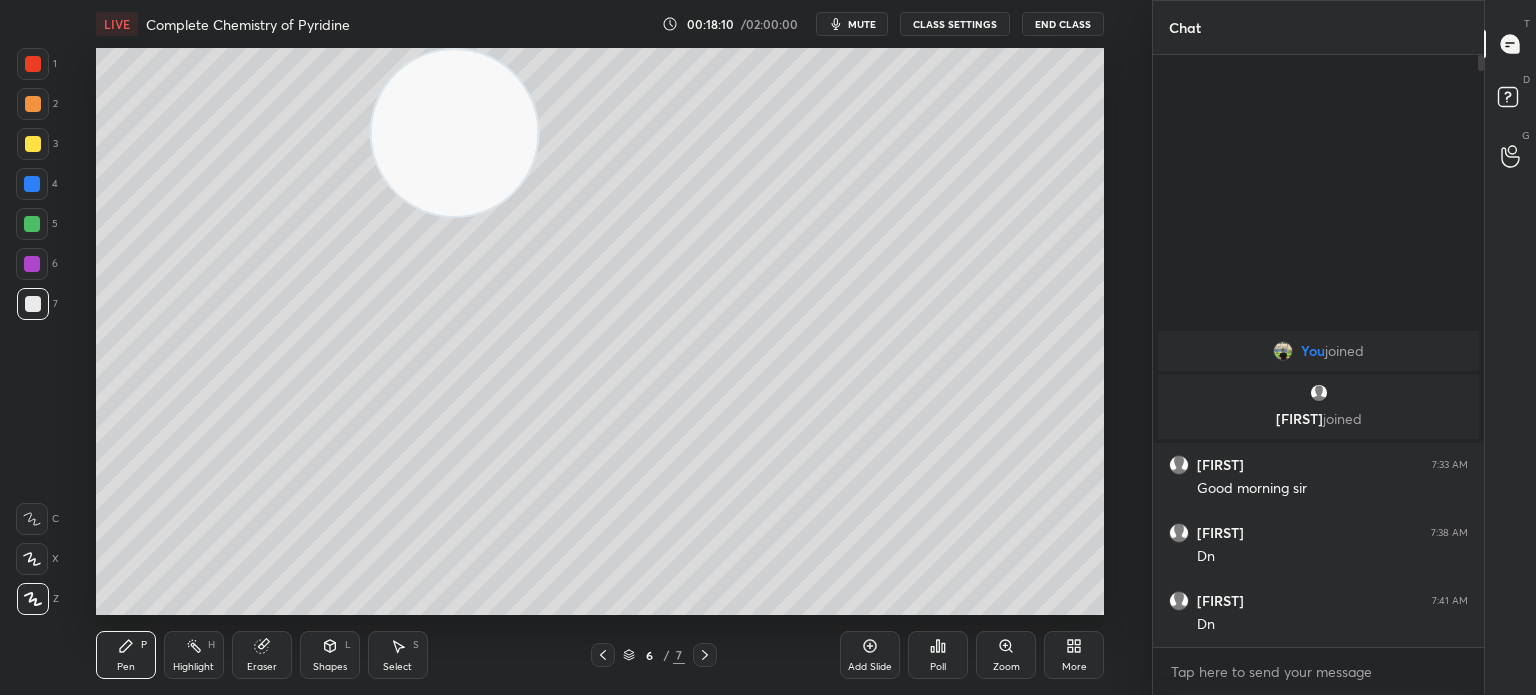 click on "Highlight" at bounding box center [193, 667] 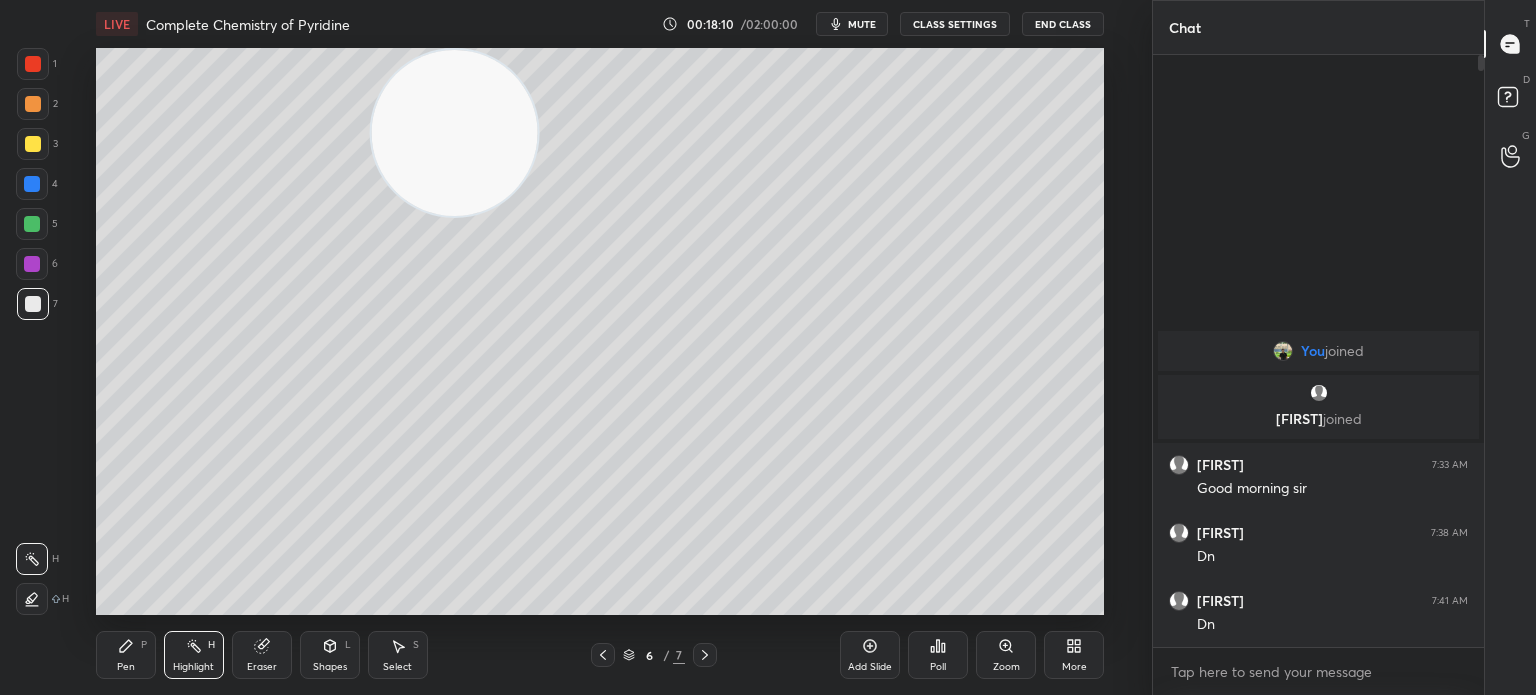 click on "Highlight H" at bounding box center [194, 655] 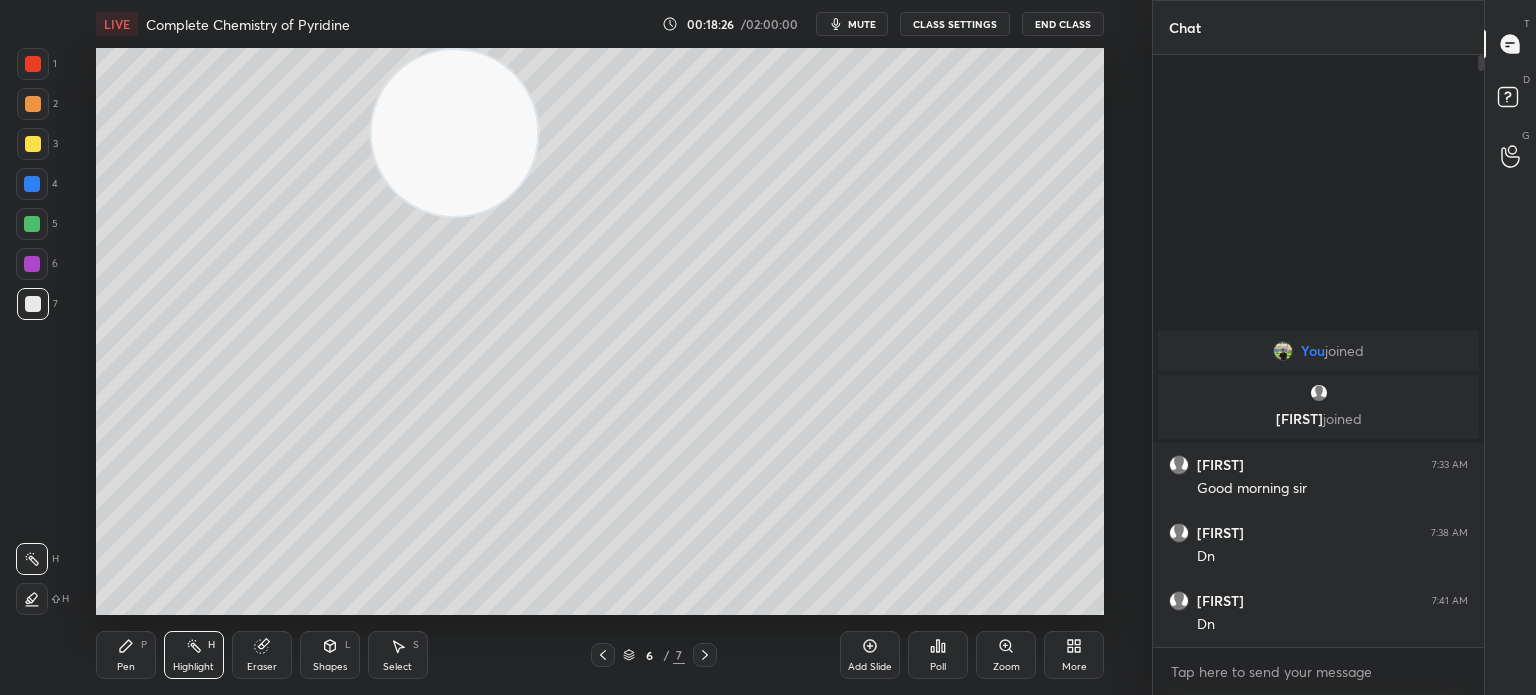 click on "mute" at bounding box center [862, 24] 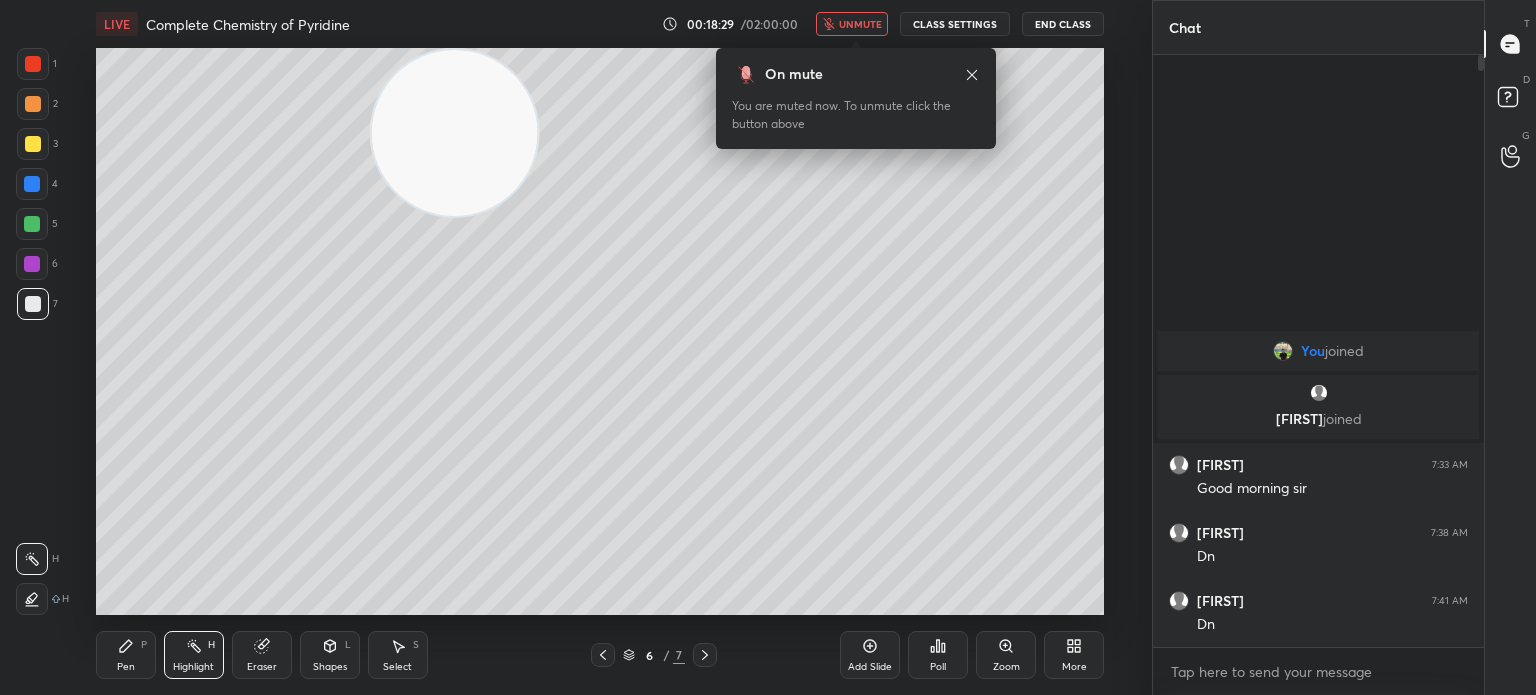 click on "unmute" at bounding box center (852, 24) 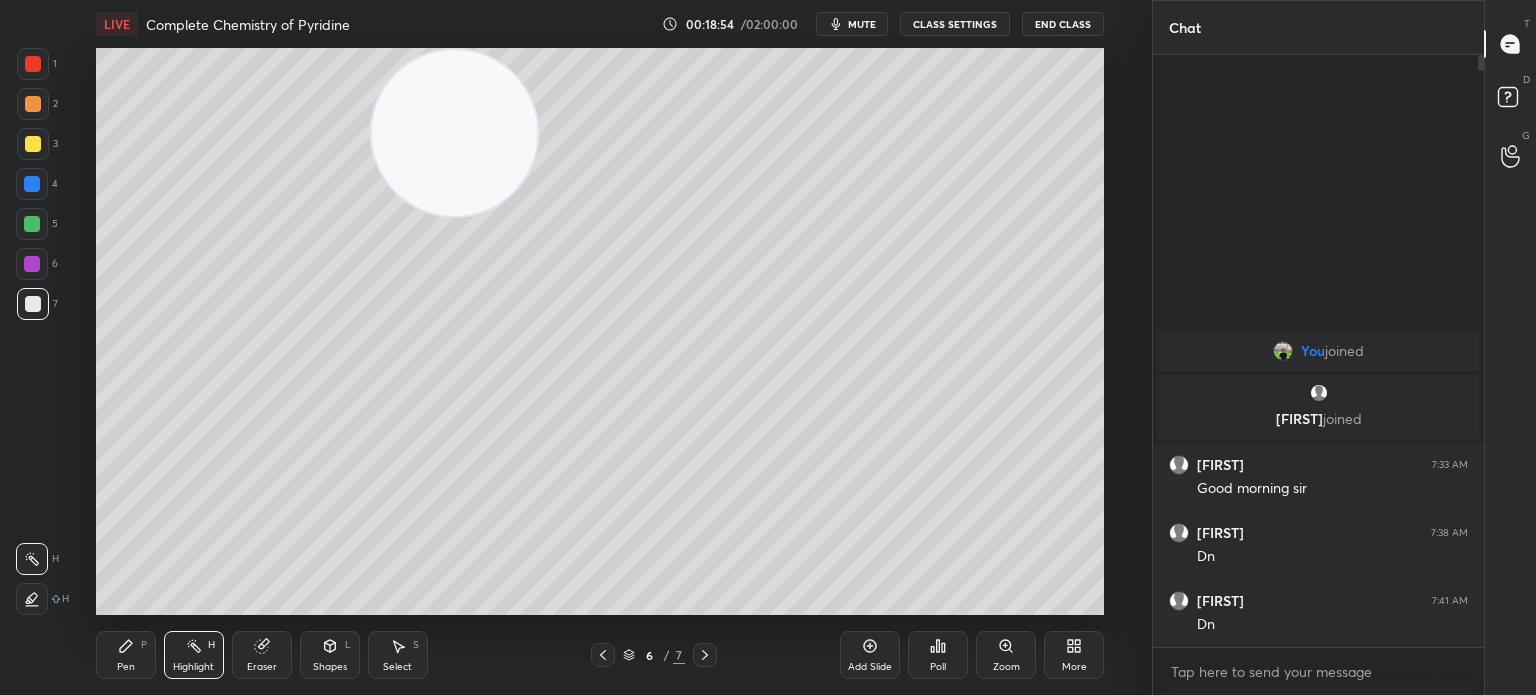 click on "Pen P" at bounding box center (126, 655) 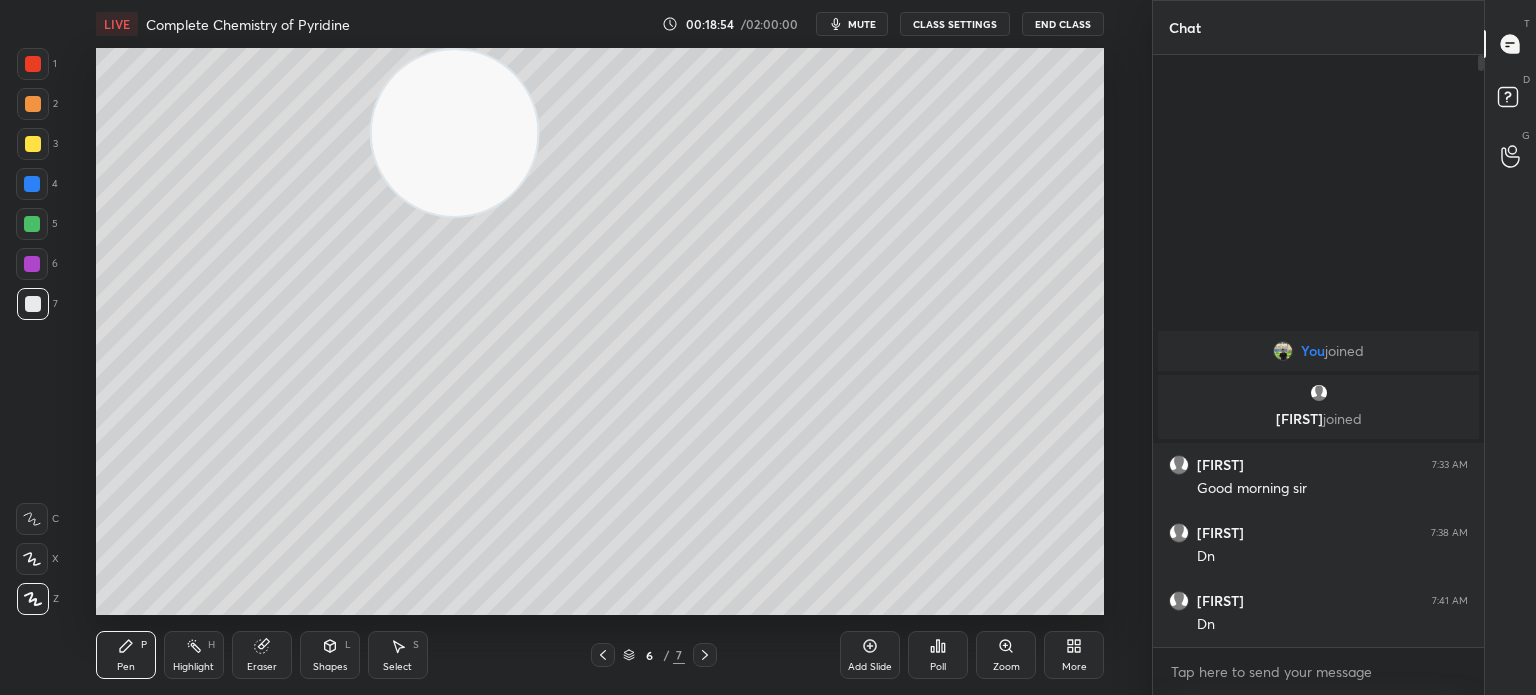 click on "Pen P" at bounding box center (126, 655) 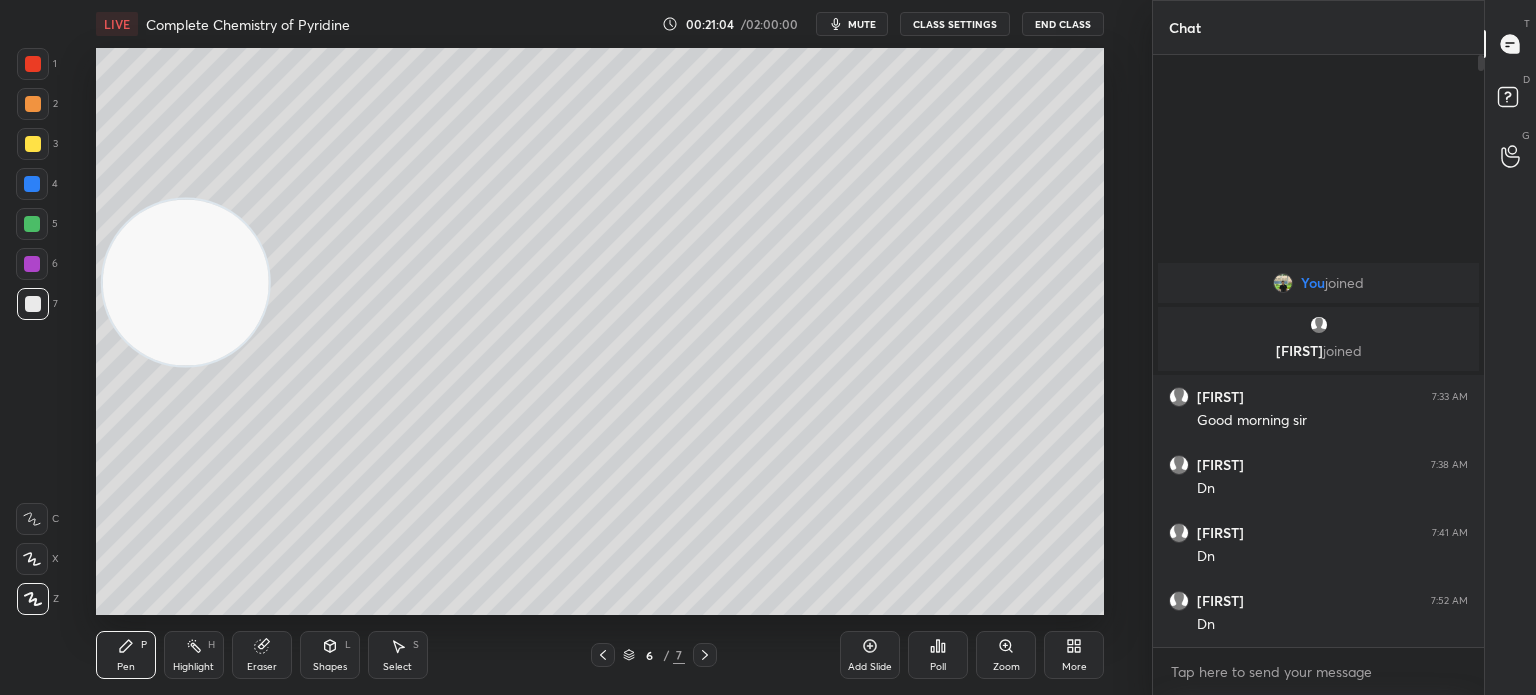 click on "3" at bounding box center (37, 148) 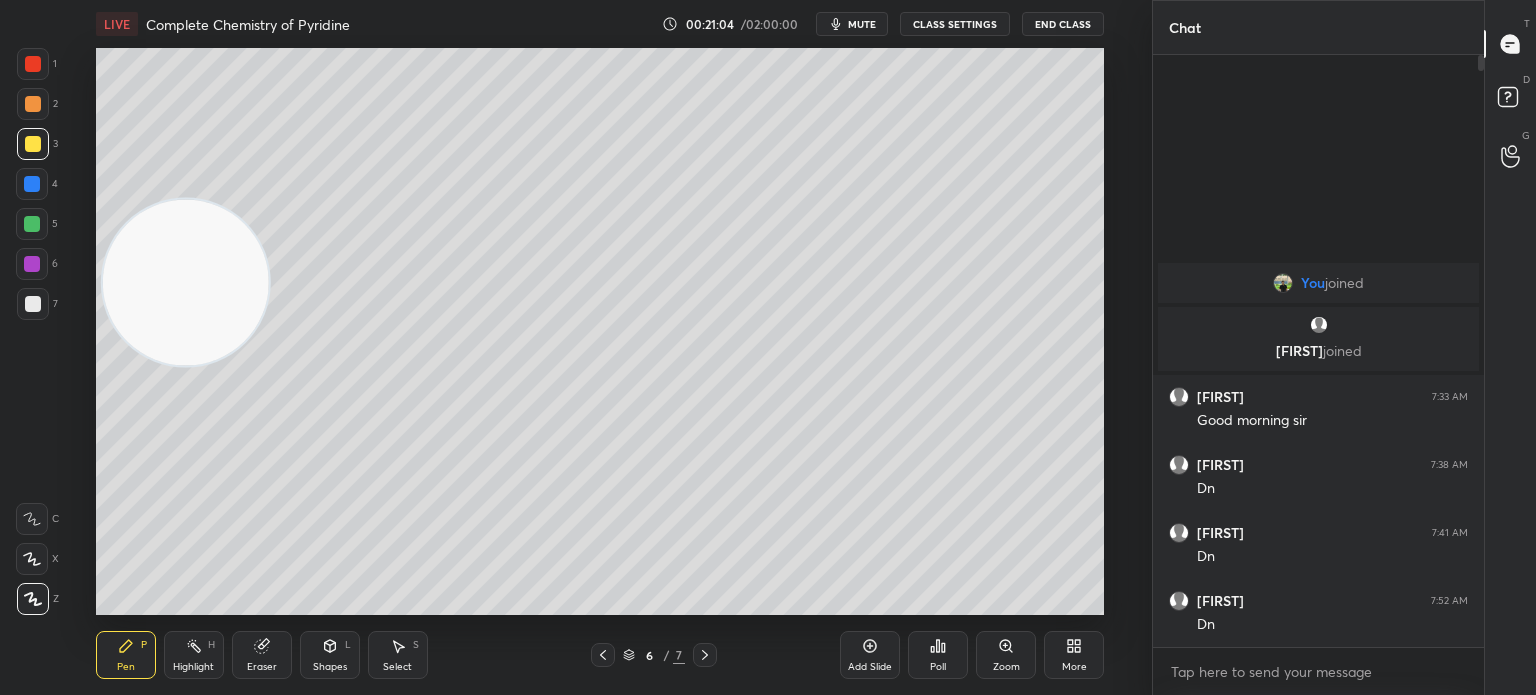 click at bounding box center [32, 184] 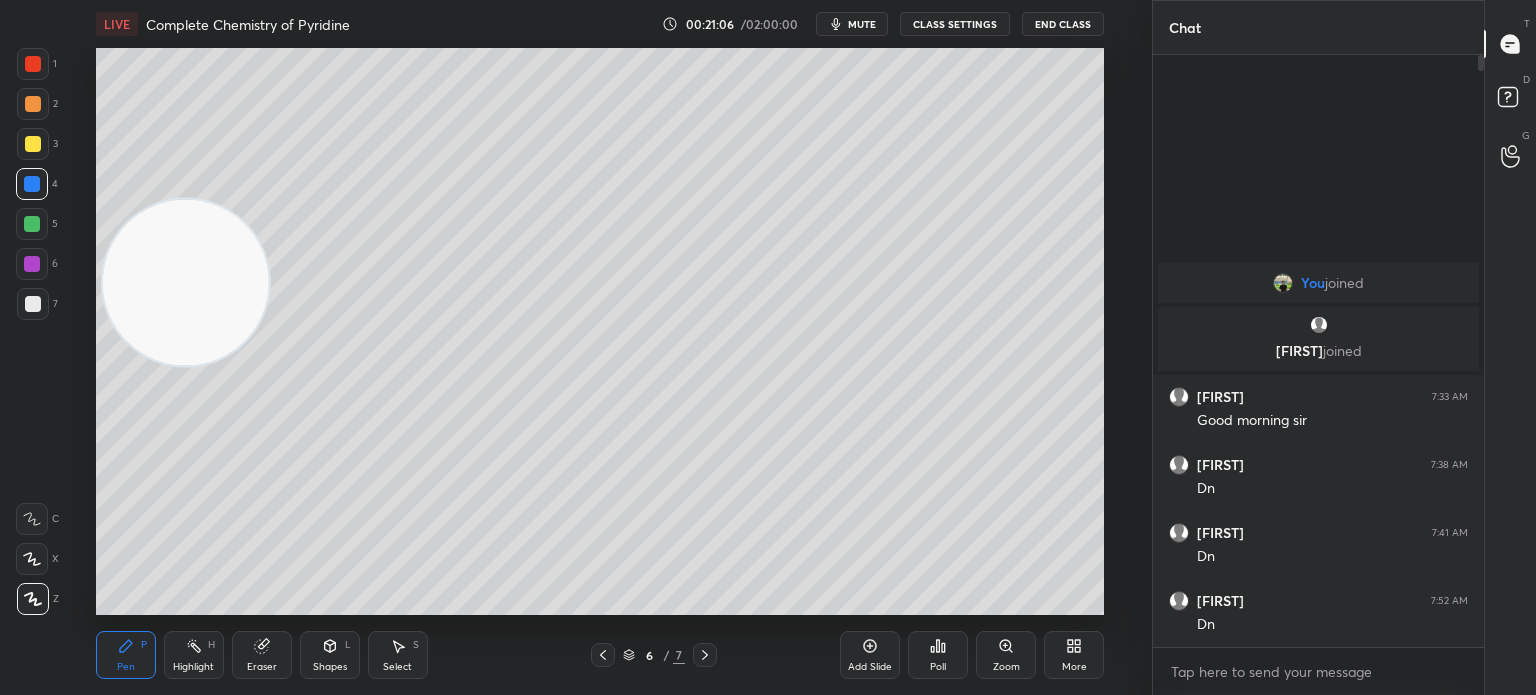 click on "Add Slide" at bounding box center (870, 655) 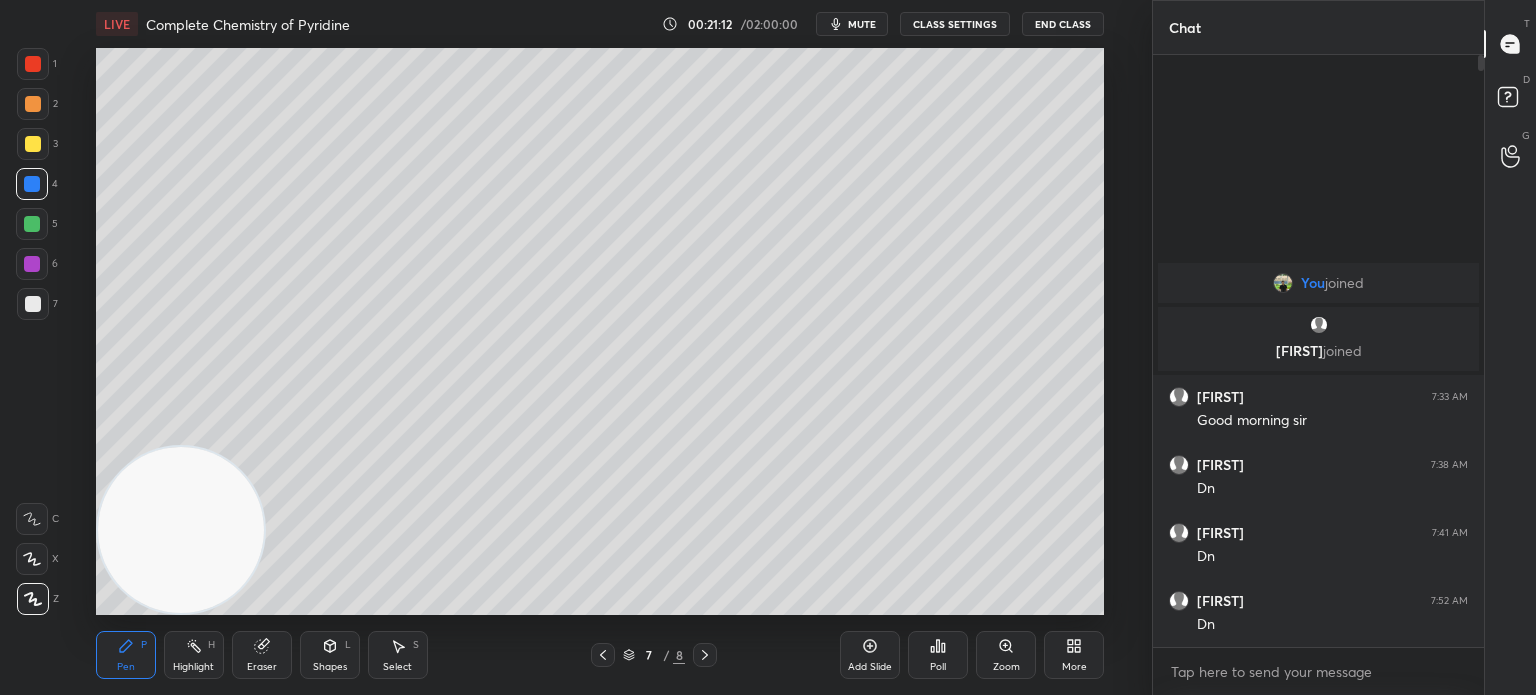 click 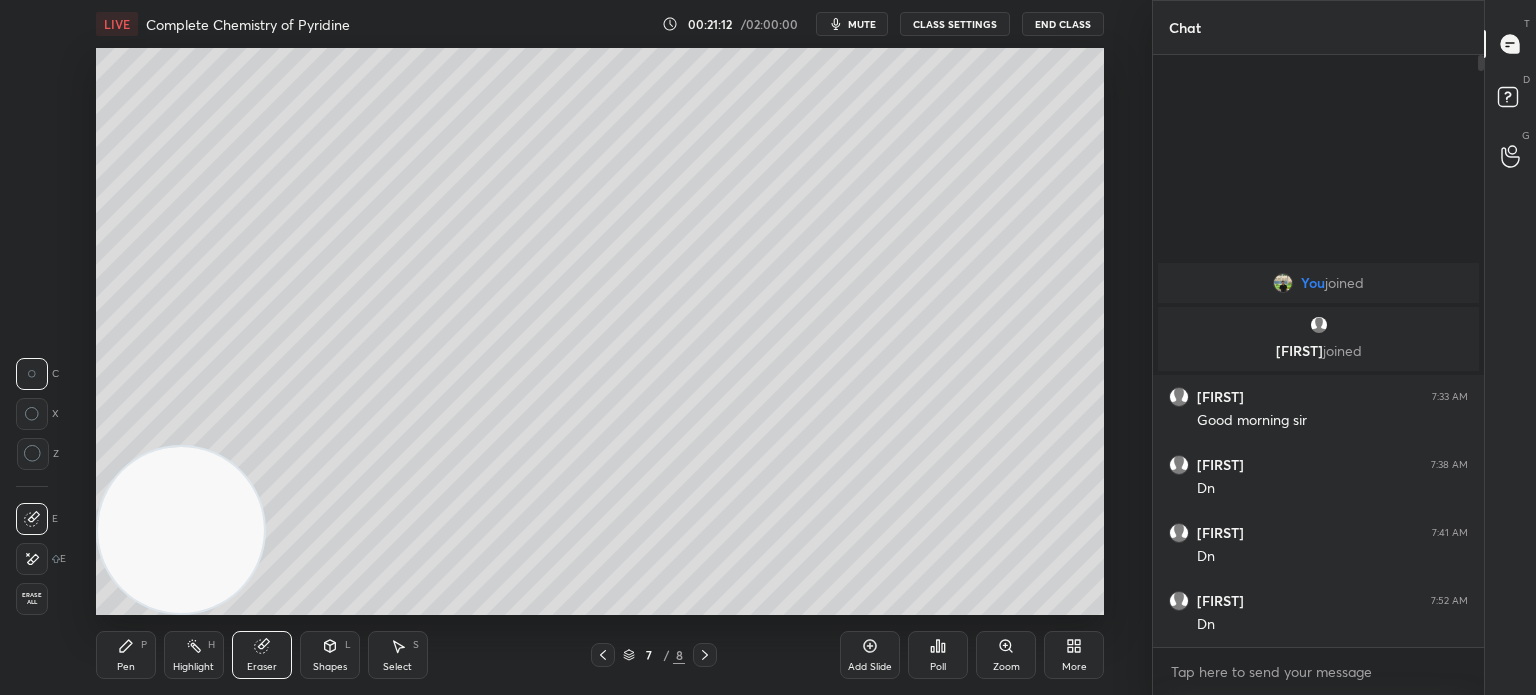 click on "Erase all" at bounding box center [32, 599] 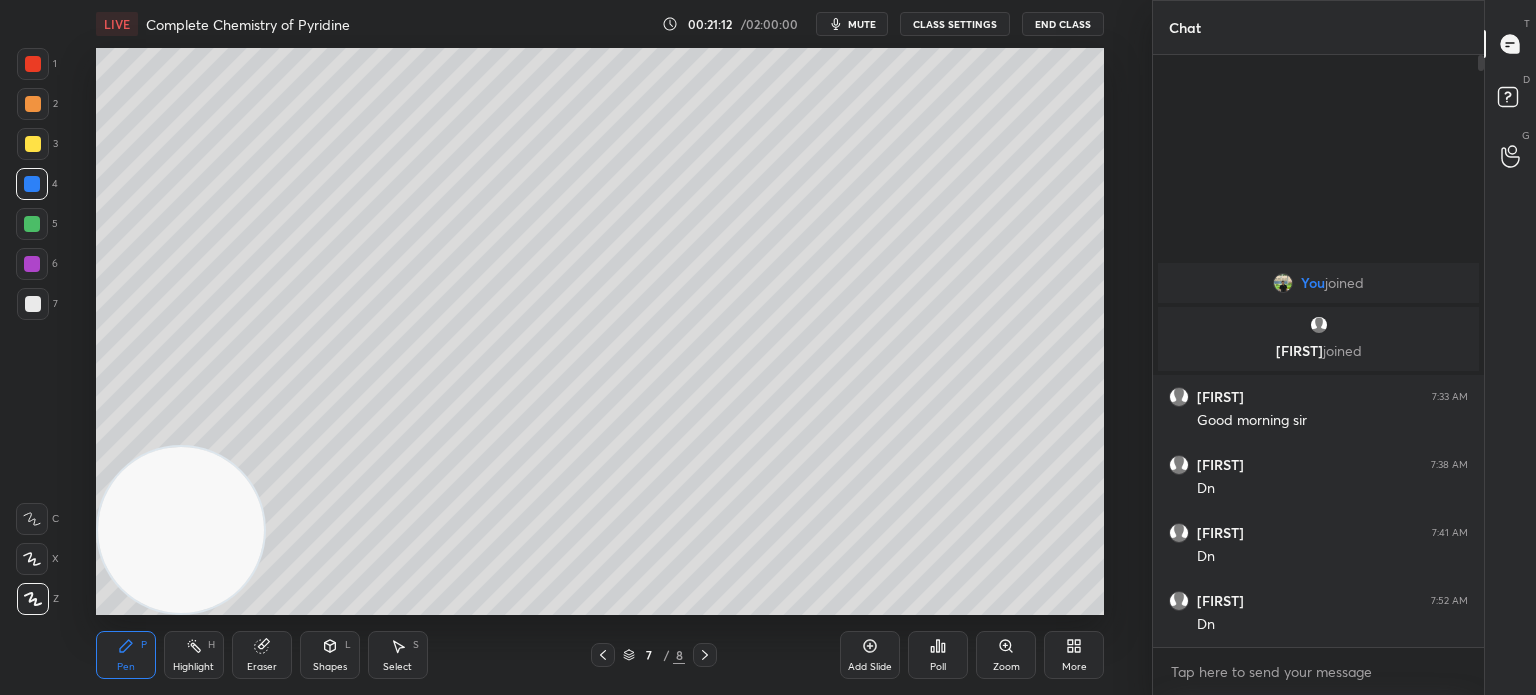 click on "Erase all" at bounding box center [-38, 599] 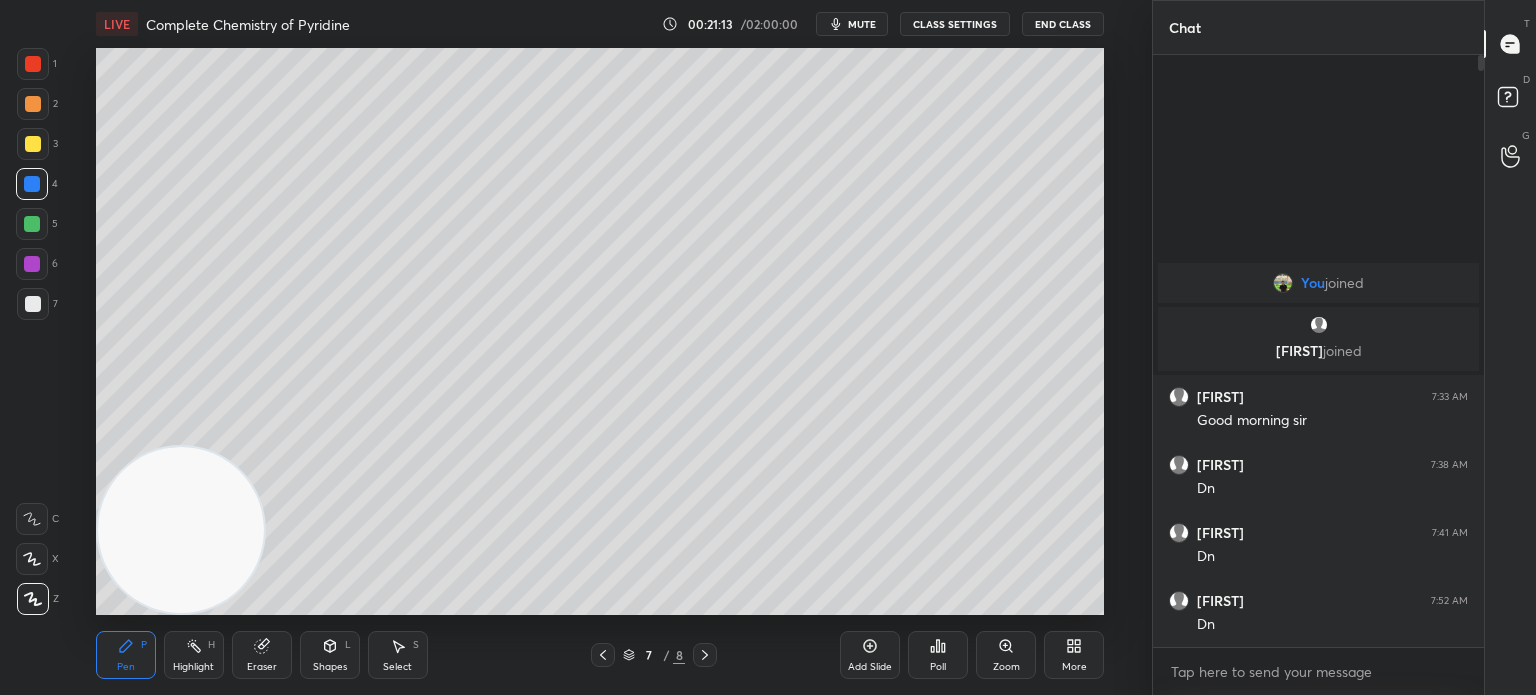 click at bounding box center [33, 144] 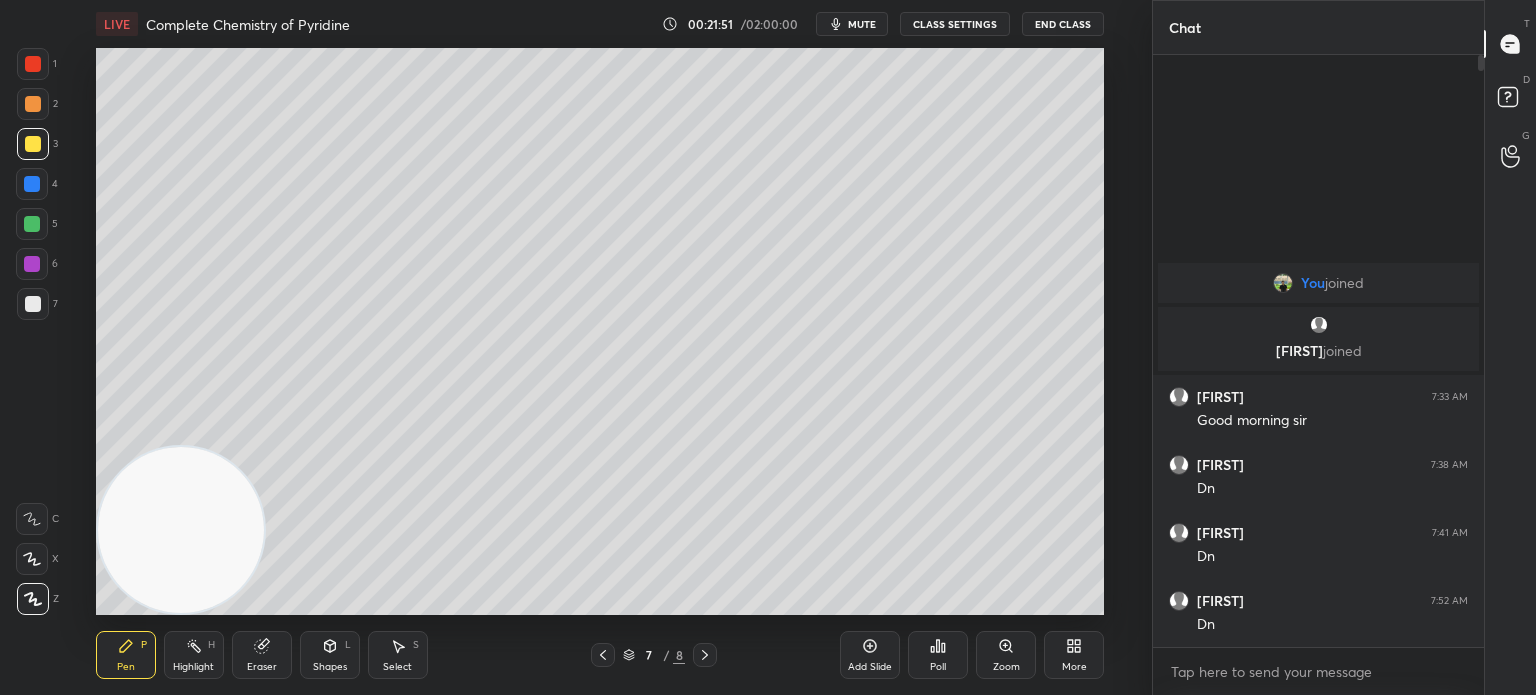 click on "H" at bounding box center (211, 645) 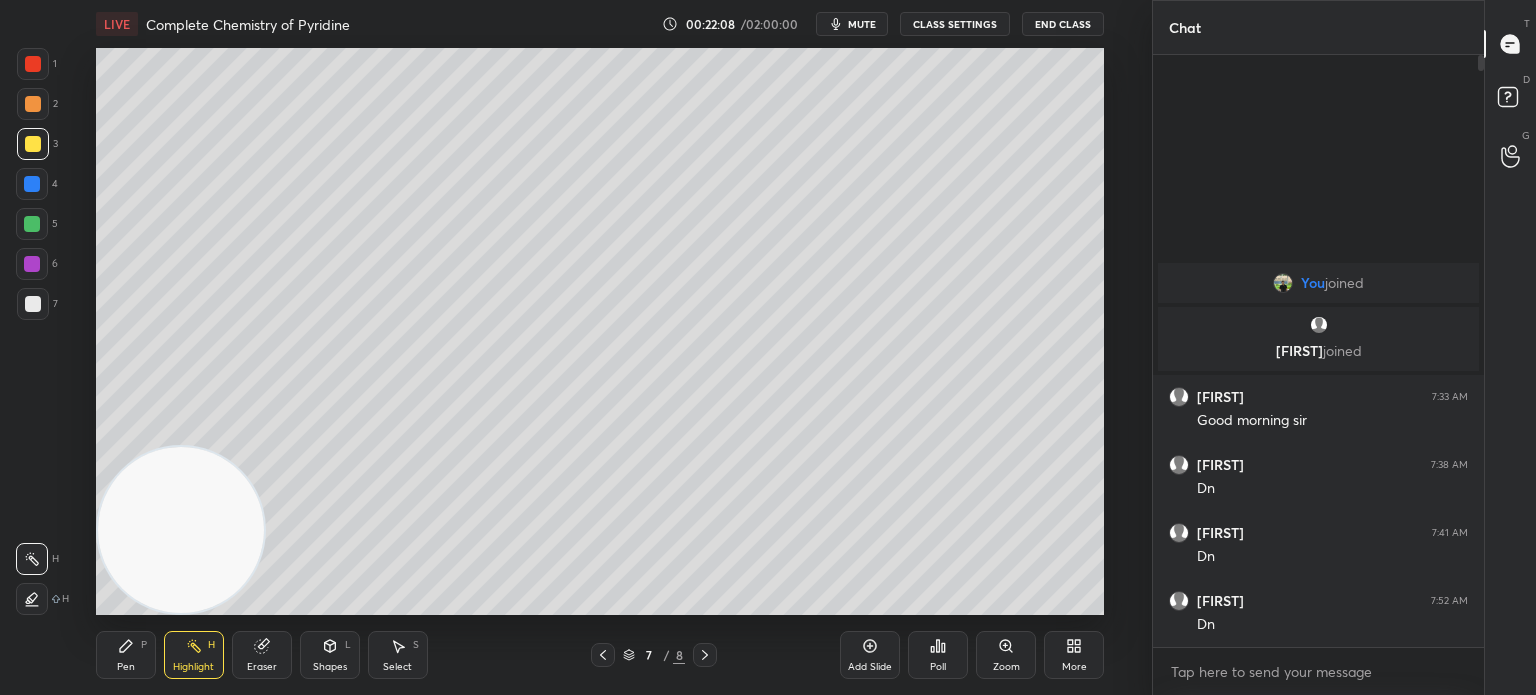 click on "Pen P Highlight H Eraser Shapes L Select S 7 / 8 Add Slide Poll Zoom More" at bounding box center [600, 655] 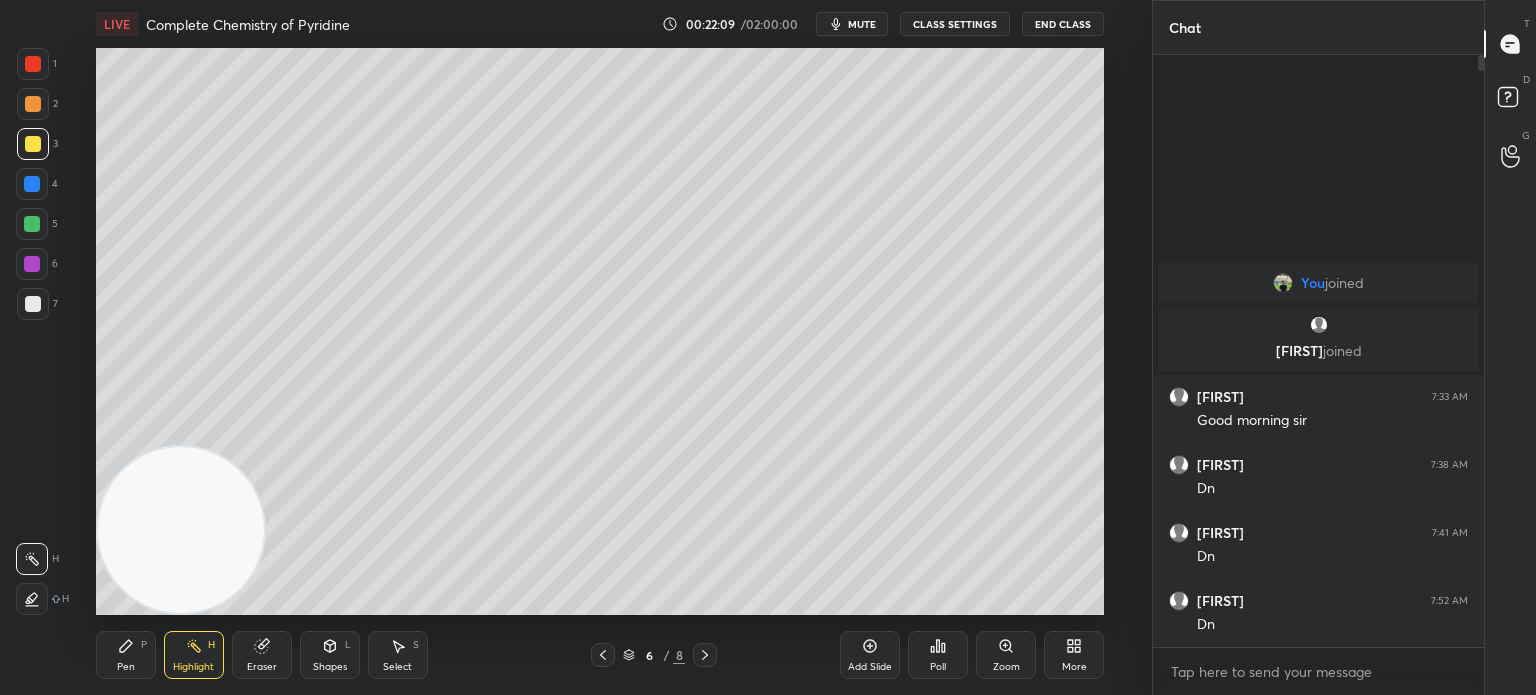 click at bounding box center (603, 655) 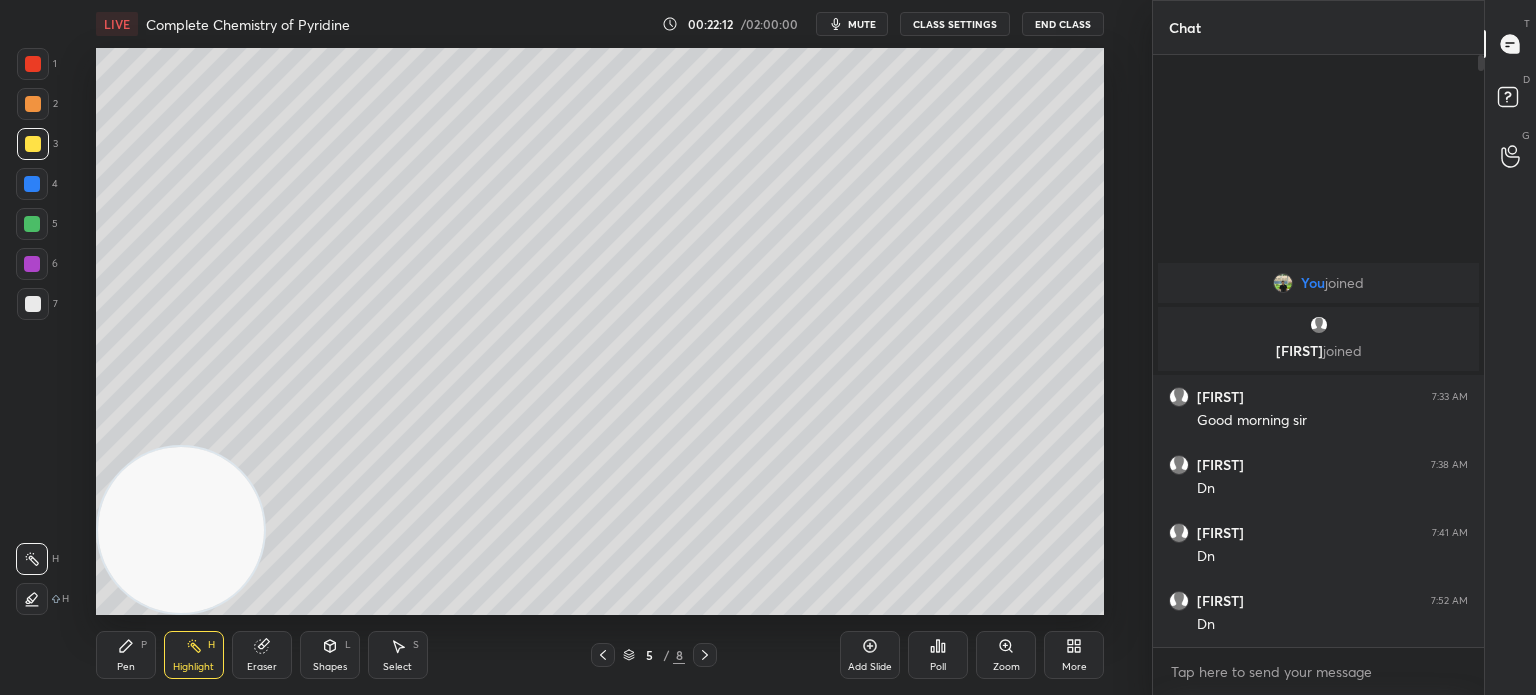 click at bounding box center [705, 655] 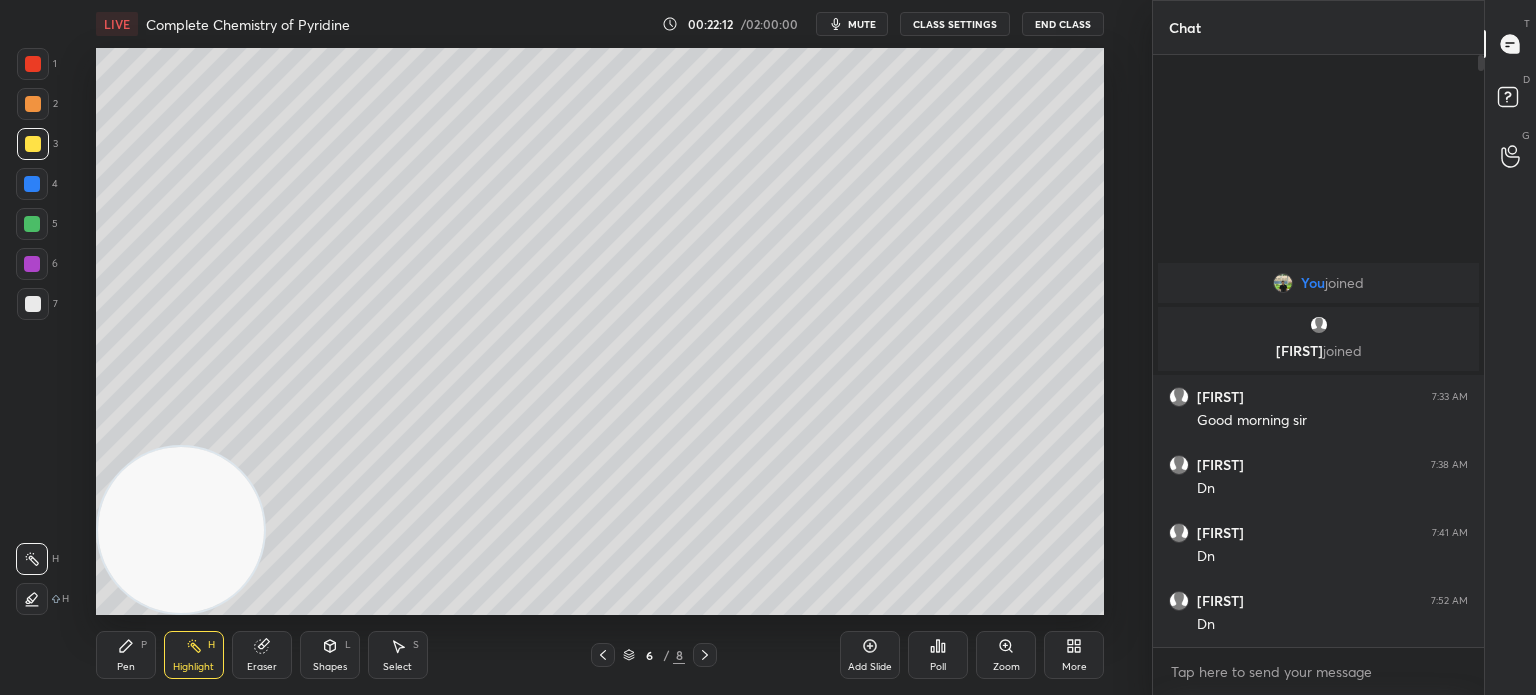 click 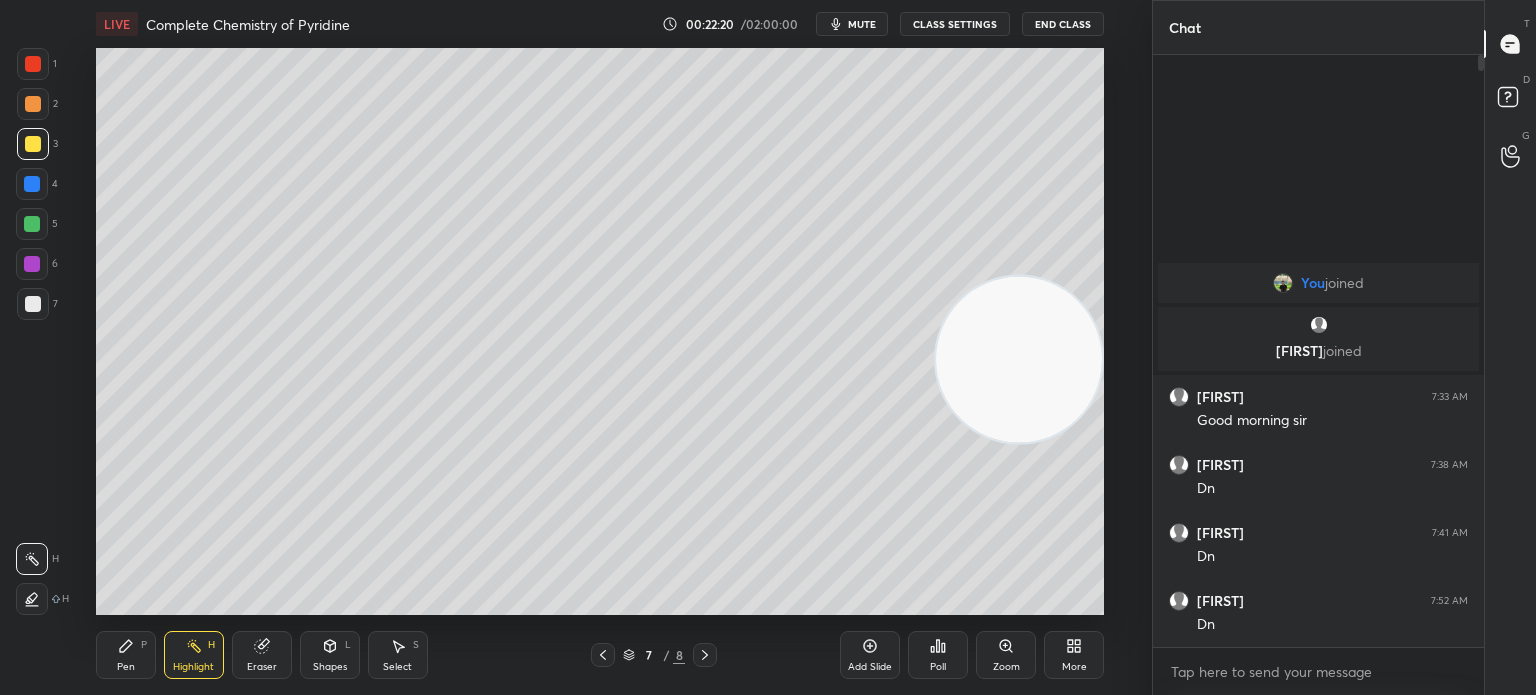 click on "Pen P" at bounding box center [126, 655] 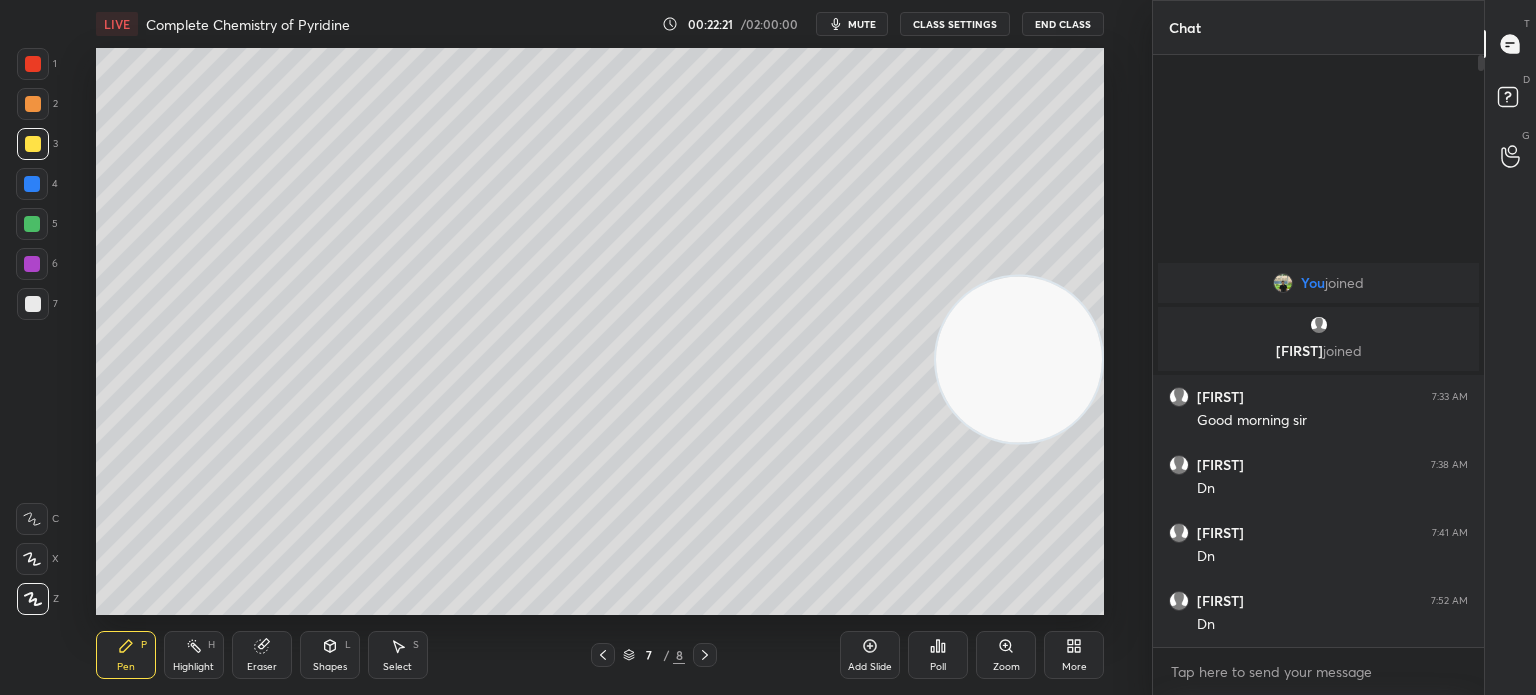 click at bounding box center (33, 304) 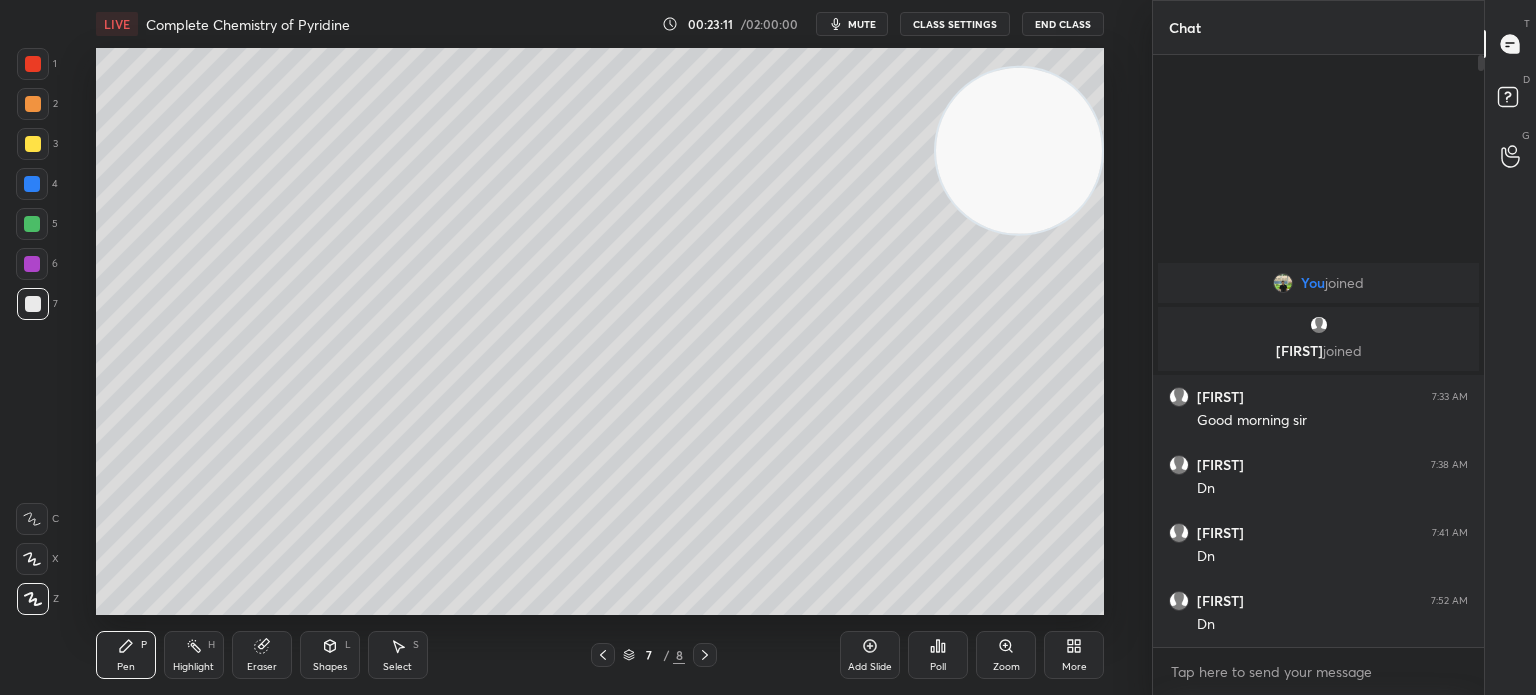click at bounding box center (33, 104) 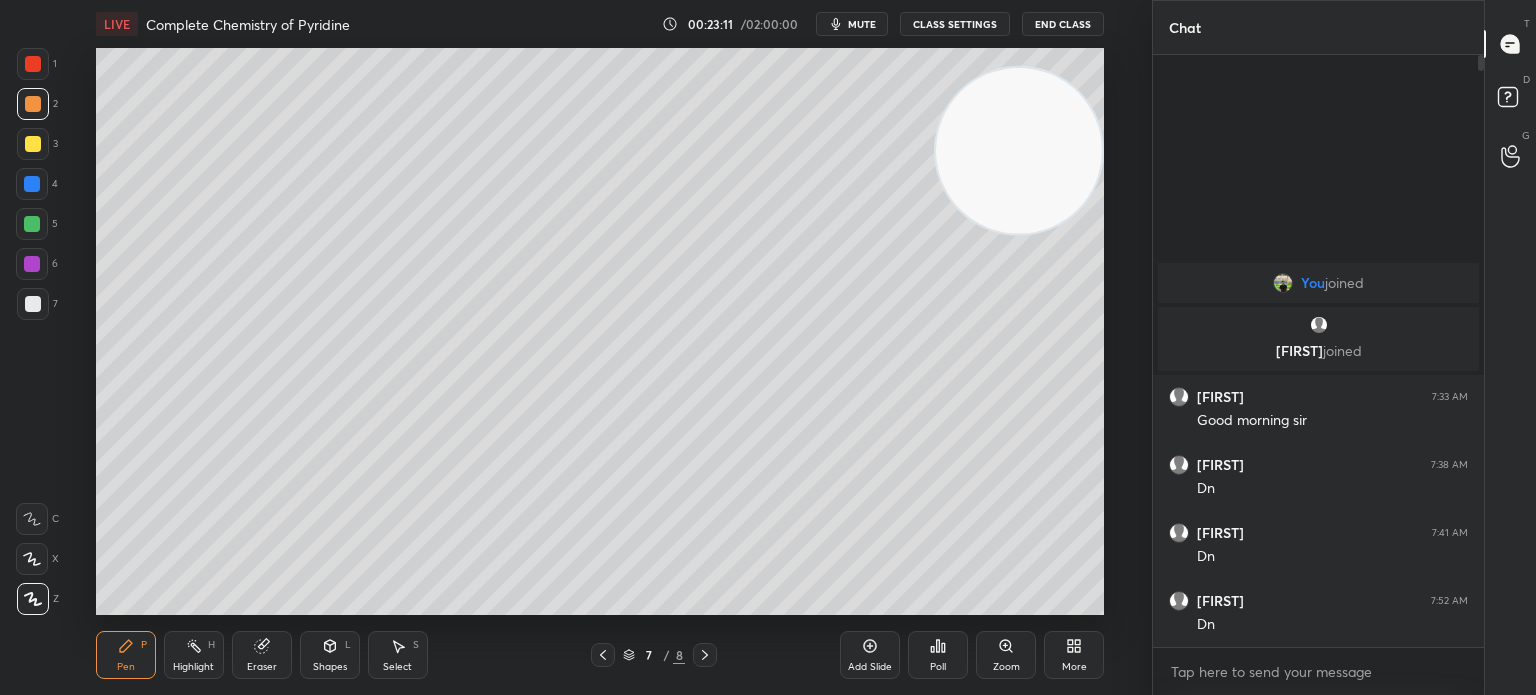 click on "1 2 3 4 5 6 7" at bounding box center (37, 188) 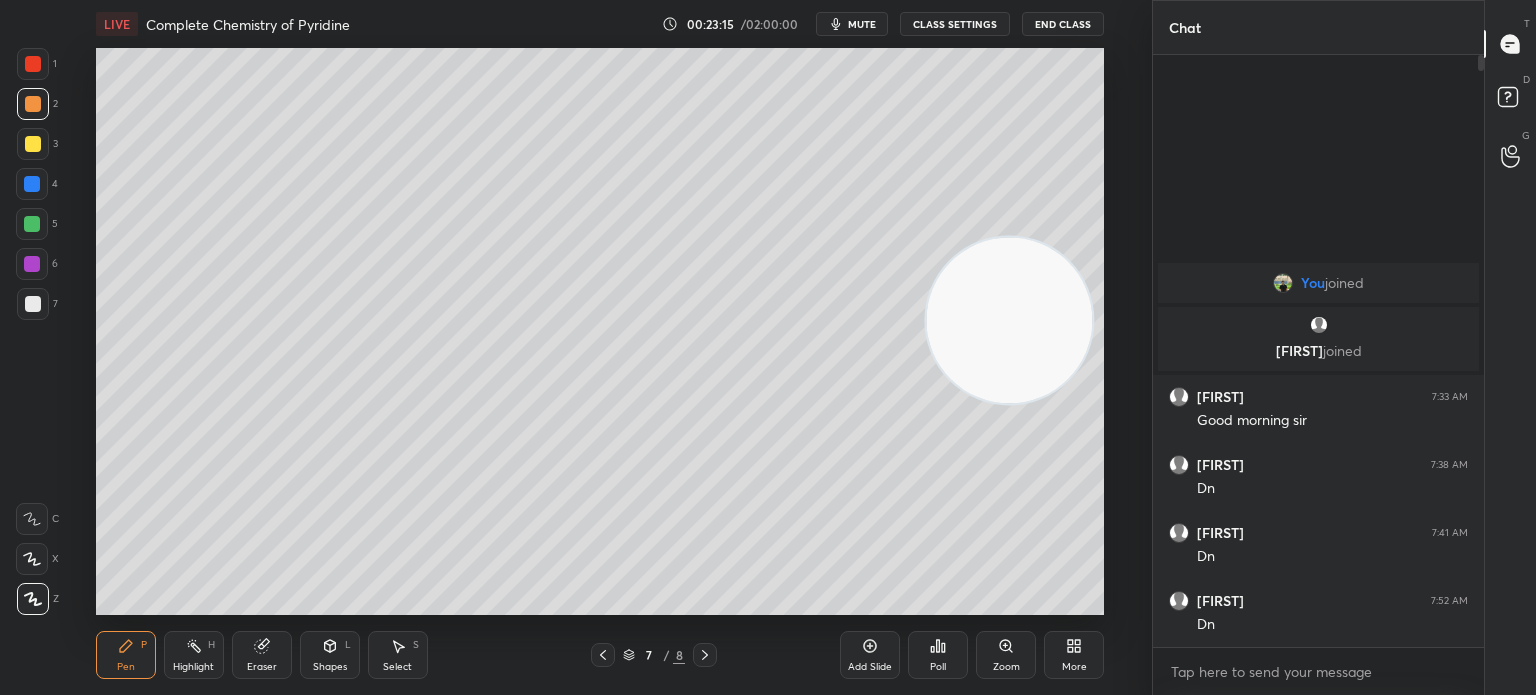 click on "3" at bounding box center [37, 144] 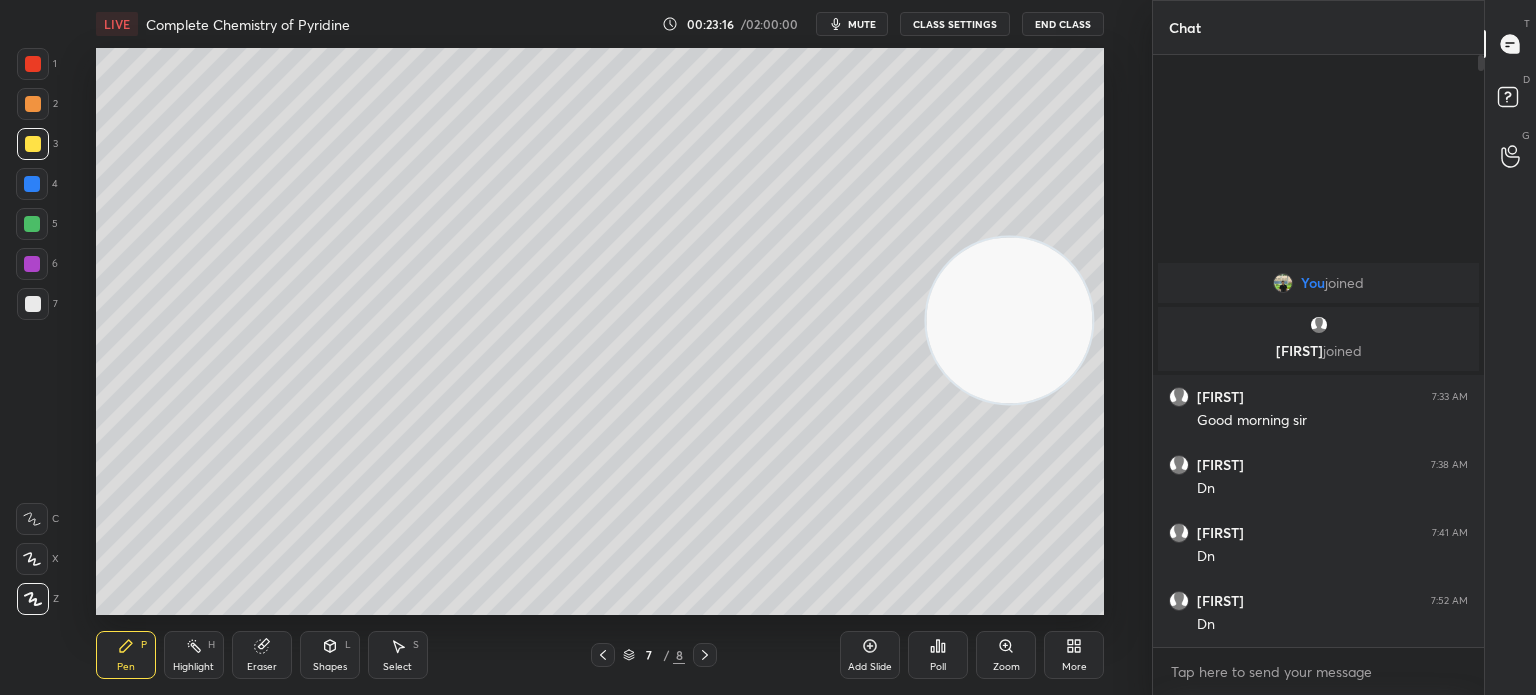 click at bounding box center [32, 559] 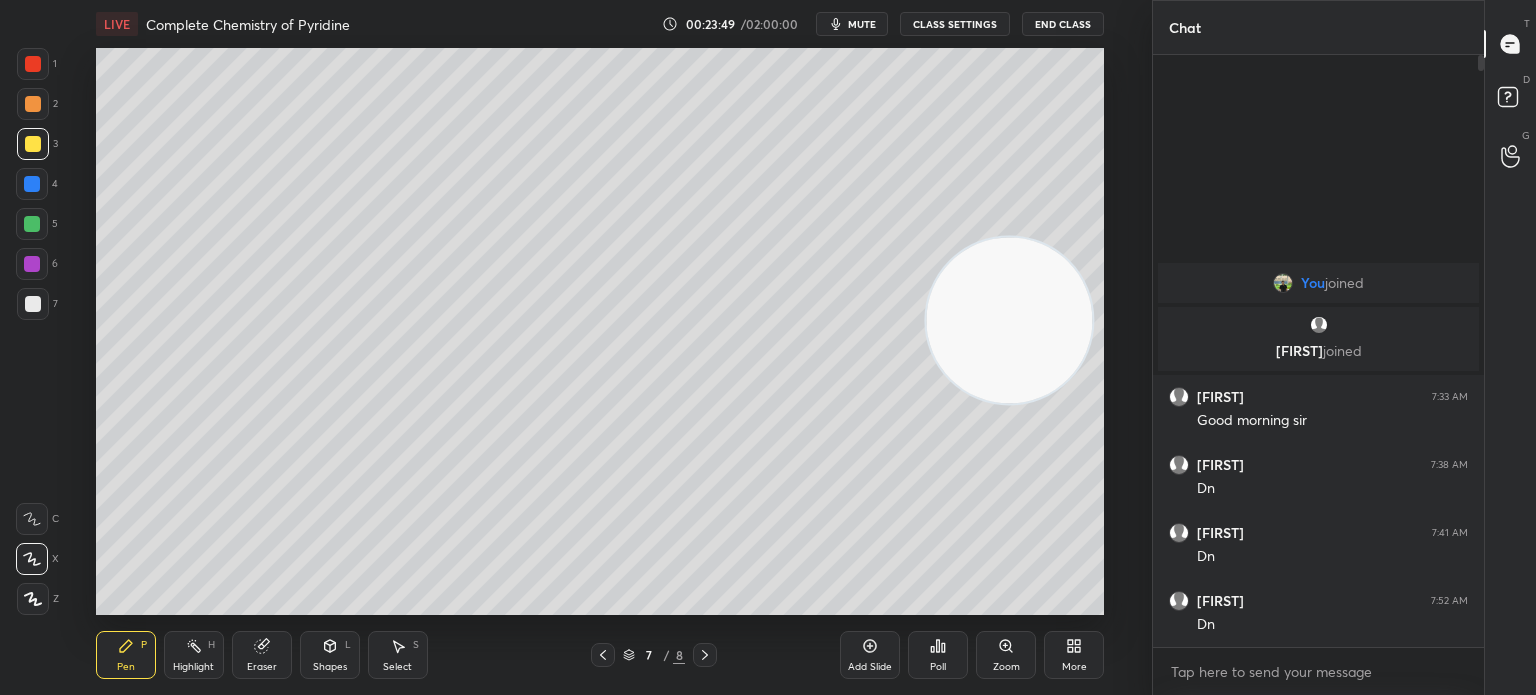 click at bounding box center [1009, 320] 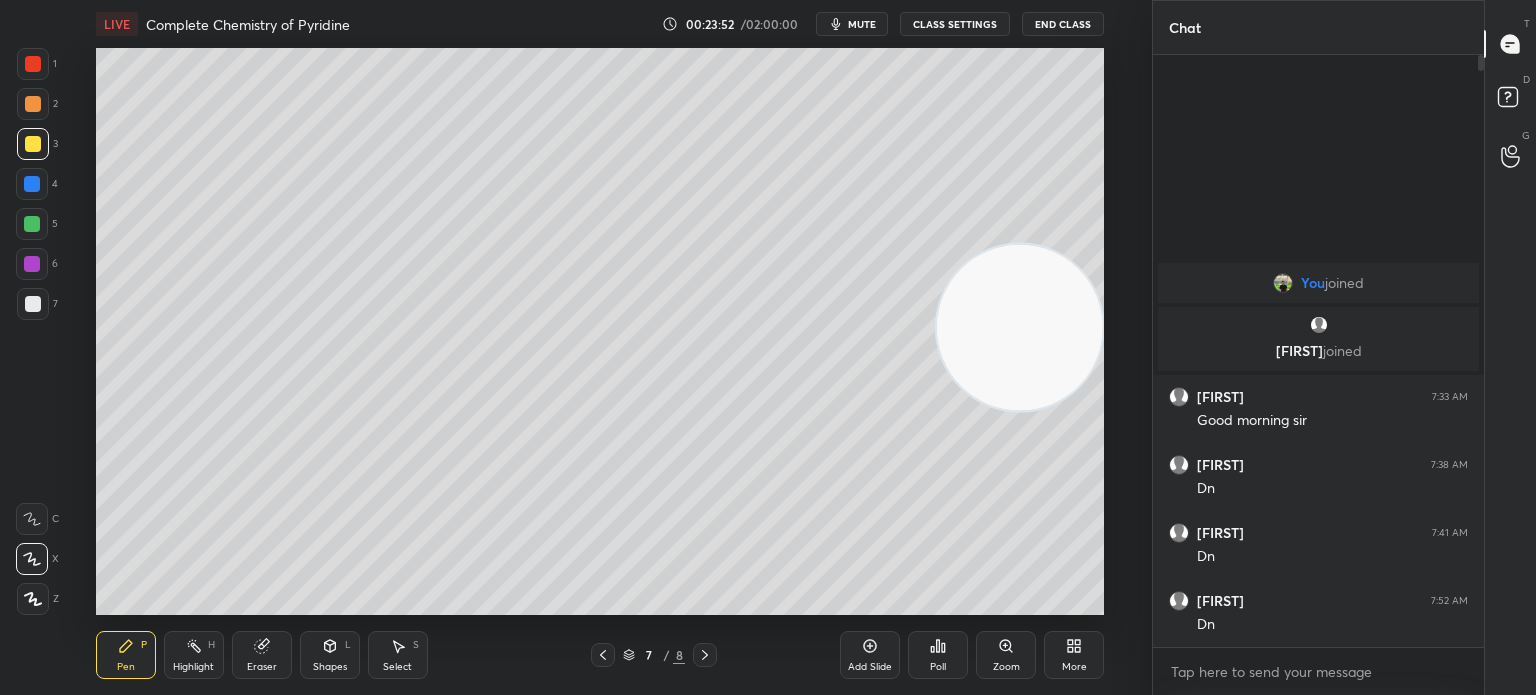 click 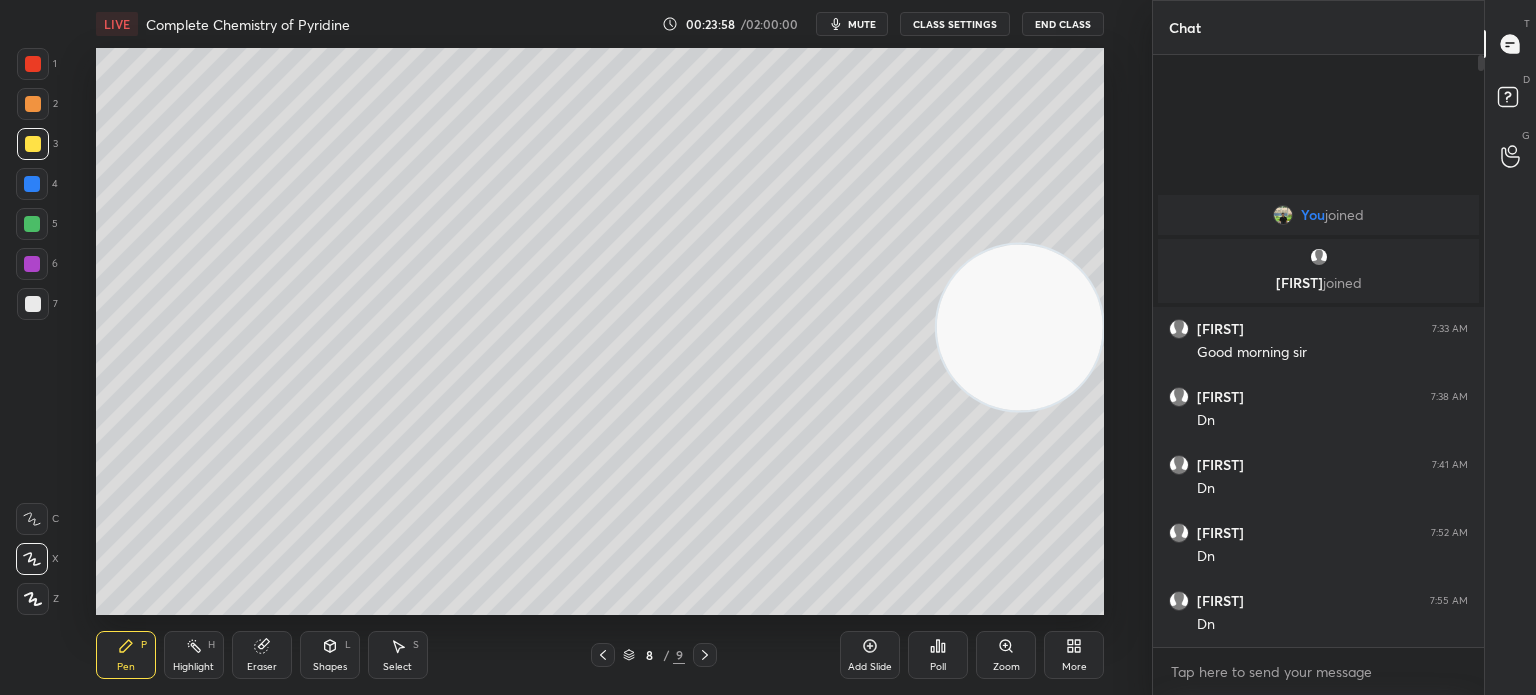 click on "Eraser" at bounding box center (262, 655) 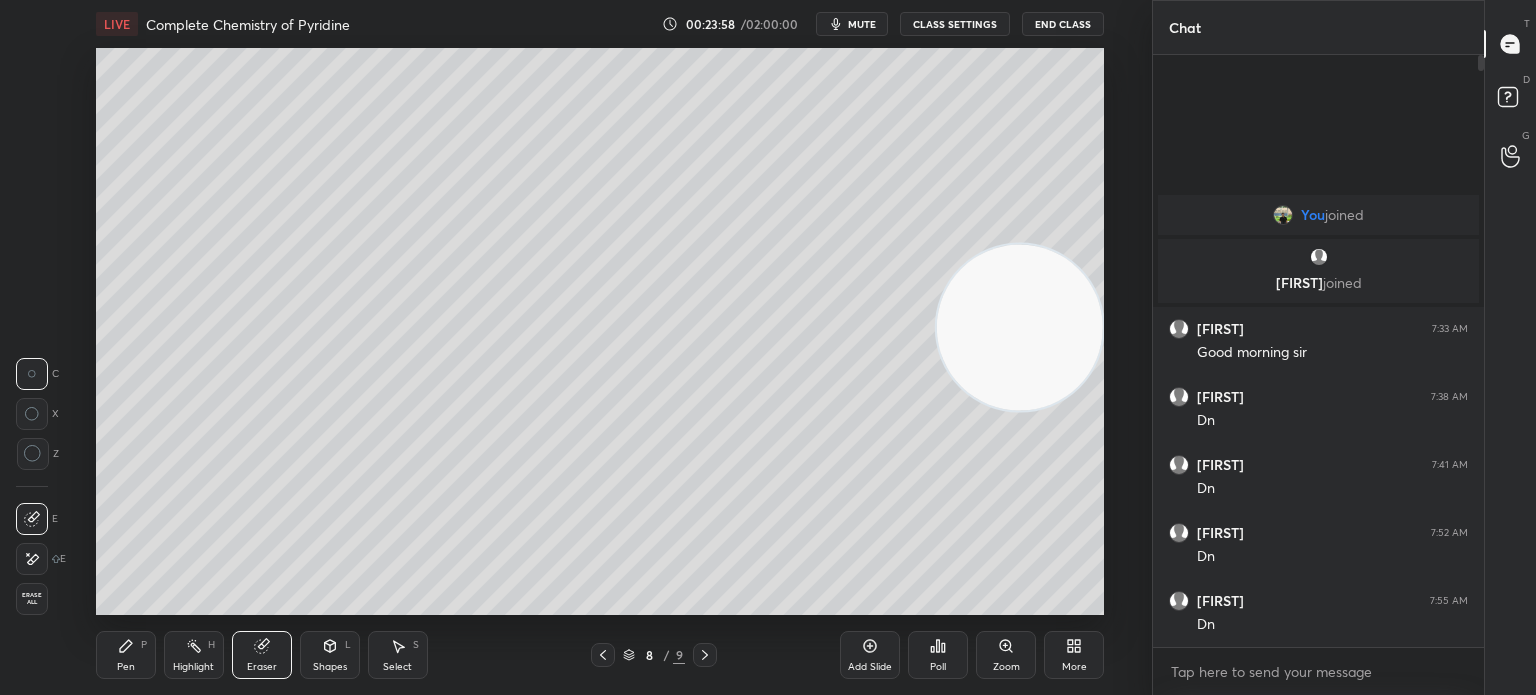 click on "Eraser" at bounding box center [262, 655] 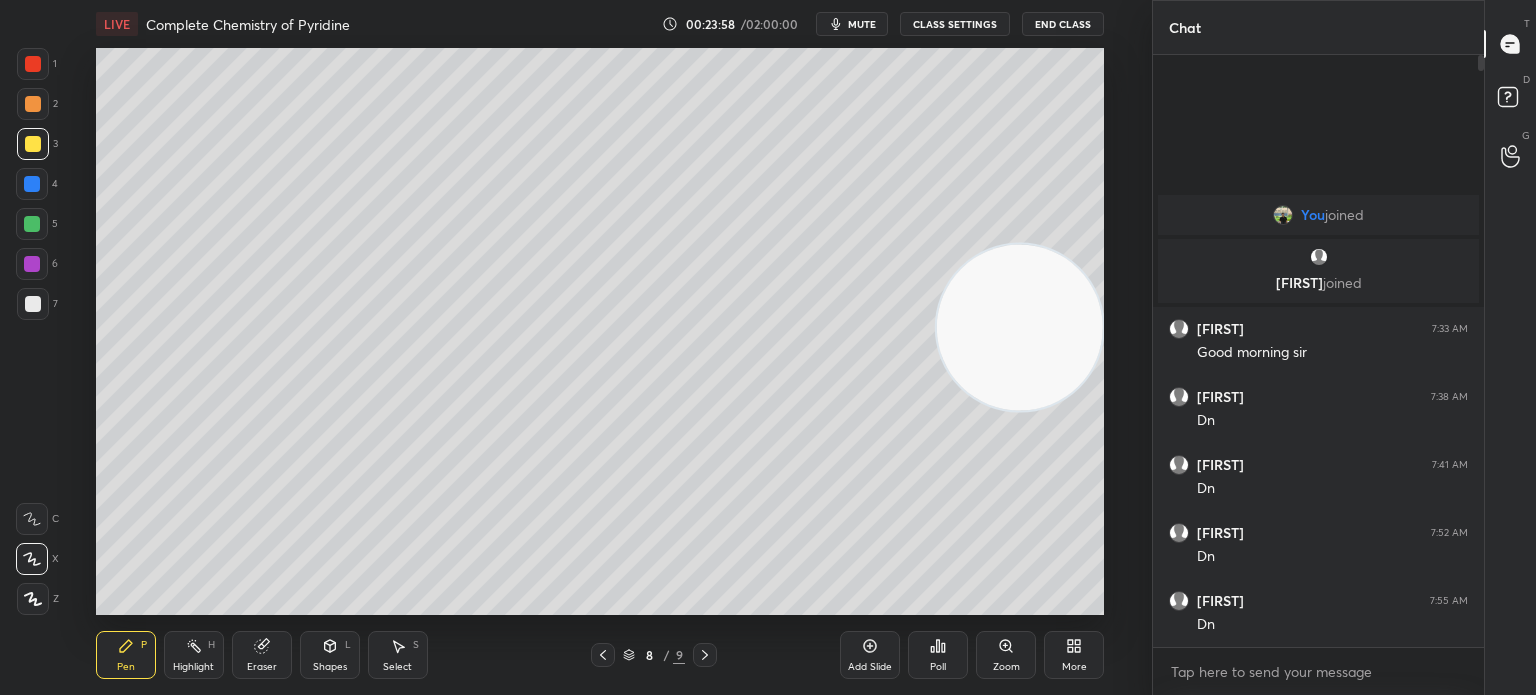 click on "E E Erase all" at bounding box center (-31, 555) 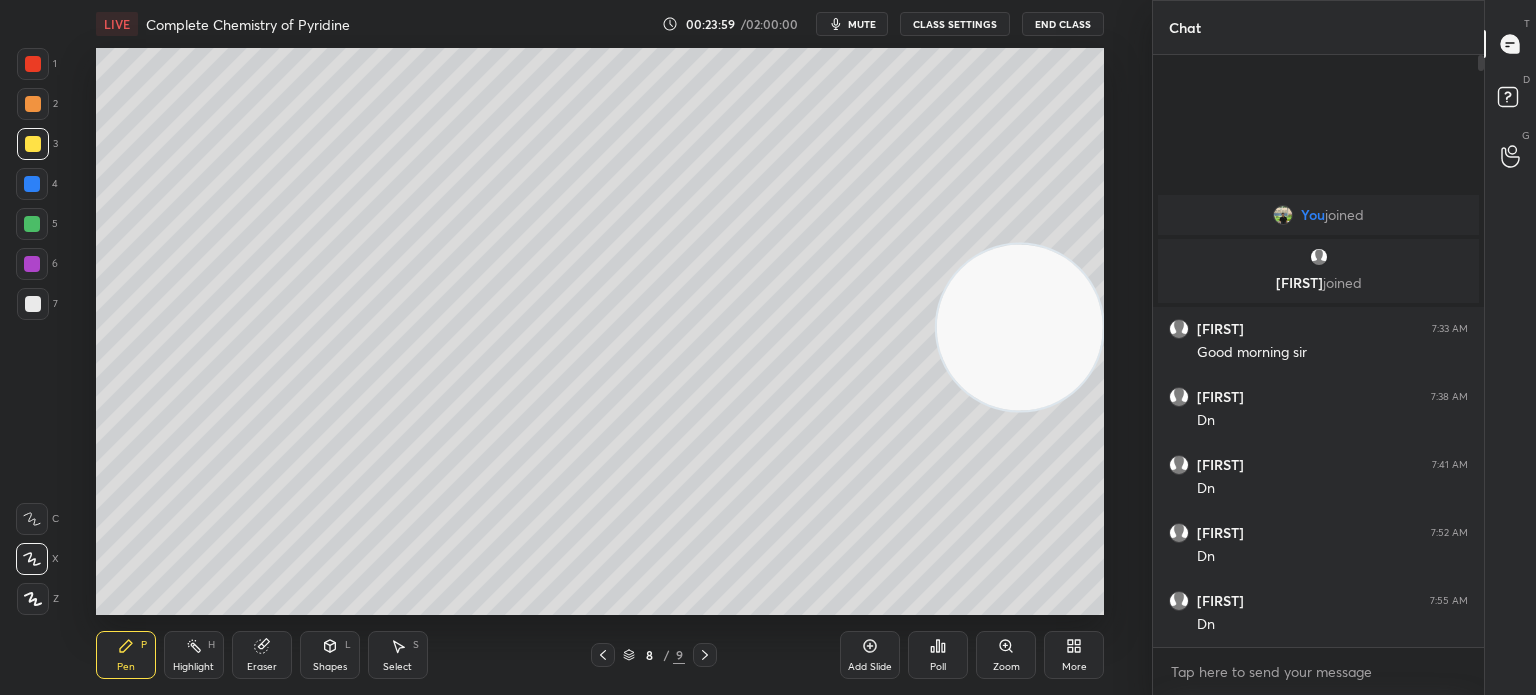 click at bounding box center (33, 599) 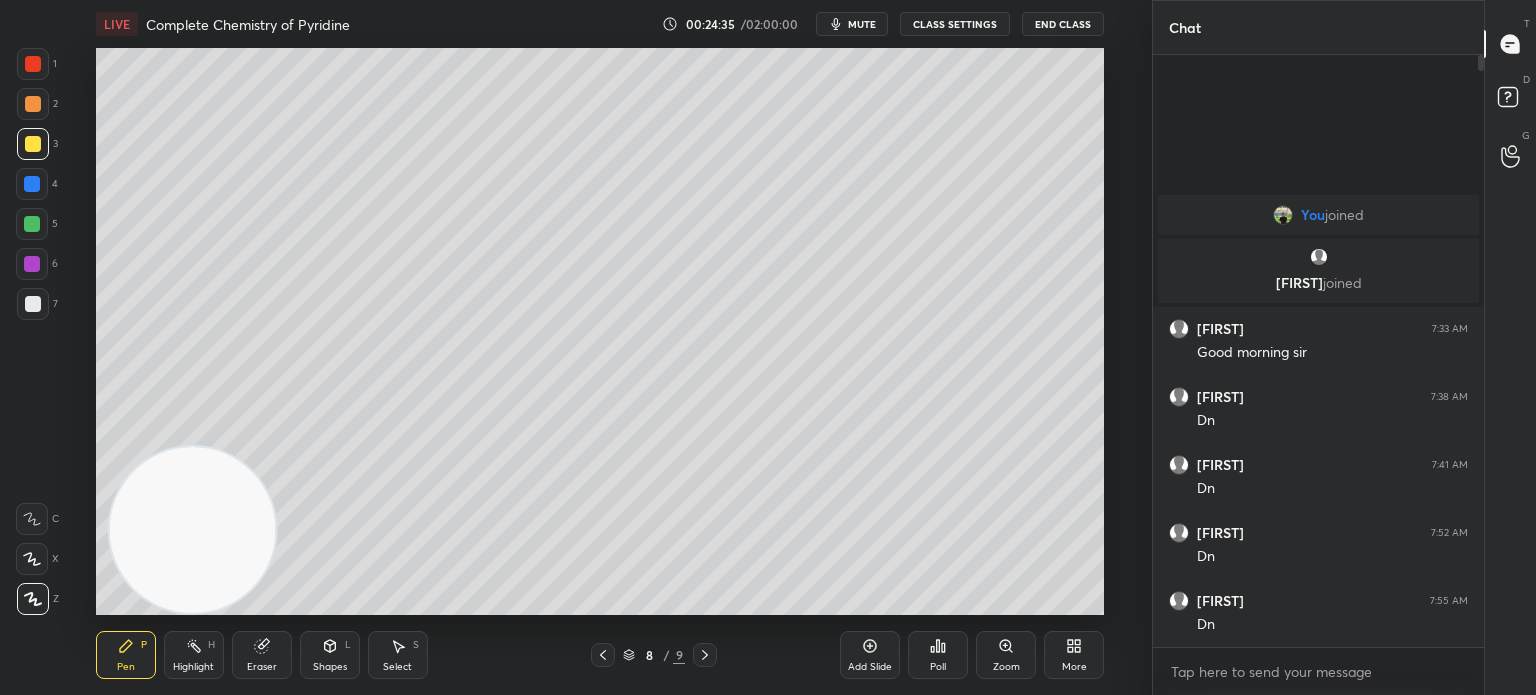 click 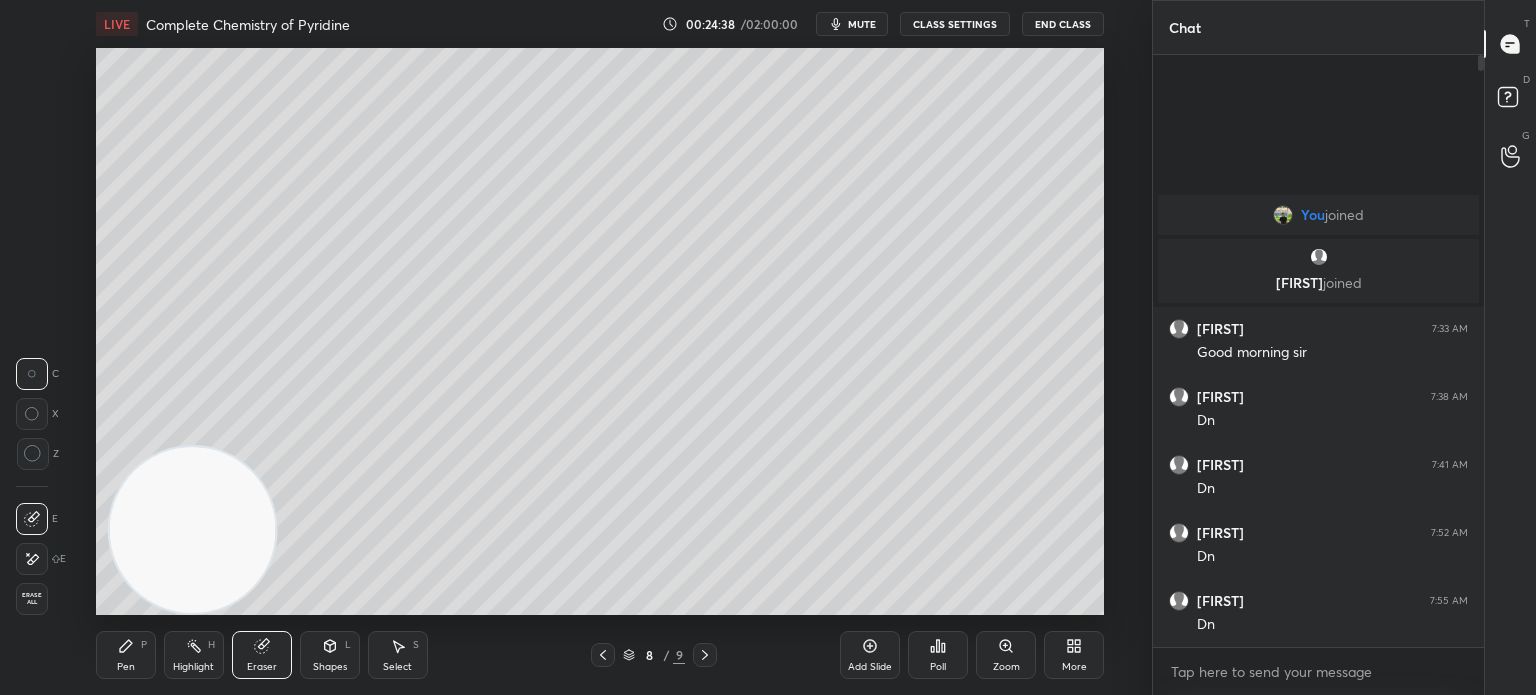 click 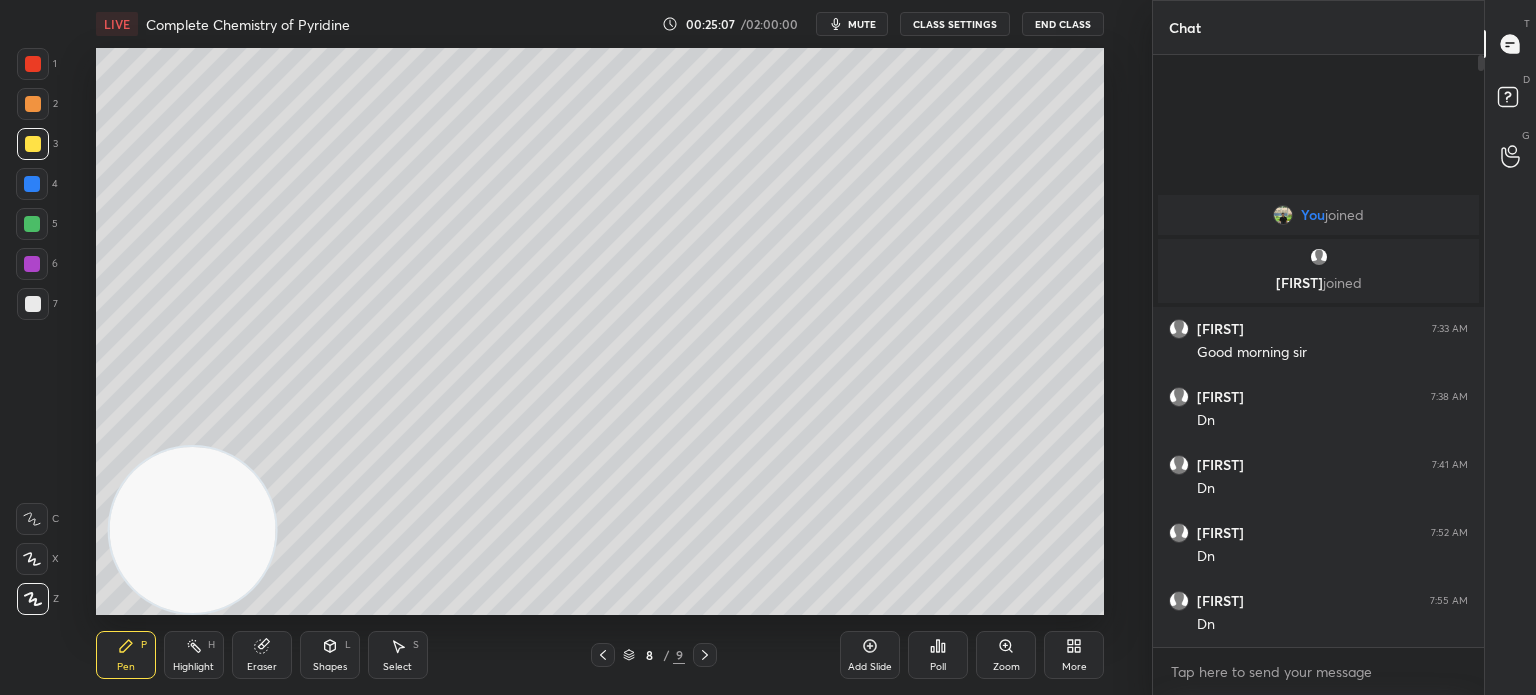 click at bounding box center (33, 304) 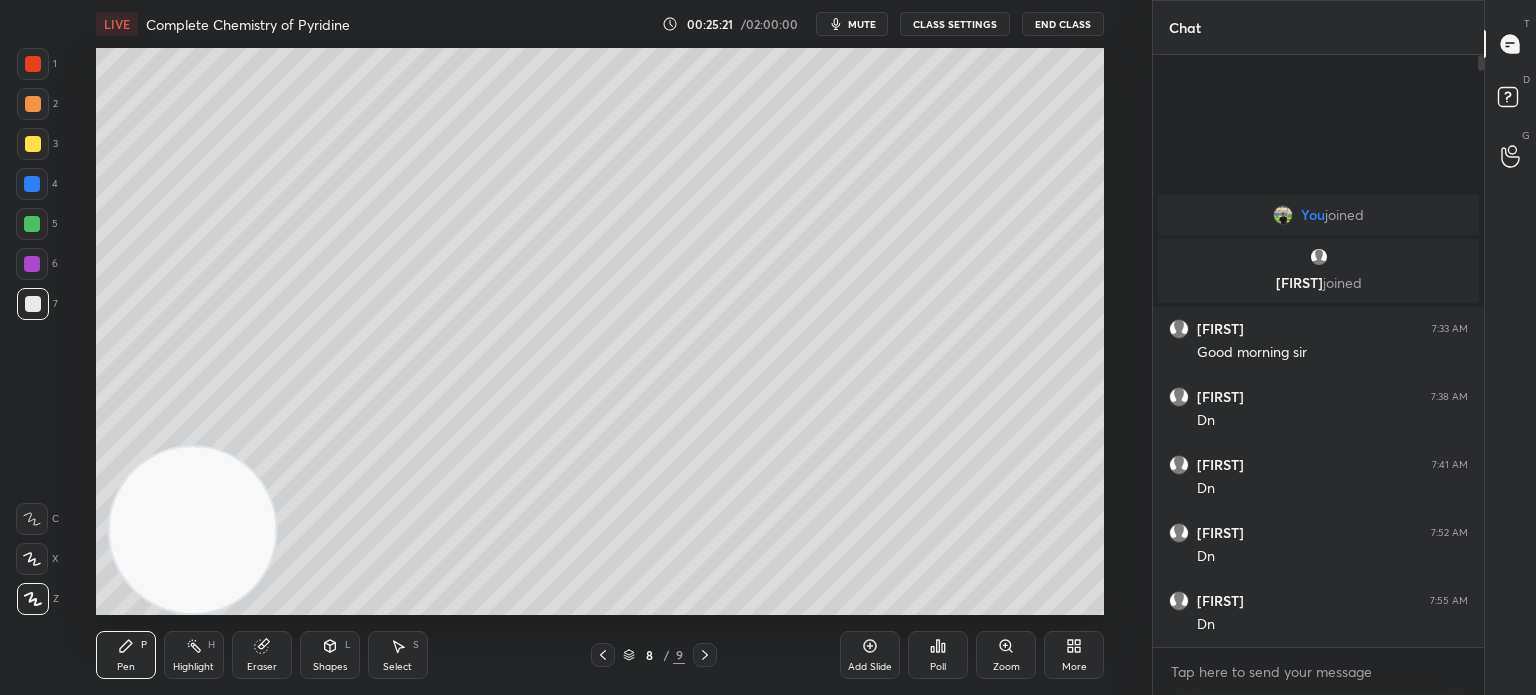 click at bounding box center (32, 184) 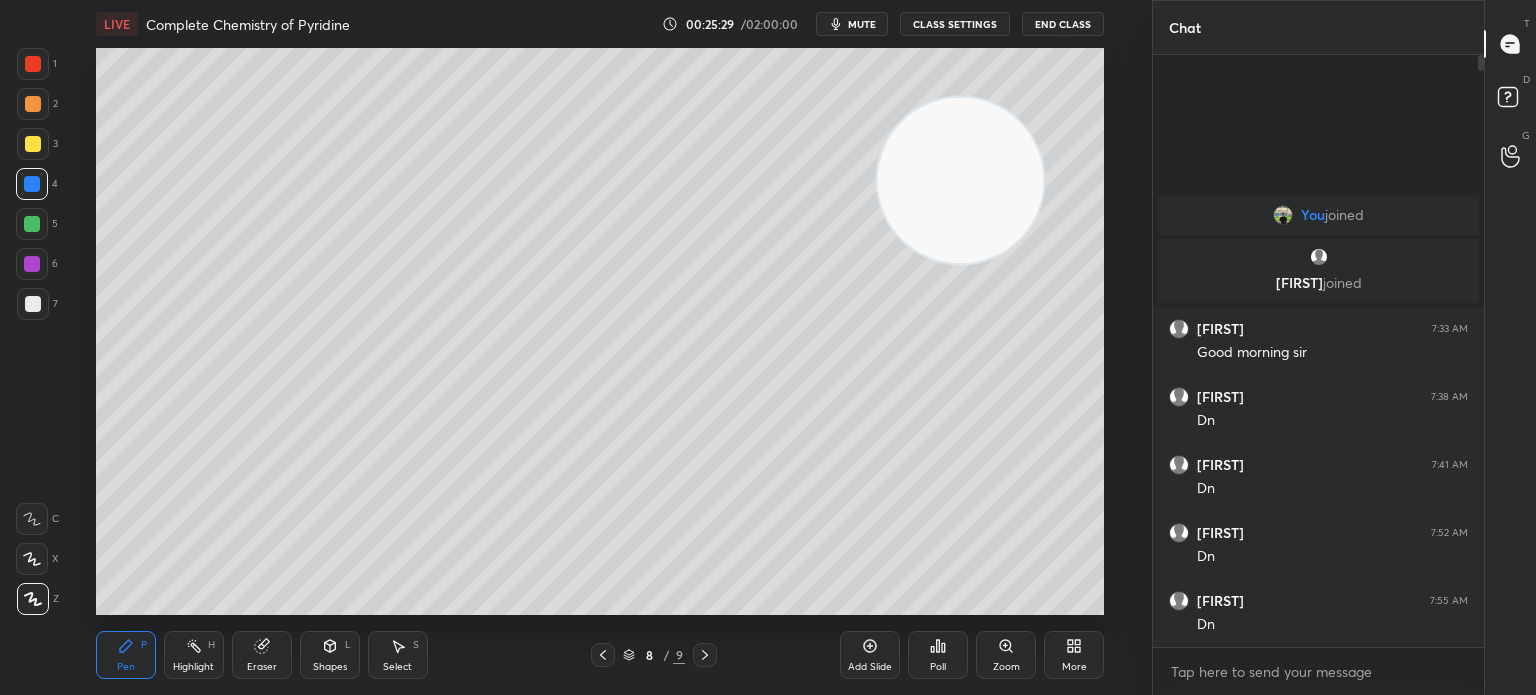 click at bounding box center (33, 304) 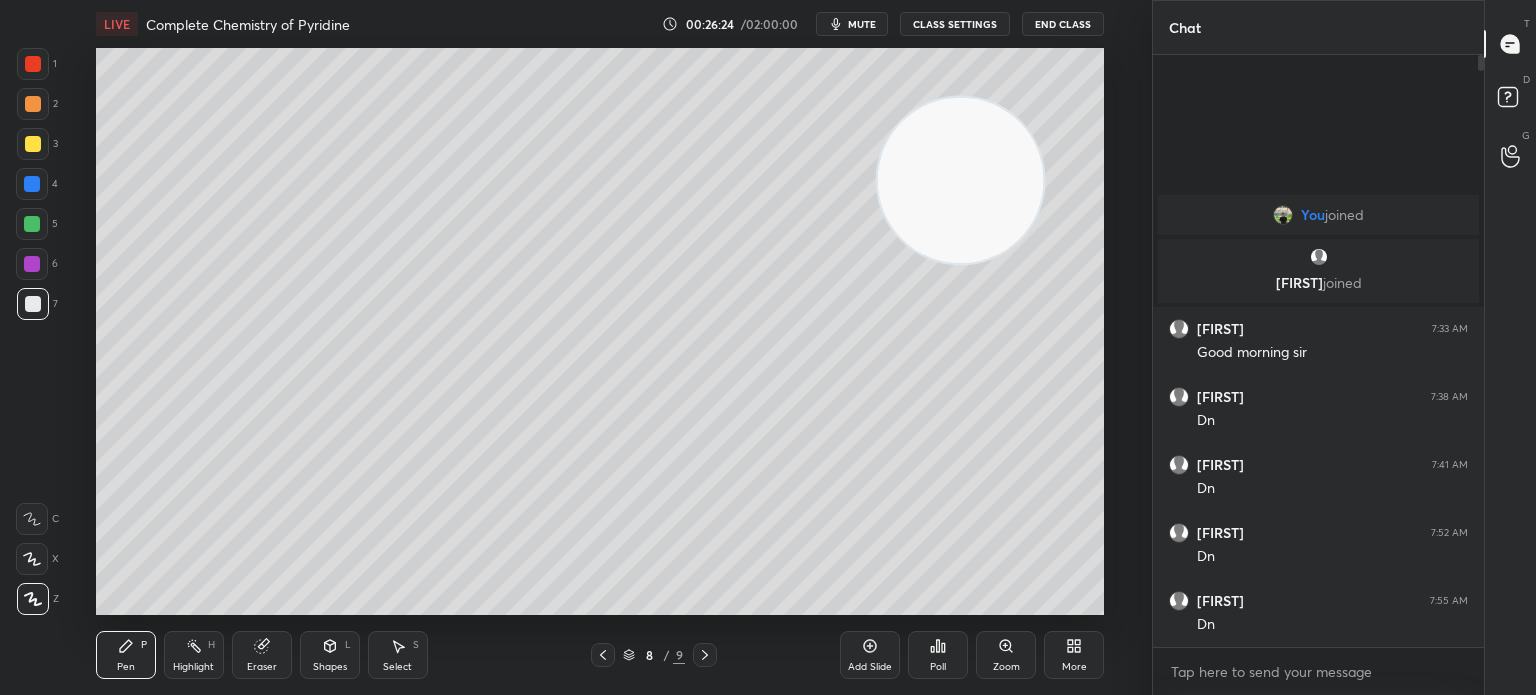 click at bounding box center (33, 144) 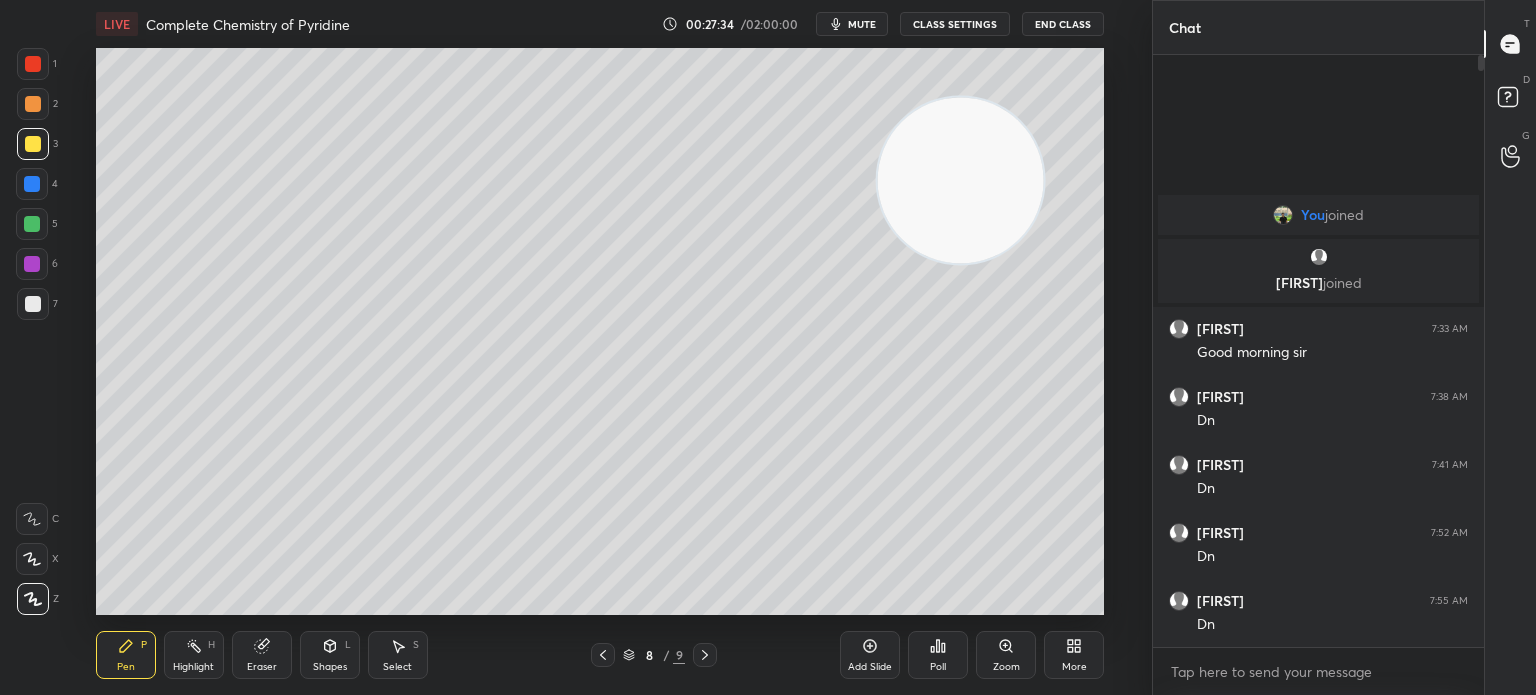 click at bounding box center [33, 304] 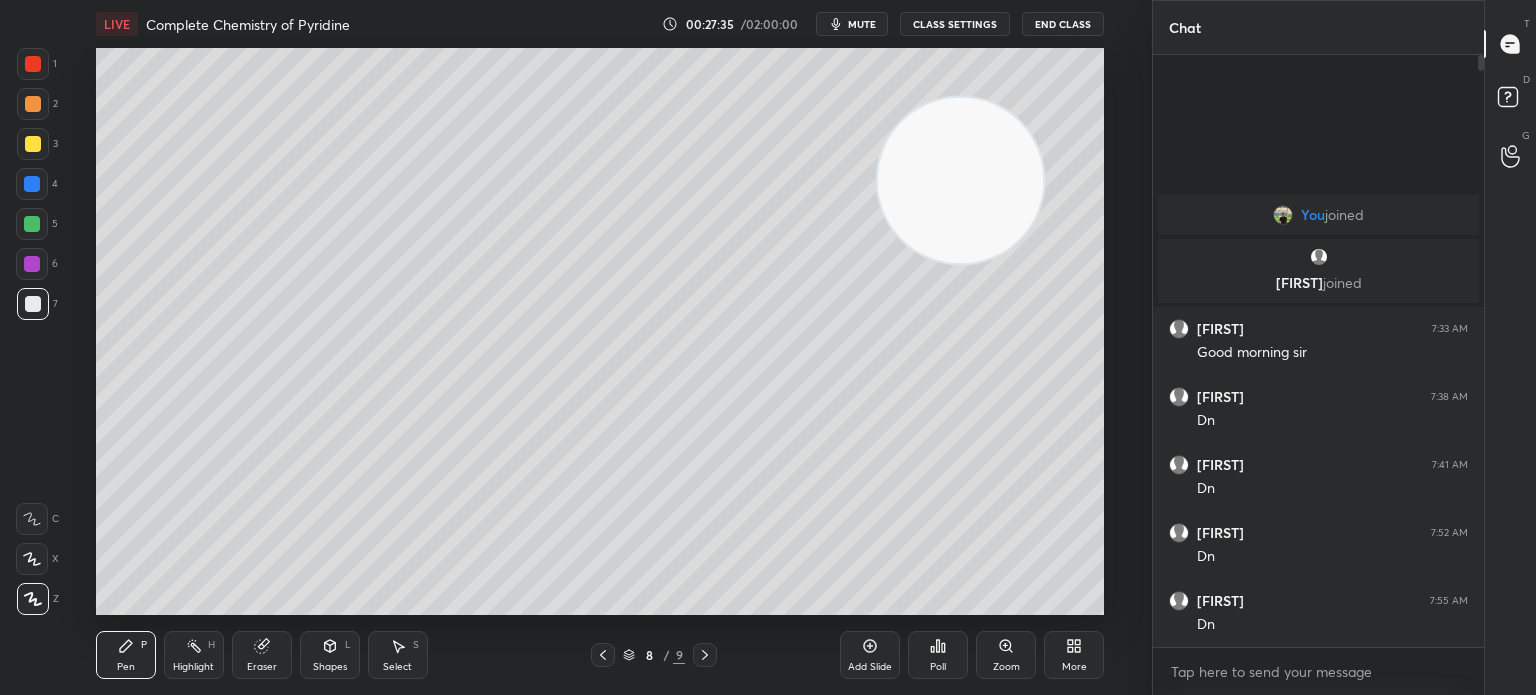 click at bounding box center (33, 304) 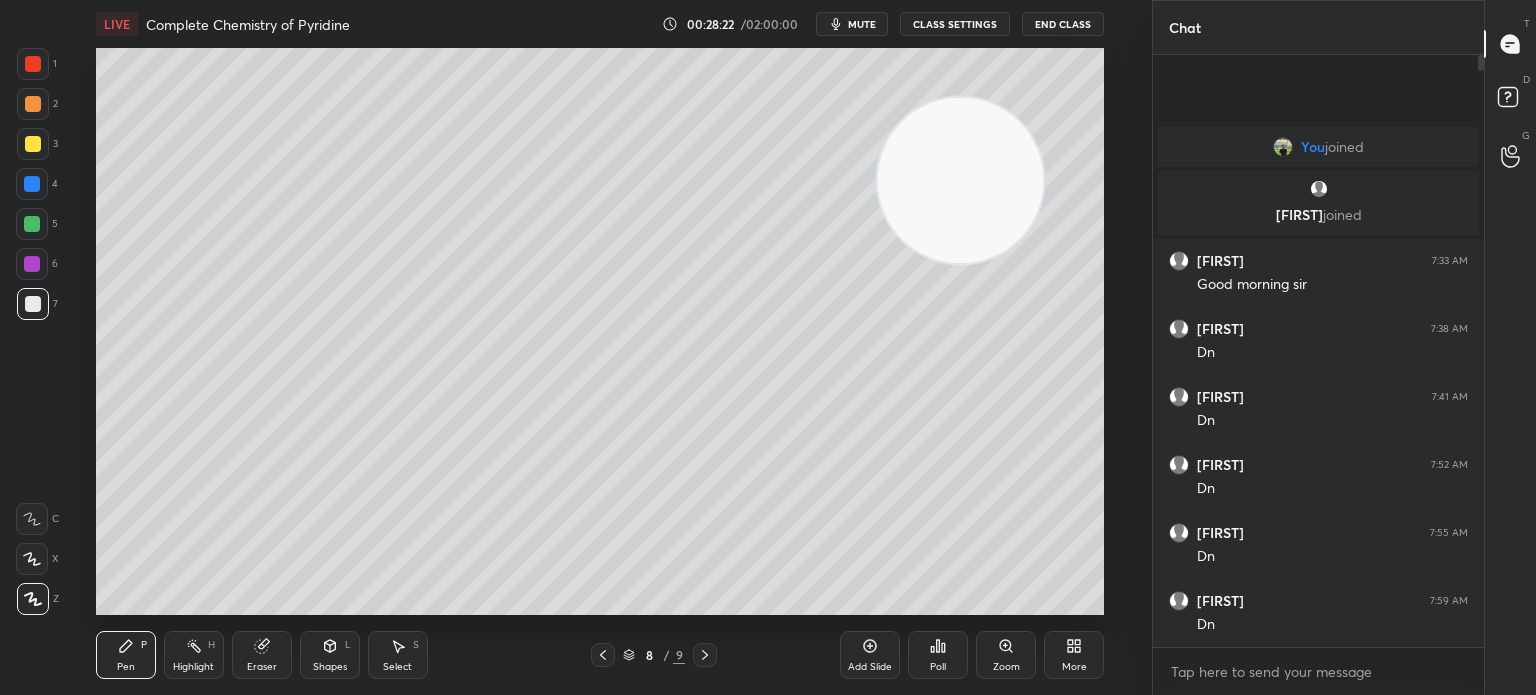 click at bounding box center (33, 104) 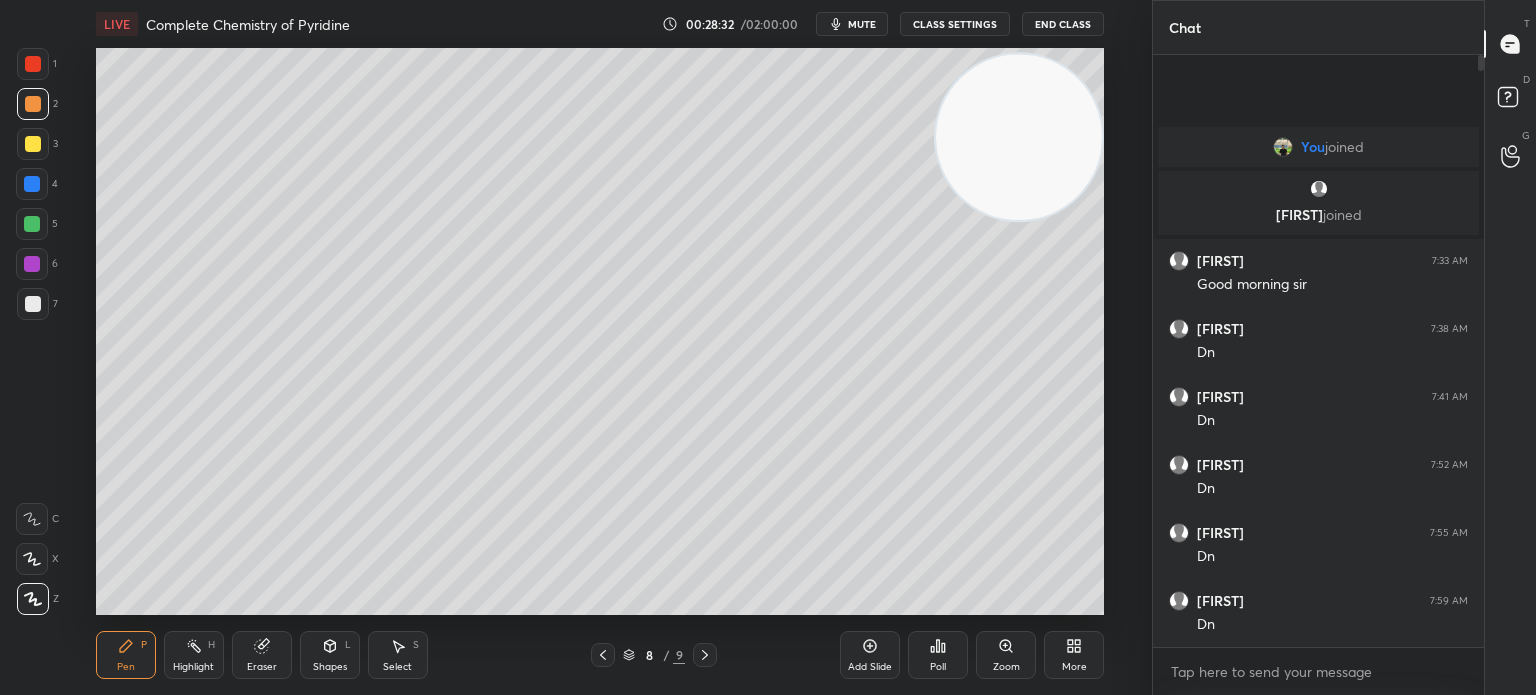 click on "Add Slide" at bounding box center [870, 655] 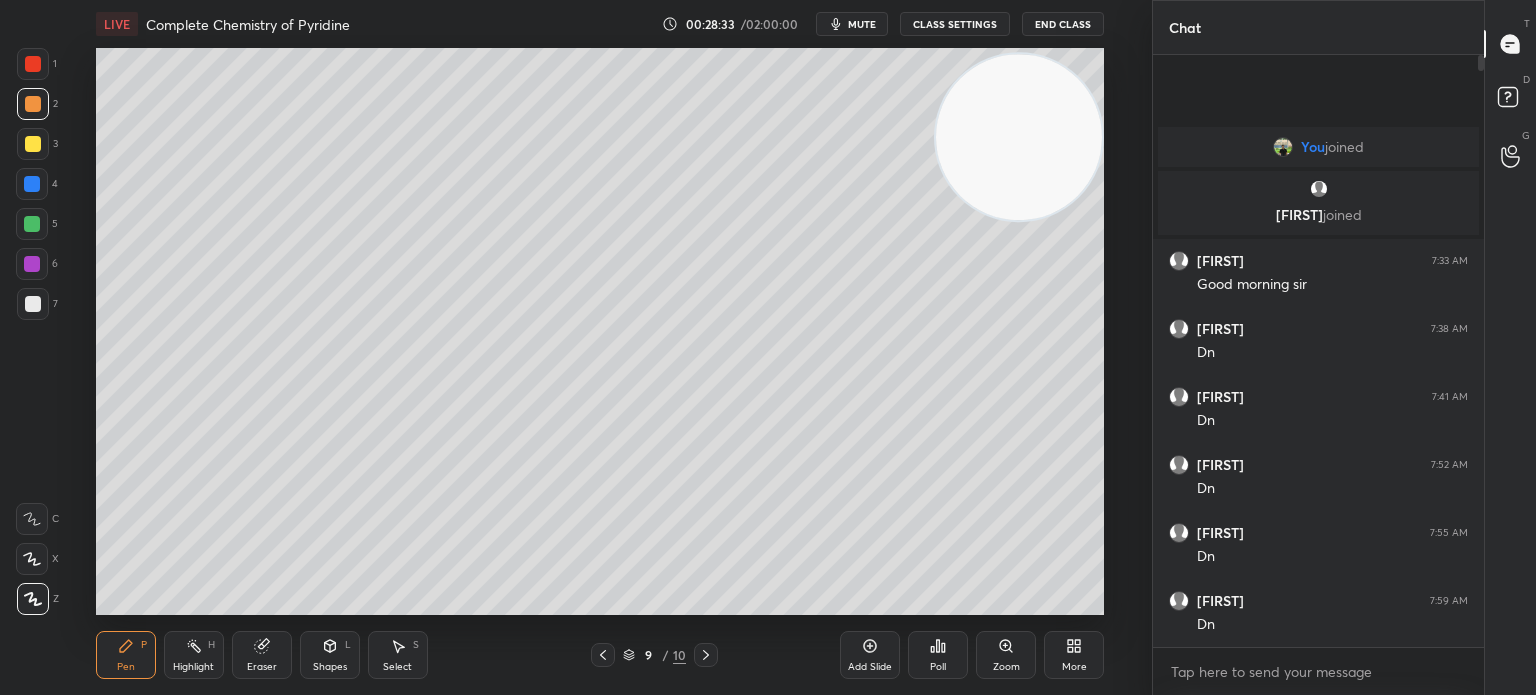 click at bounding box center (33, 104) 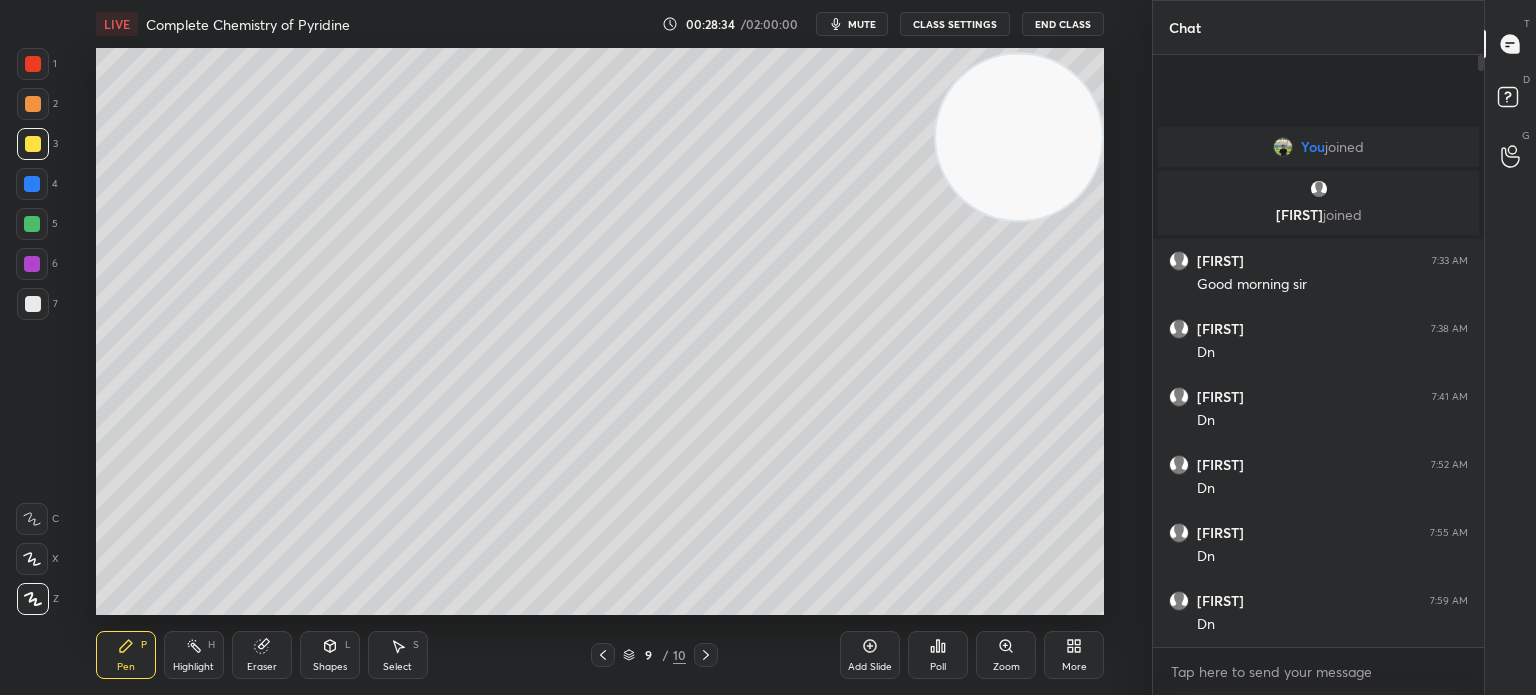 click at bounding box center (33, 144) 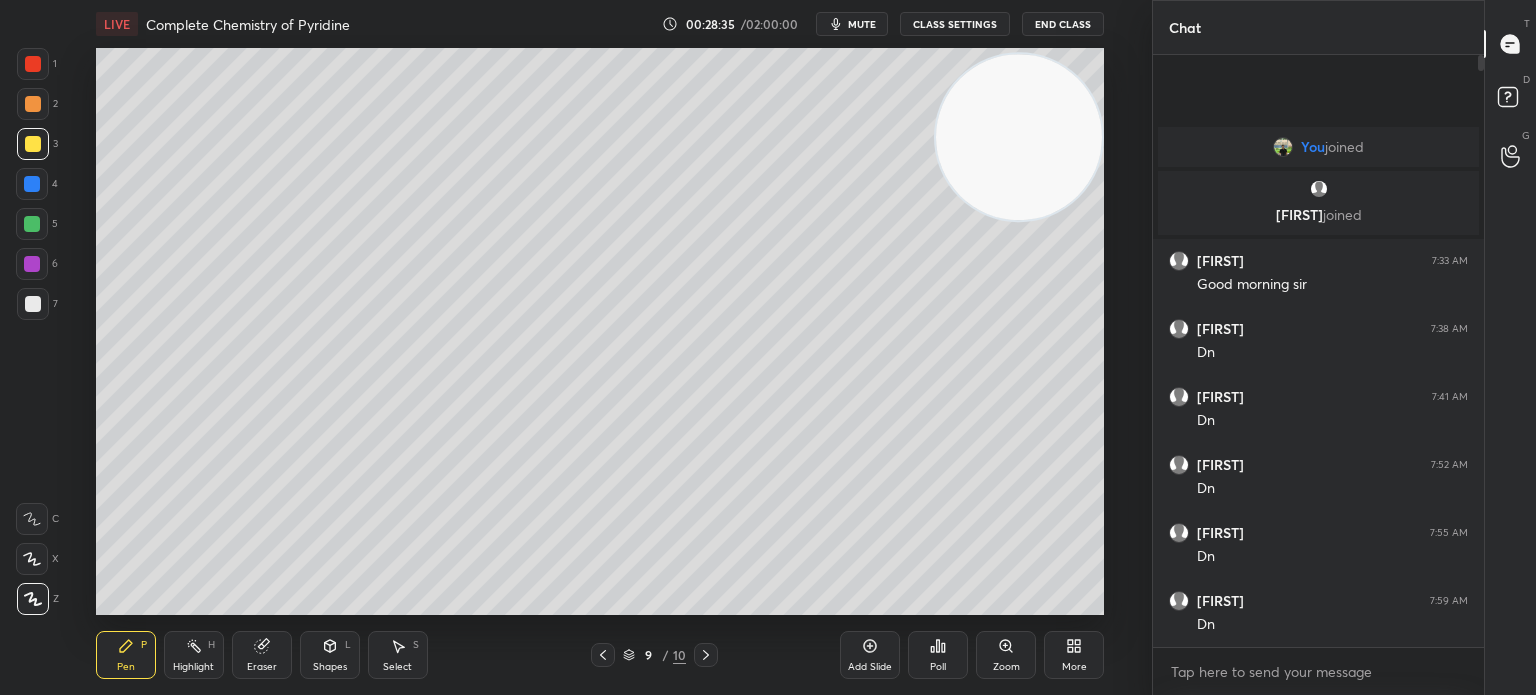 click 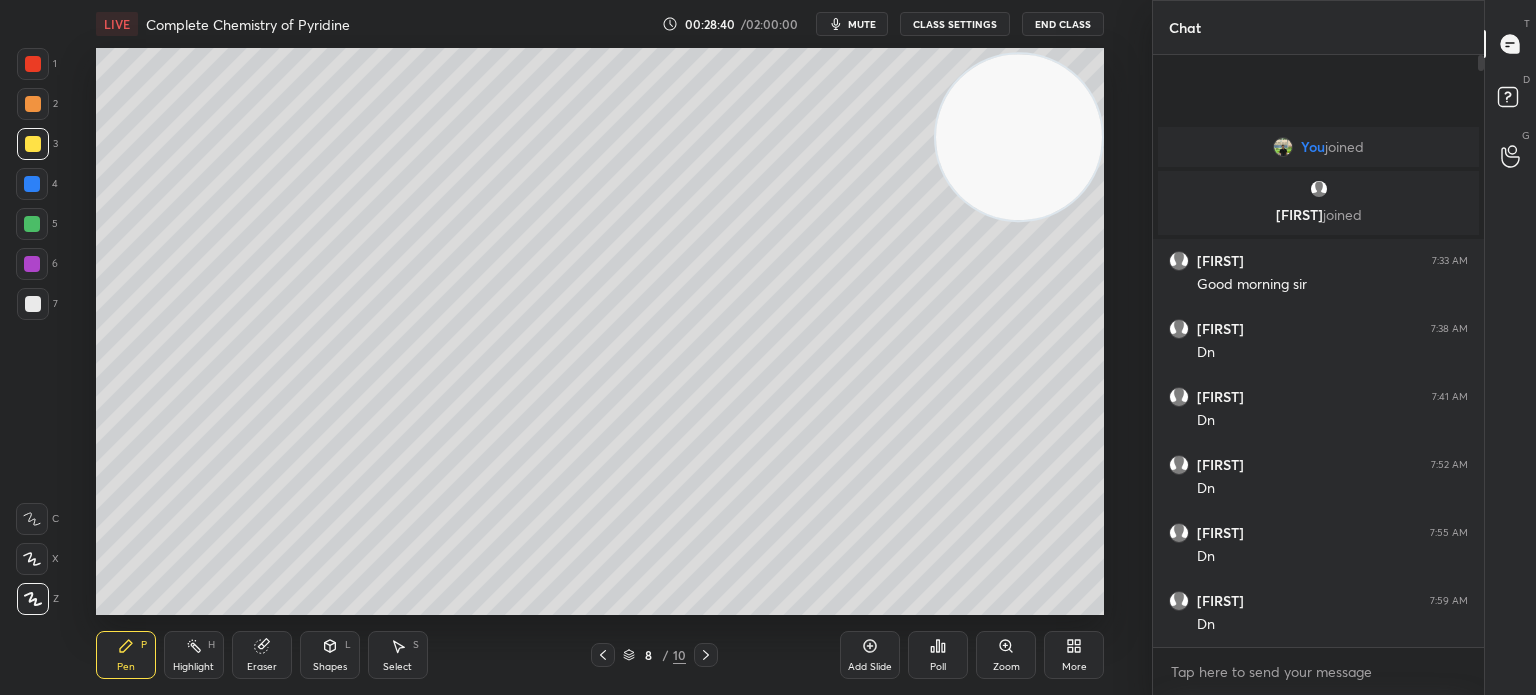 click 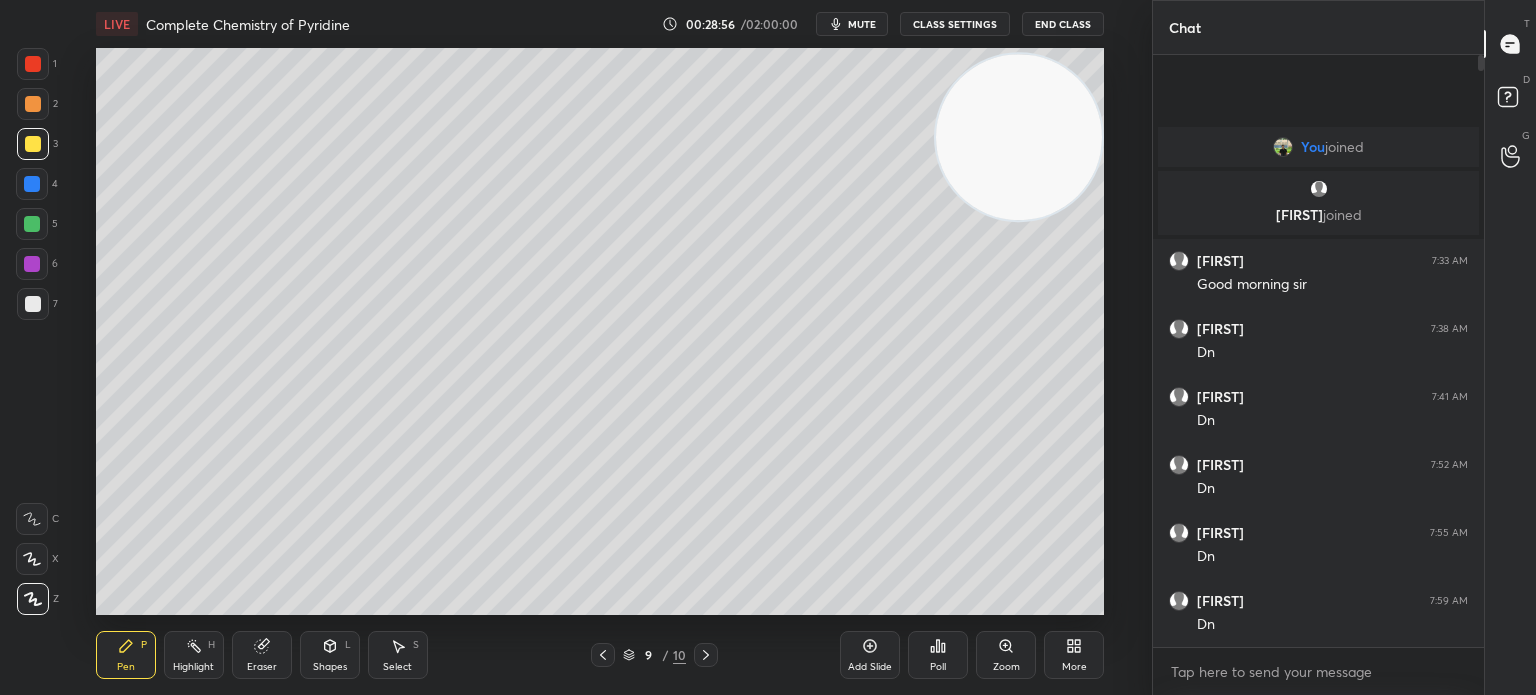 click at bounding box center (33, 304) 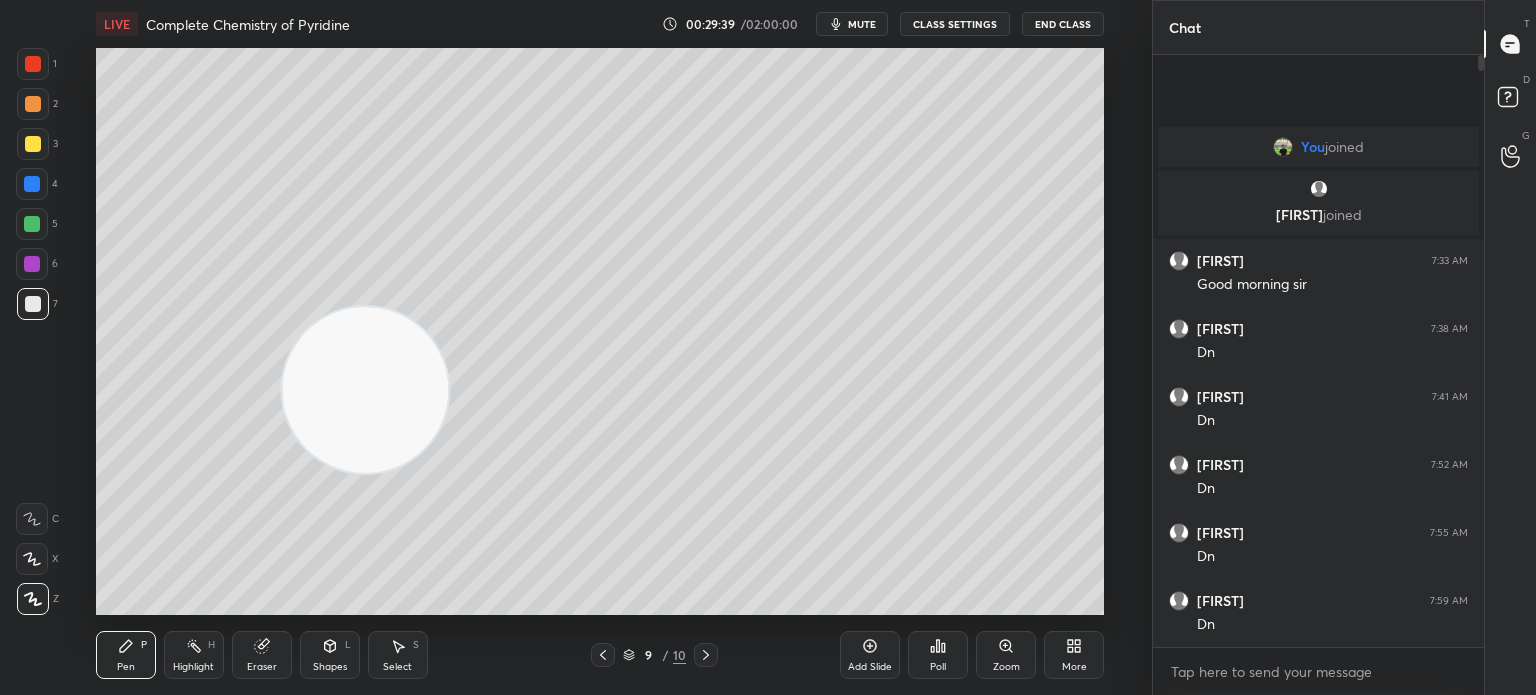 click on "2" at bounding box center [37, 104] 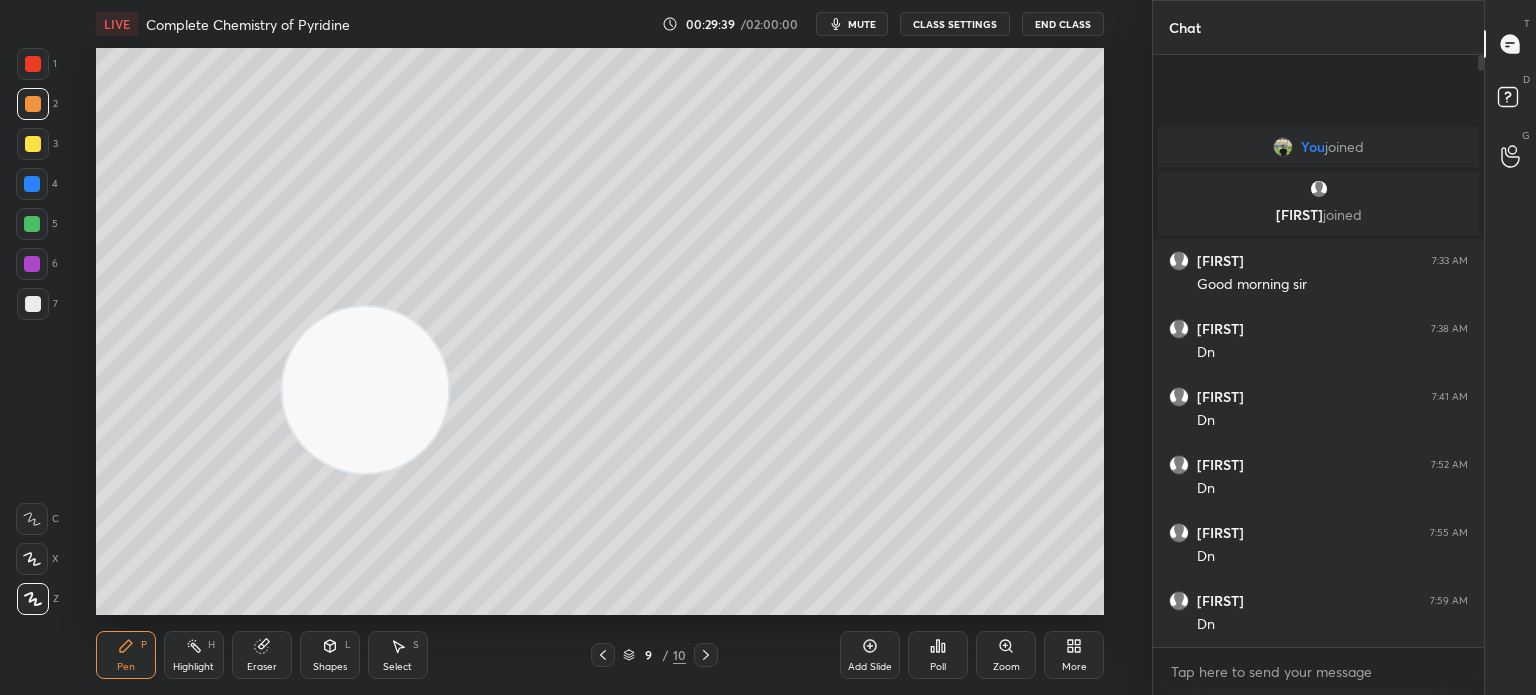 click at bounding box center [33, 104] 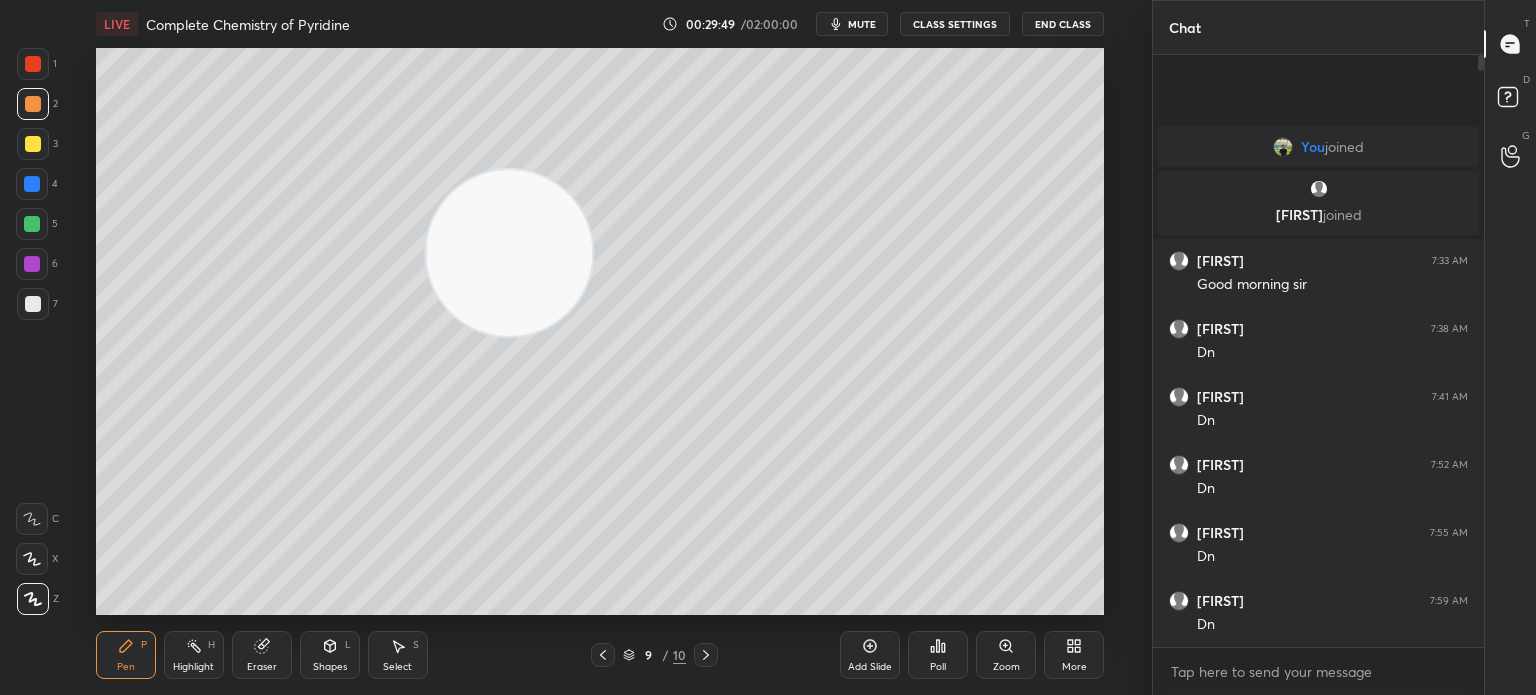 click at bounding box center (32, 224) 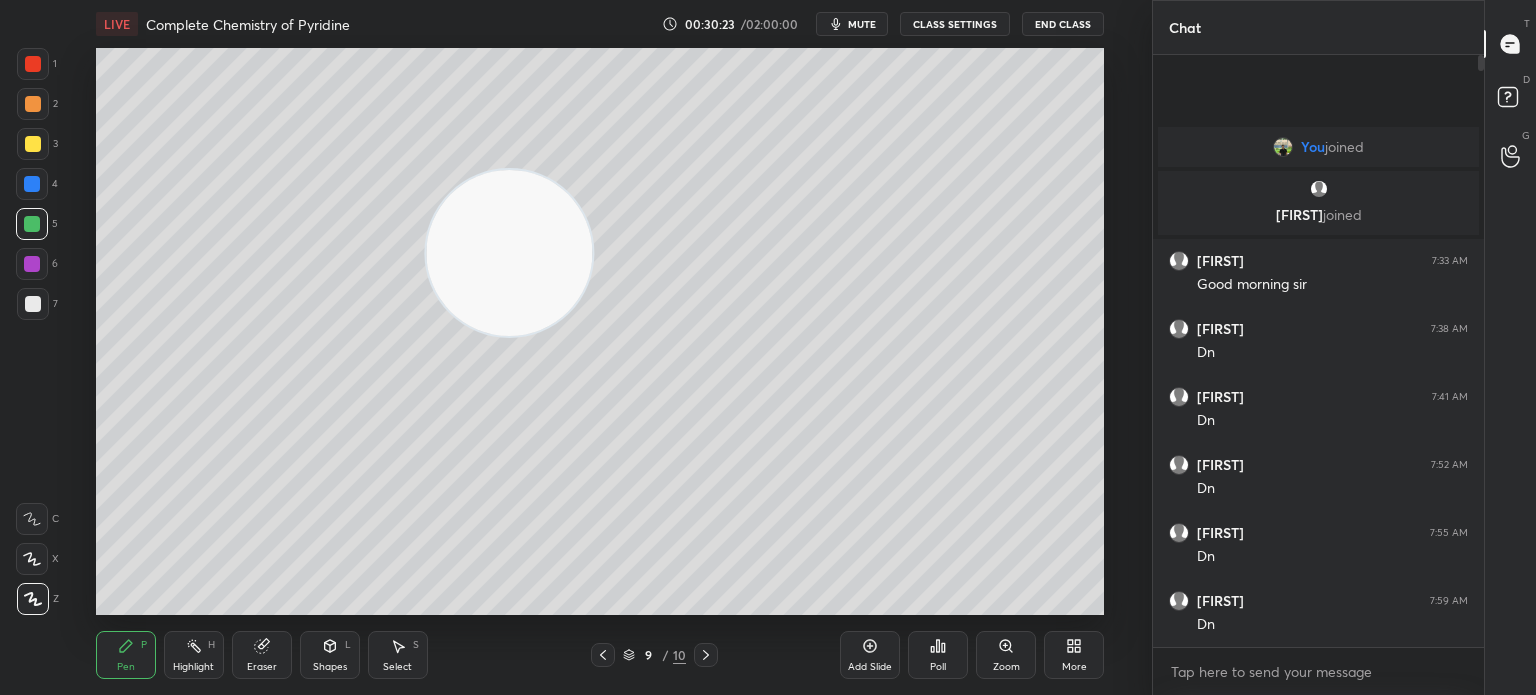 click at bounding box center [33, 104] 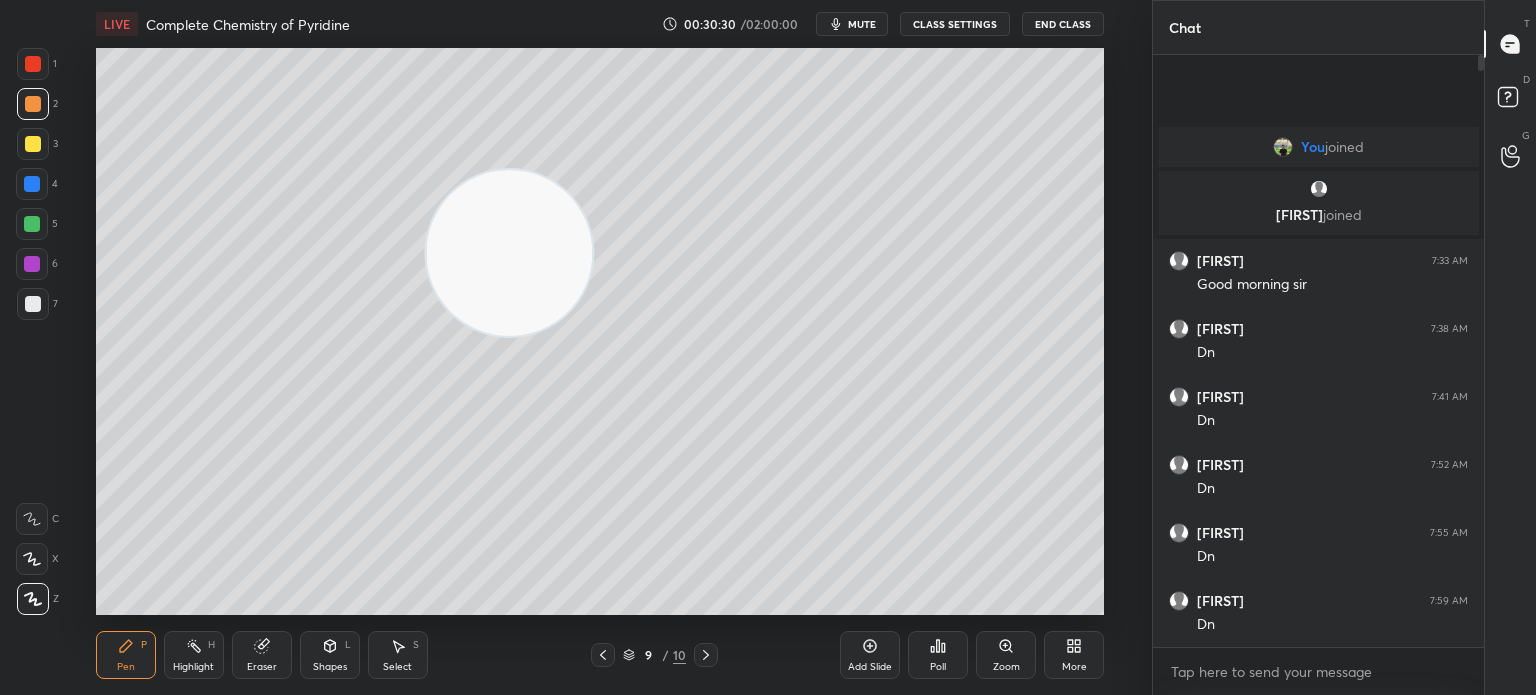 click on "Eraser" at bounding box center (262, 667) 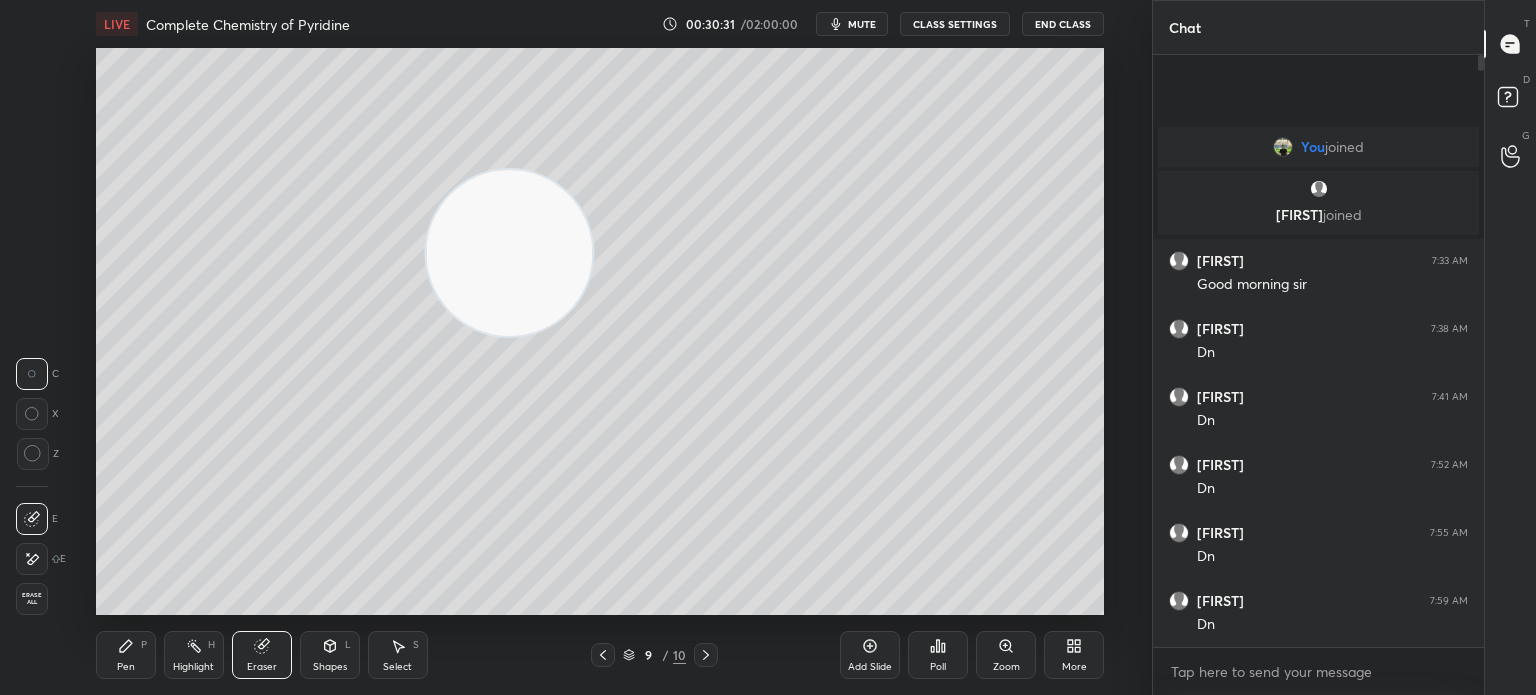 click 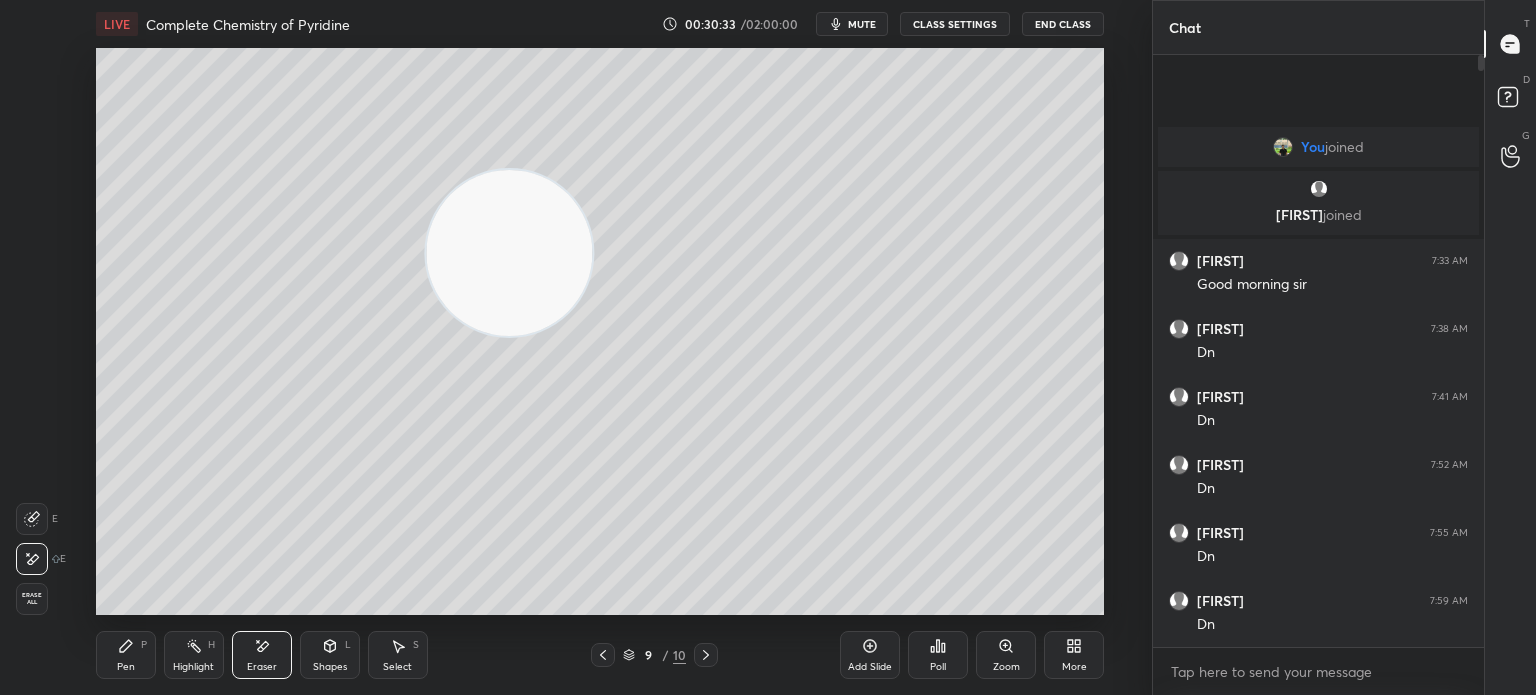 click 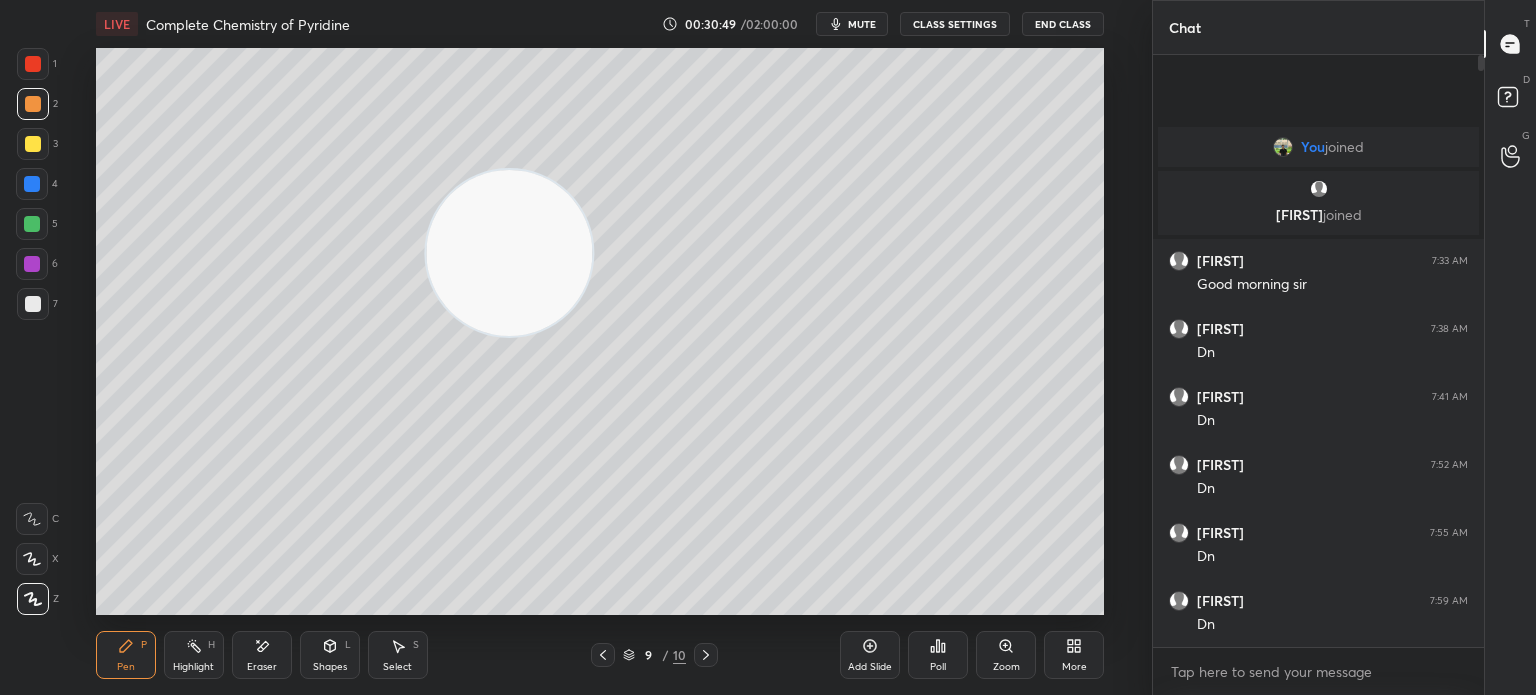 click on "Eraser" at bounding box center (262, 655) 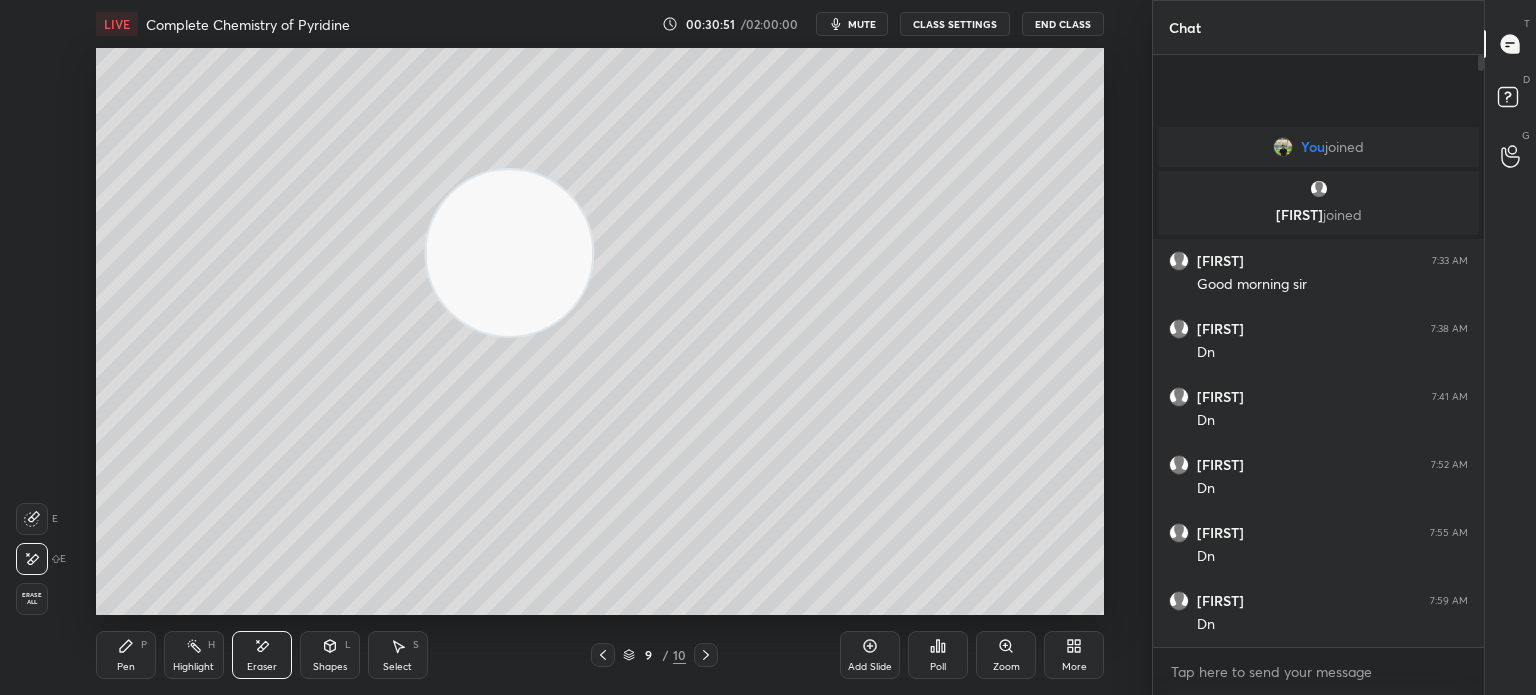 click on "Pen P" at bounding box center [126, 655] 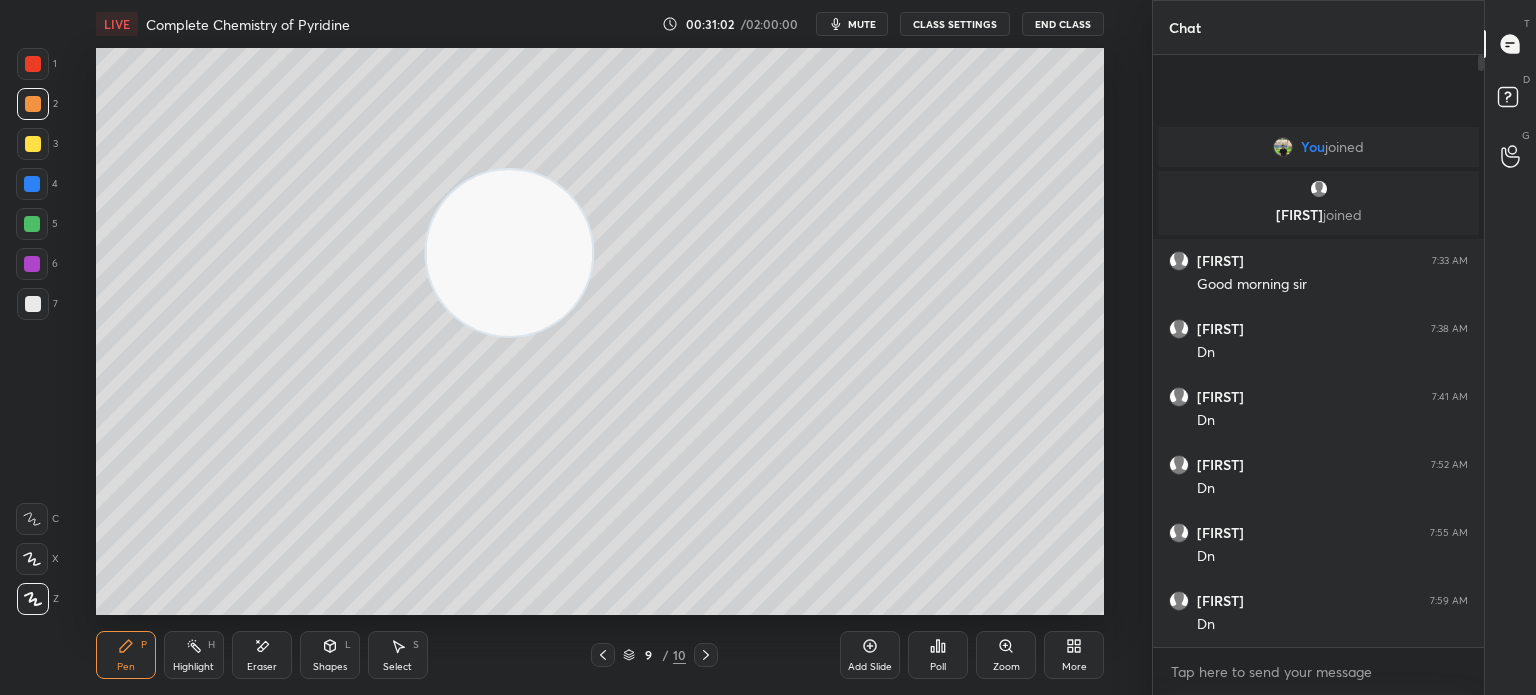 click at bounding box center [33, 304] 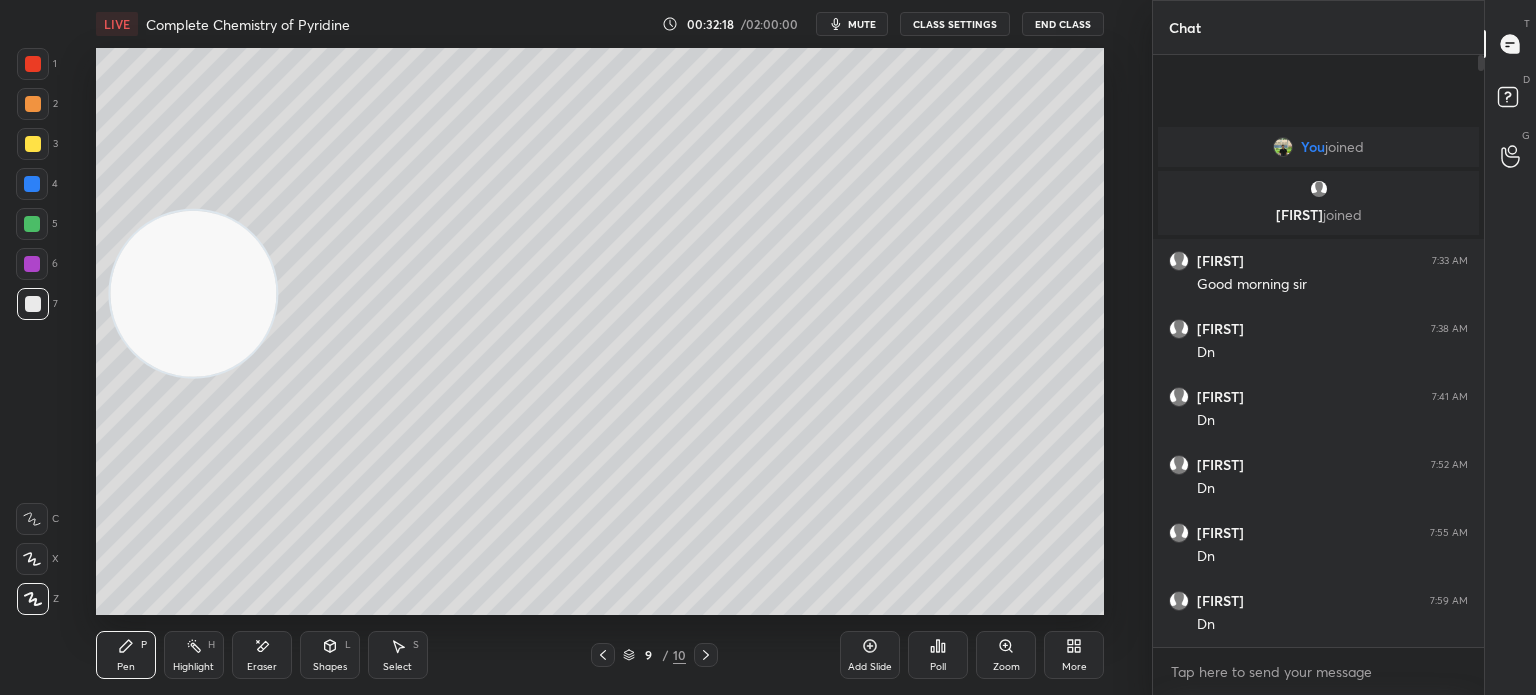click at bounding box center [33, 104] 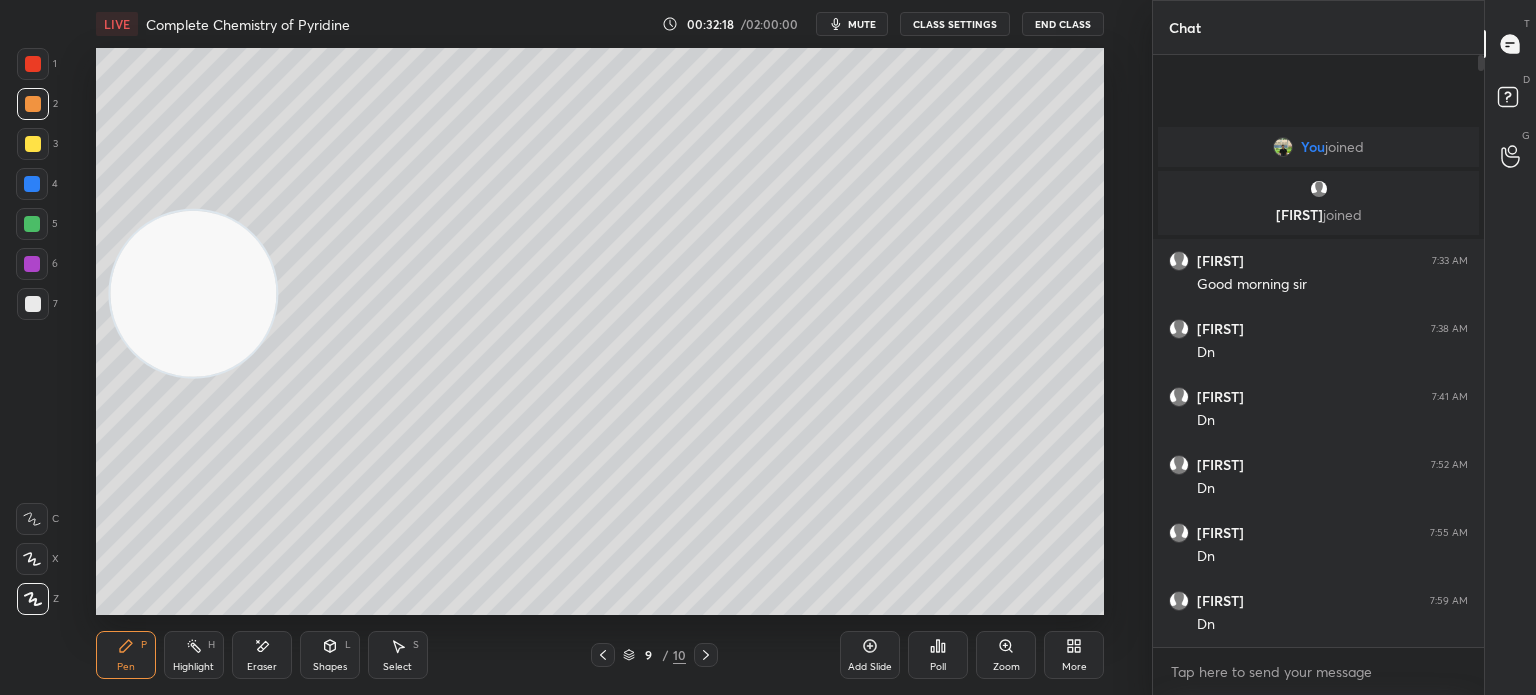 click at bounding box center [33, 104] 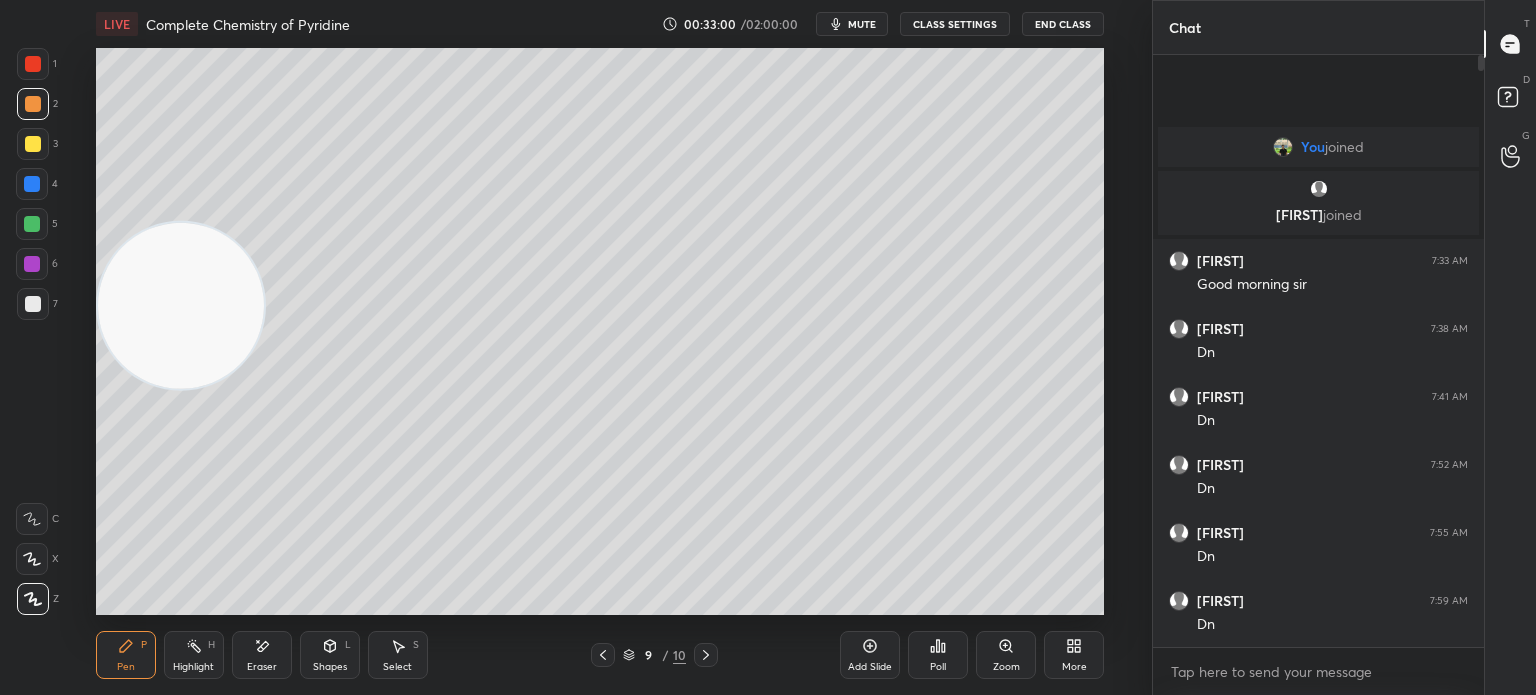 click on "mute" at bounding box center (862, 24) 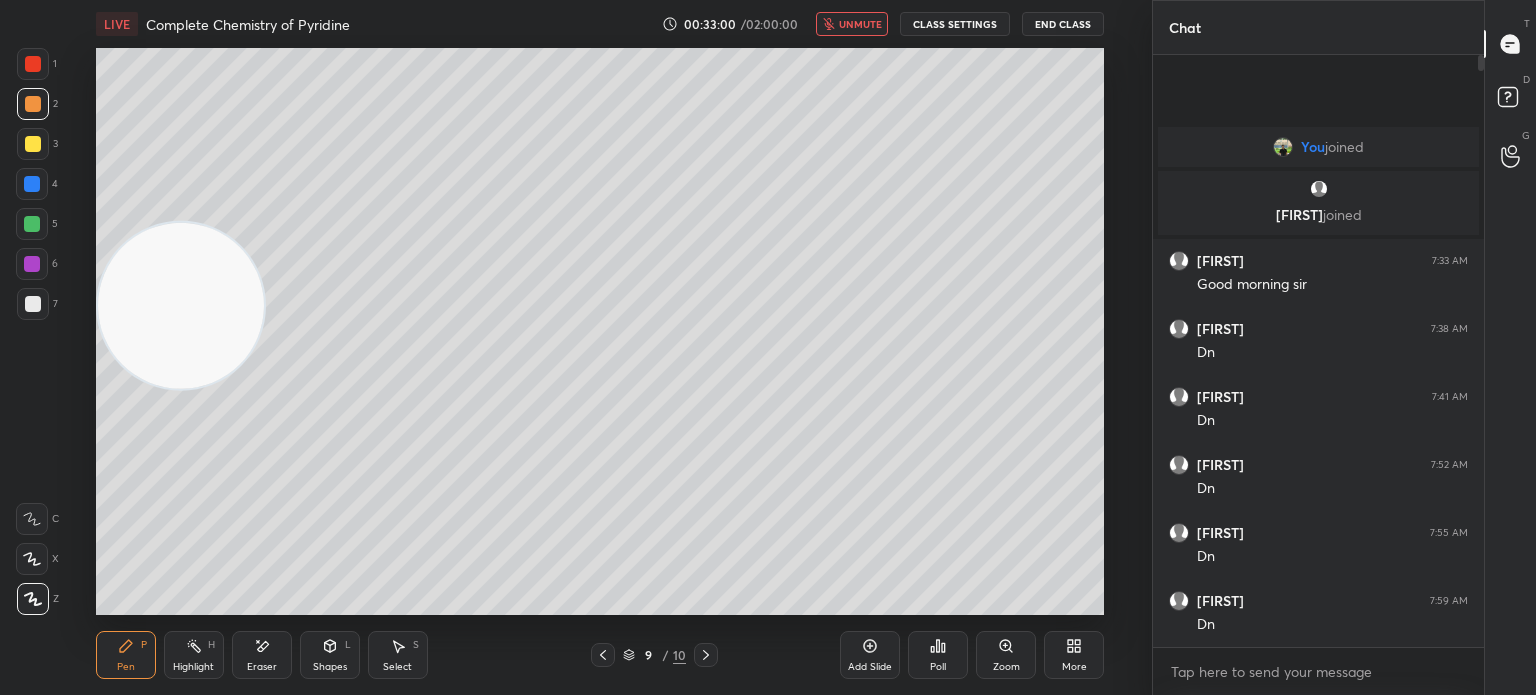 click on "CLASS SETTINGS" at bounding box center (955, 24) 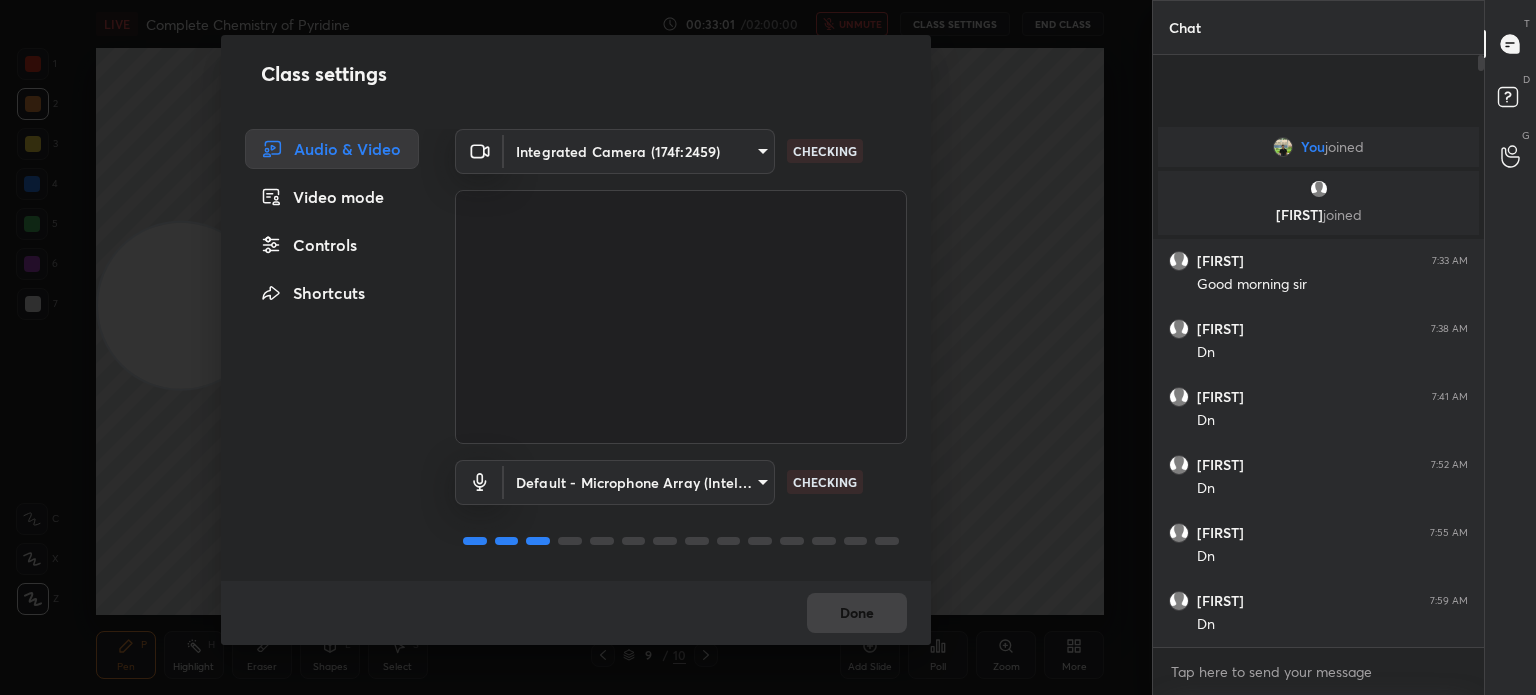click on "1 2 3 4 5 6 7 C X Z E E Erase all   H H LIVE Complete Chemistry of Pyridine 00:33:01 /  02:00:00 unmute CLASS SETTINGS End Class Setting up your live class Poll for   secs No correct answer Start poll Back Complete Chemistry of Pyridine • L6 of Complete Course on Heterocyclic Chemistry for IIT JAM & CUET 2026 [FIRST] [LAST] Pen P Highlight H Eraser Shapes L Select S 9 / 10 Add Slide Poll Zoom More Chat You  joined [FIRST]  joined [FIRST] [TIME] Good morning sir [FIRST] [TIME] Dn [FIRST] [TIME] Dn [FIRST] [TIME] Dn [FIRST] [TIME] Dn [FIRST] [TIME] Dn 8 NEW MESSAGES Enable hand raising Enable raise hand to speak to learners. Once enabled, chat will be turned off temporarily. Enable x   introducing Raise a hand with a doubt Now learners can raise their hand along with a doubt  How it works? Doubts asked by learners will show up here NEW DOUBTS ASKED No one has raised a hand yet Can't raise hand Looks like educator just invited you to speak. Please wait before you can raise your hand again. Got it T Messages (T) D" at bounding box center (768, 347) 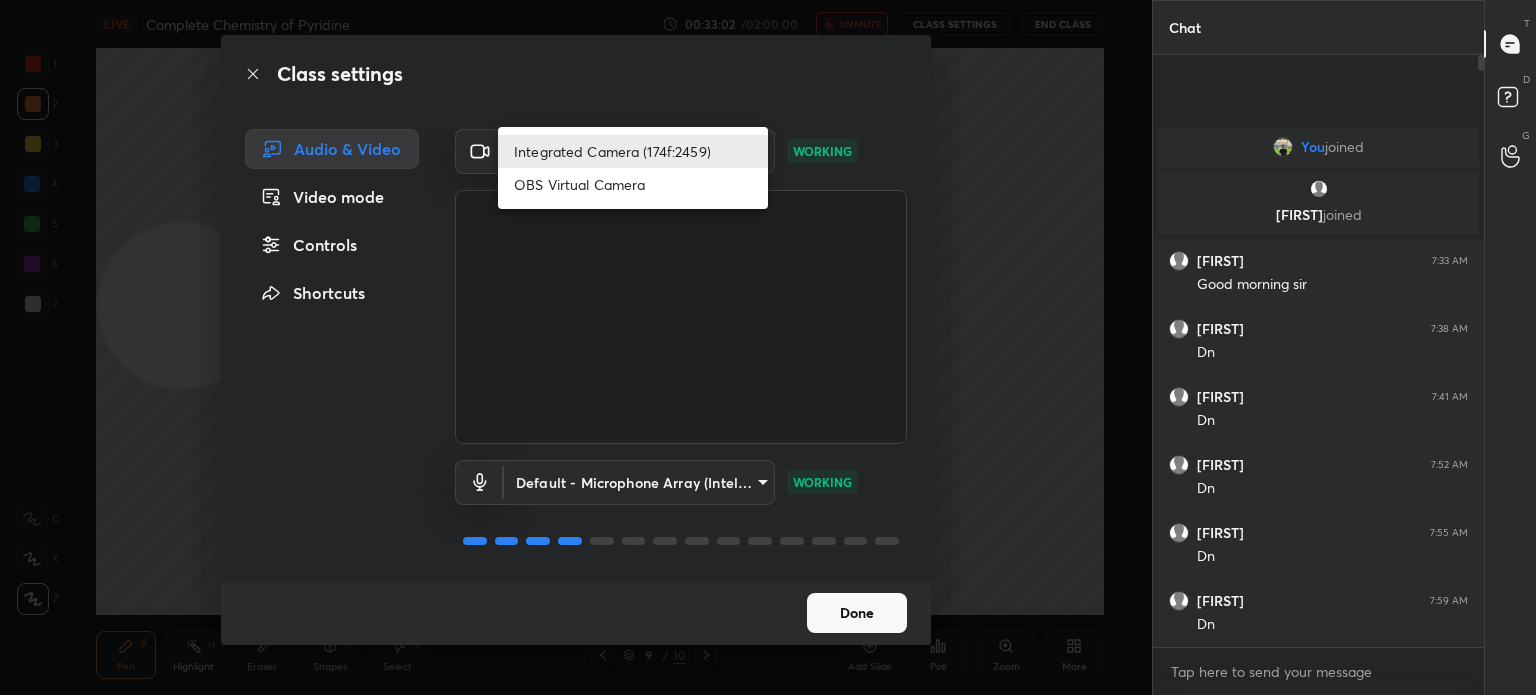 click on "OBS Virtual Camera" at bounding box center (633, 184) 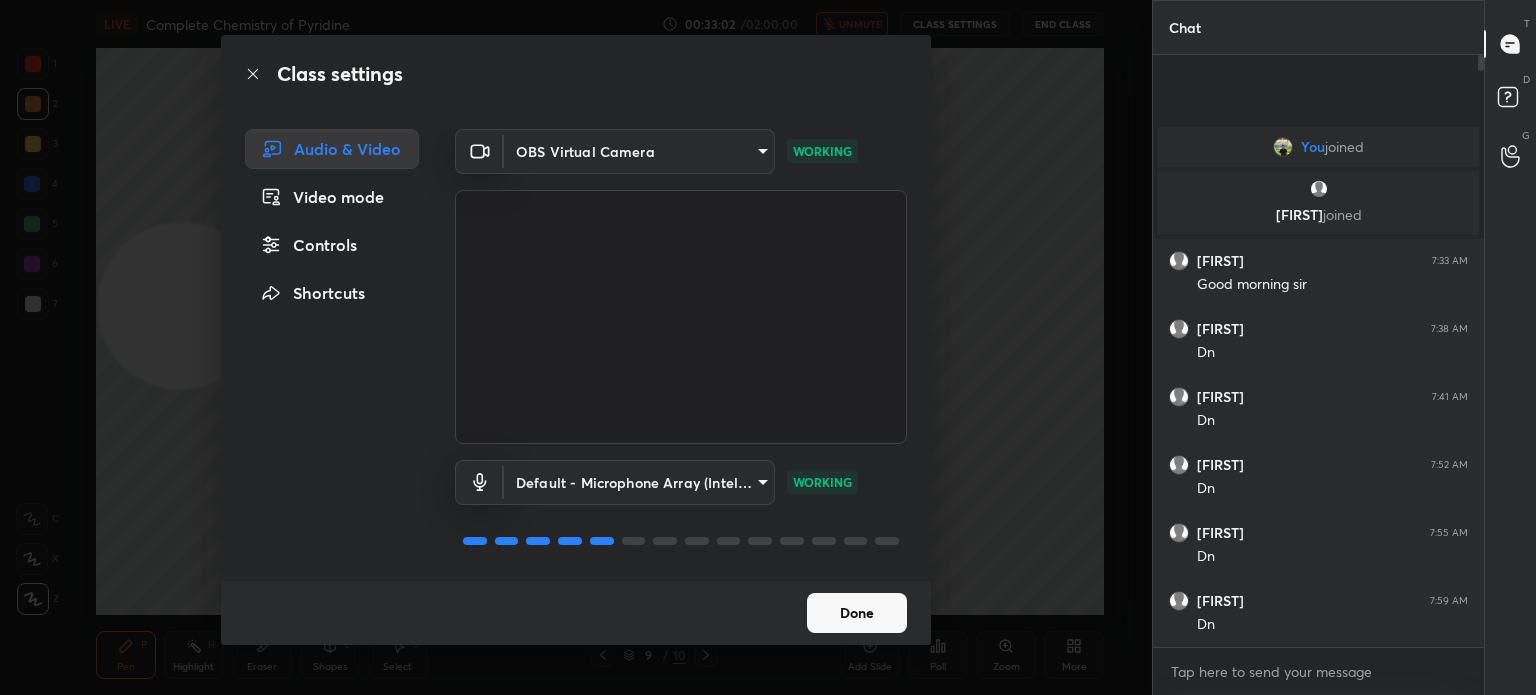 click on "Done" at bounding box center [857, 613] 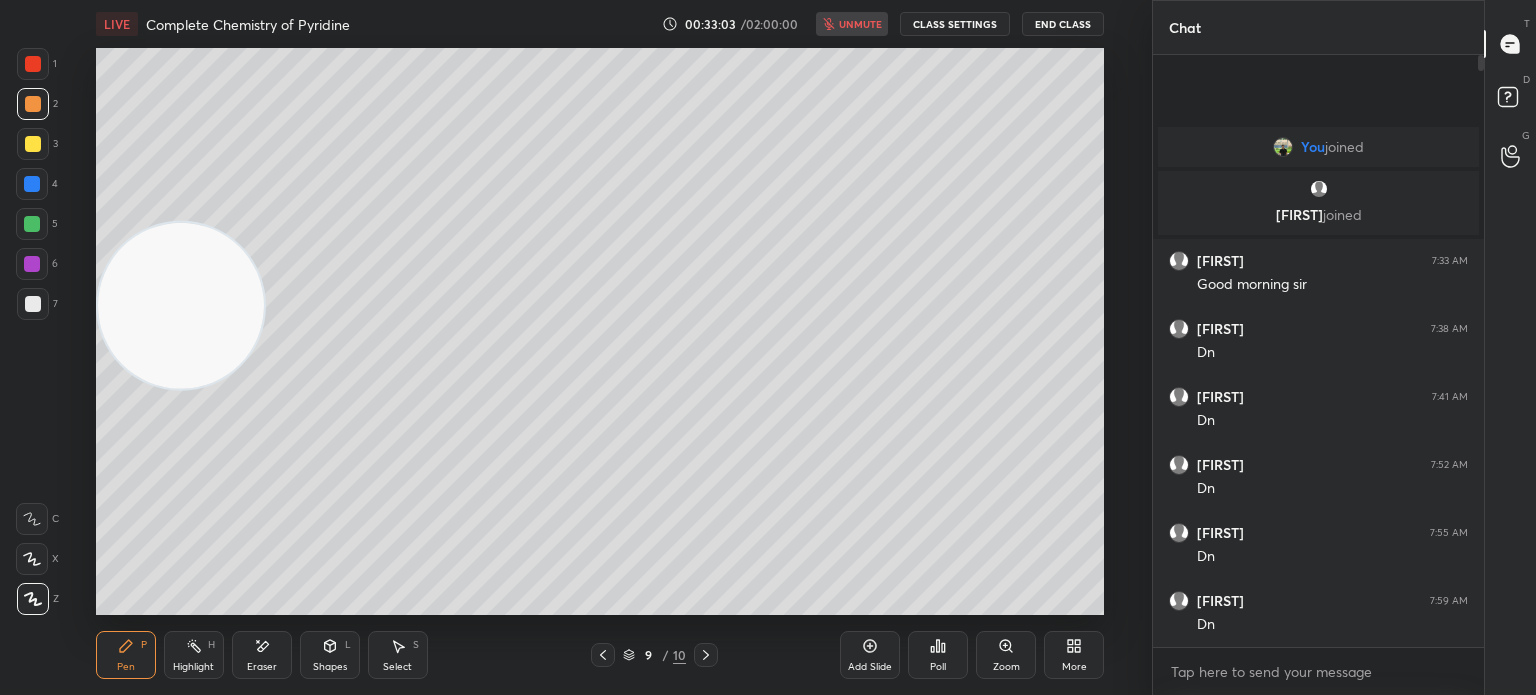 click on "Add Slide Poll Zoom More" at bounding box center [972, 655] 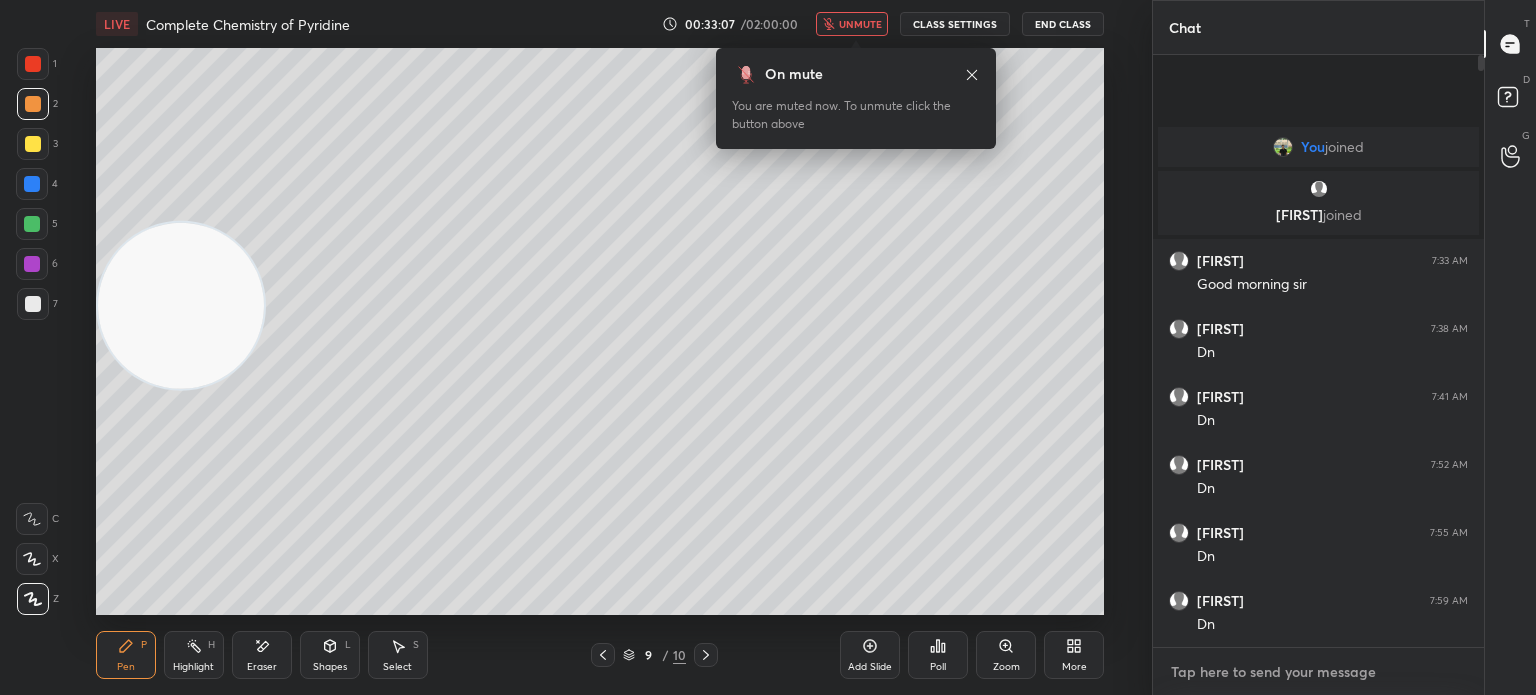 type on "x" 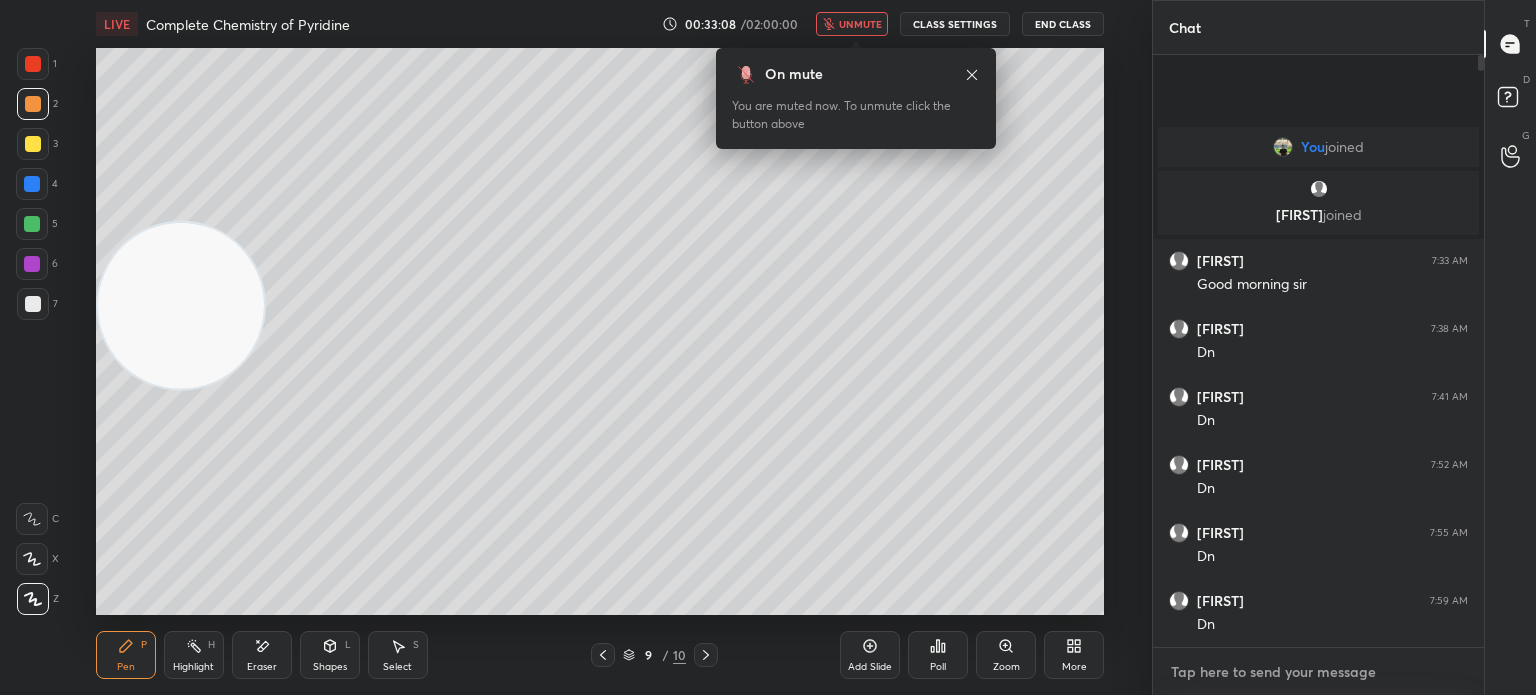 click at bounding box center (1318, 672) 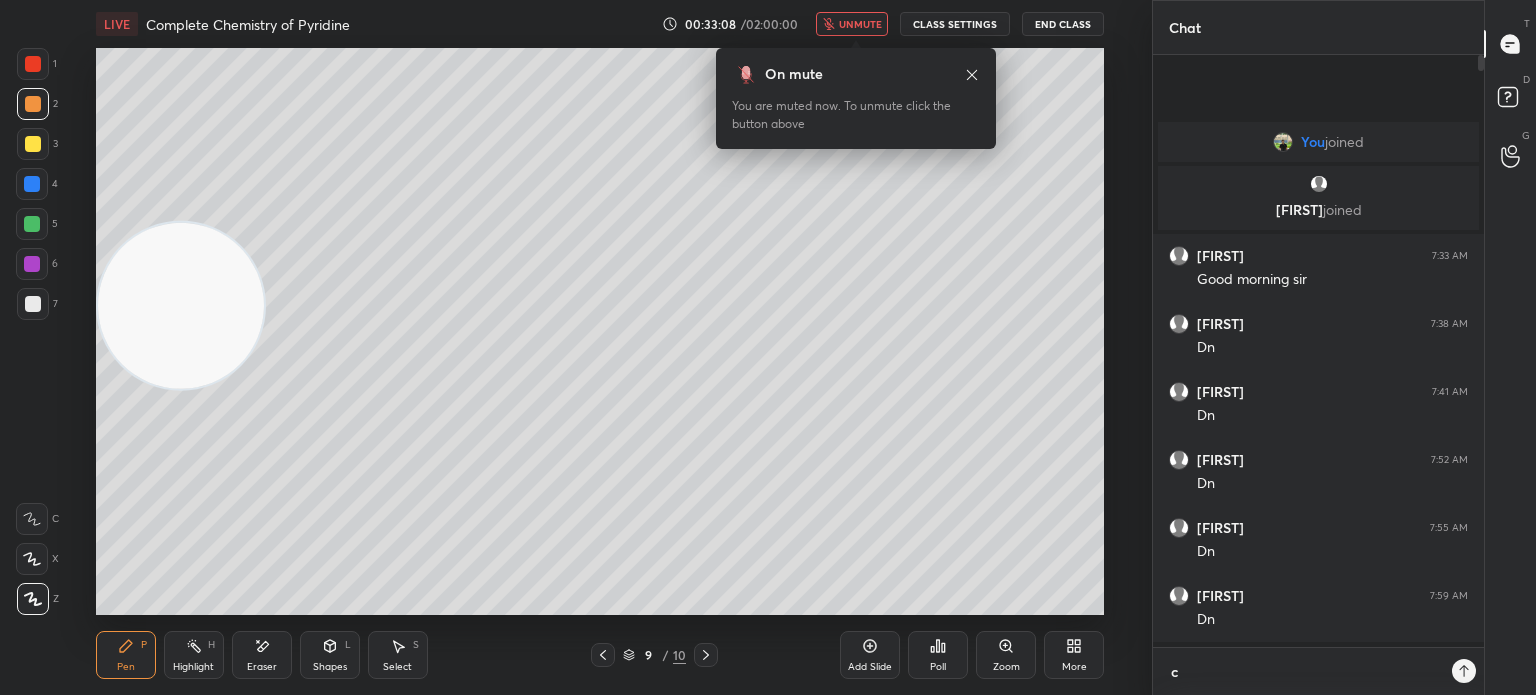 scroll, scrollTop: 580, scrollLeft: 325, axis: both 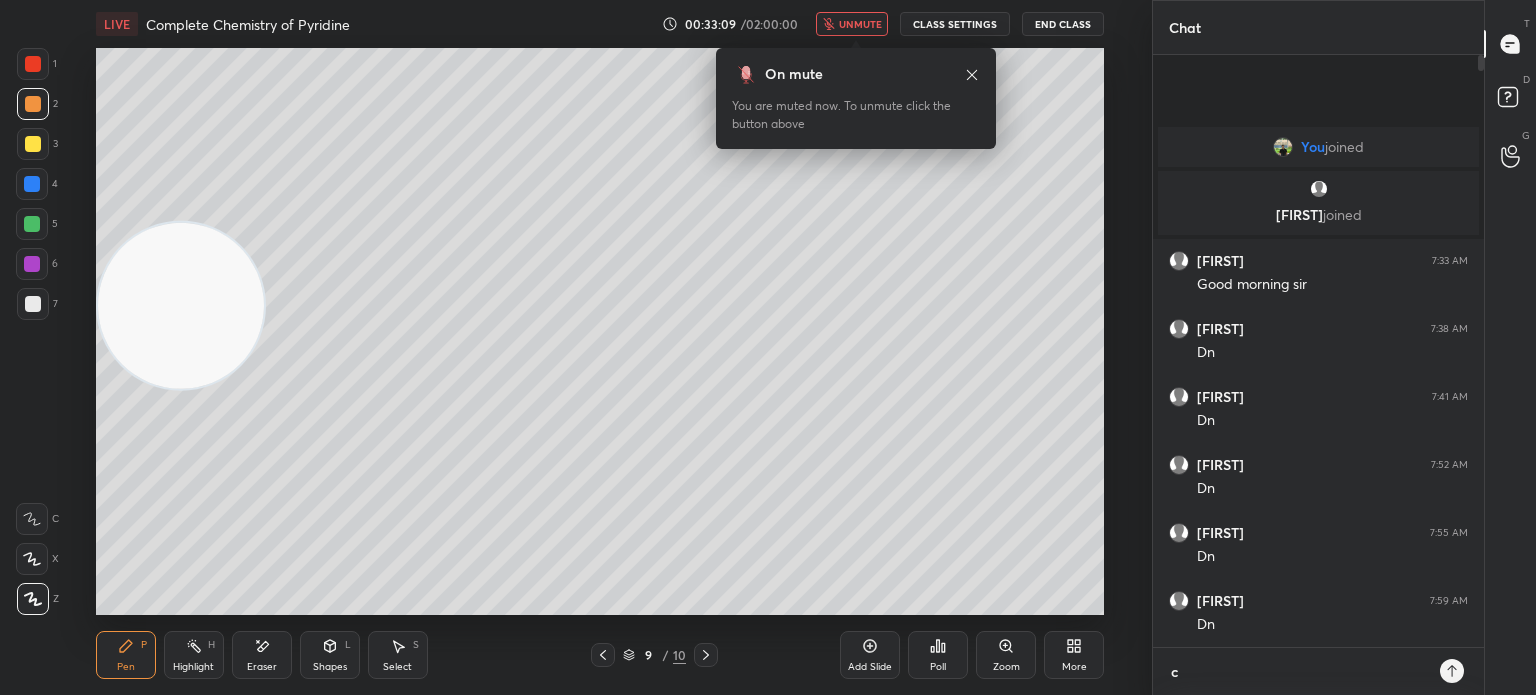 type on "cl" 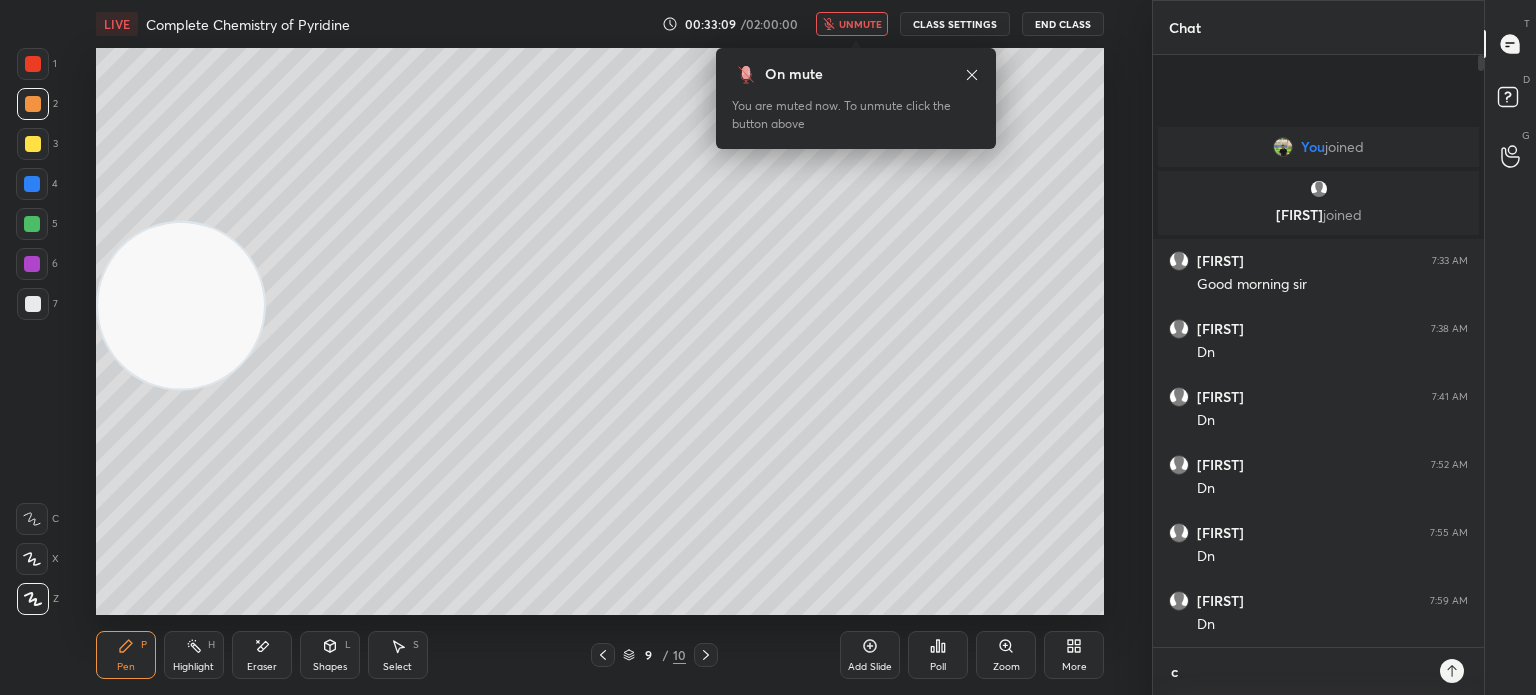 type on "x" 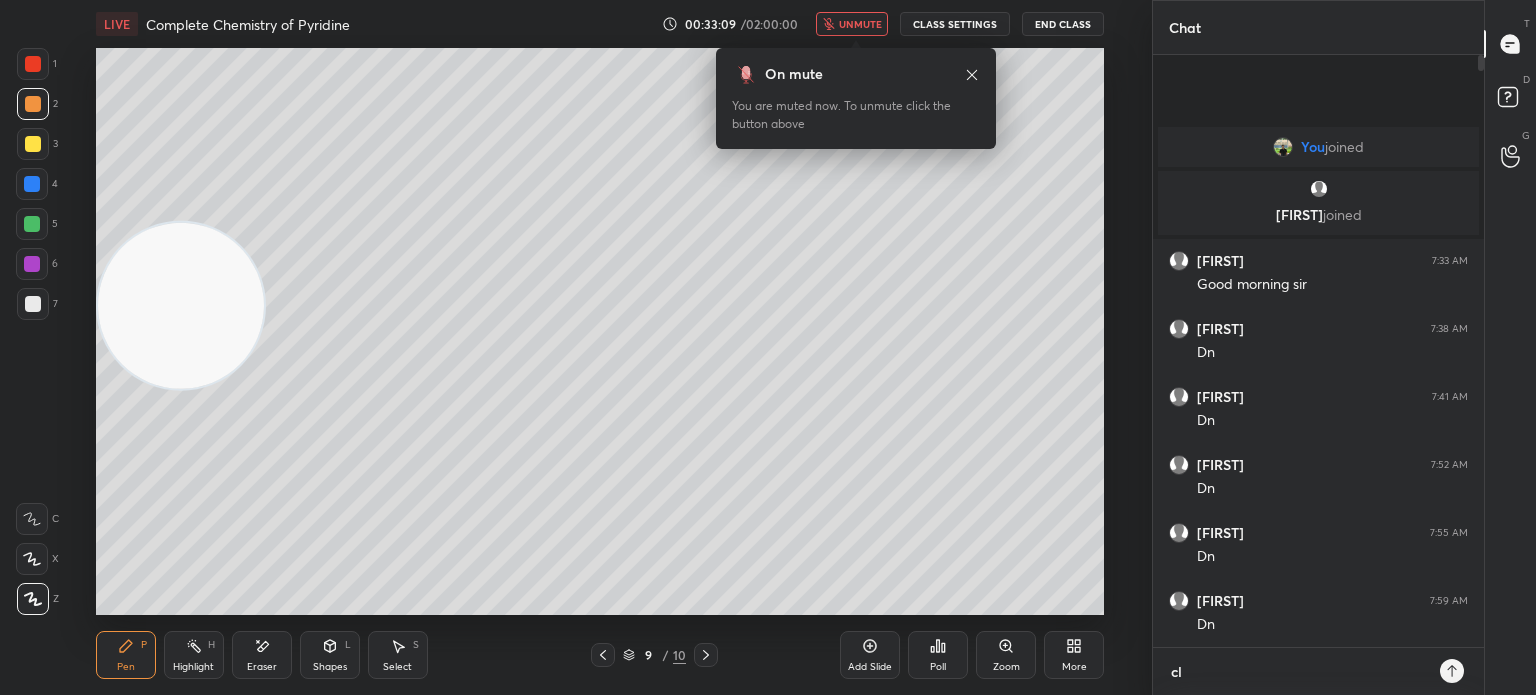 type on "cla" 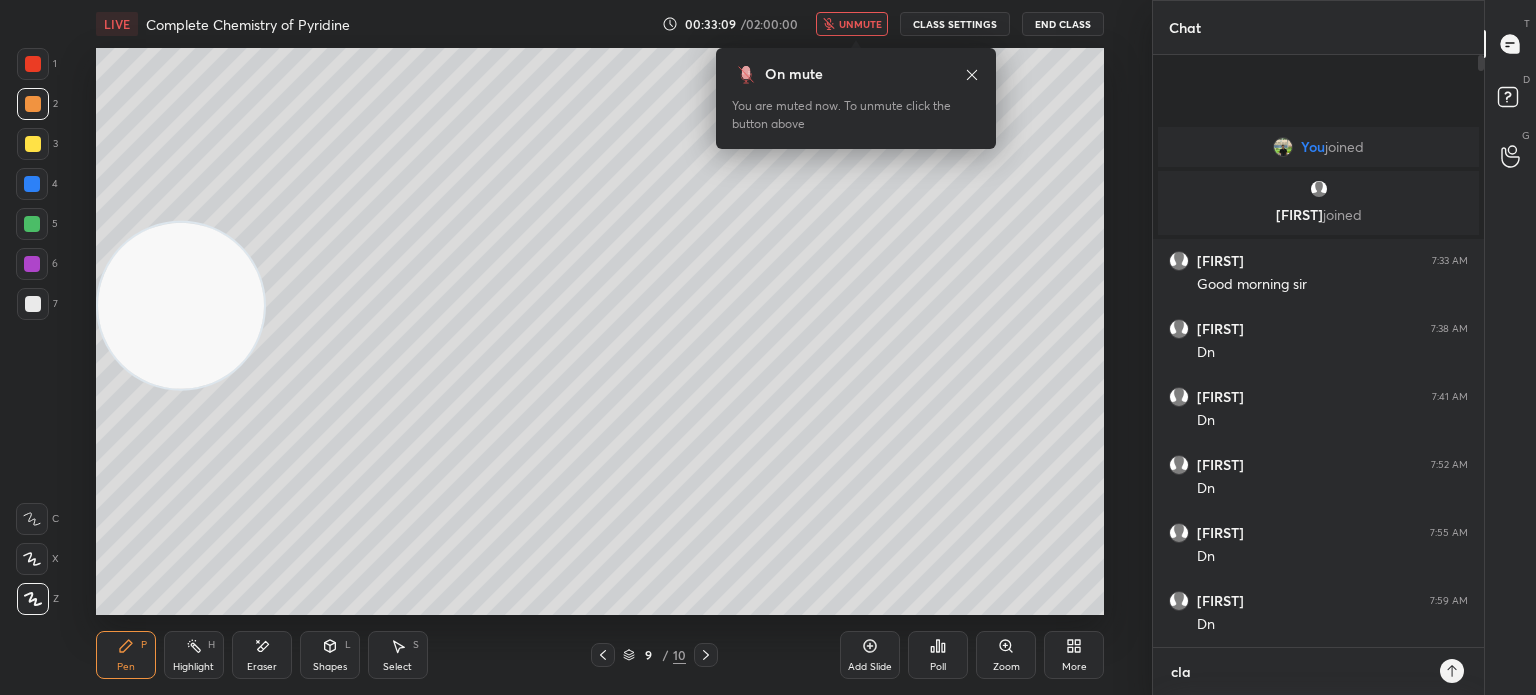 type on "clas" 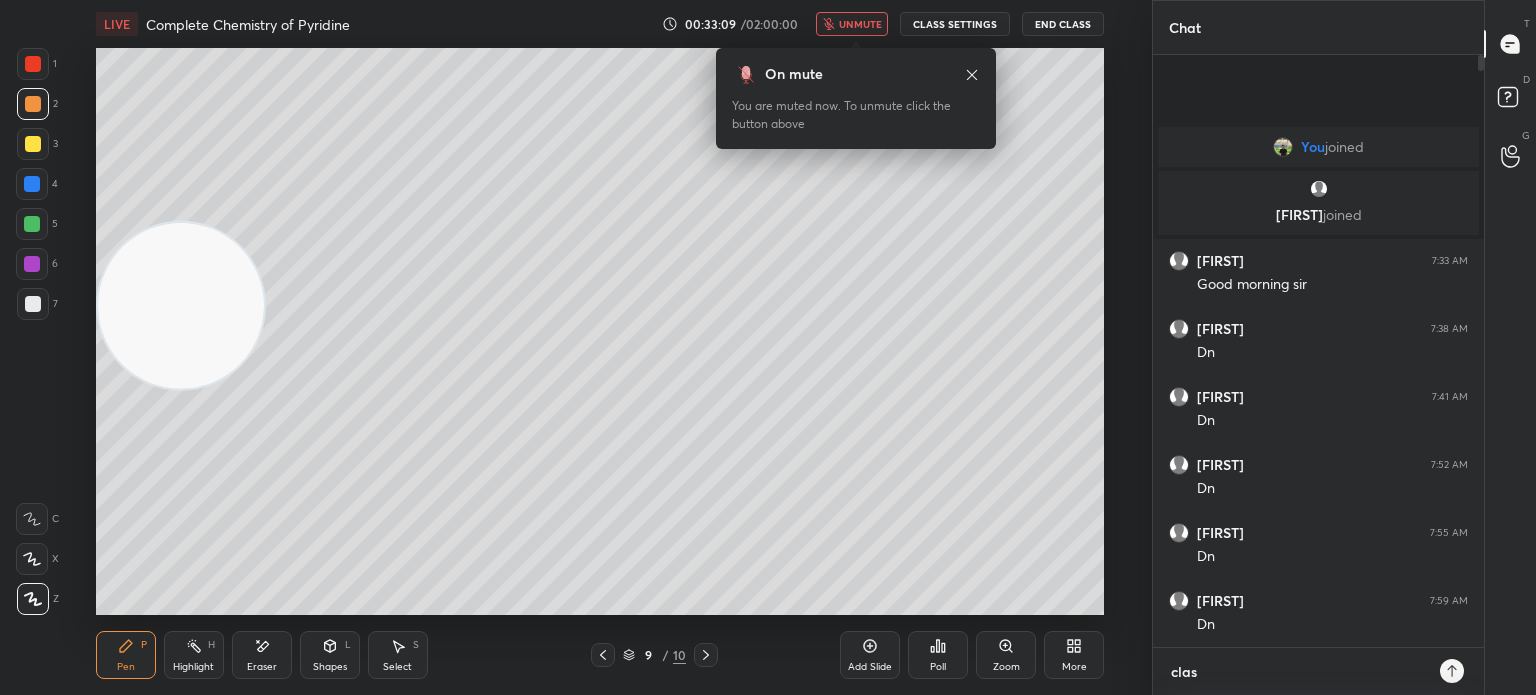 type on "class" 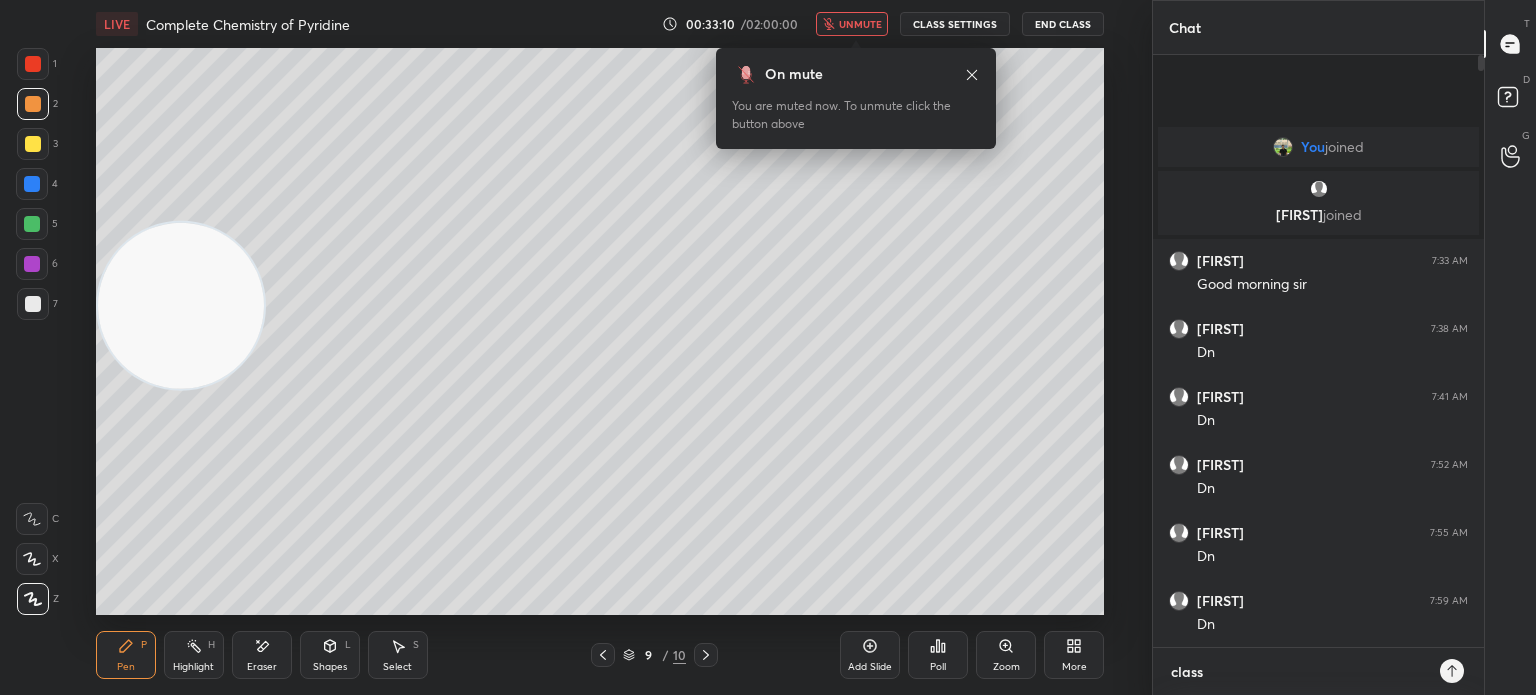 type on "class" 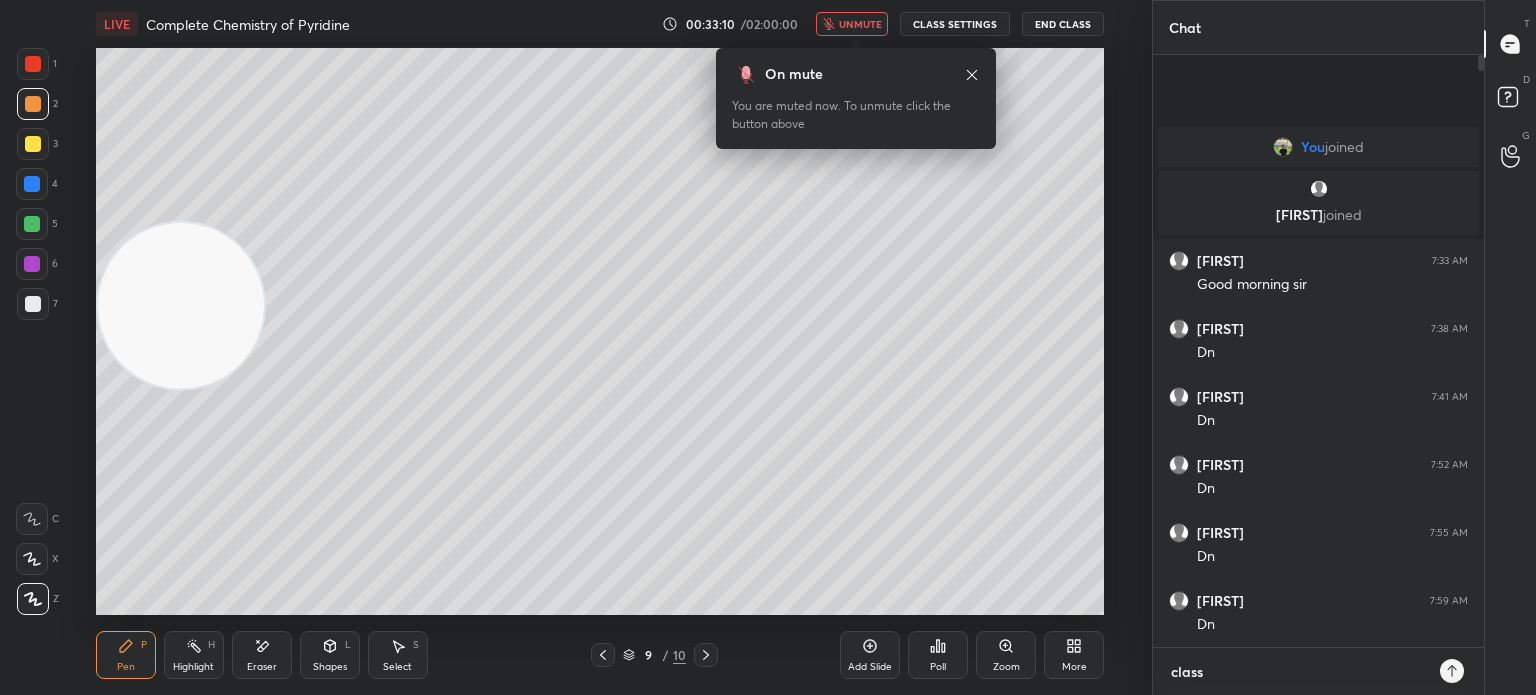 type on "x" 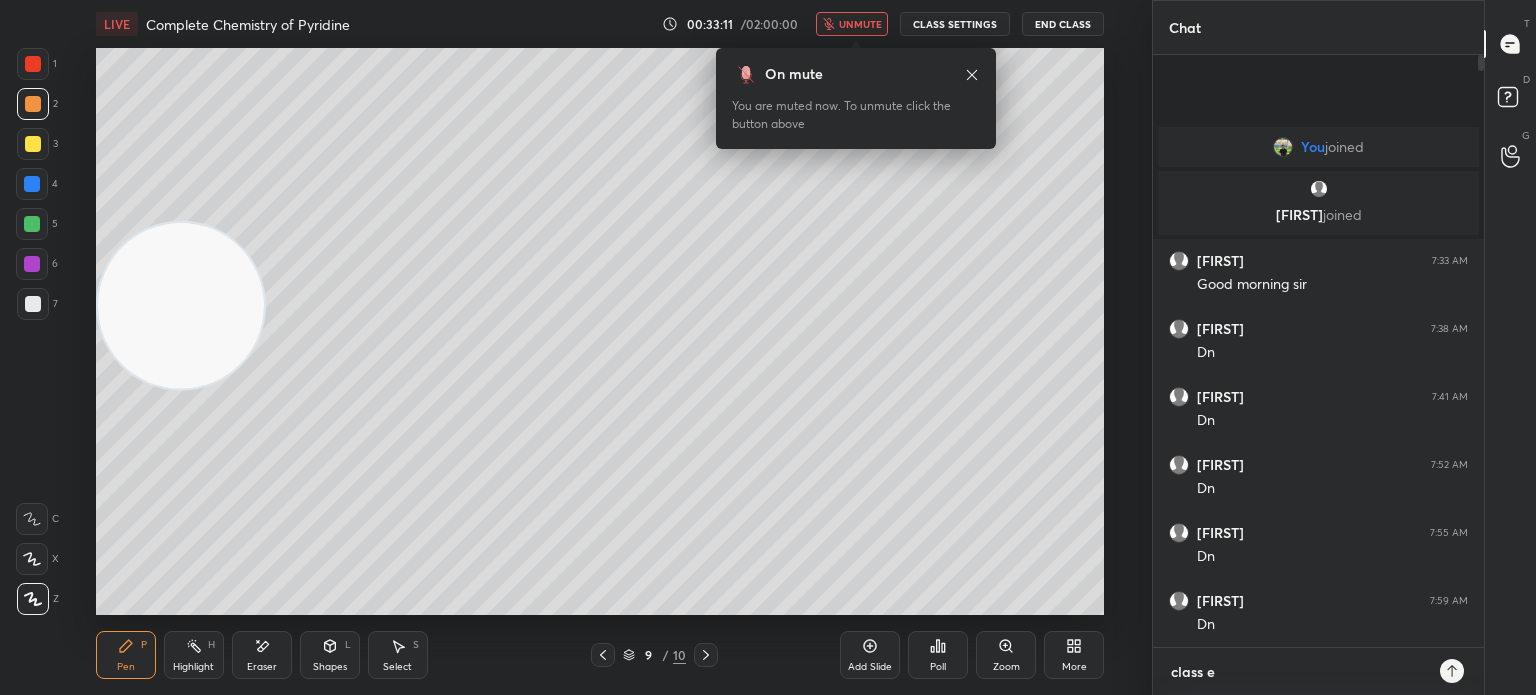 type on "class en" 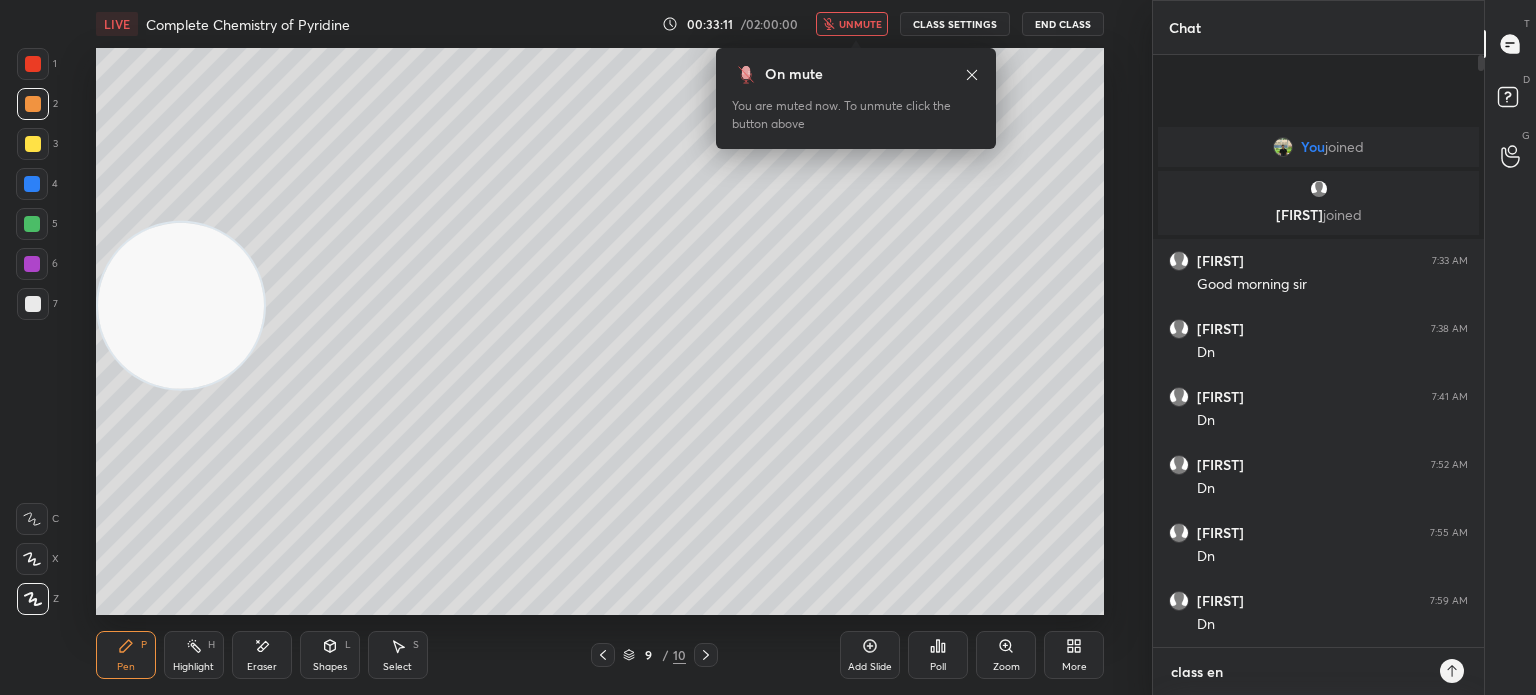 type on "class end" 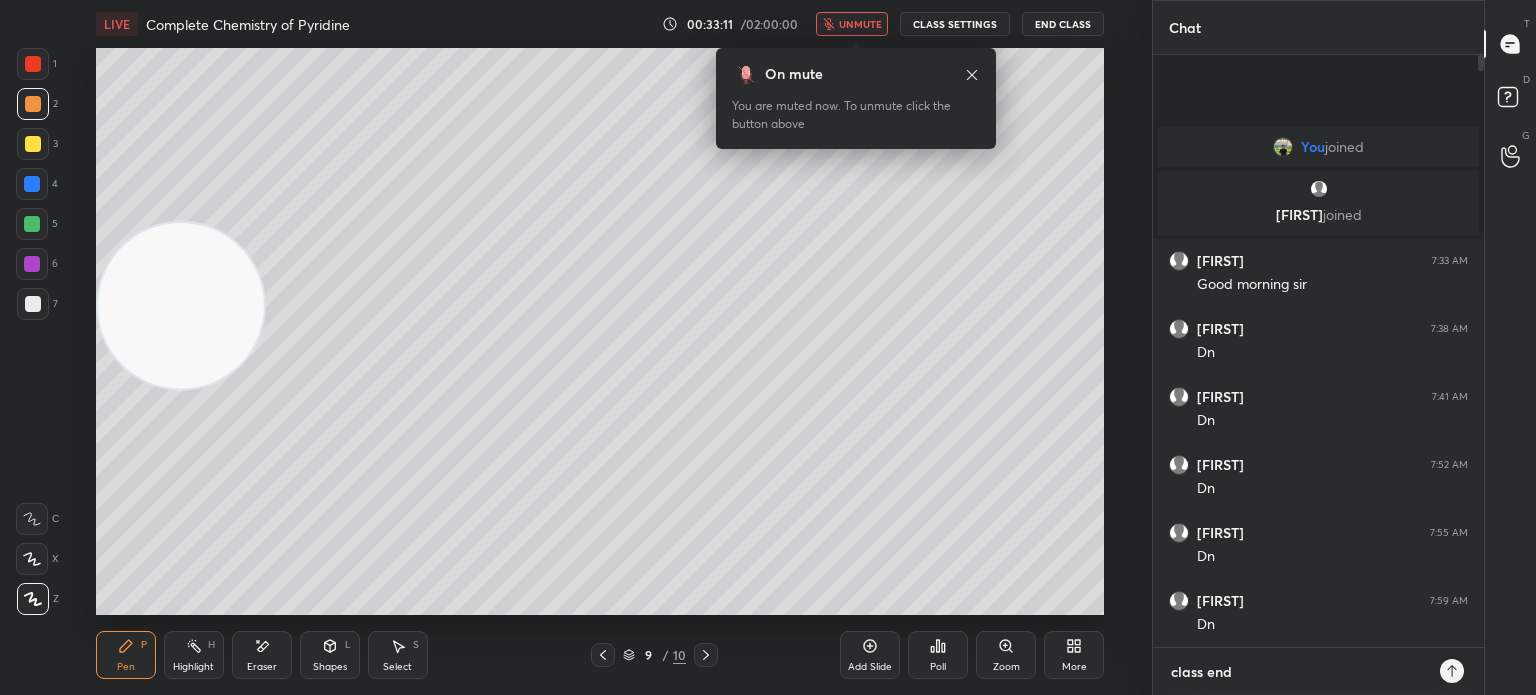 type on "class end" 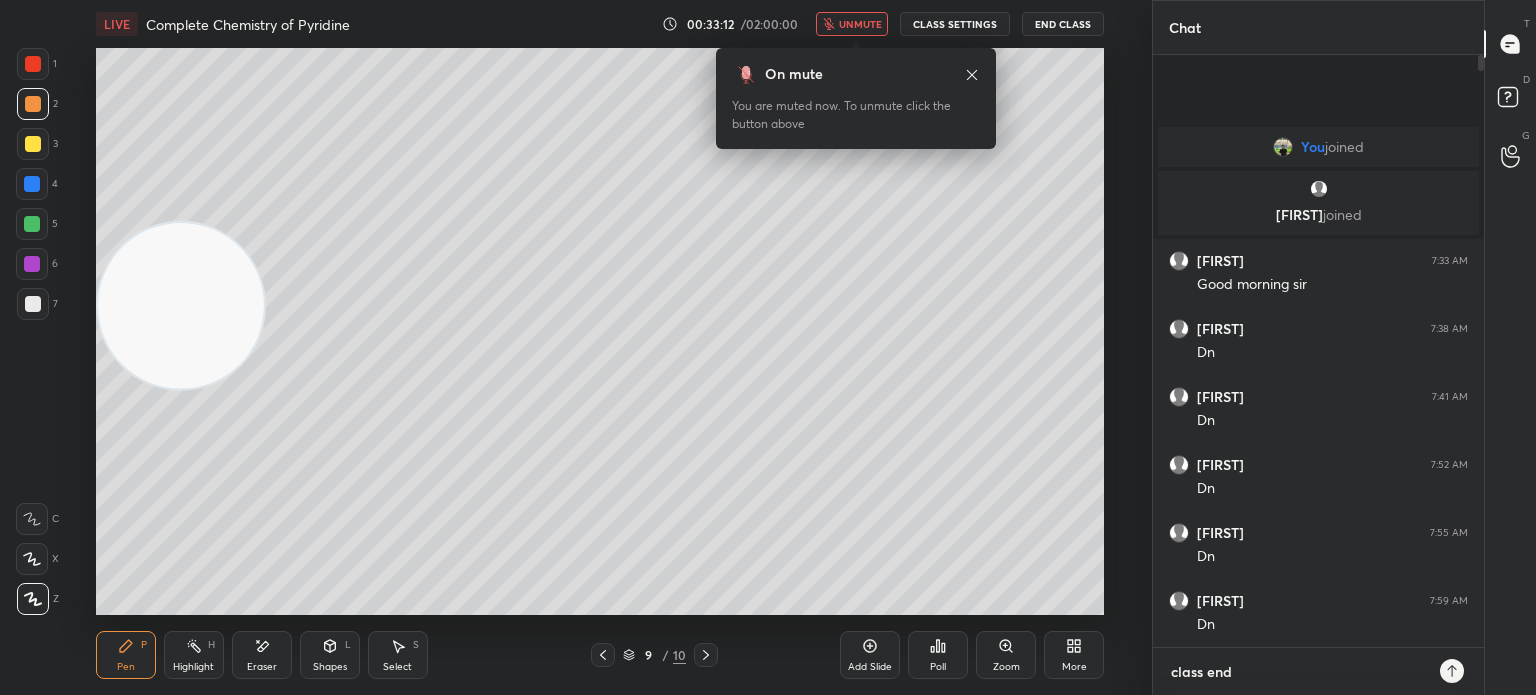 type 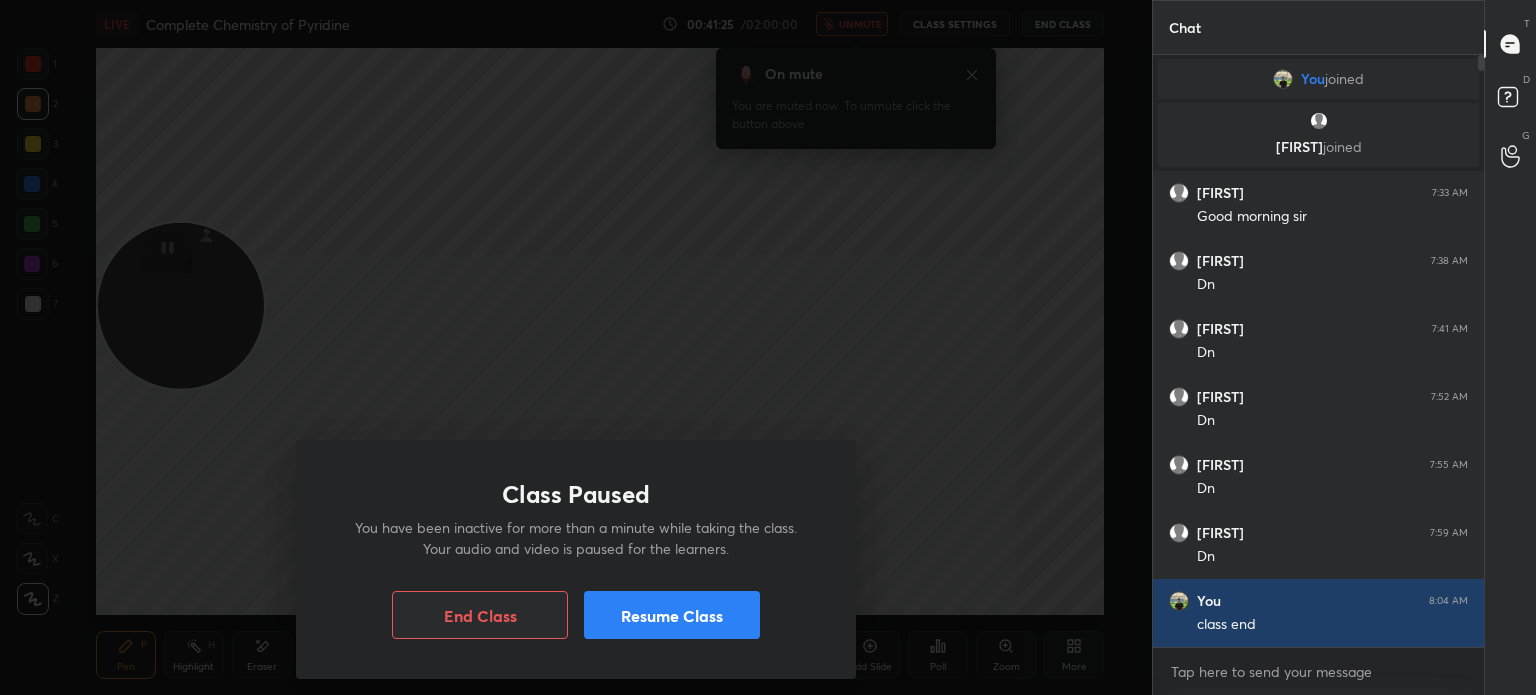 click on "Resume Class" at bounding box center (672, 615) 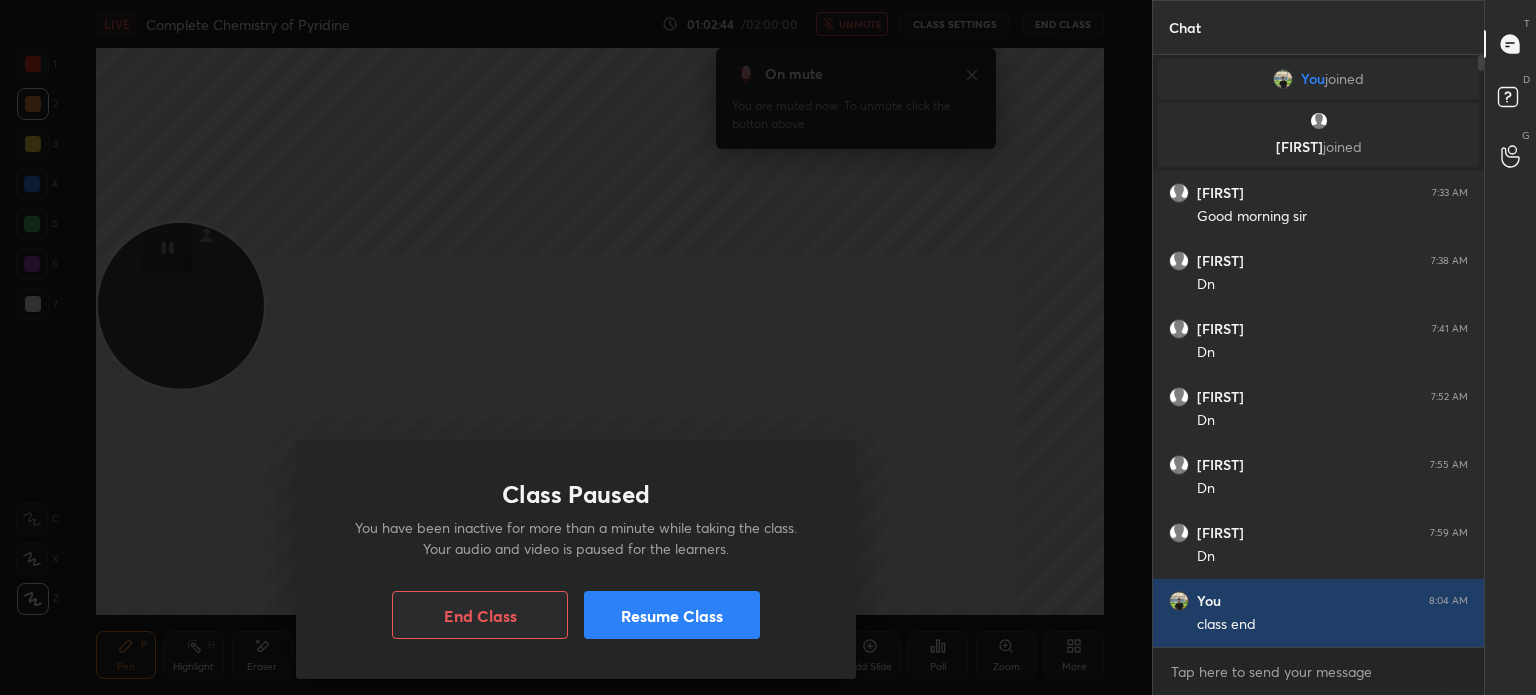 click on "Resume Class" at bounding box center (672, 615) 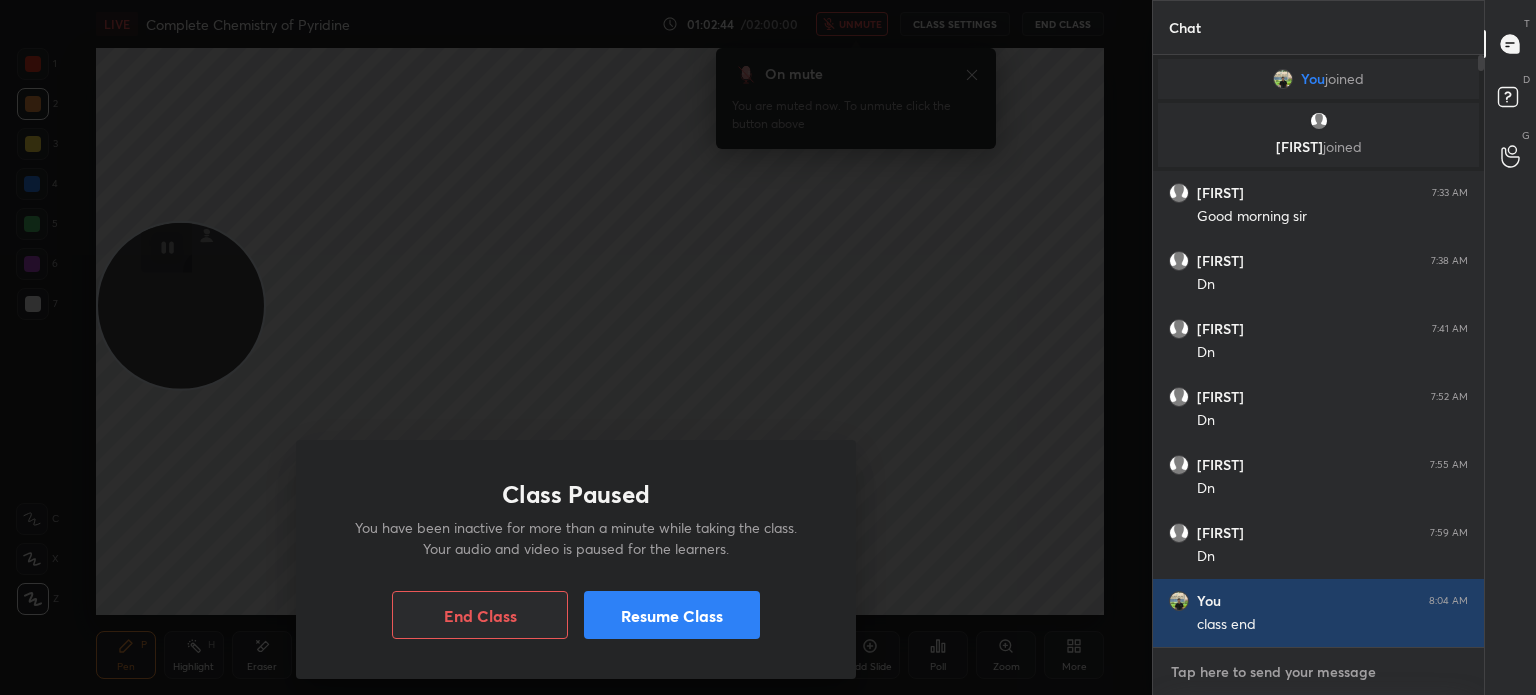 type on "x" 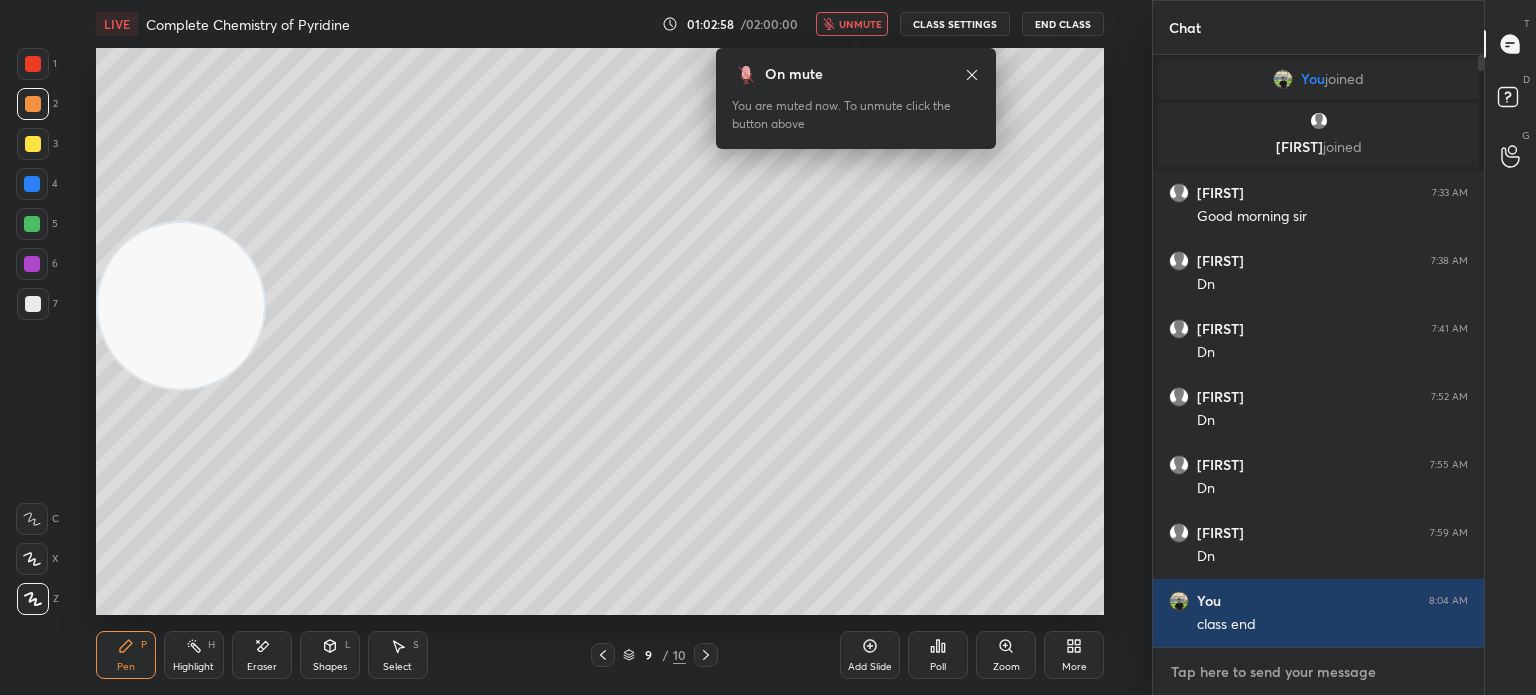 type on "." 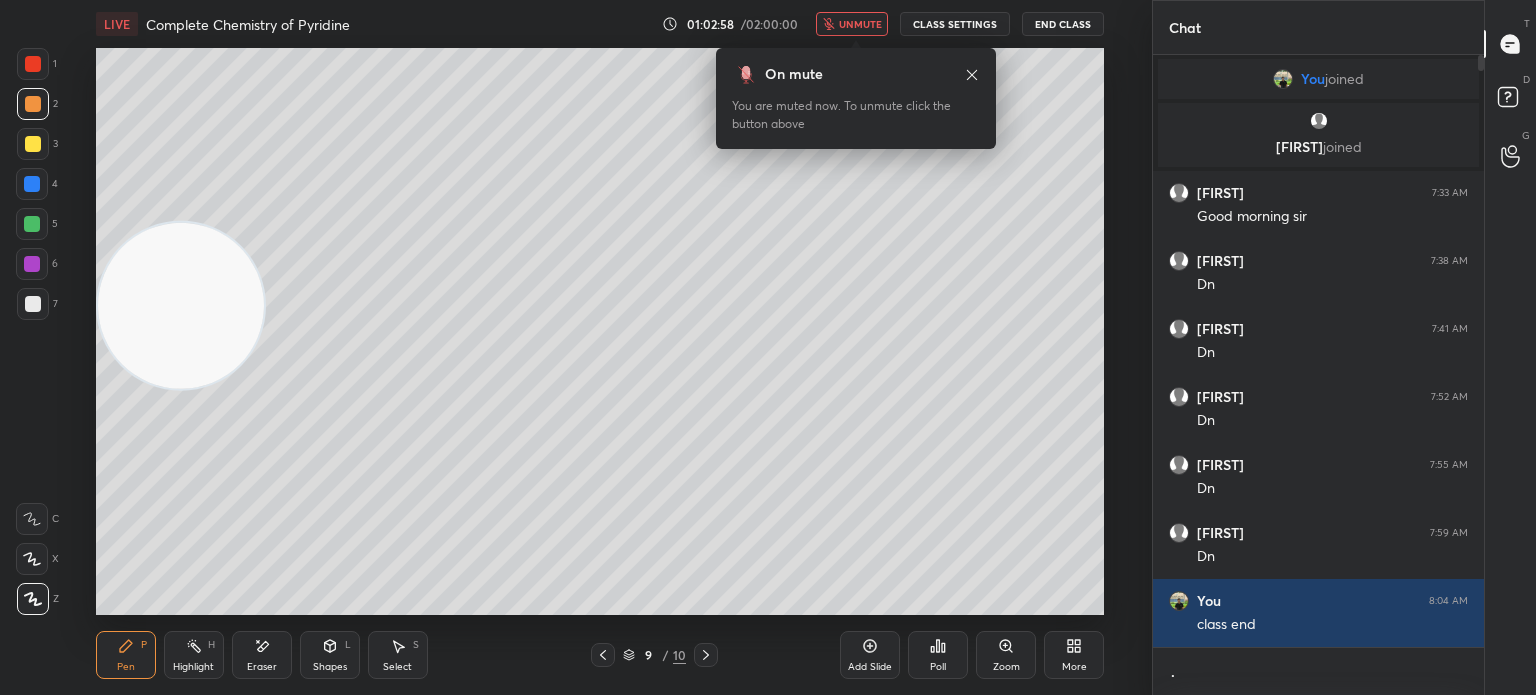 type on "x" 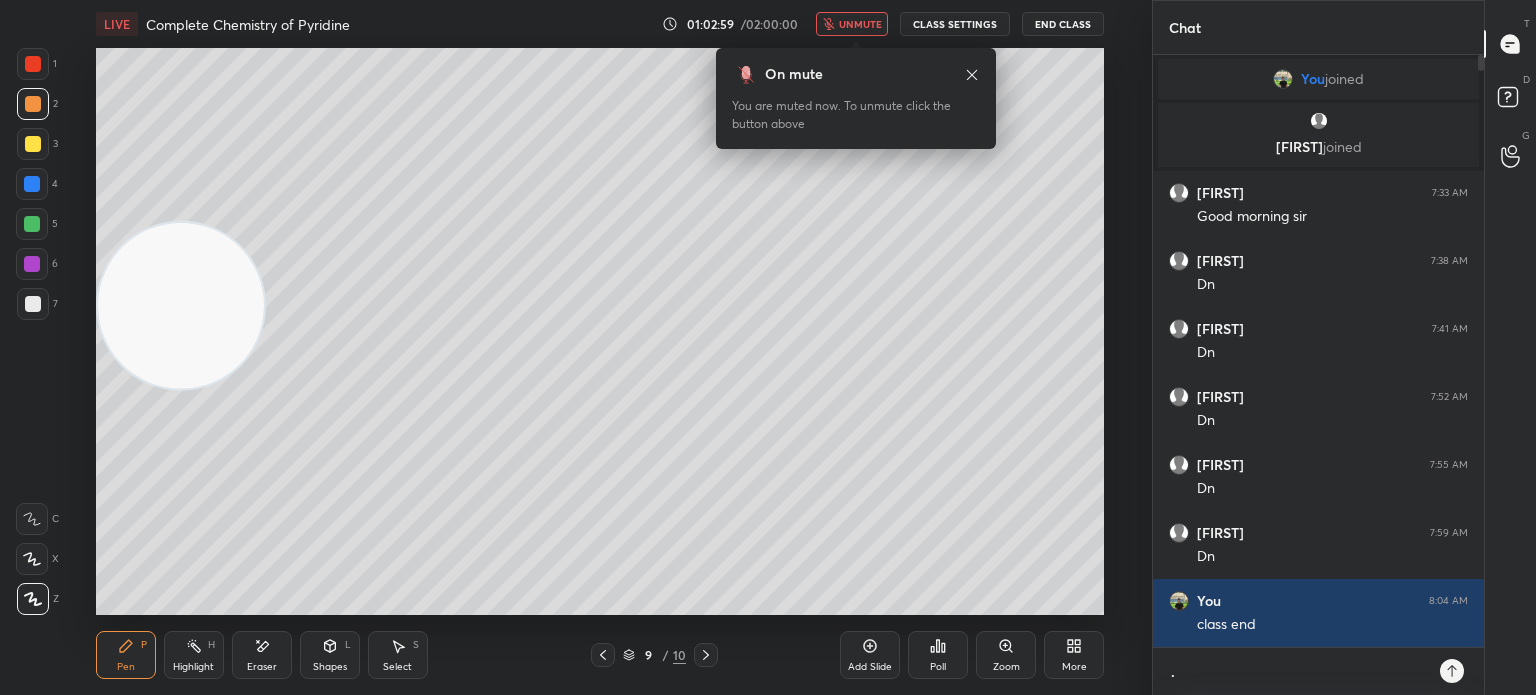 scroll, scrollTop: 5, scrollLeft: 6, axis: both 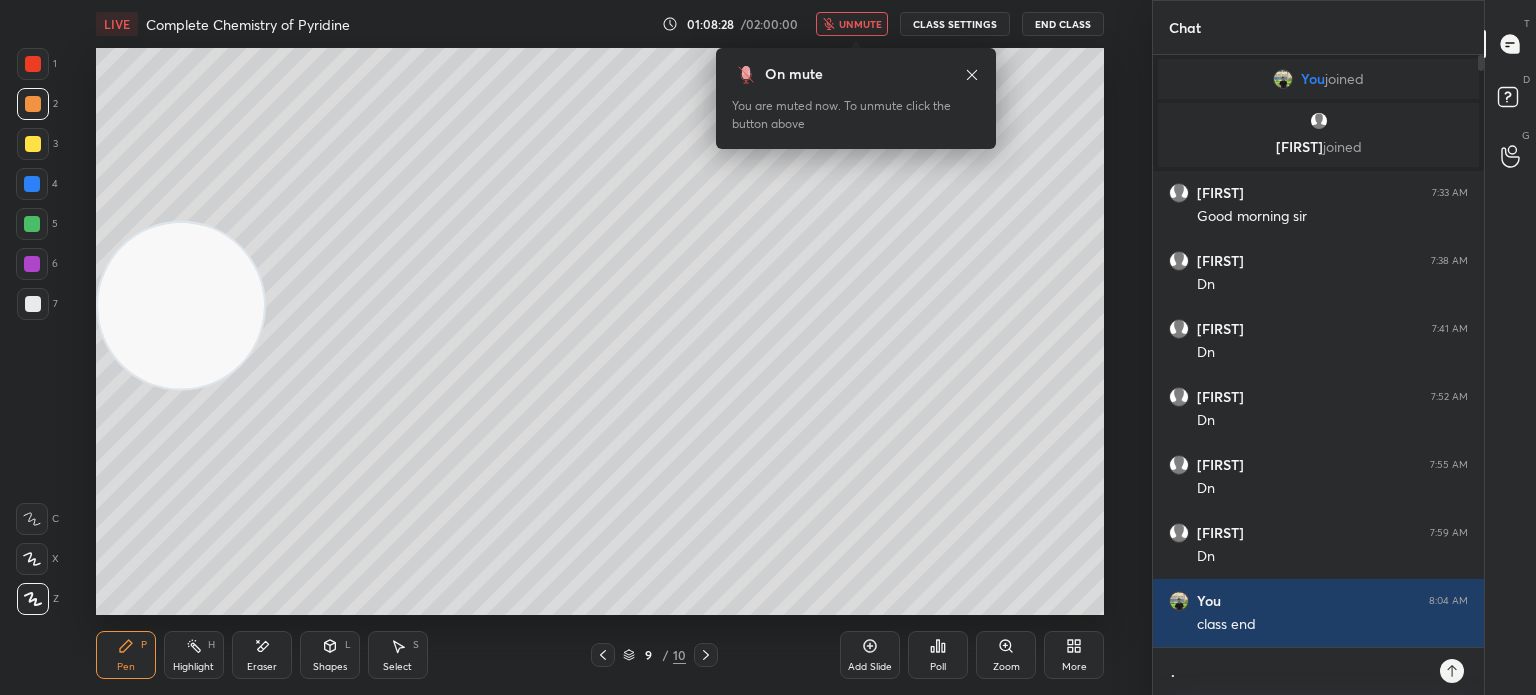 type on "." 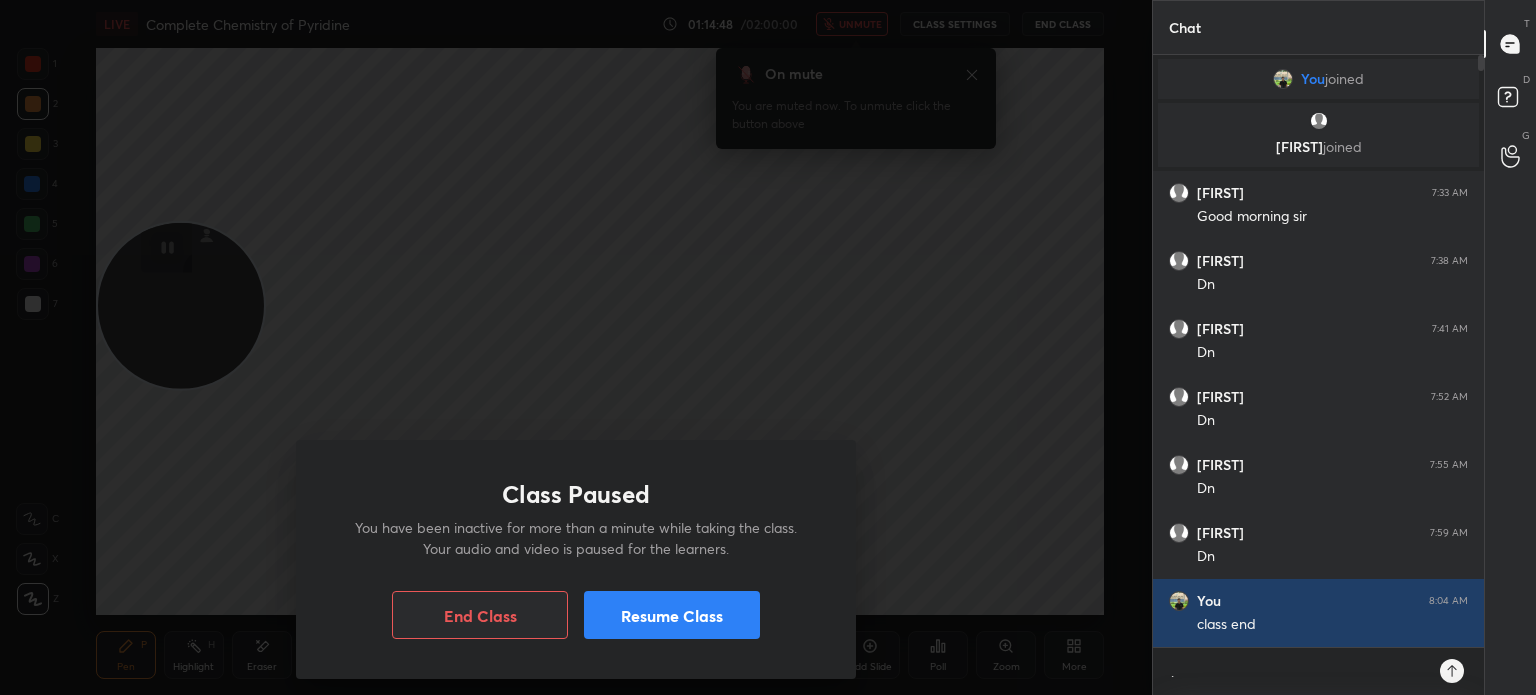 click on "Resume Class" at bounding box center [672, 615] 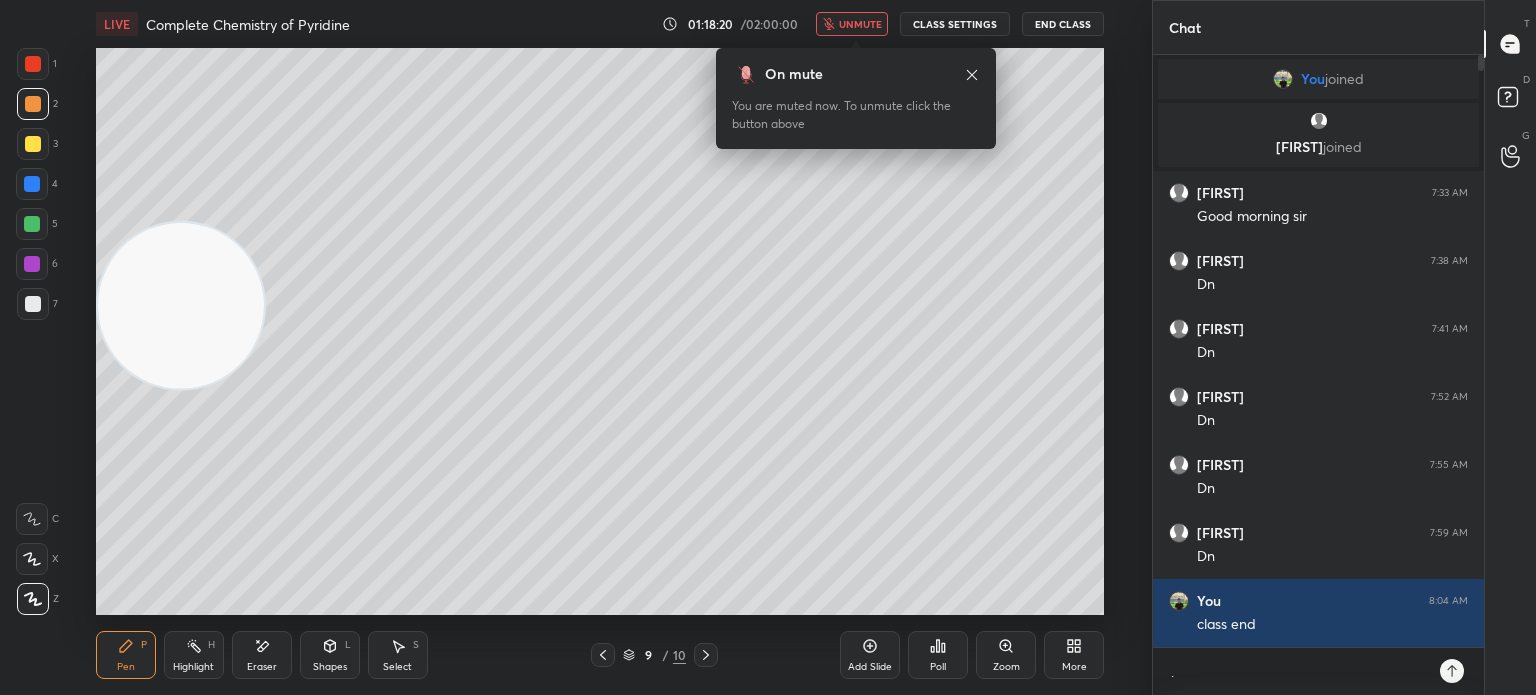 click 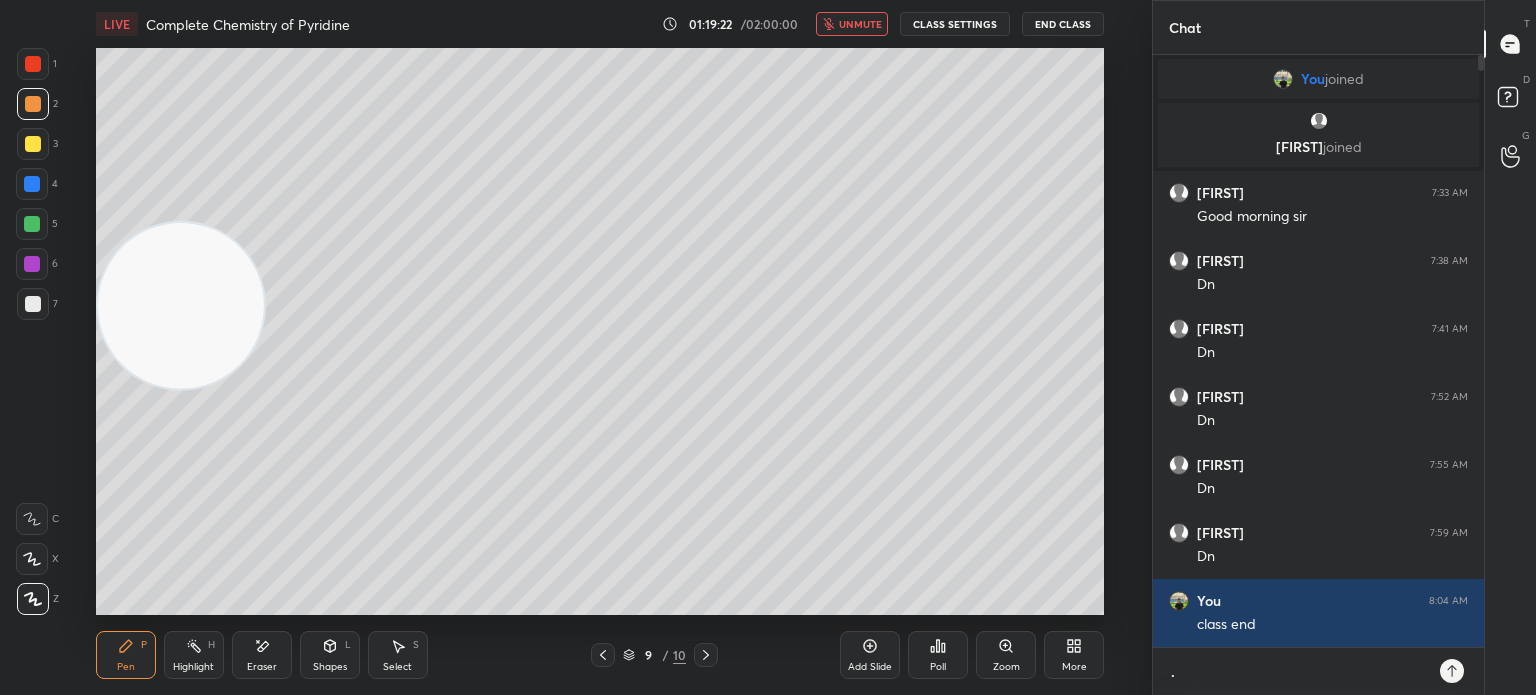 type on "x" 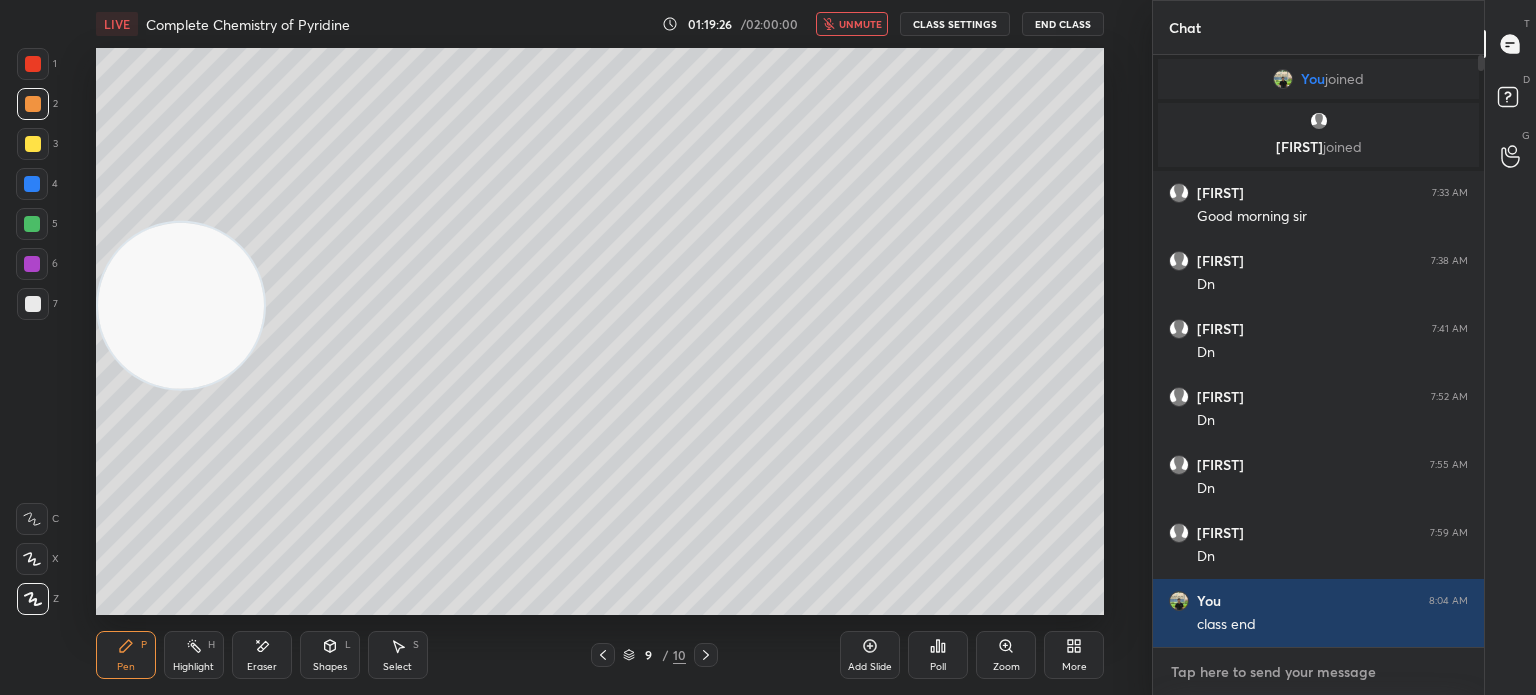 type 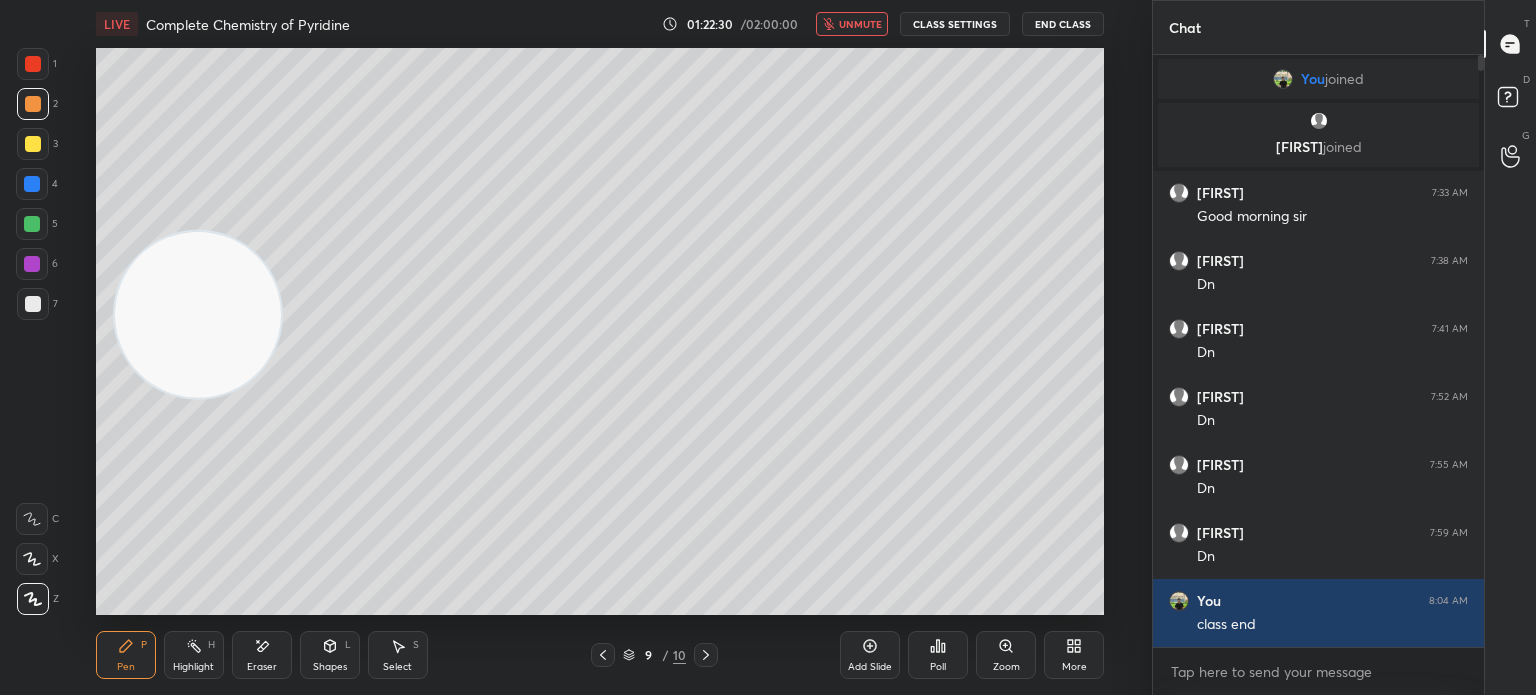 drag, startPoint x: 228, startPoint y: 275, endPoint x: 241, endPoint y: 302, distance: 29.966648 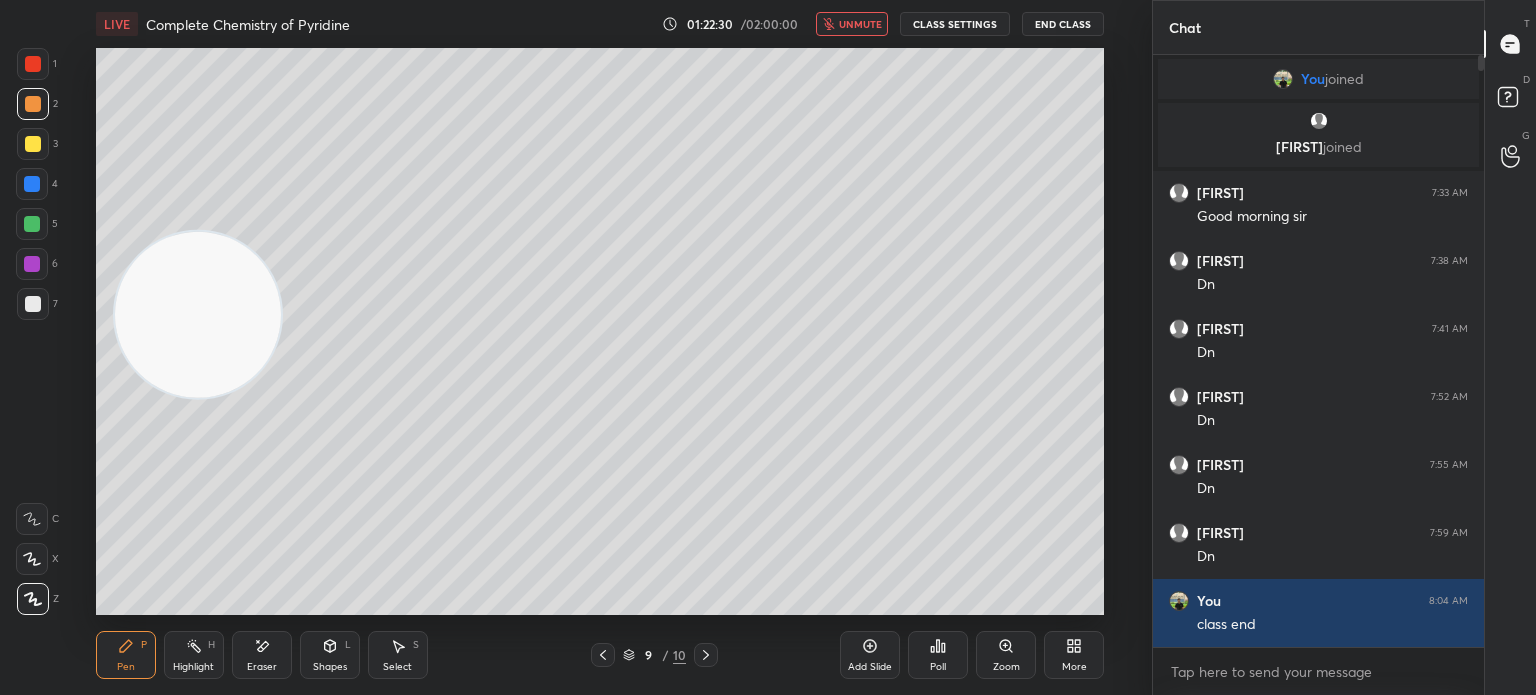 click at bounding box center [198, 315] 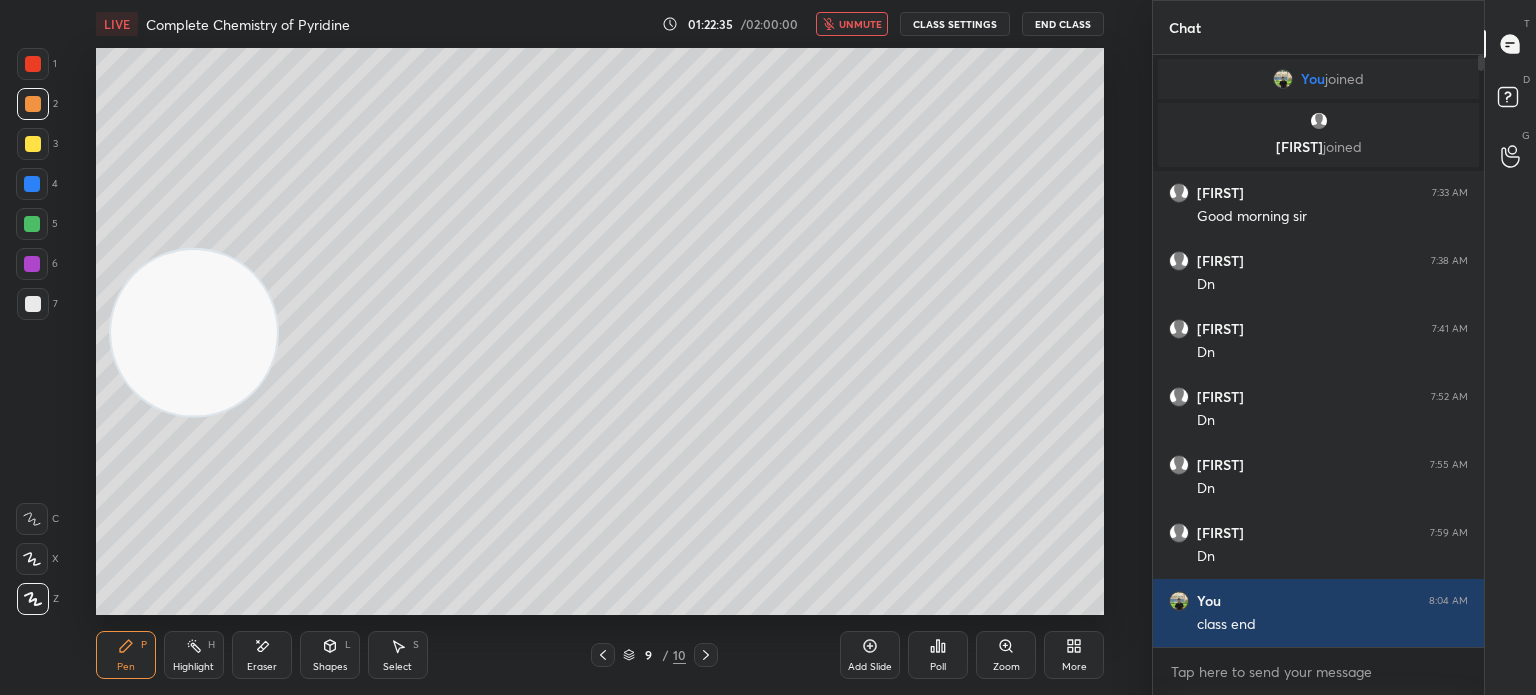 click at bounding box center (33, 144) 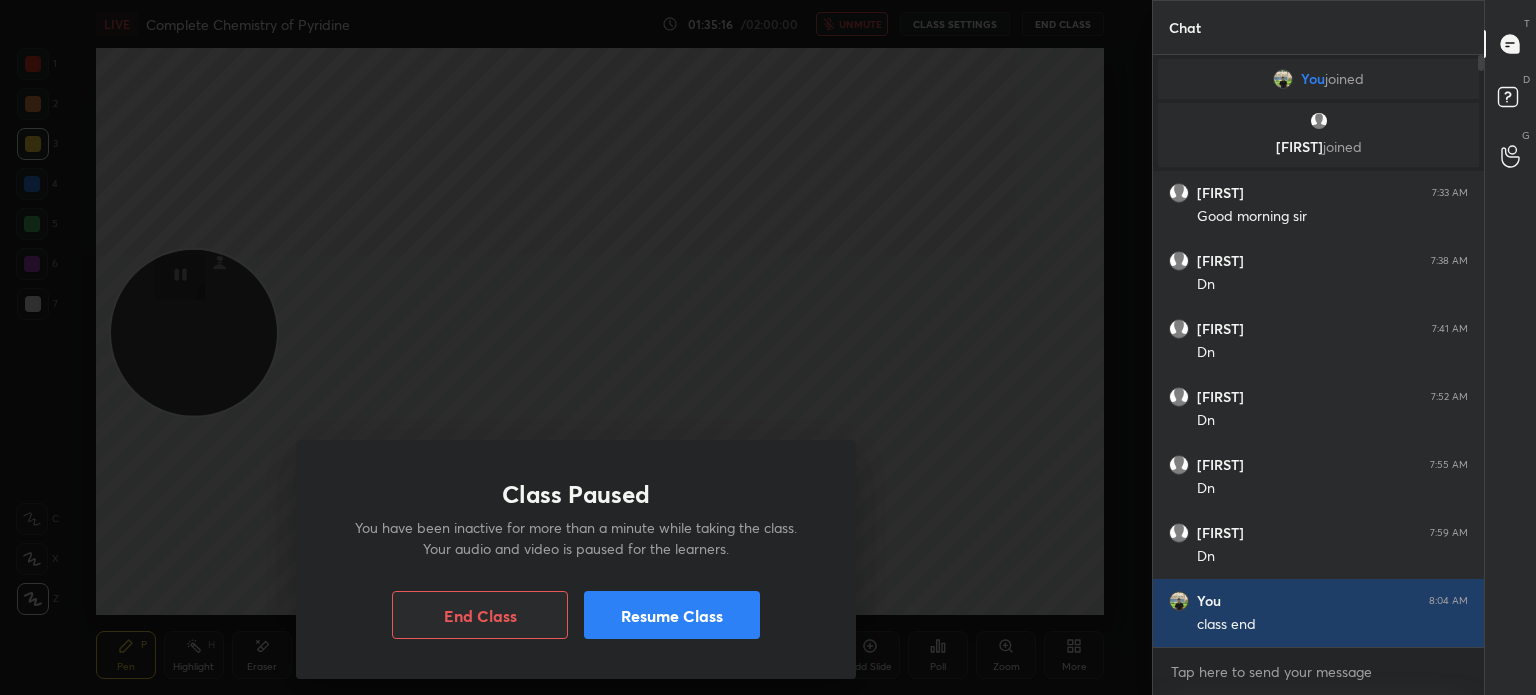 click on "Resume Class" at bounding box center (672, 615) 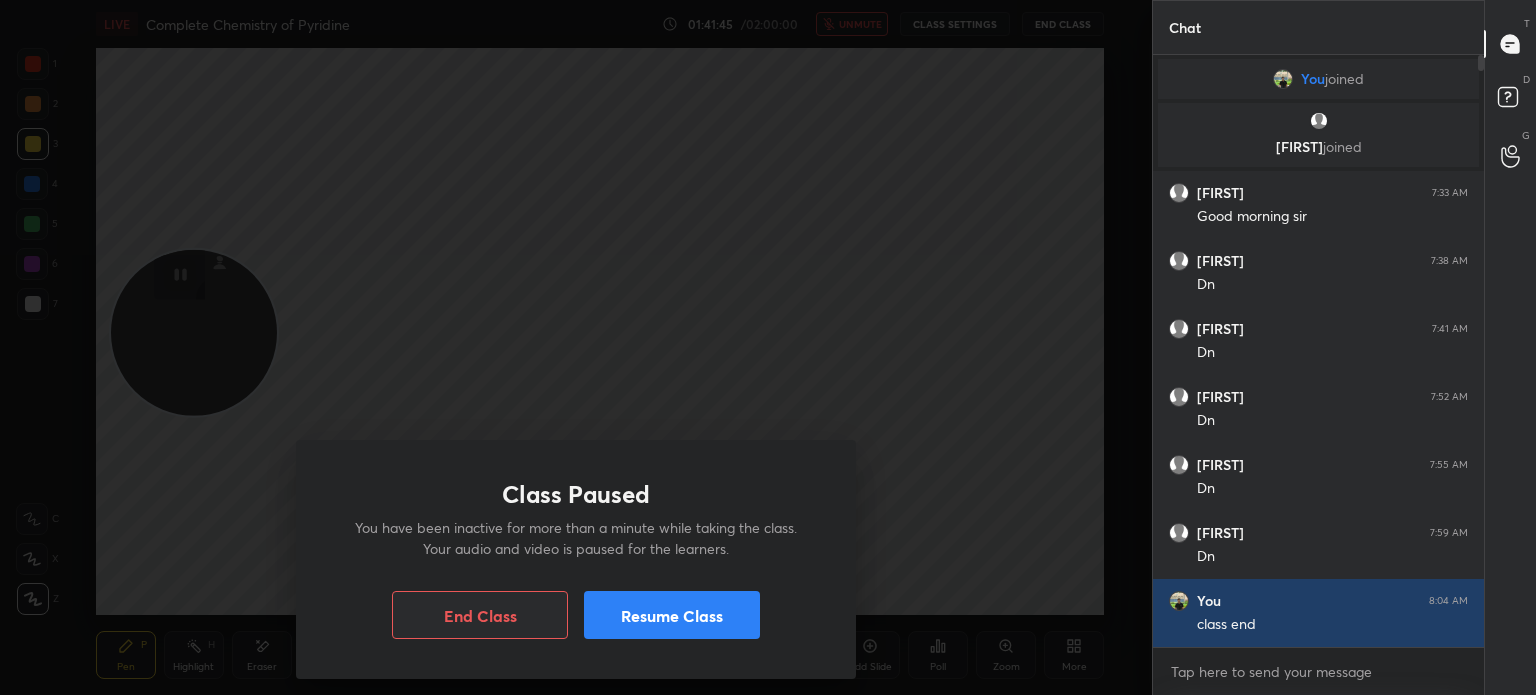 click on "Resume Class" at bounding box center [672, 615] 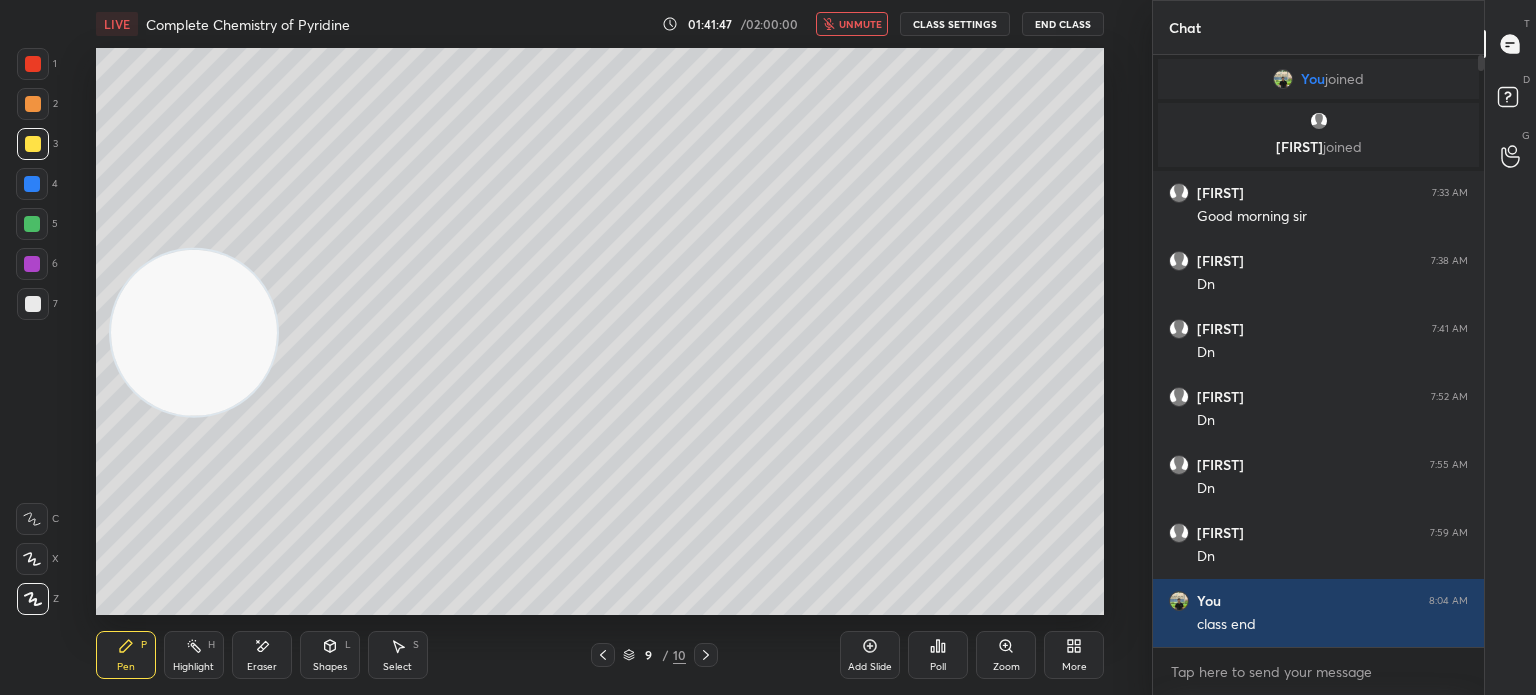 click on "End Class" at bounding box center (1063, 24) 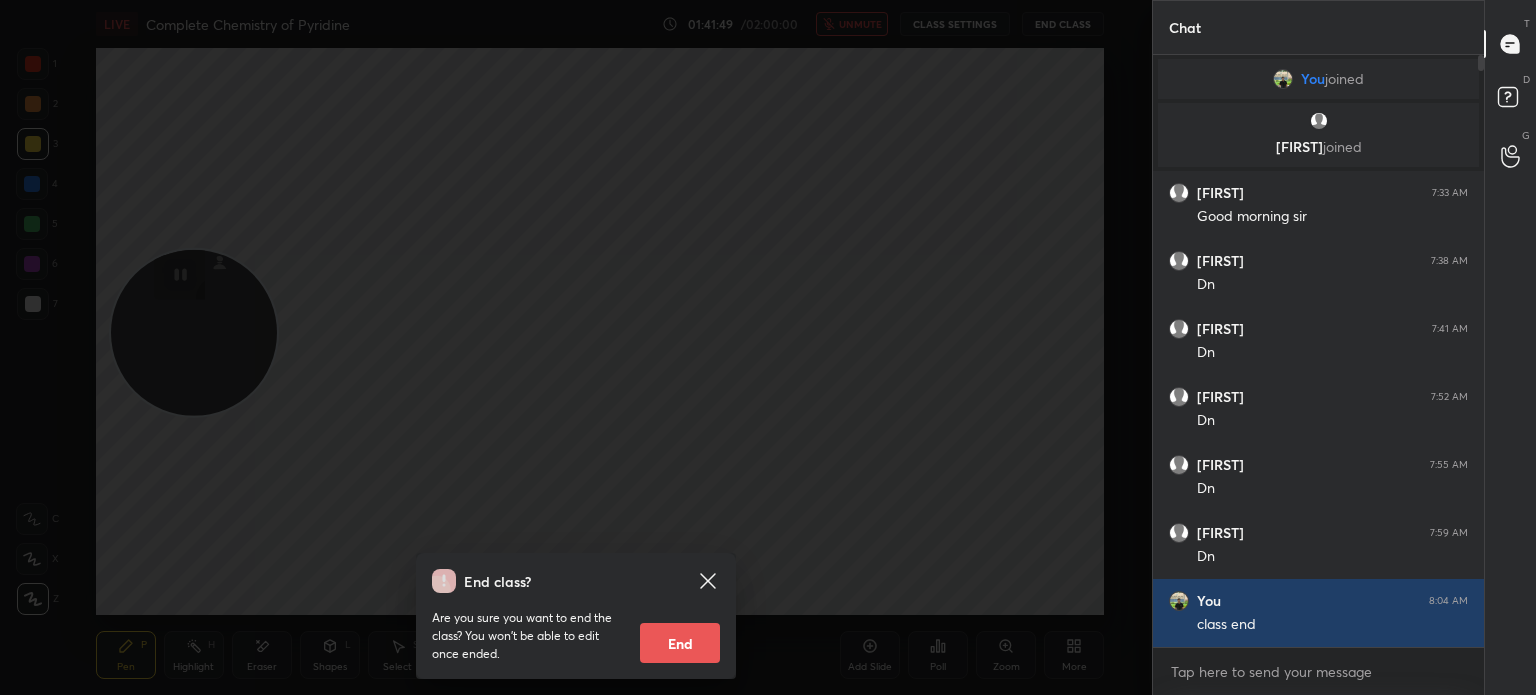 click on "End" at bounding box center [680, 643] 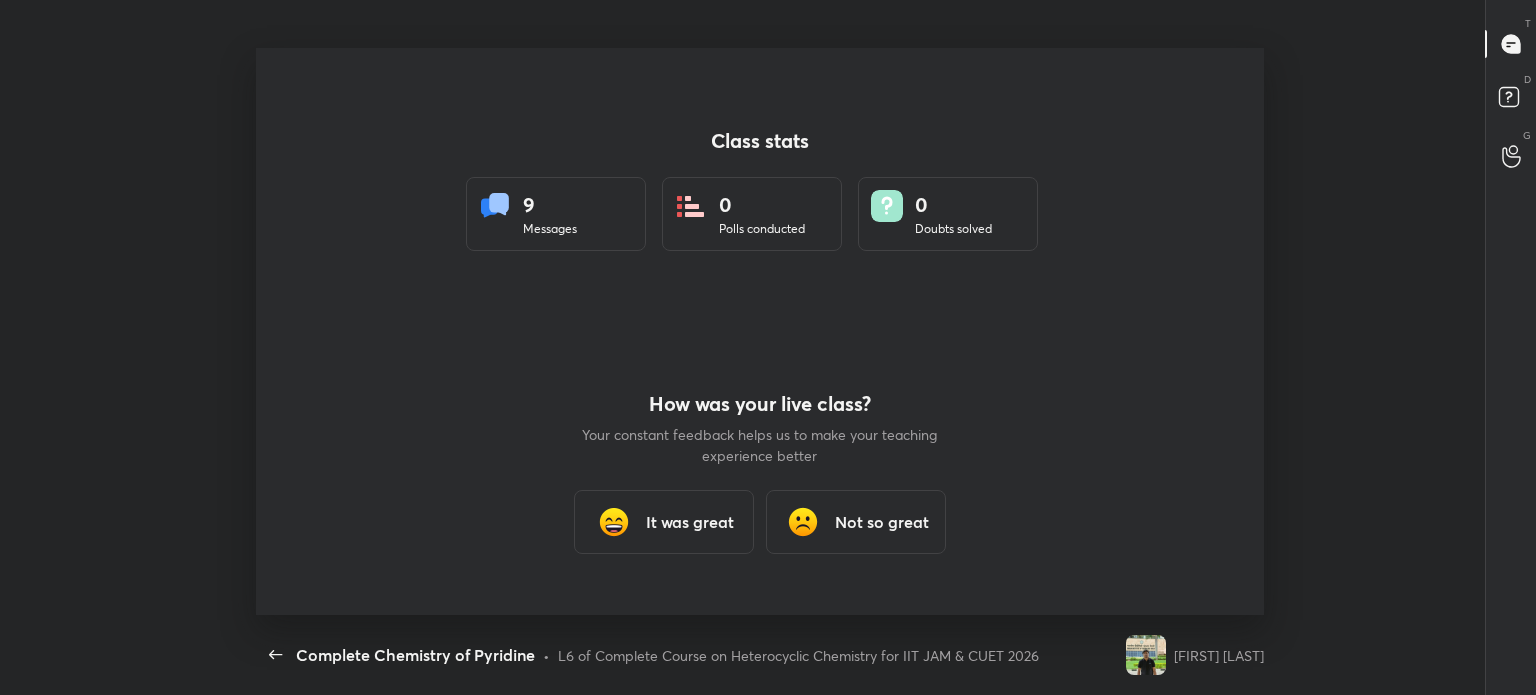 scroll, scrollTop: 99432, scrollLeft: 98864, axis: both 